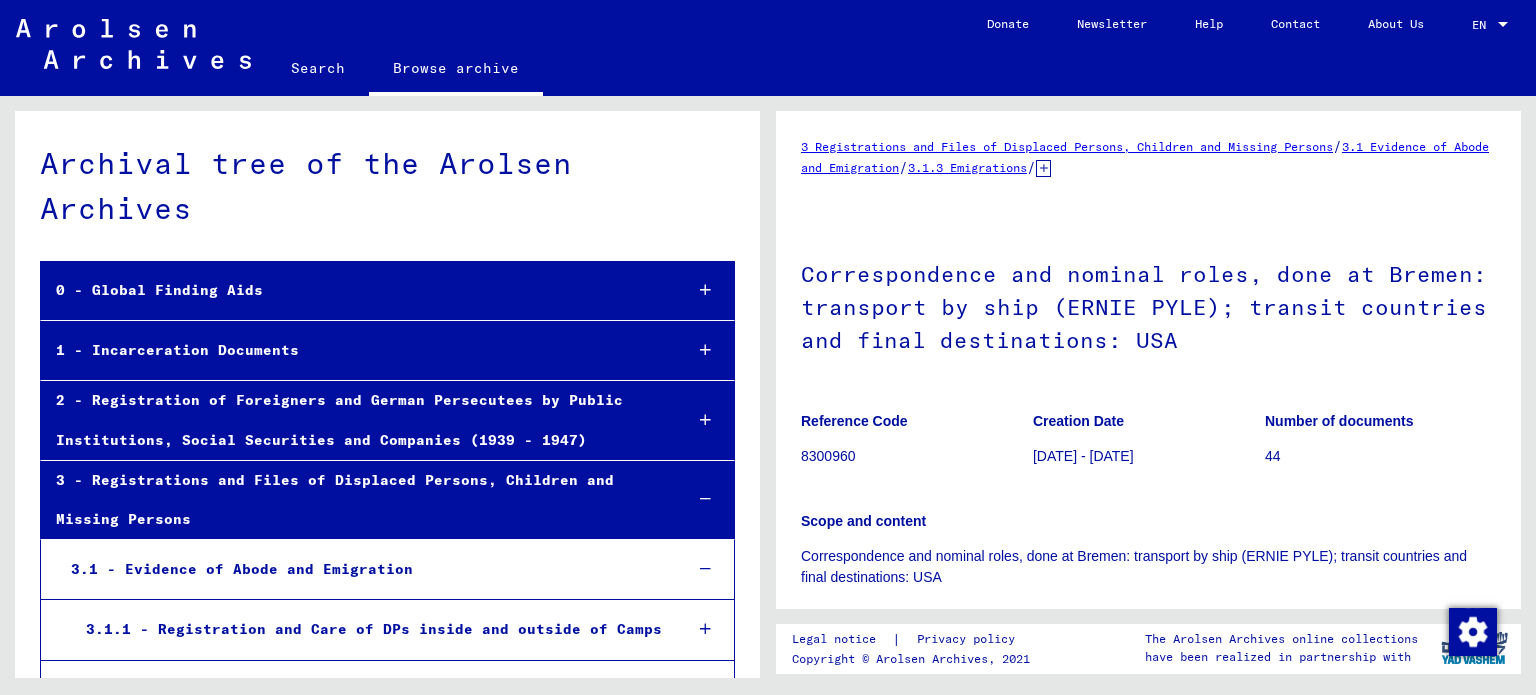 scroll, scrollTop: 0, scrollLeft: 0, axis: both 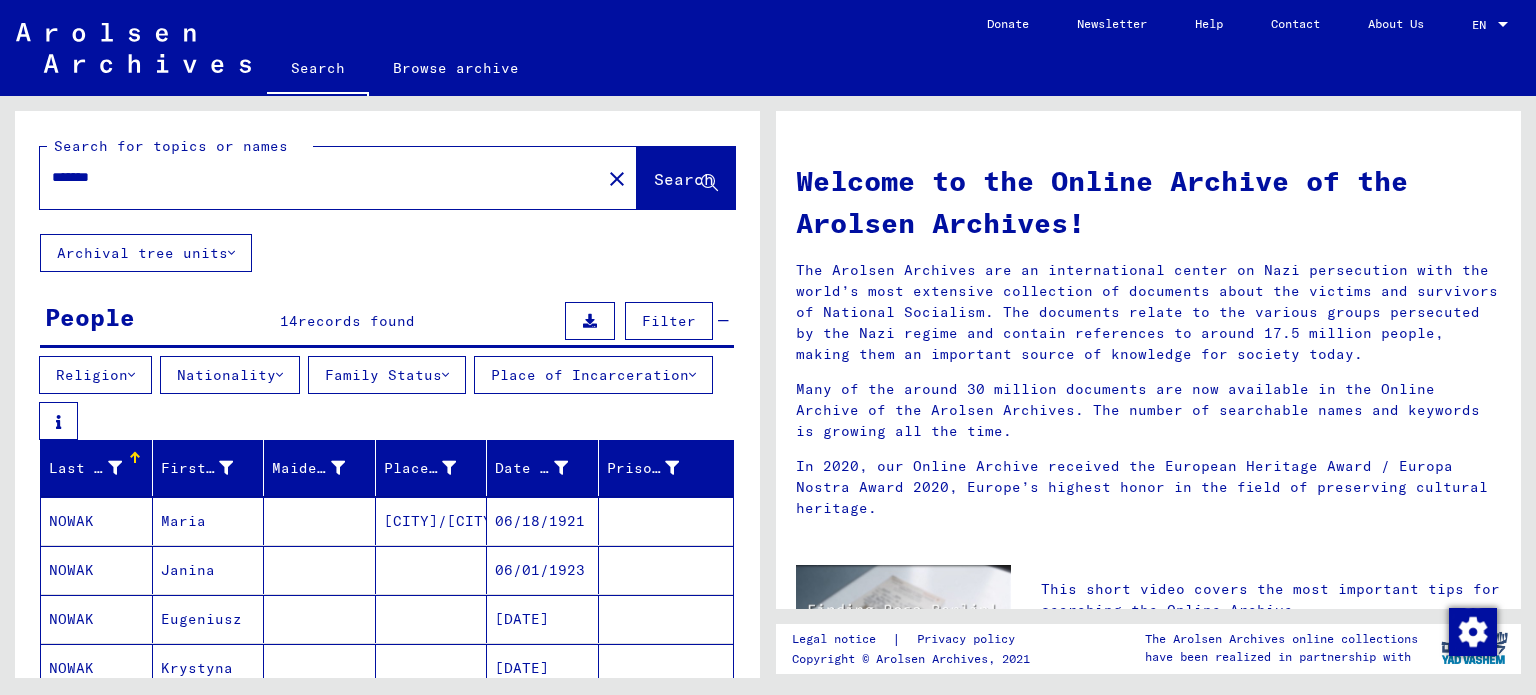 drag, startPoint x: 191, startPoint y: 179, endPoint x: 0, endPoint y: 163, distance: 191.66899 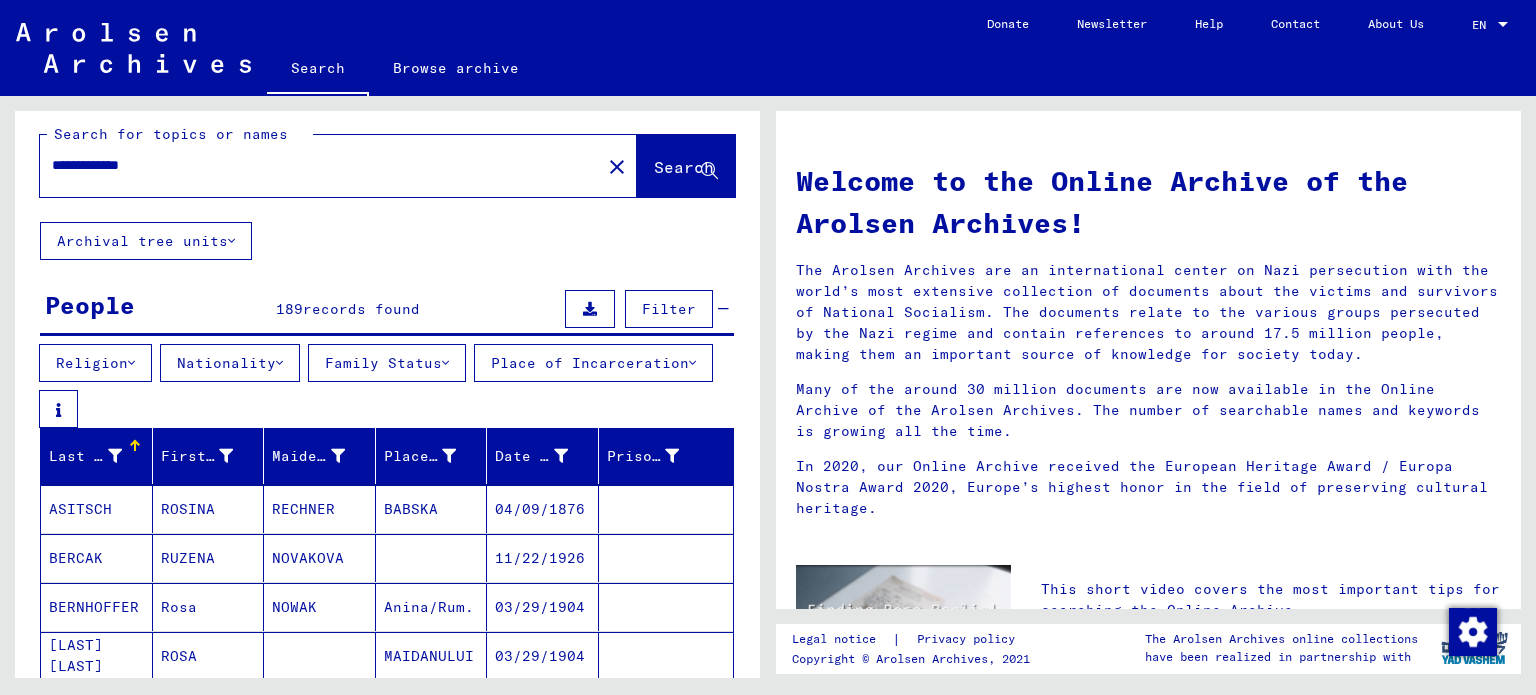 scroll, scrollTop: 0, scrollLeft: 0, axis: both 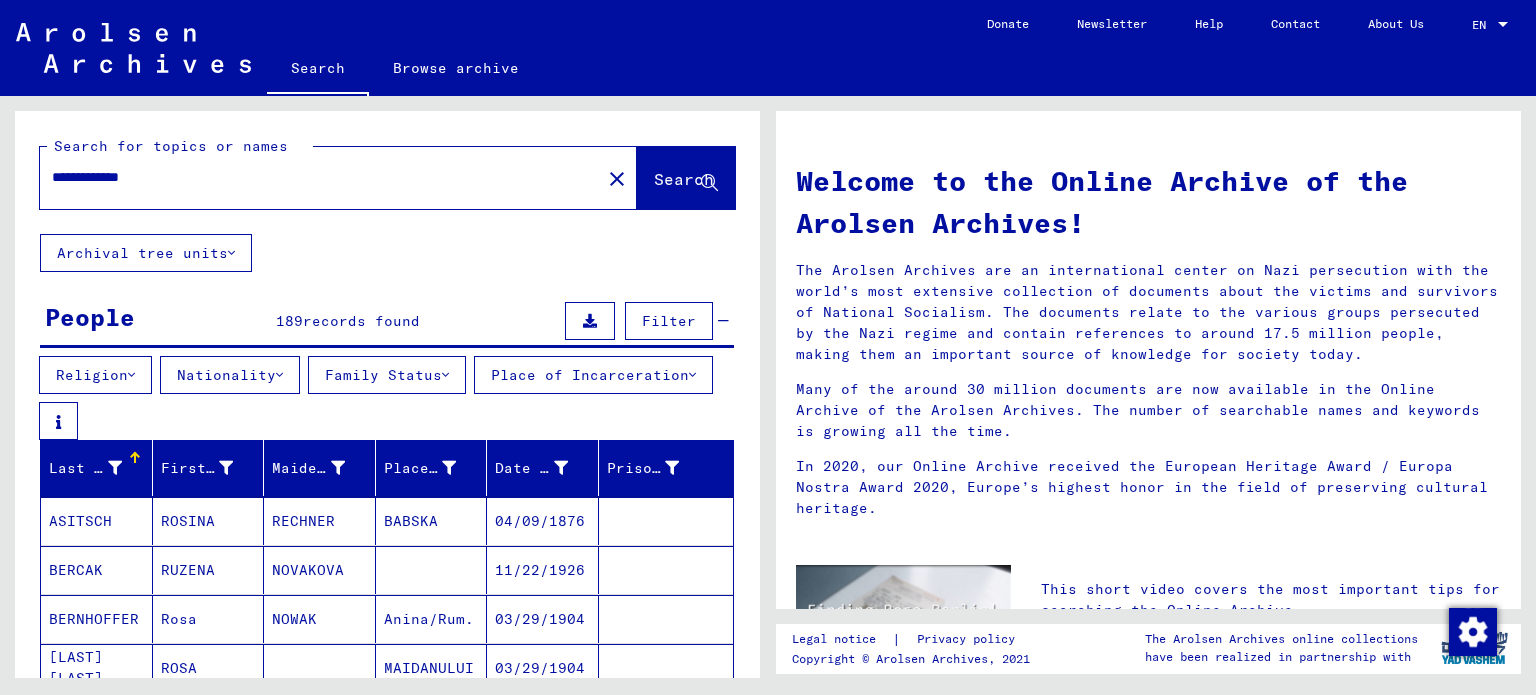 click on "**********" at bounding box center (314, 177) 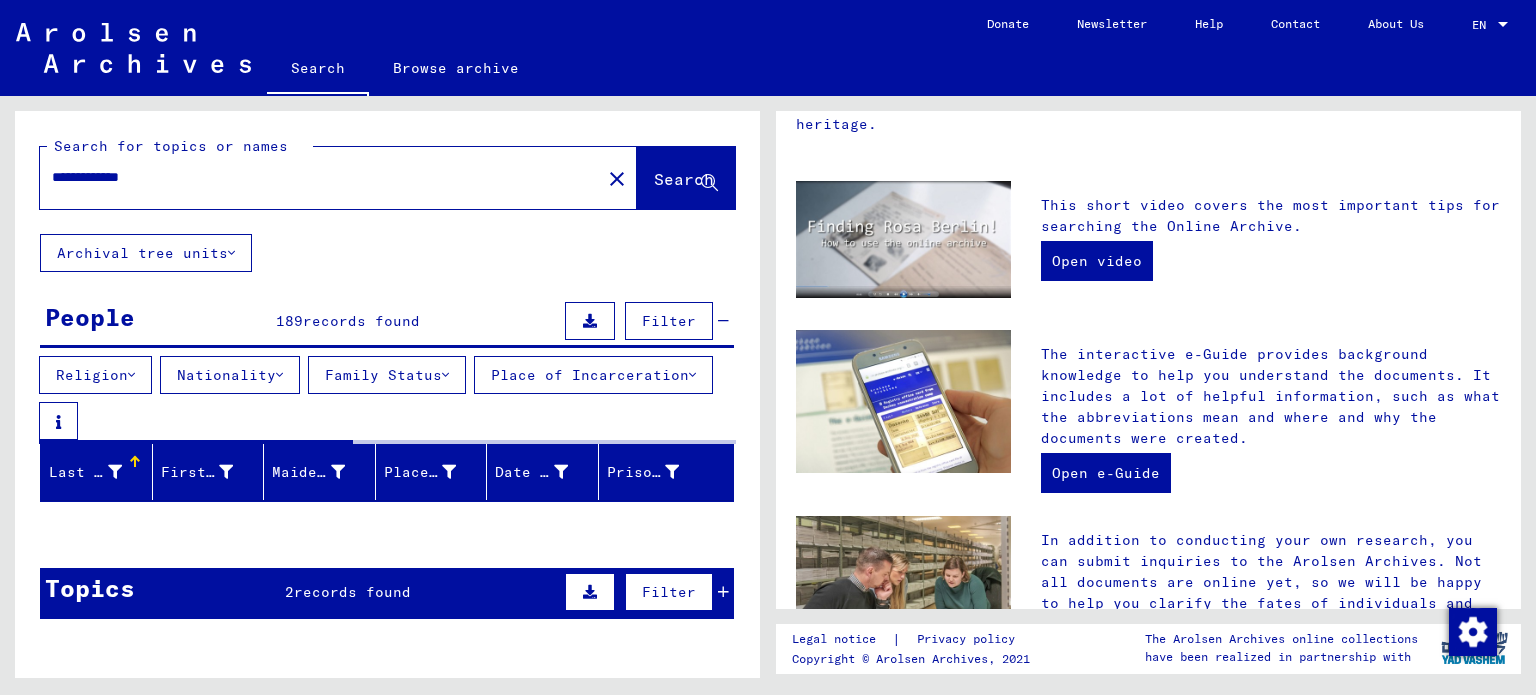 scroll, scrollTop: 400, scrollLeft: 0, axis: vertical 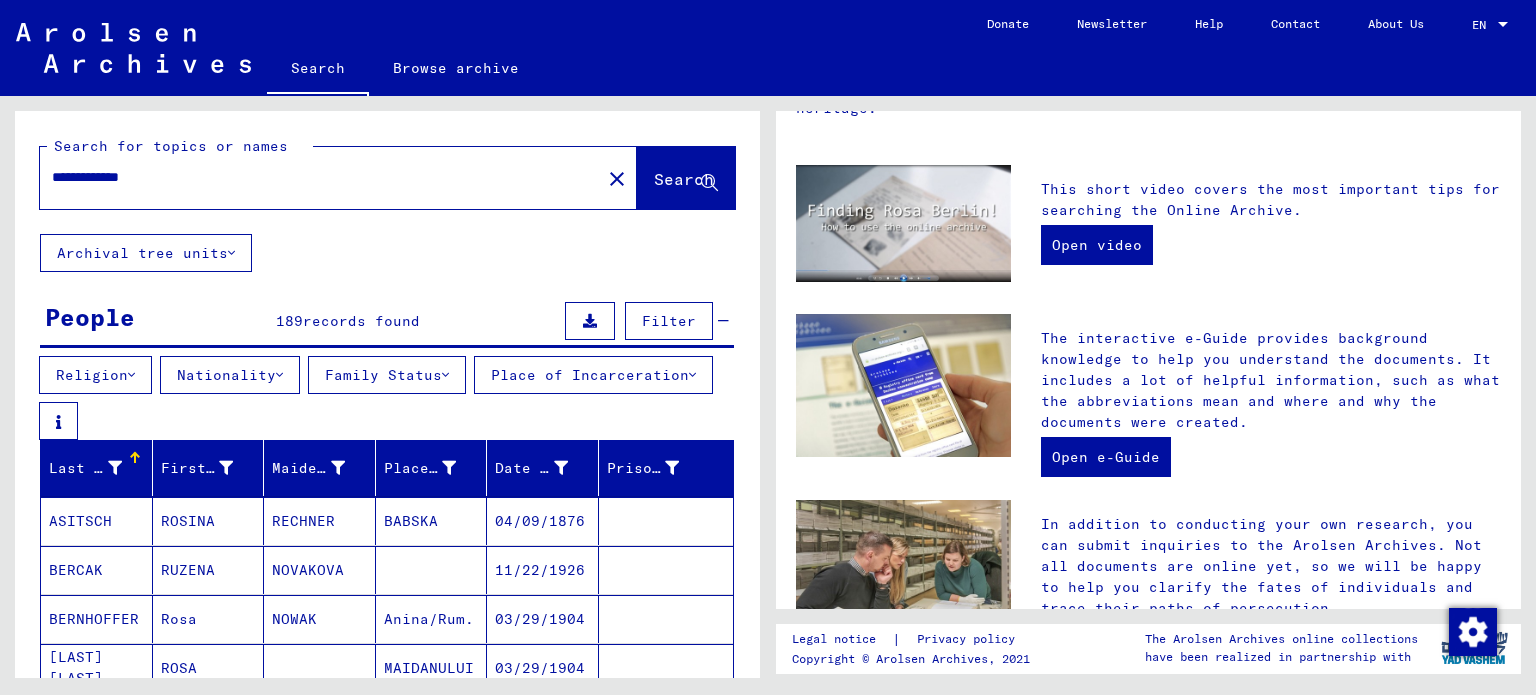 drag, startPoint x: 116, startPoint y: 174, endPoint x: 0, endPoint y: 153, distance: 117.88554 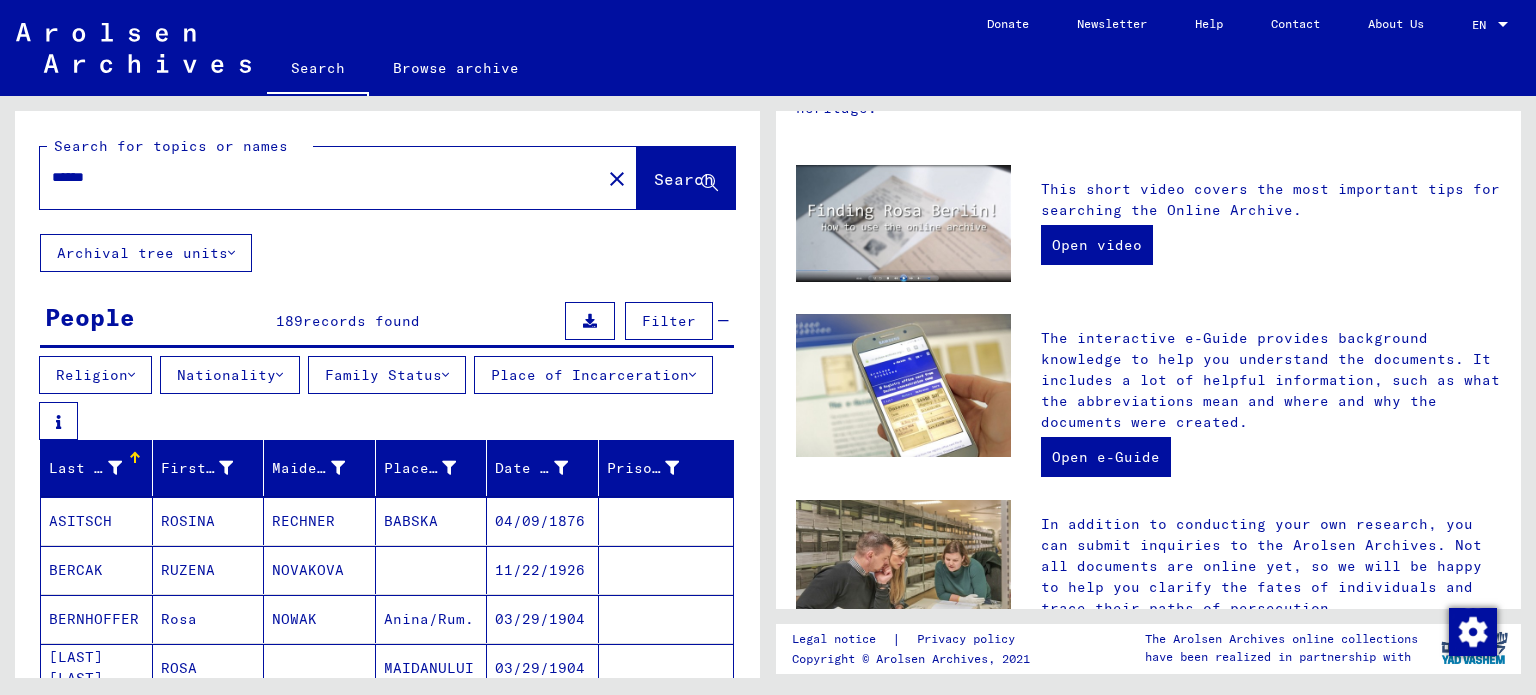 click on "*****" at bounding box center [314, 177] 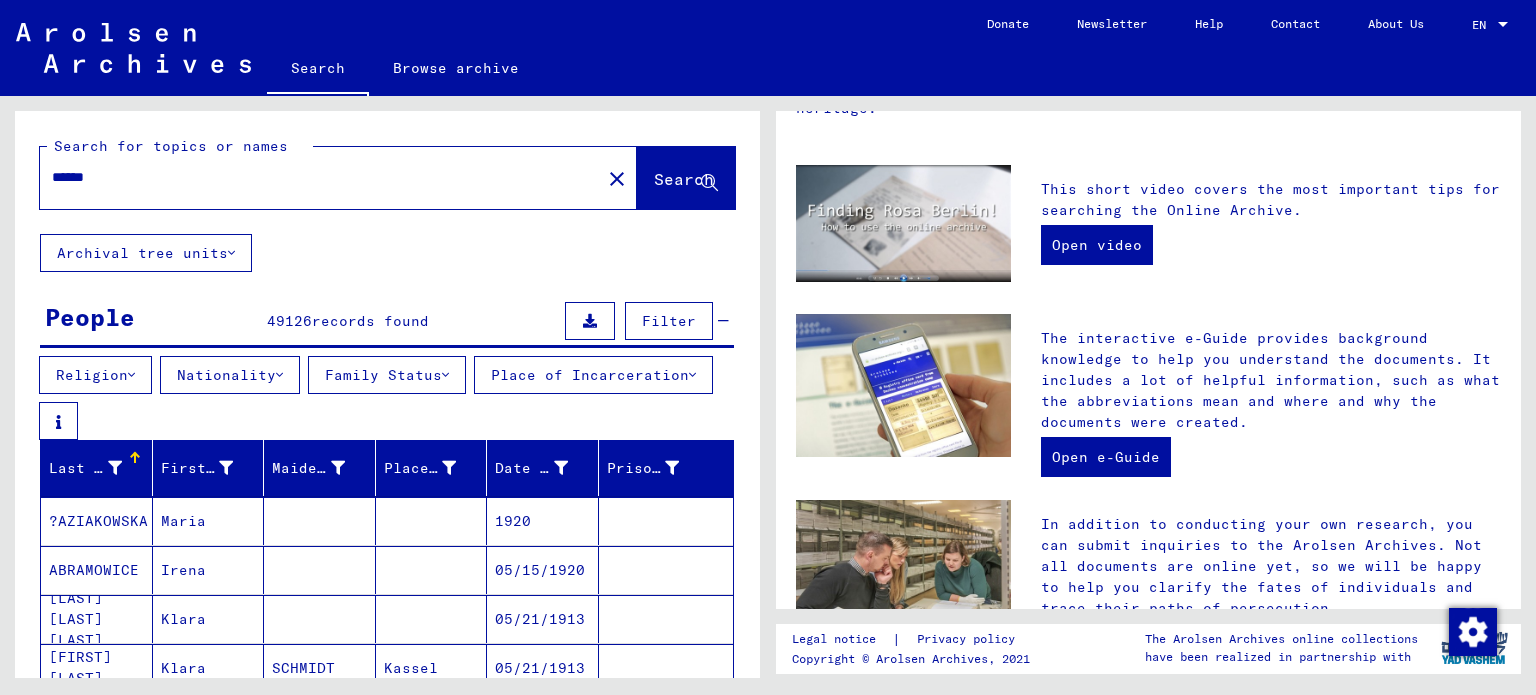 click on "Nationality" at bounding box center (230, 375) 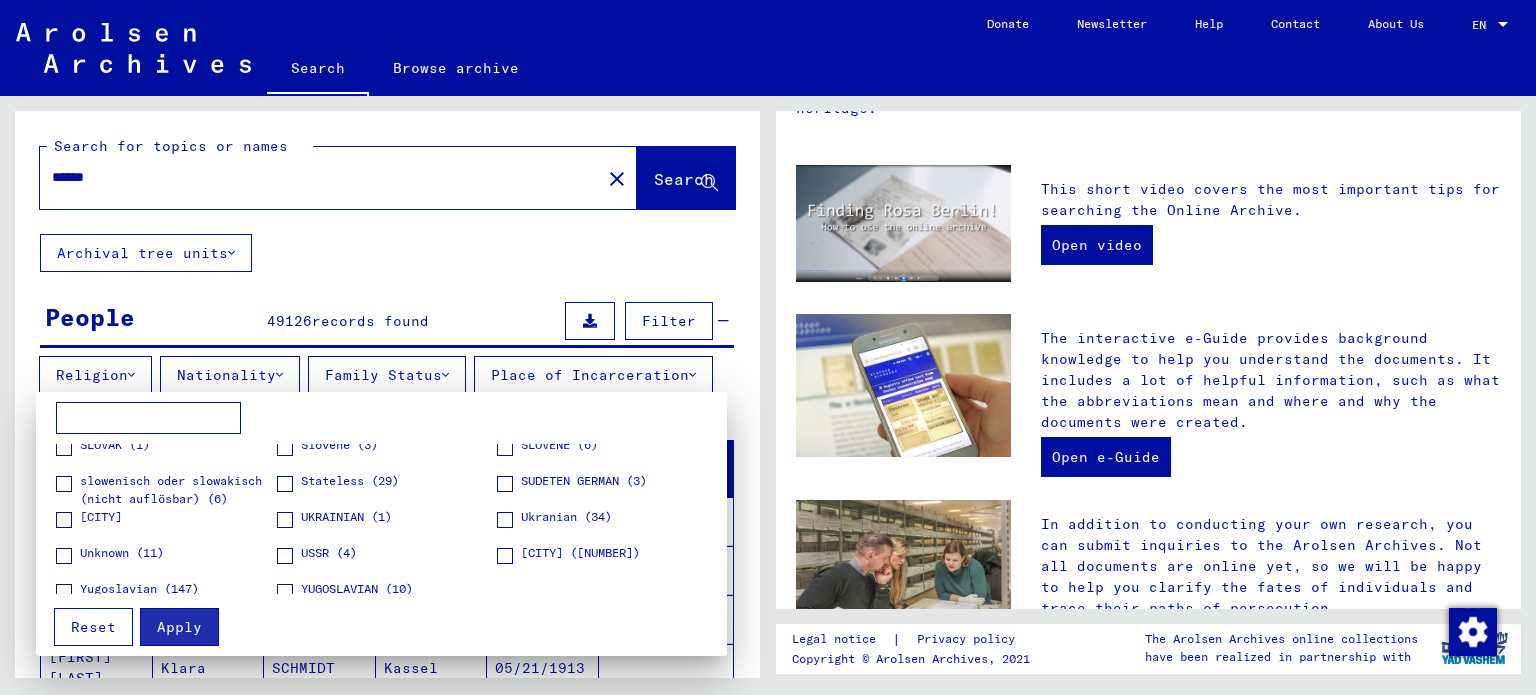 scroll, scrollTop: 568, scrollLeft: 0, axis: vertical 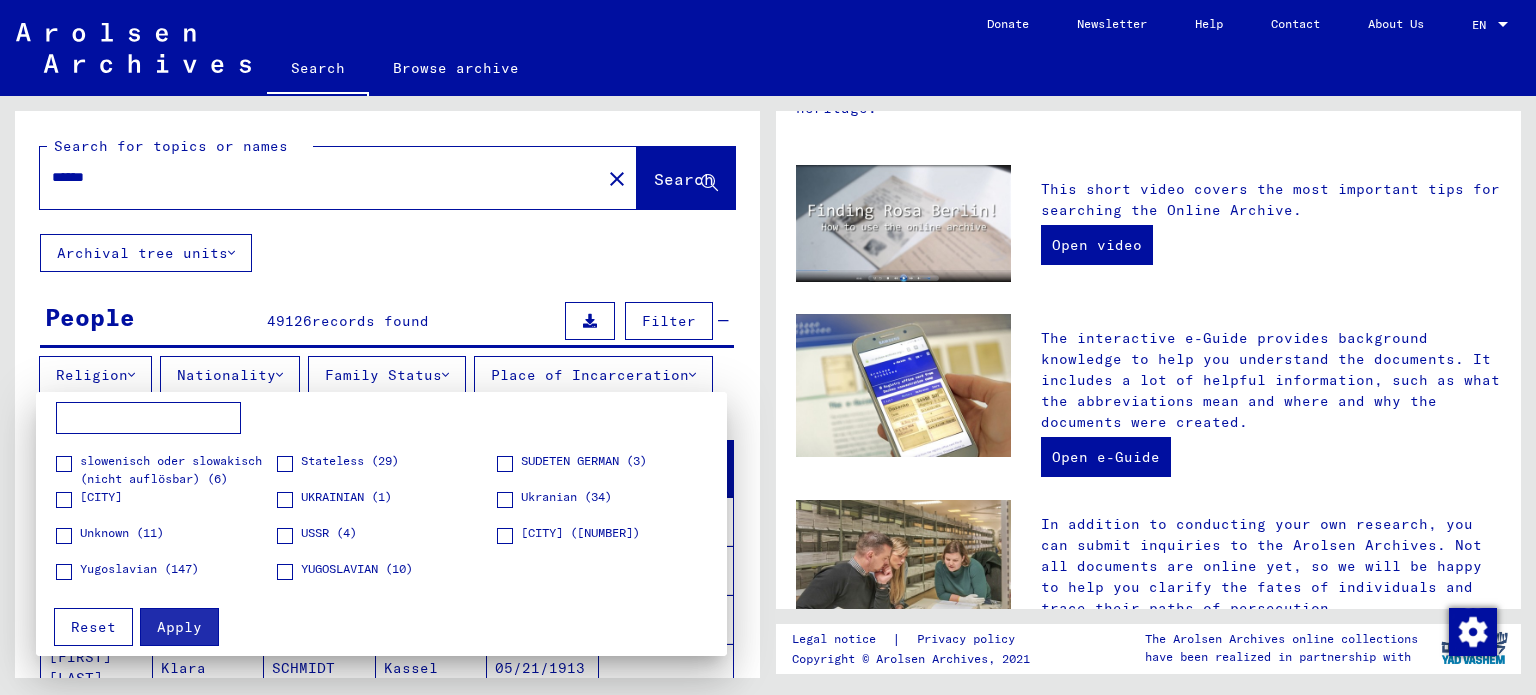 click at bounding box center [285, 572] 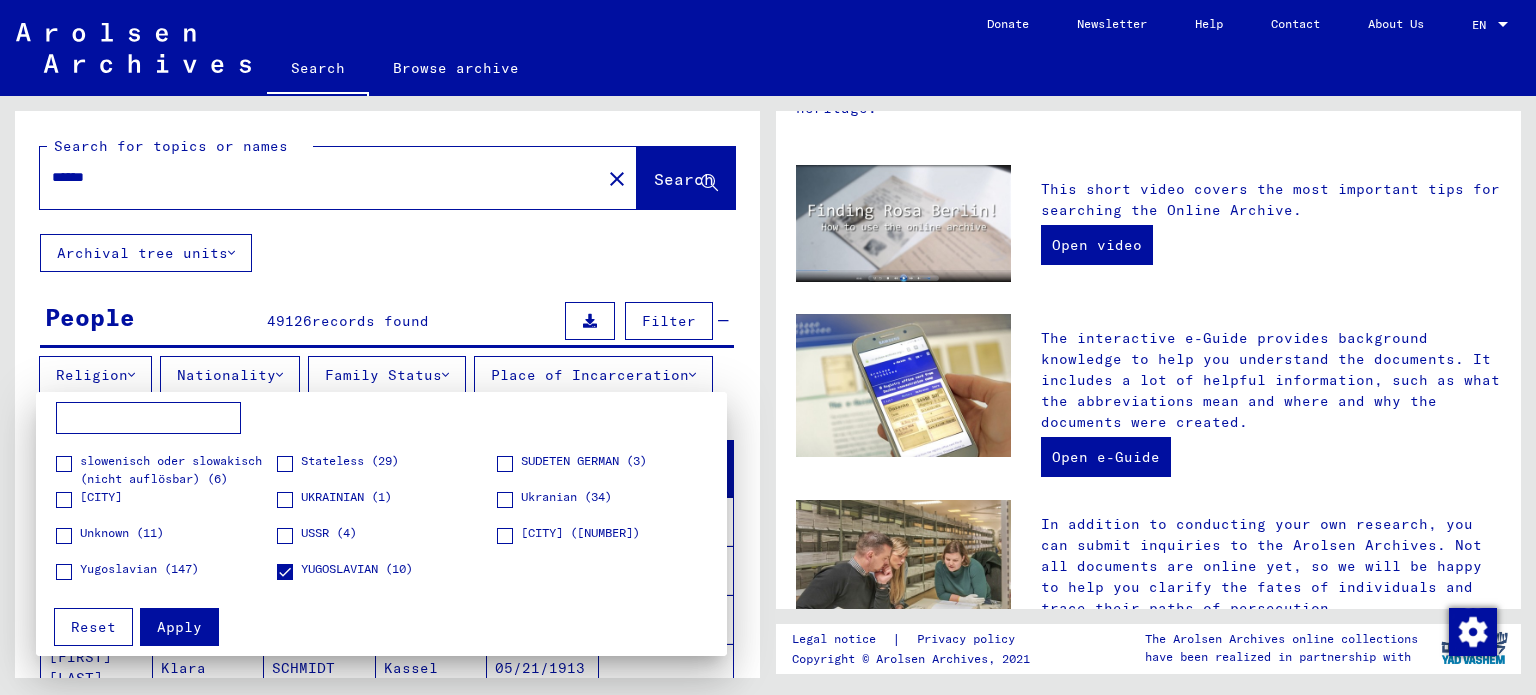 click on "Apply" at bounding box center [179, 627] 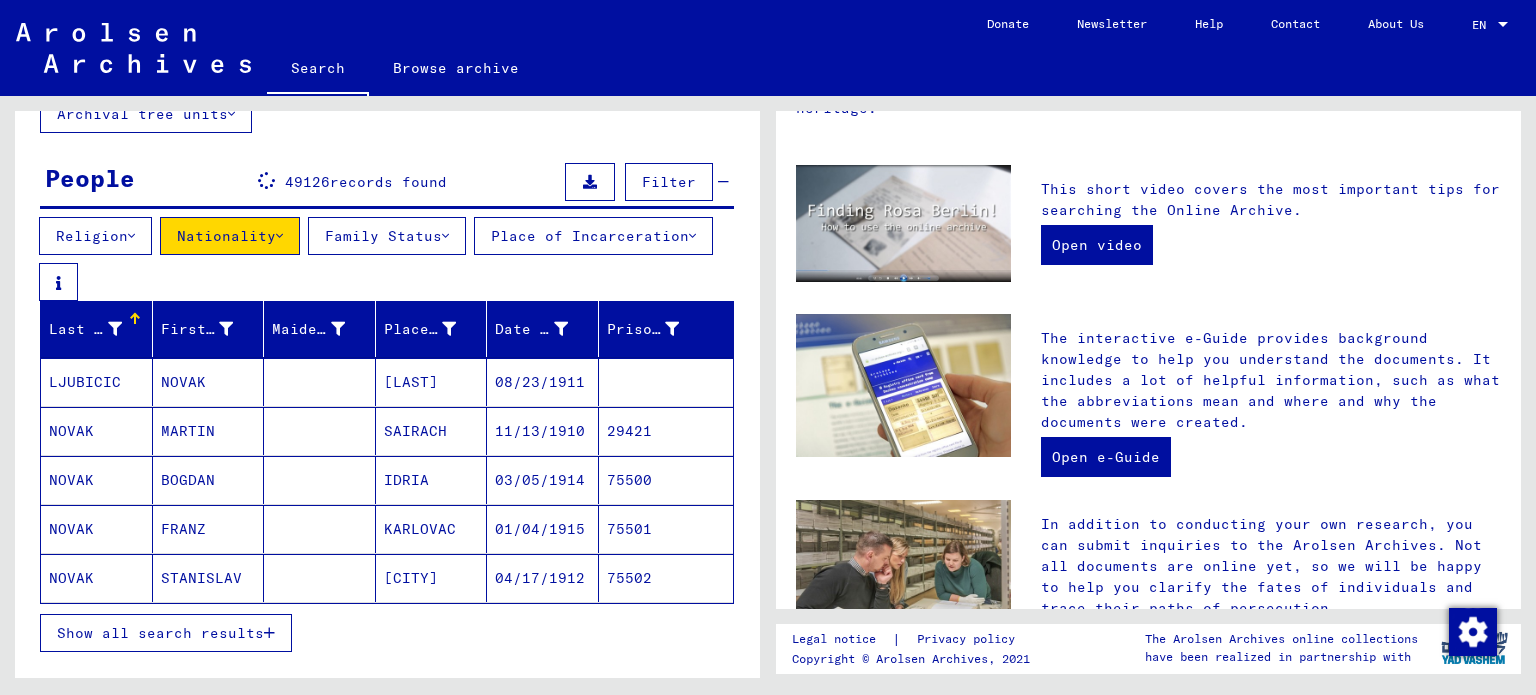 scroll, scrollTop: 300, scrollLeft: 0, axis: vertical 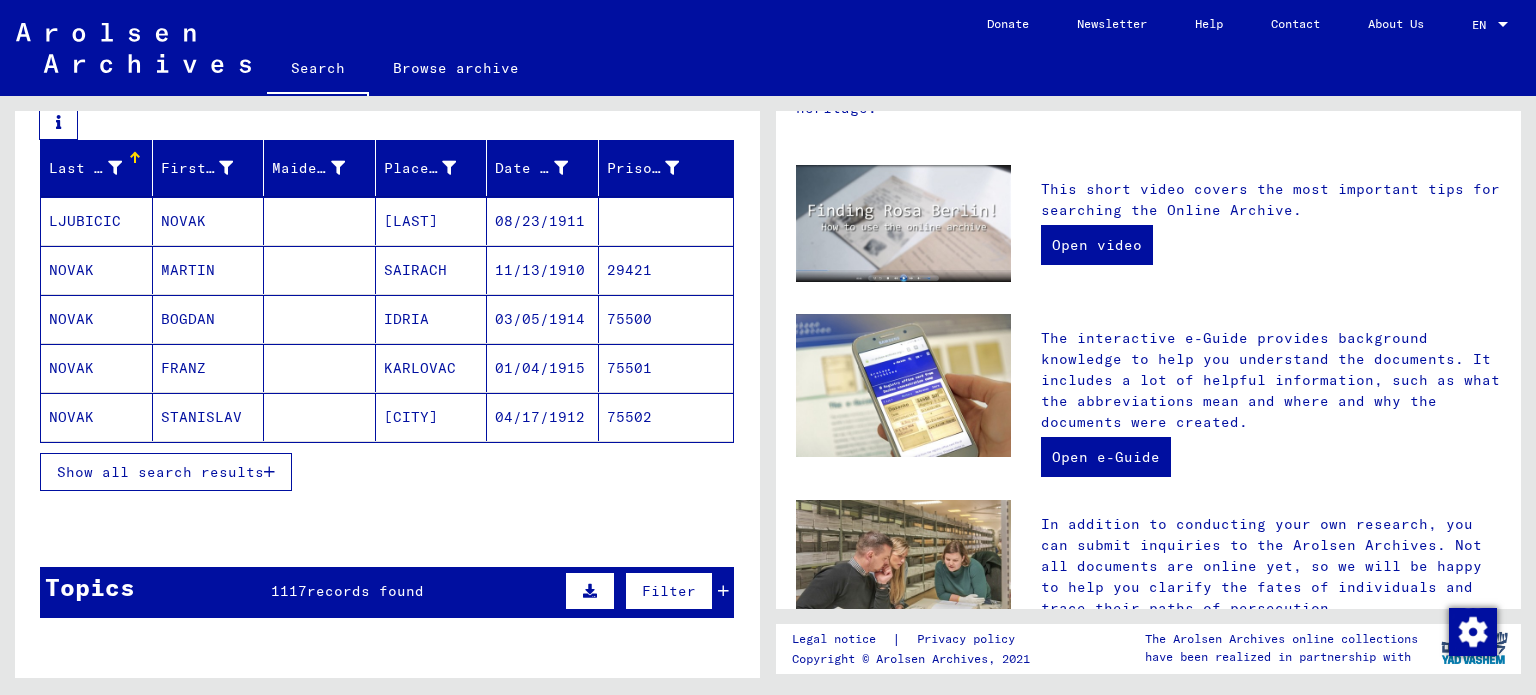 click at bounding box center [269, 472] 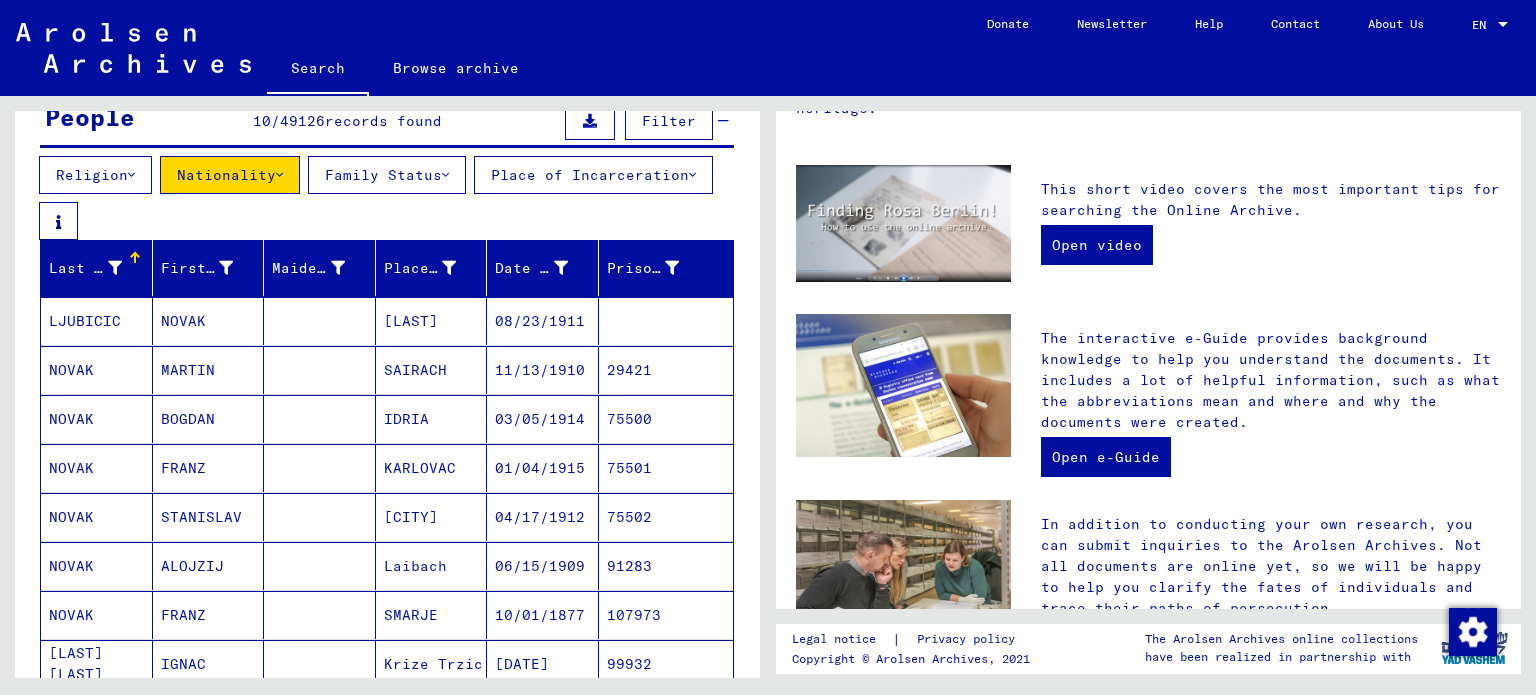 scroll, scrollTop: 0, scrollLeft: 0, axis: both 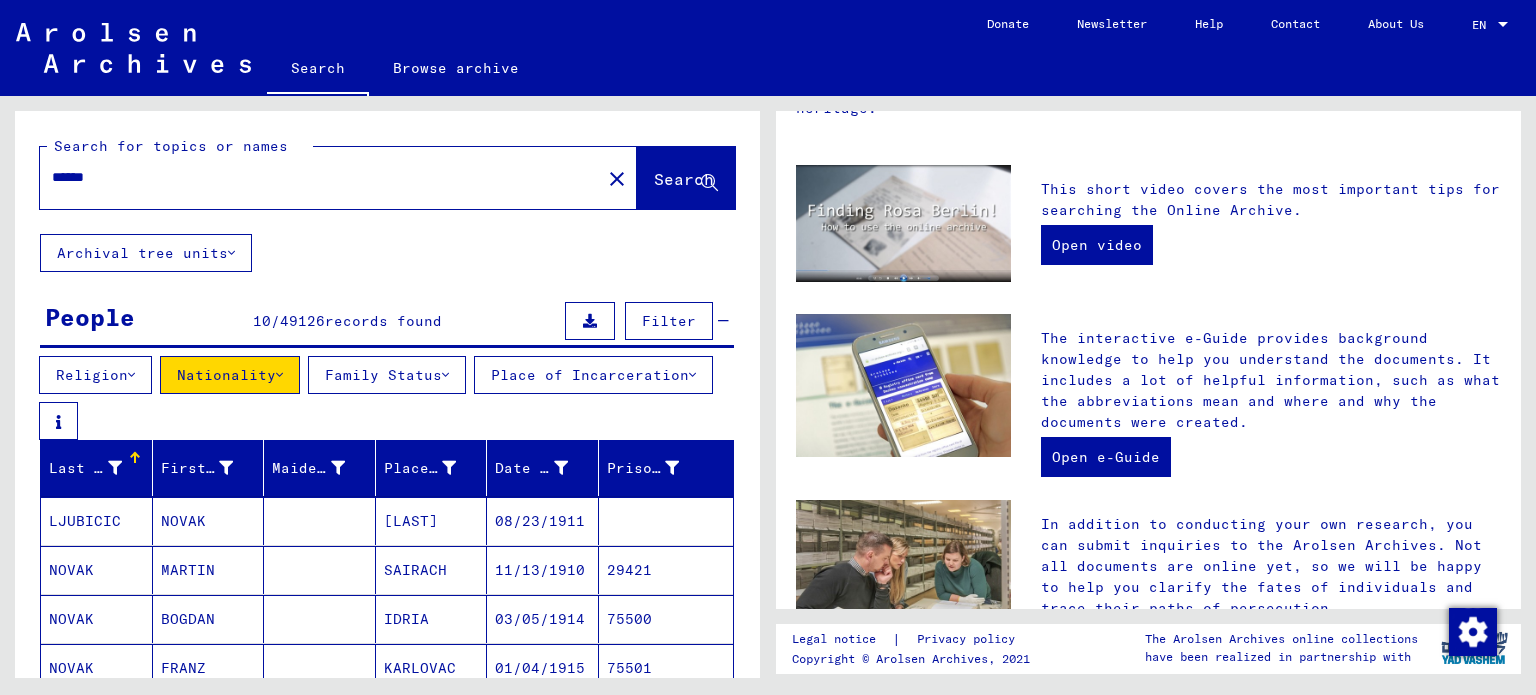 click on "*****" at bounding box center (314, 177) 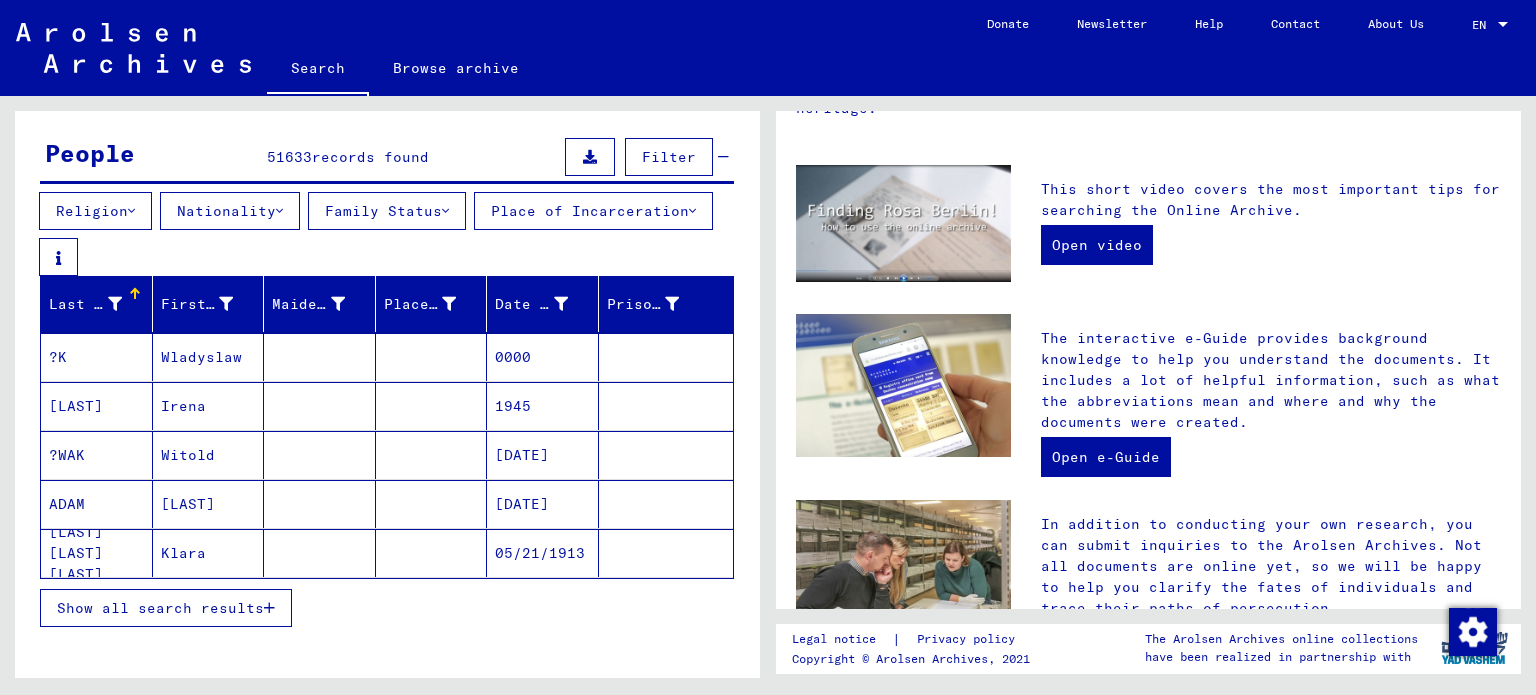 scroll, scrollTop: 200, scrollLeft: 0, axis: vertical 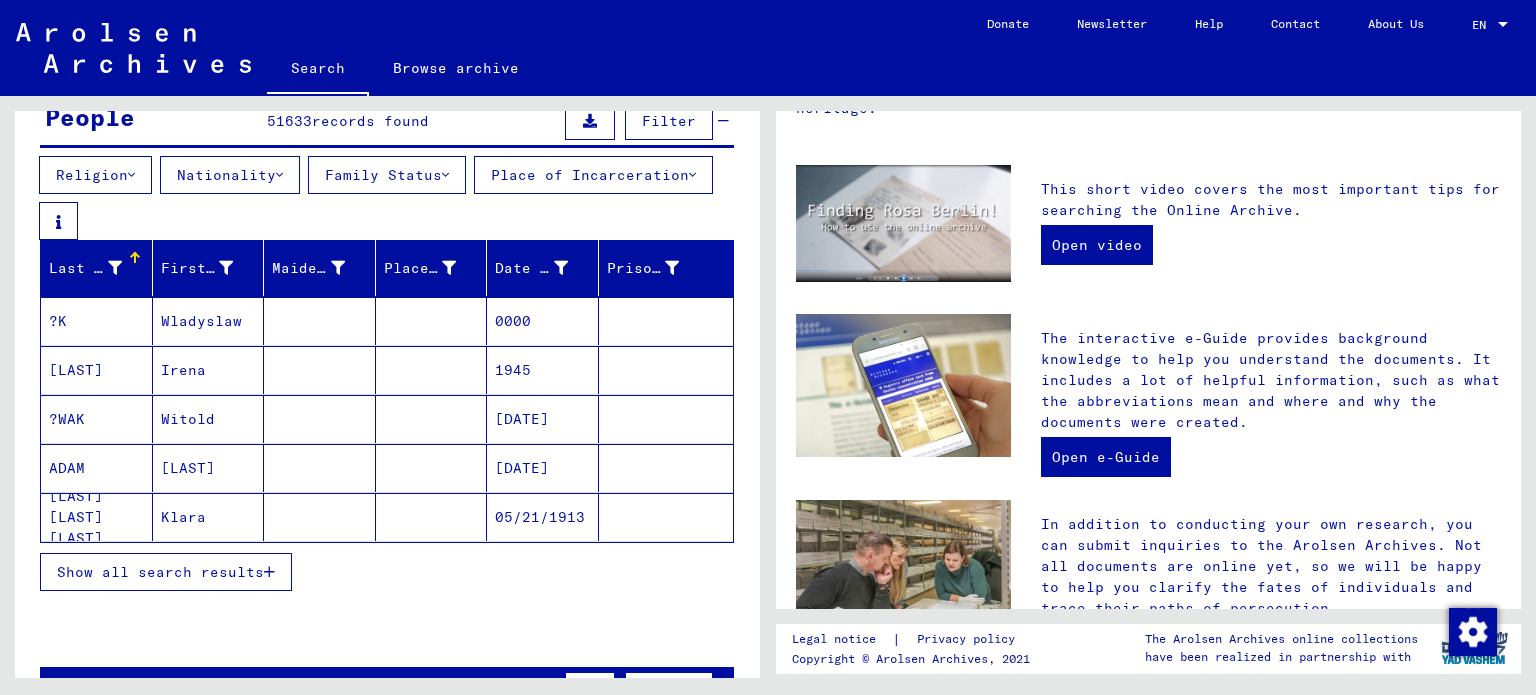 click on "Show all search results" at bounding box center [166, 572] 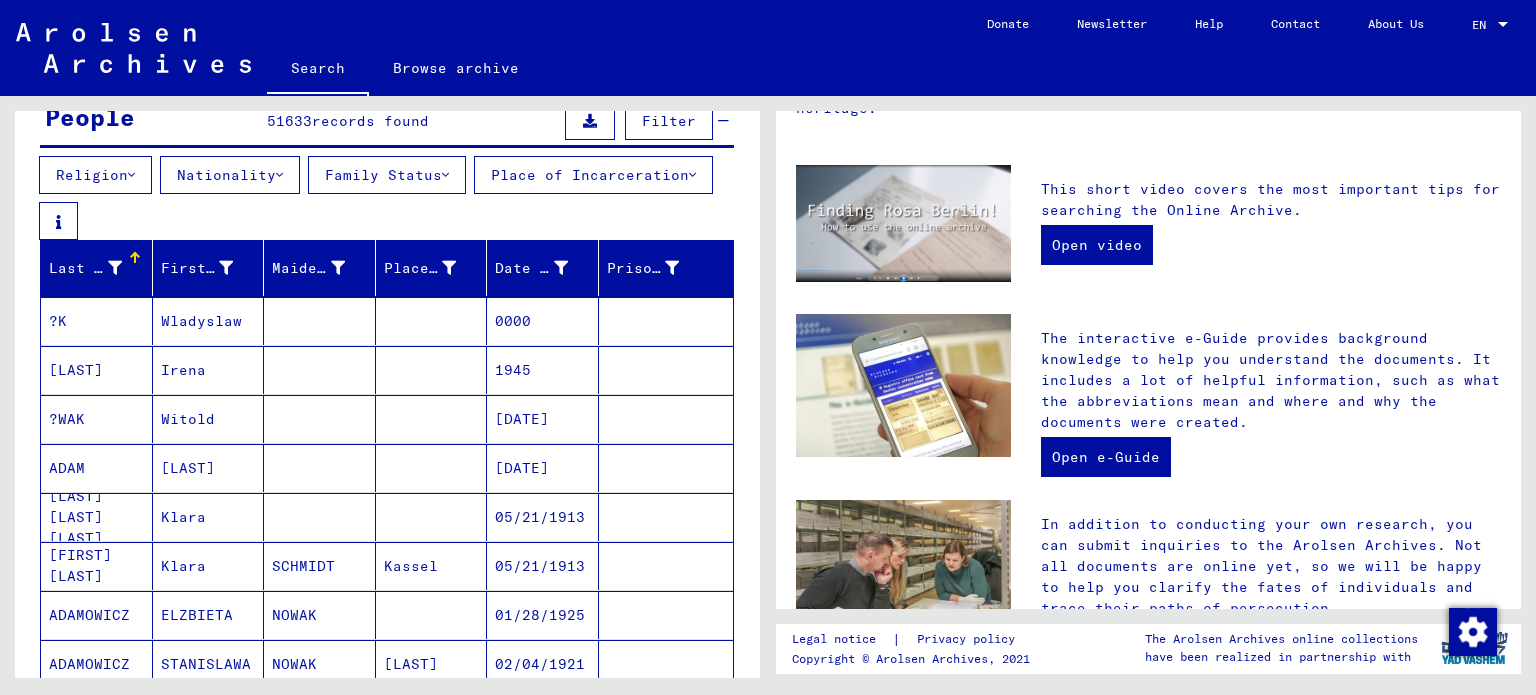 click on "Nationality" at bounding box center (230, 175) 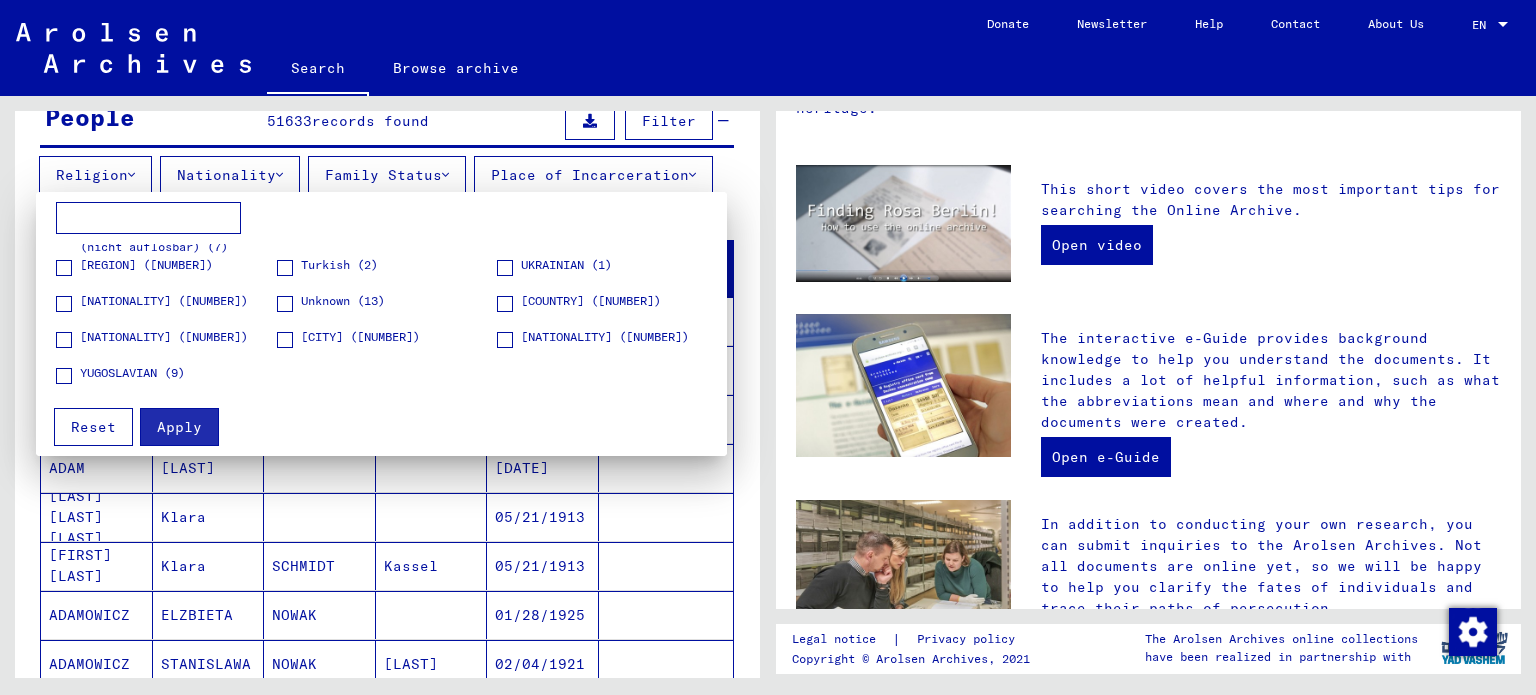 scroll, scrollTop: 712, scrollLeft: 0, axis: vertical 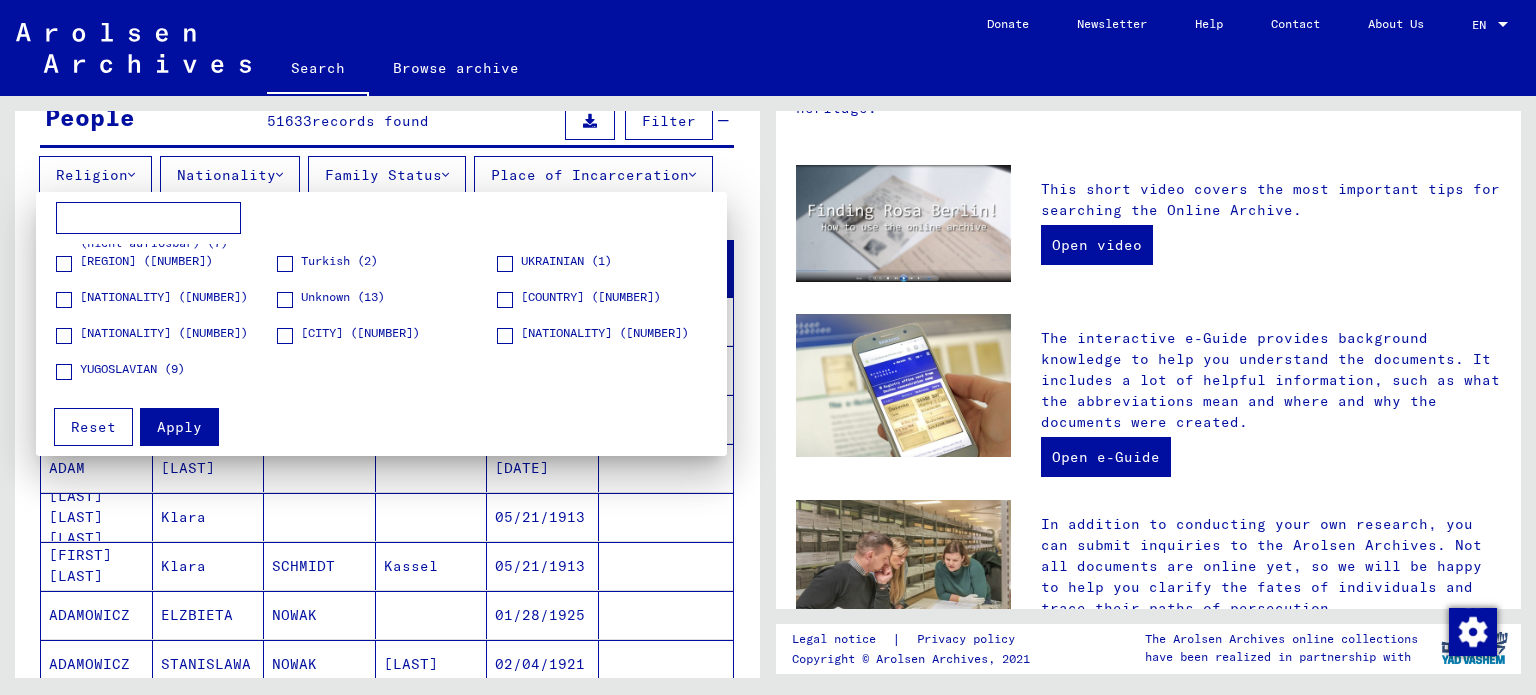 click on "[CITY] ([NUMBER])" at bounding box center (387, 341) 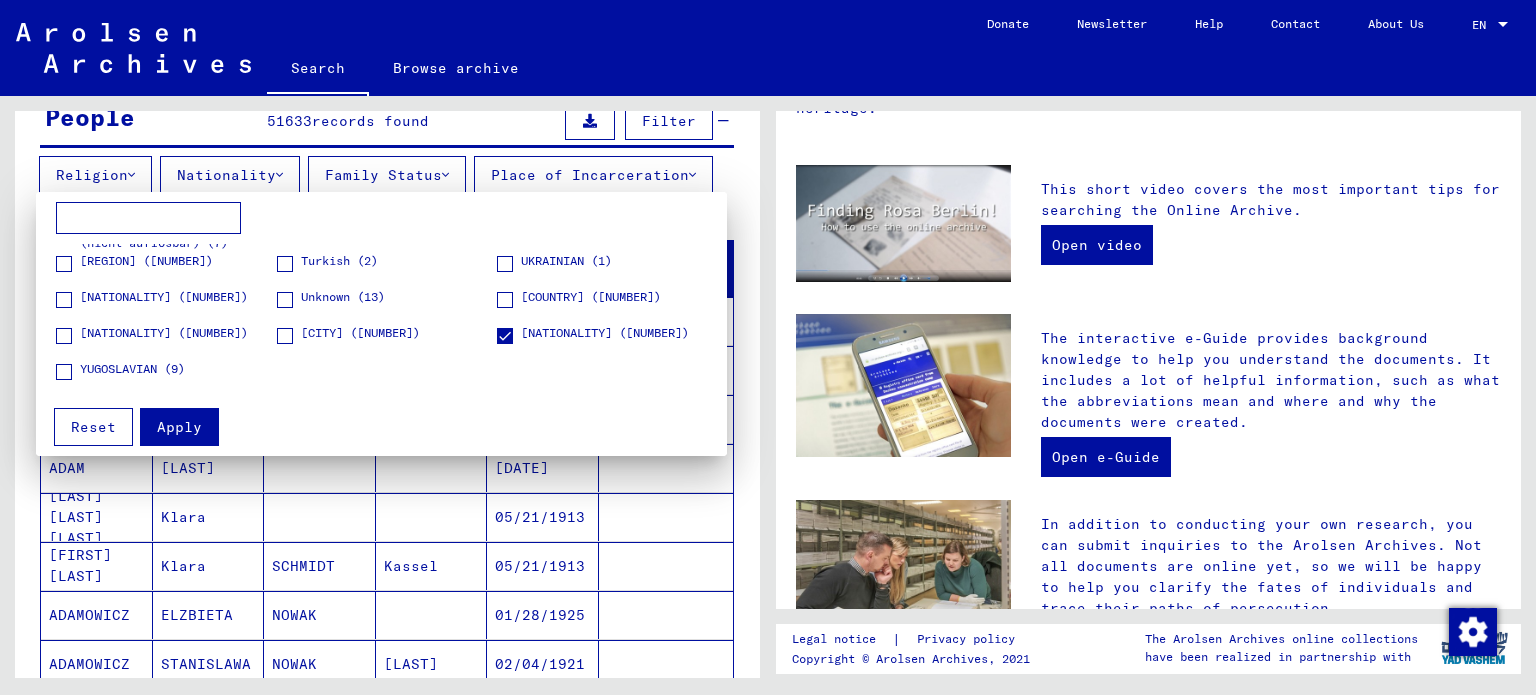 click on "Apply" at bounding box center [179, 427] 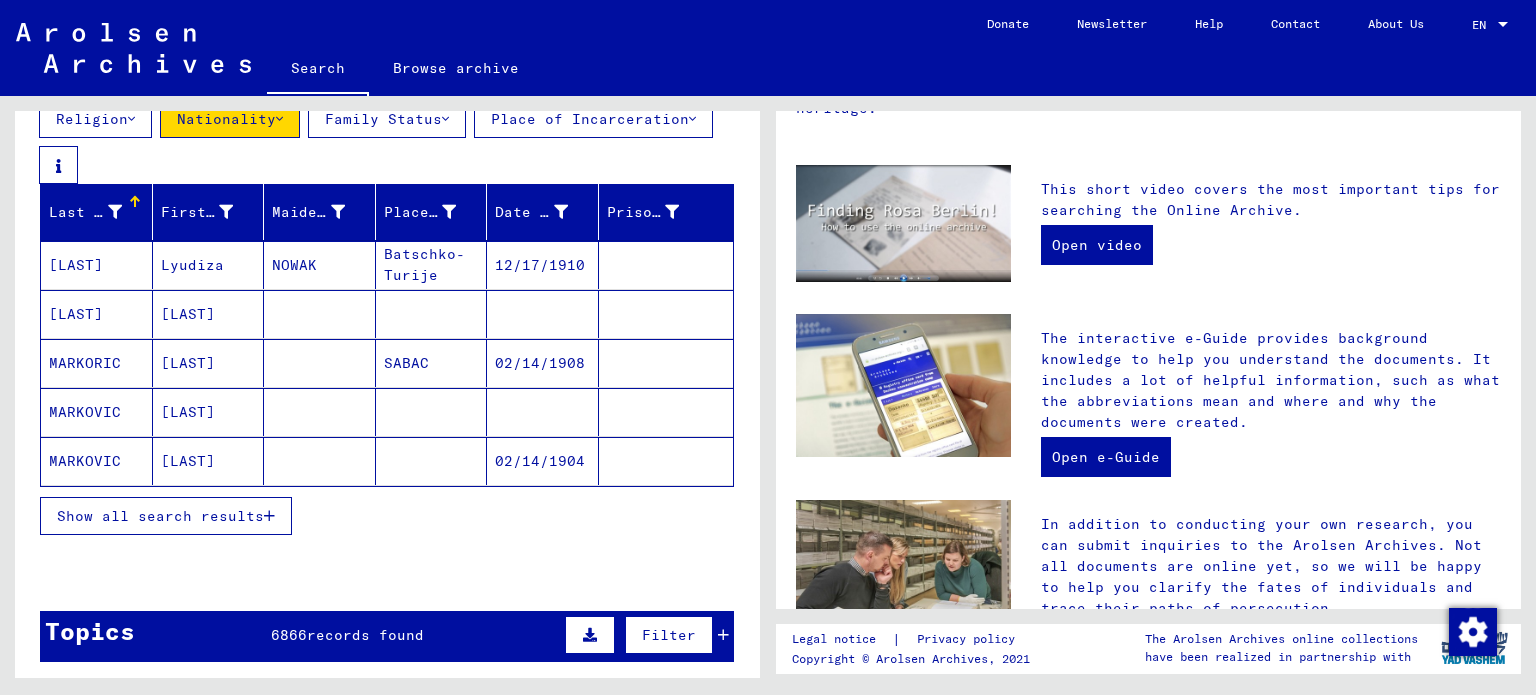 scroll, scrollTop: 300, scrollLeft: 0, axis: vertical 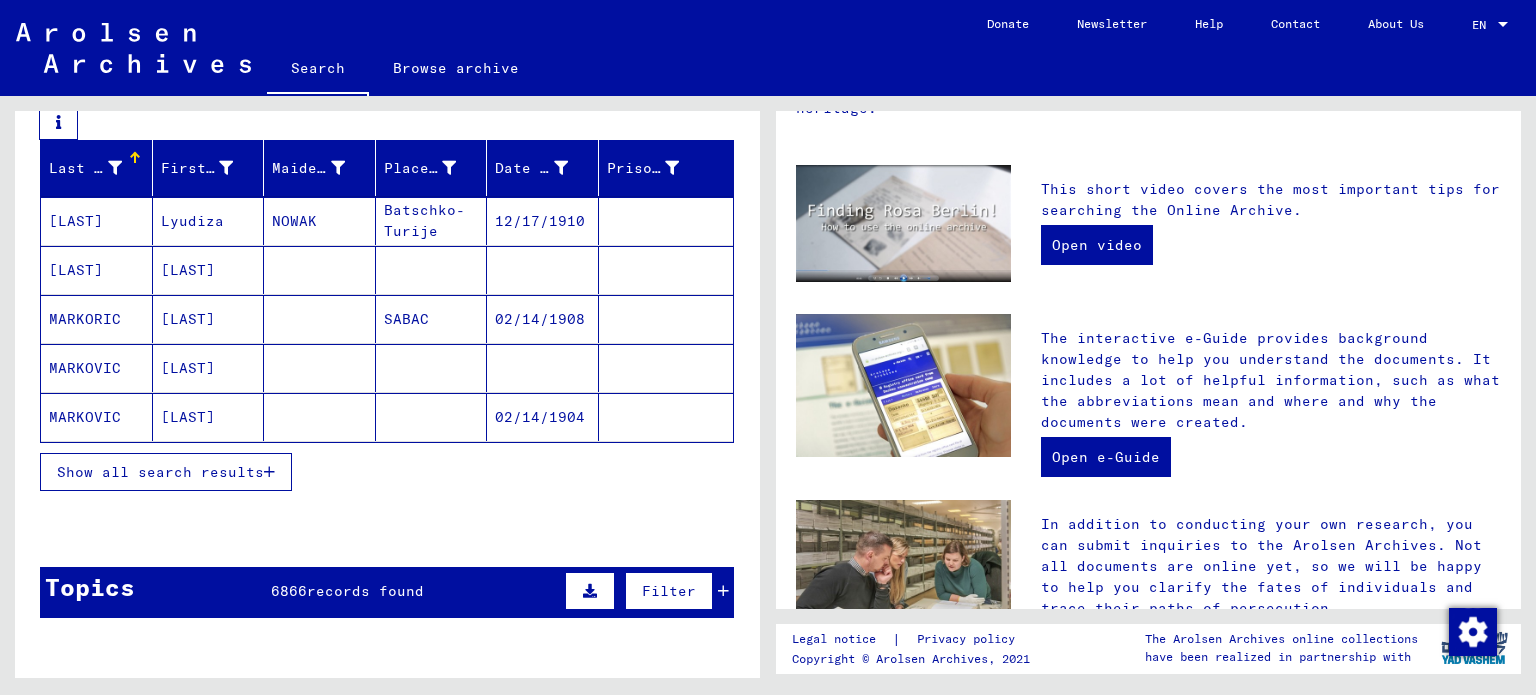 click on "Show all search results" at bounding box center (160, 472) 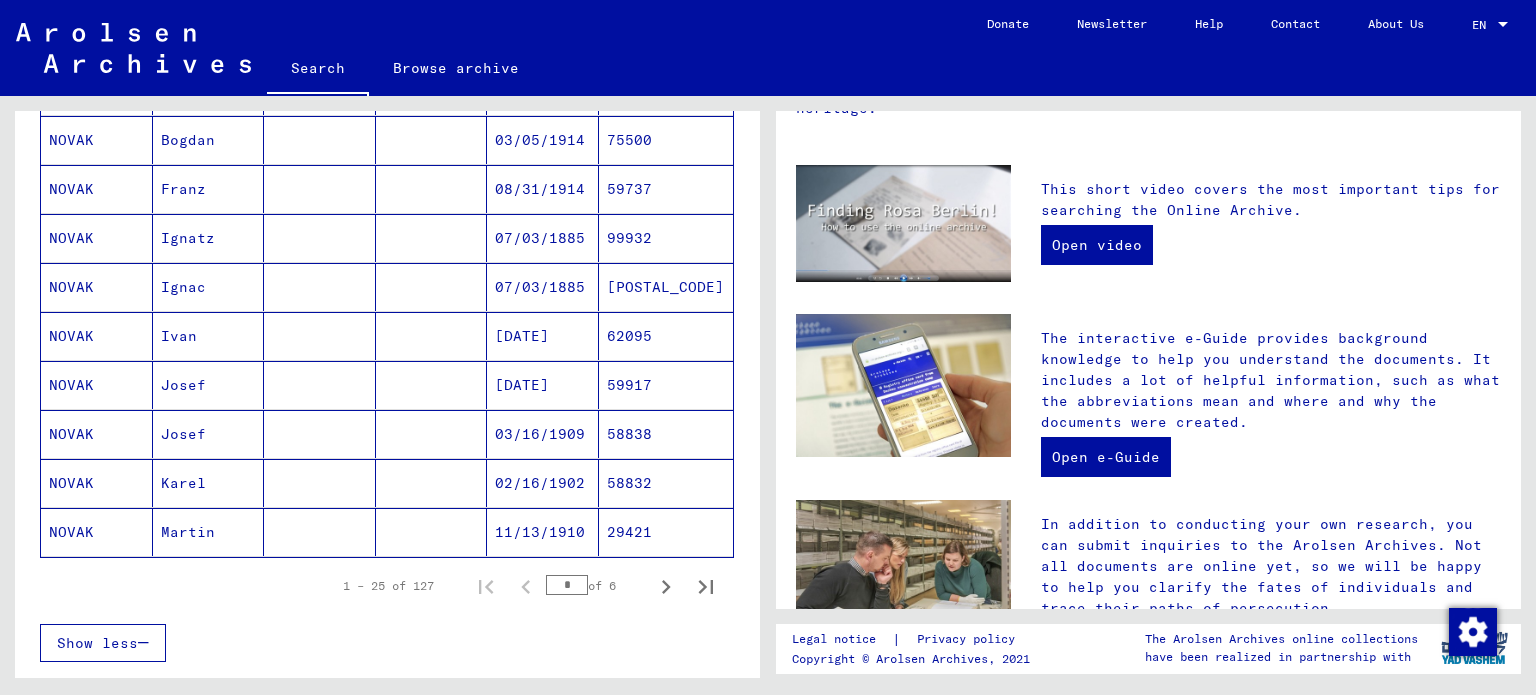 scroll, scrollTop: 1200, scrollLeft: 0, axis: vertical 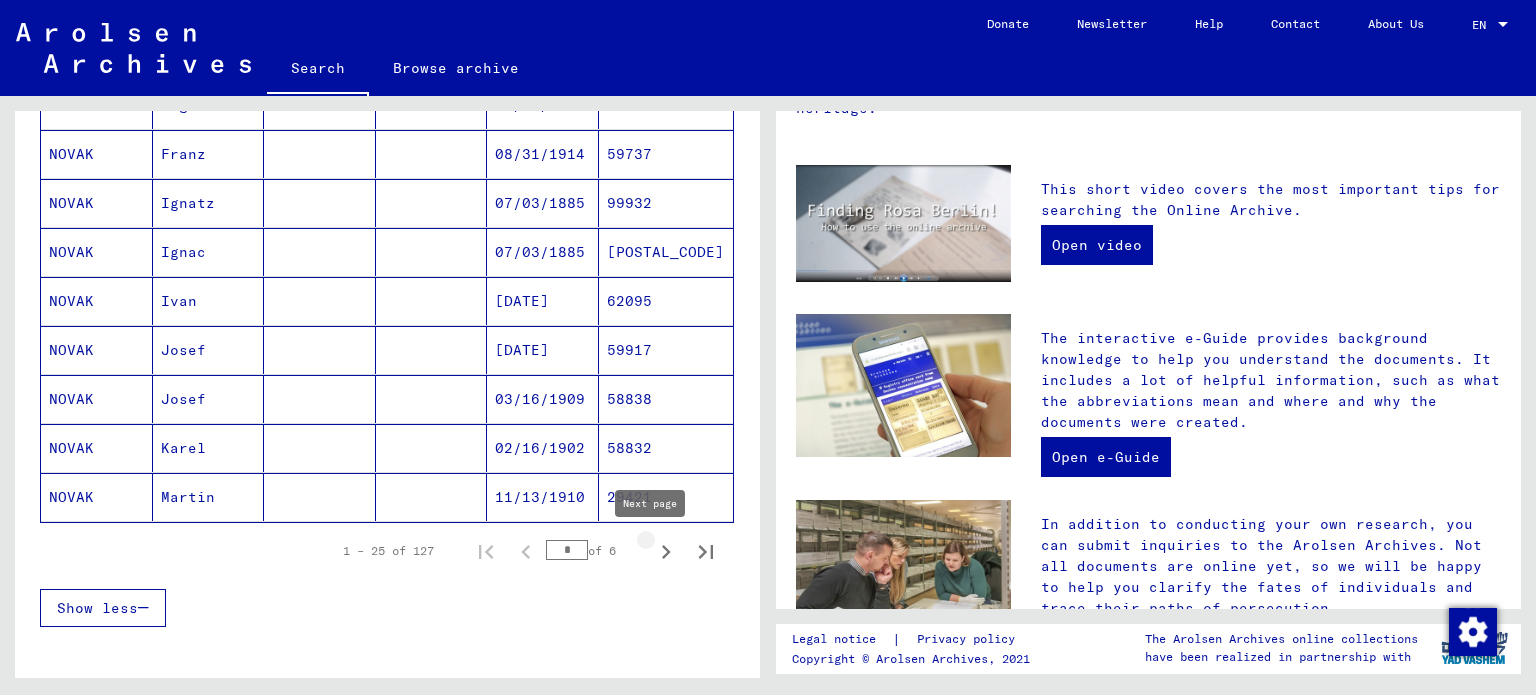 click 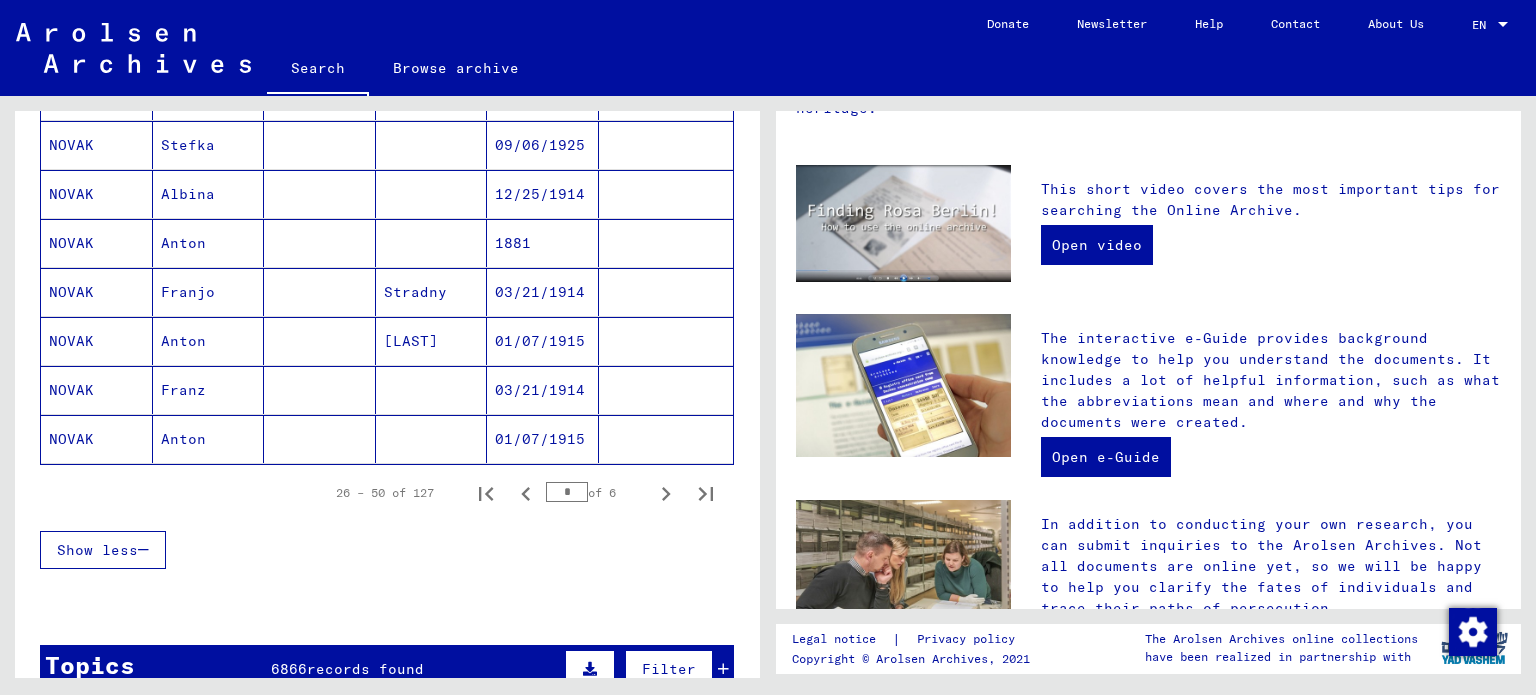 scroll, scrollTop: 1300, scrollLeft: 0, axis: vertical 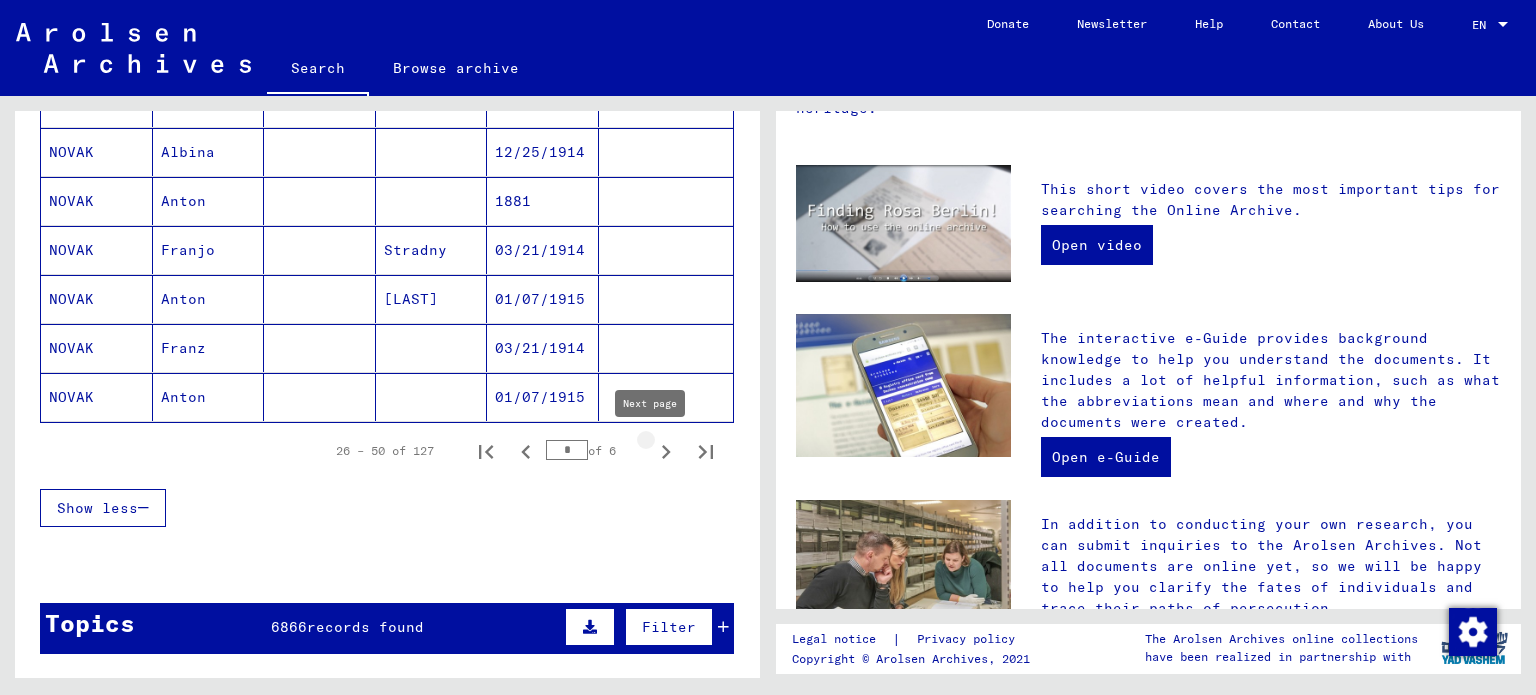 click 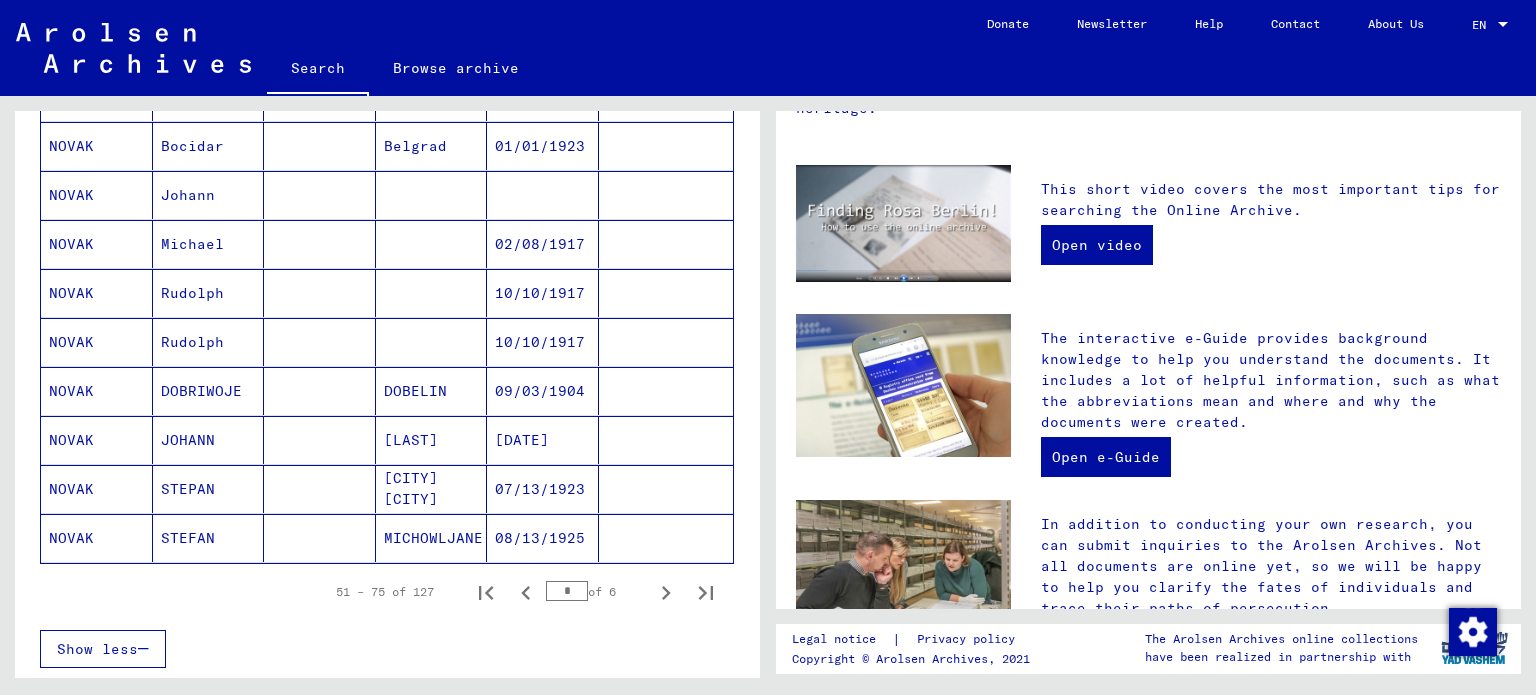 scroll, scrollTop: 1400, scrollLeft: 0, axis: vertical 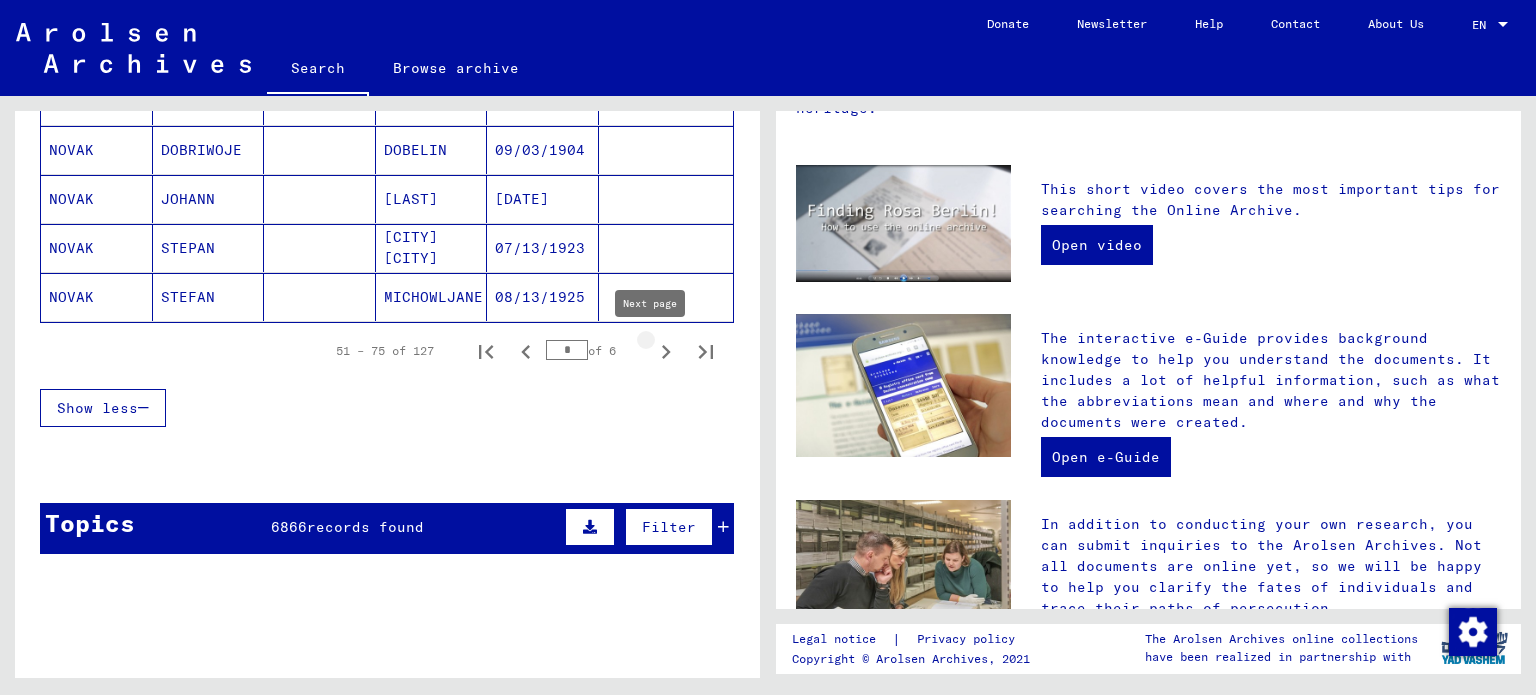 click at bounding box center (666, 351) 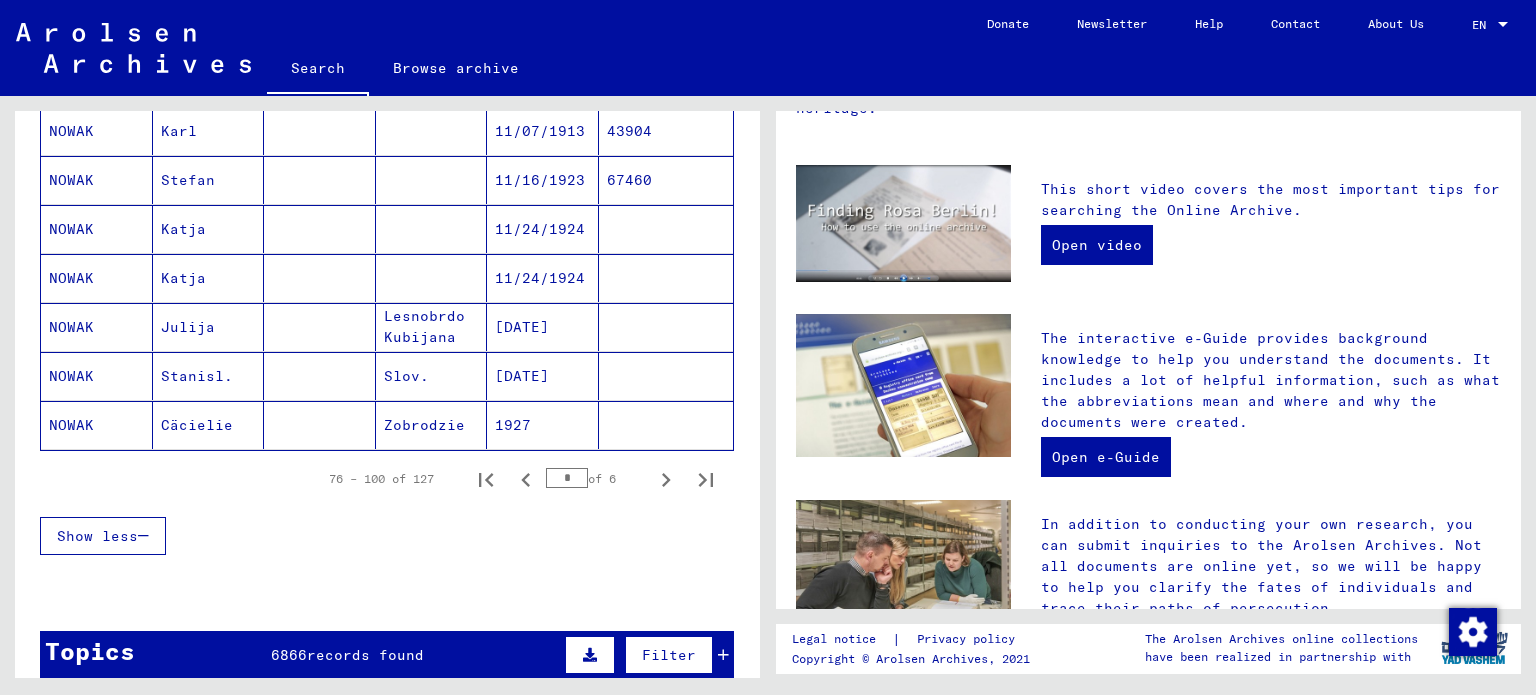 scroll, scrollTop: 1400, scrollLeft: 0, axis: vertical 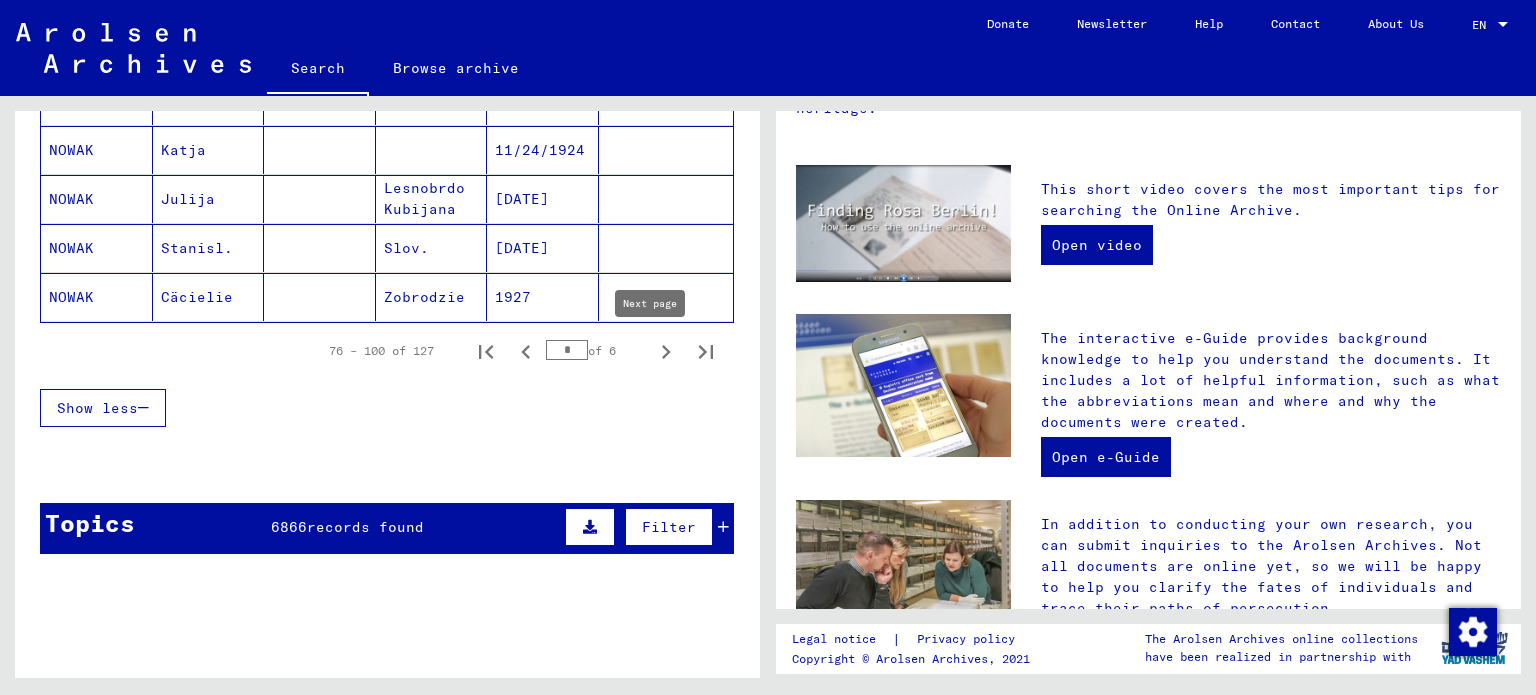 click 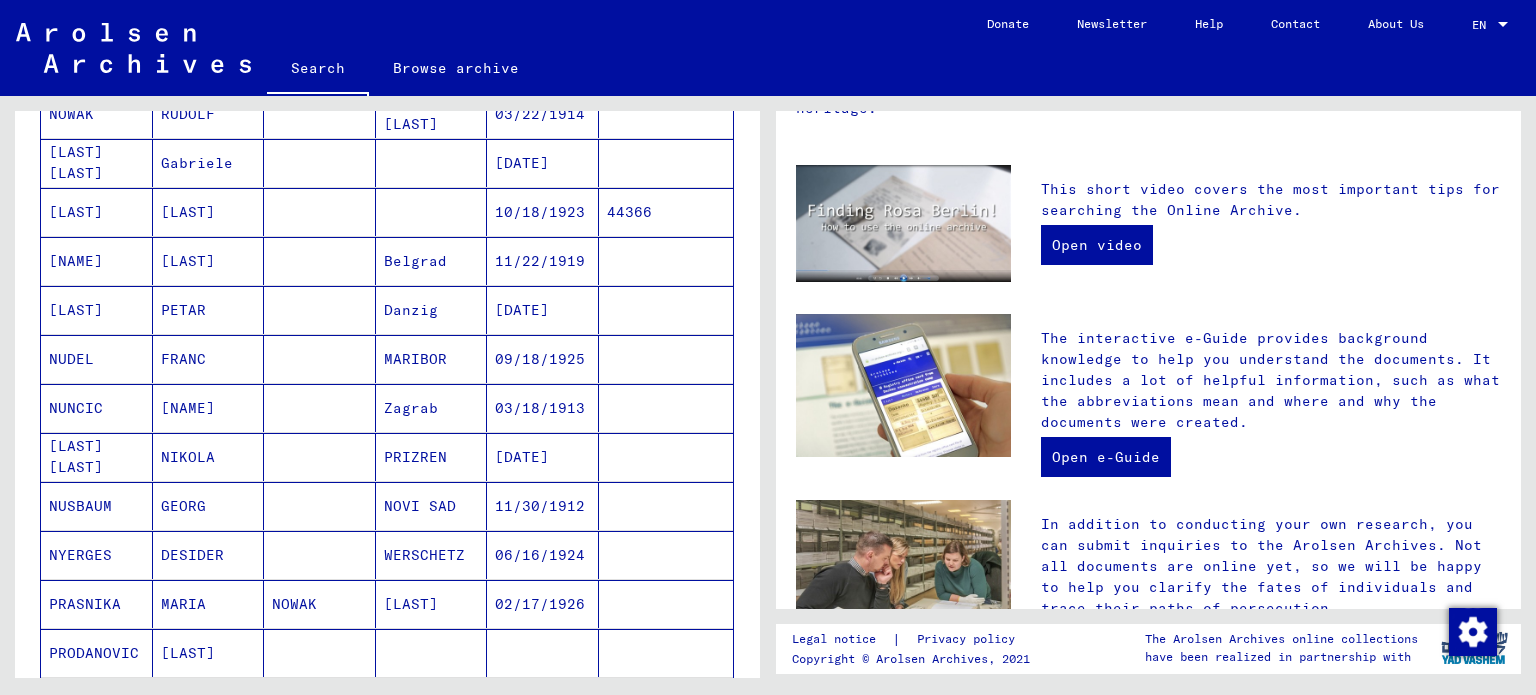 scroll, scrollTop: 1400, scrollLeft: 0, axis: vertical 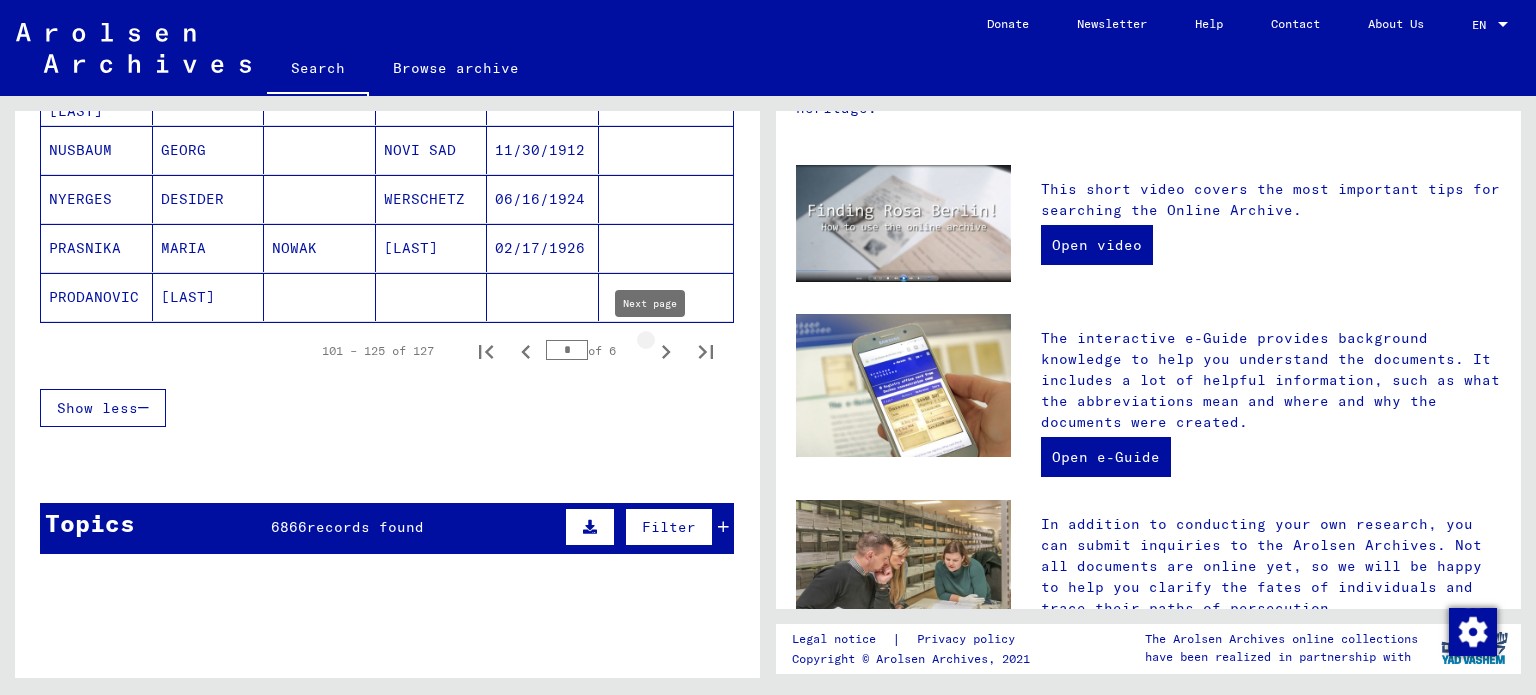click at bounding box center [666, 351] 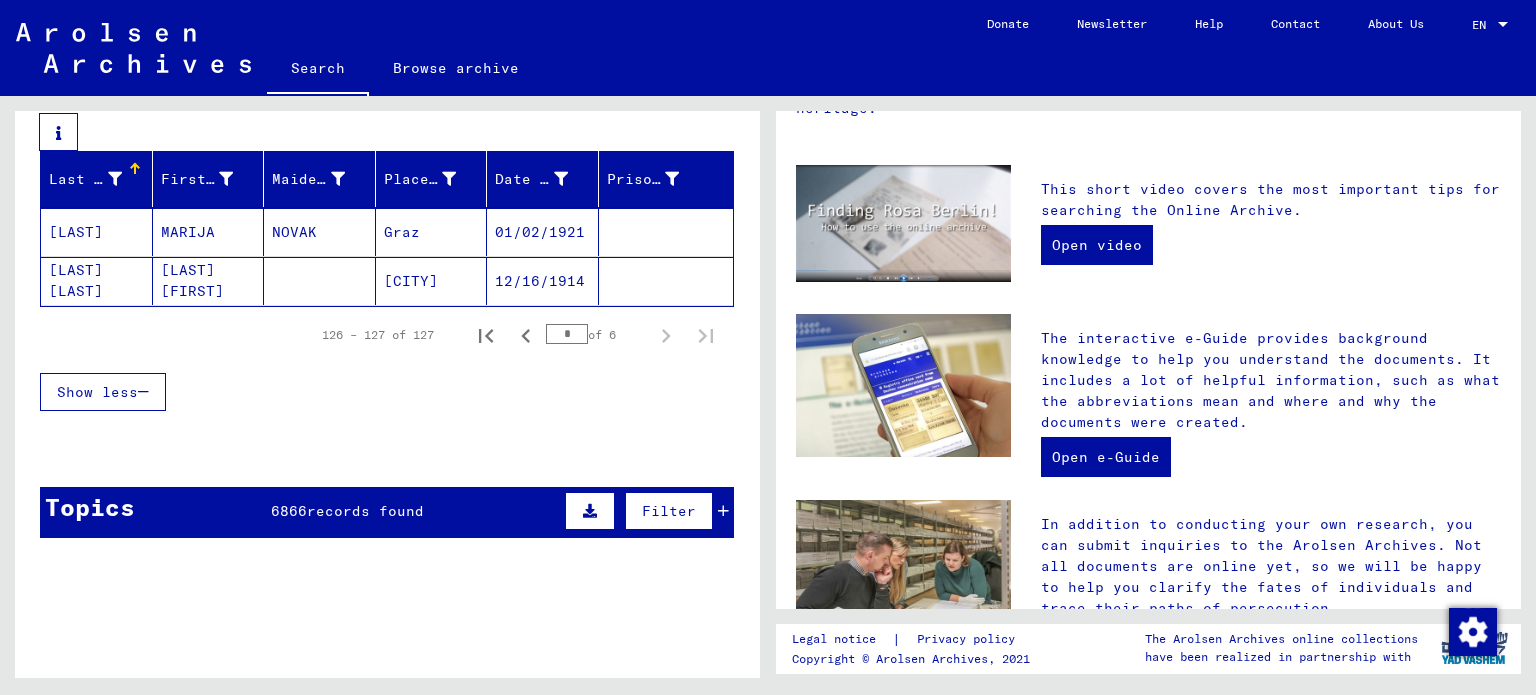 scroll, scrollTop: 0, scrollLeft: 0, axis: both 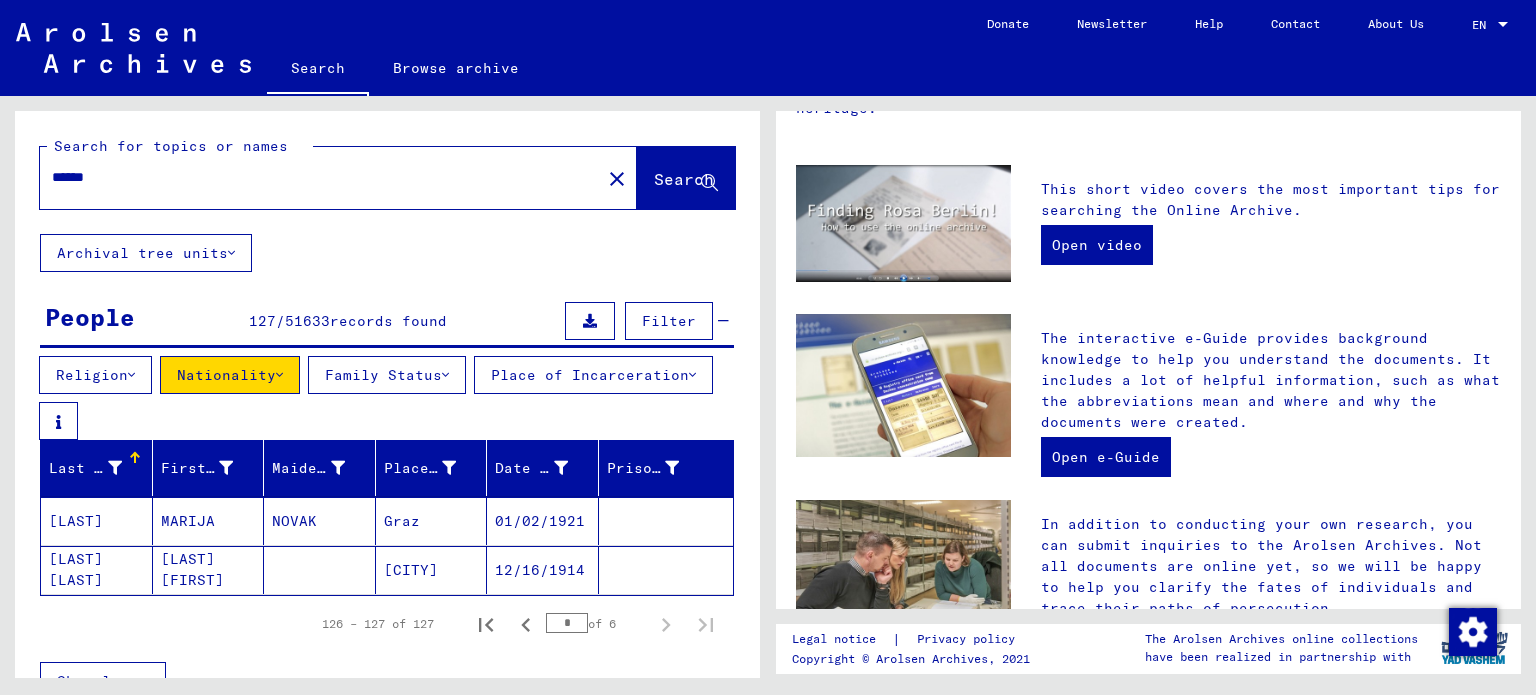 click on "*****" at bounding box center (314, 177) 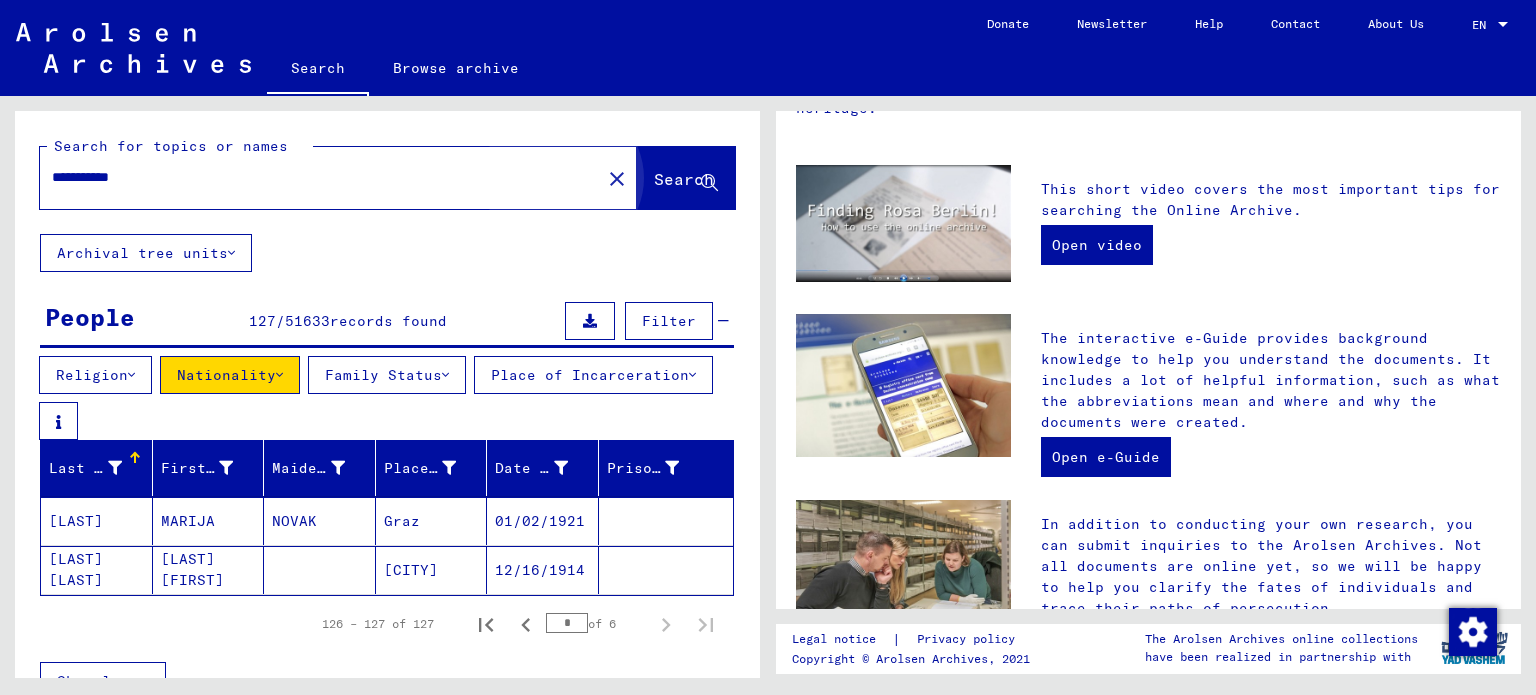 click on "Search" 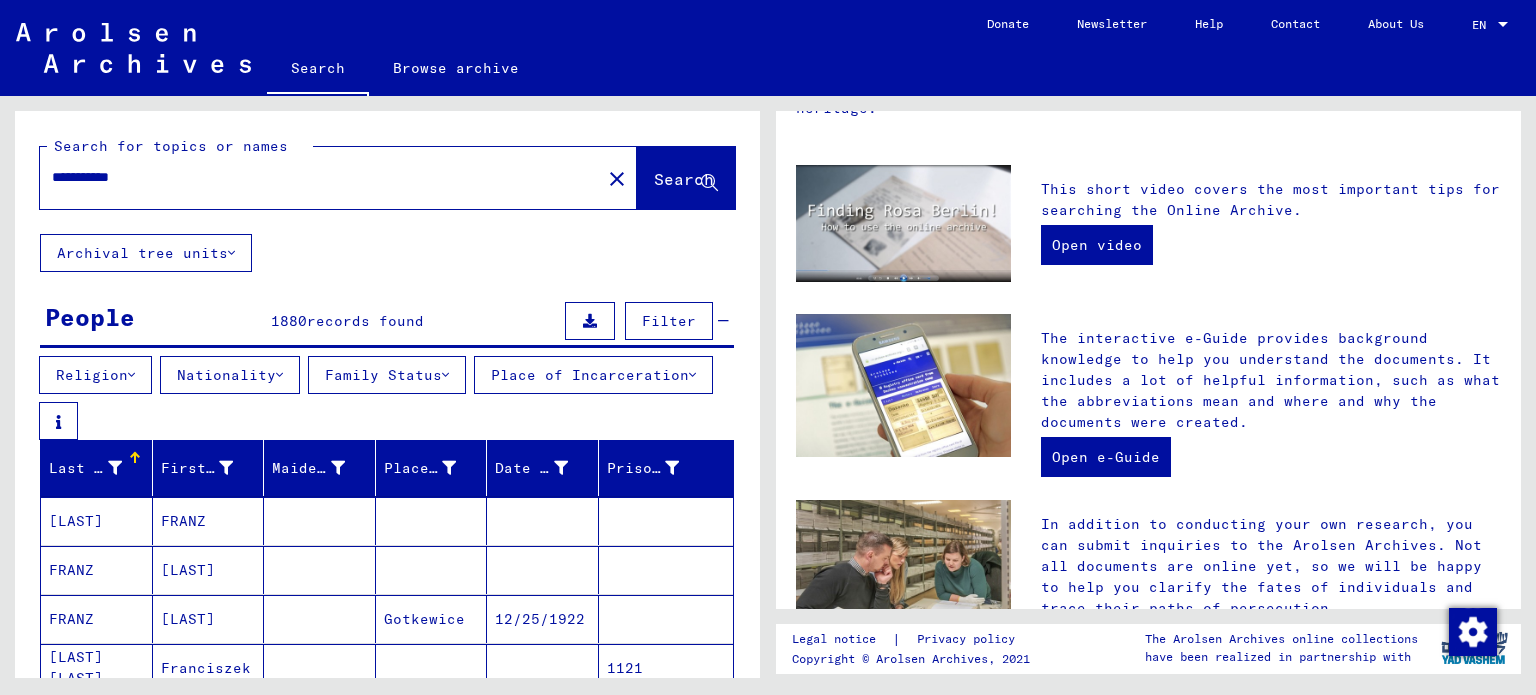 click on "[LAST]" at bounding box center [209, 619] 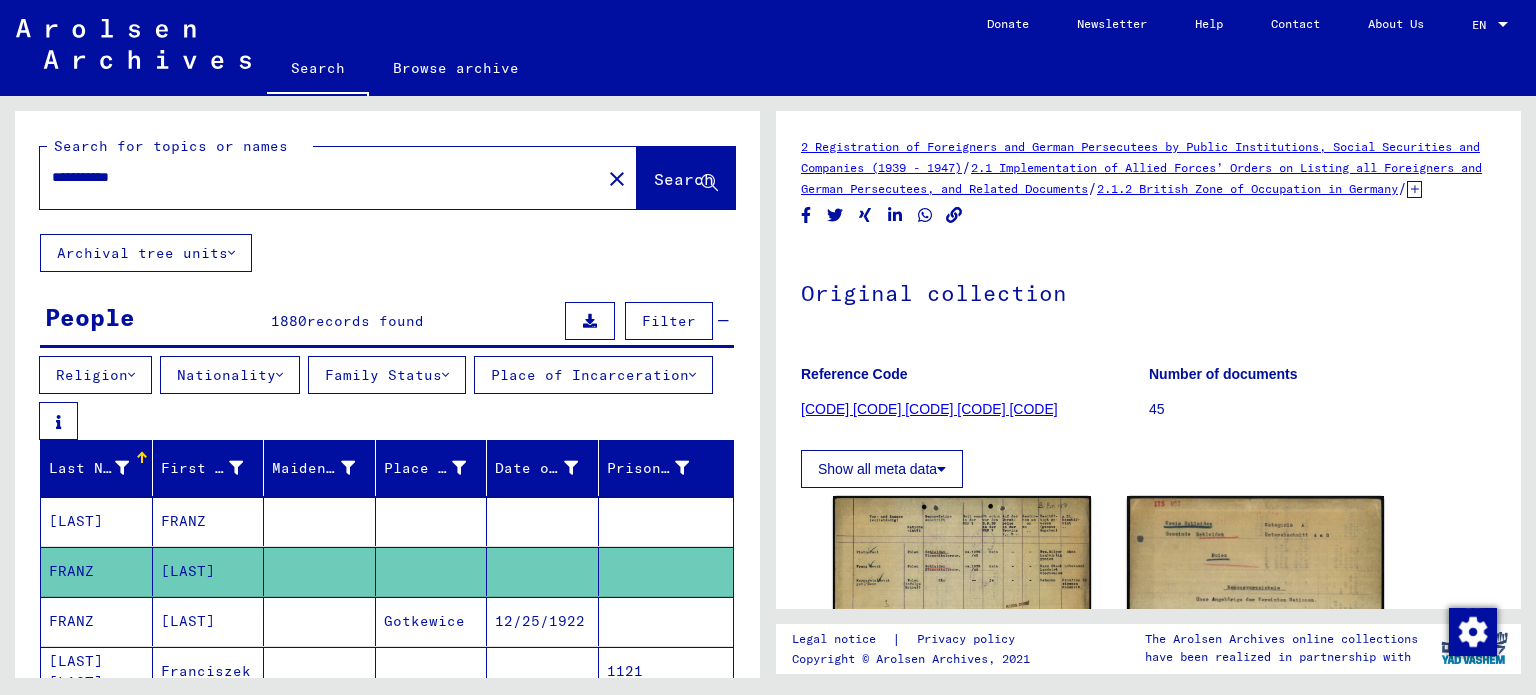 scroll, scrollTop: 0, scrollLeft: 0, axis: both 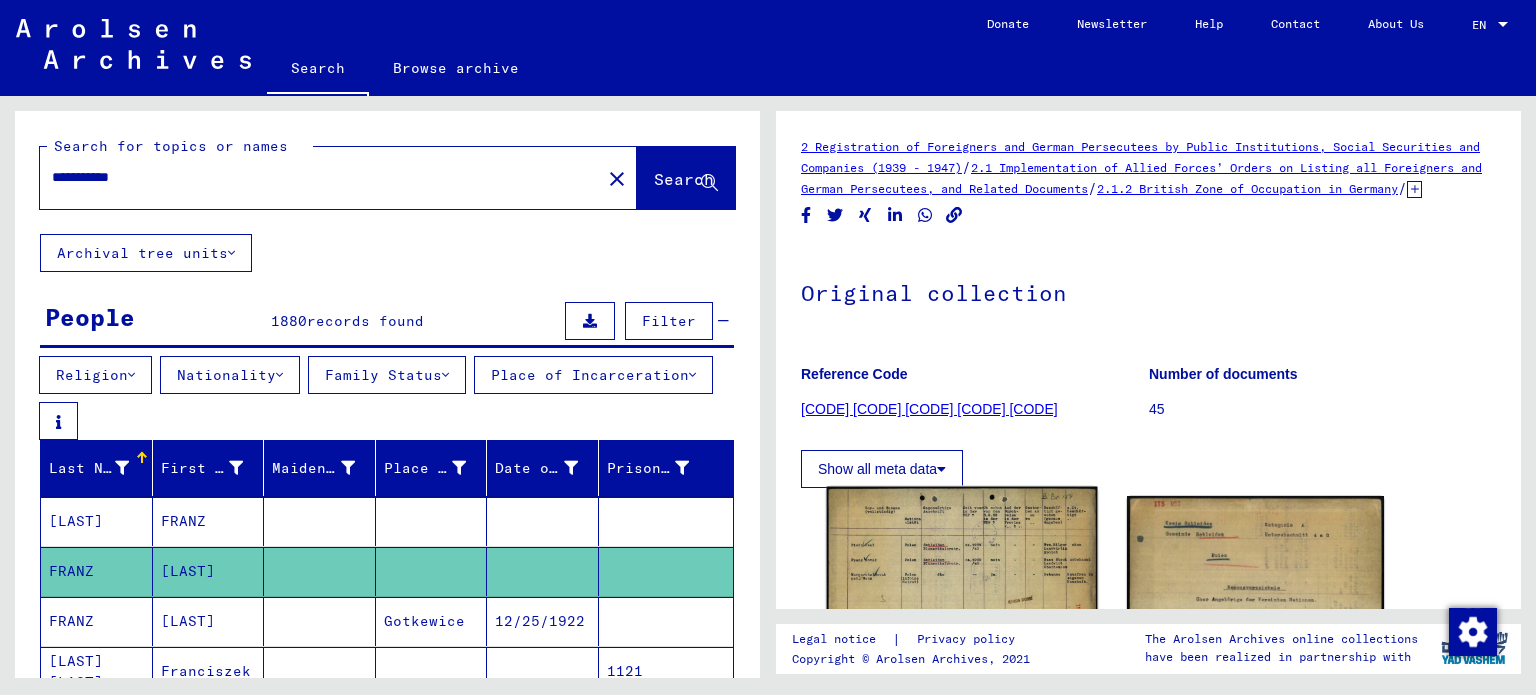 click 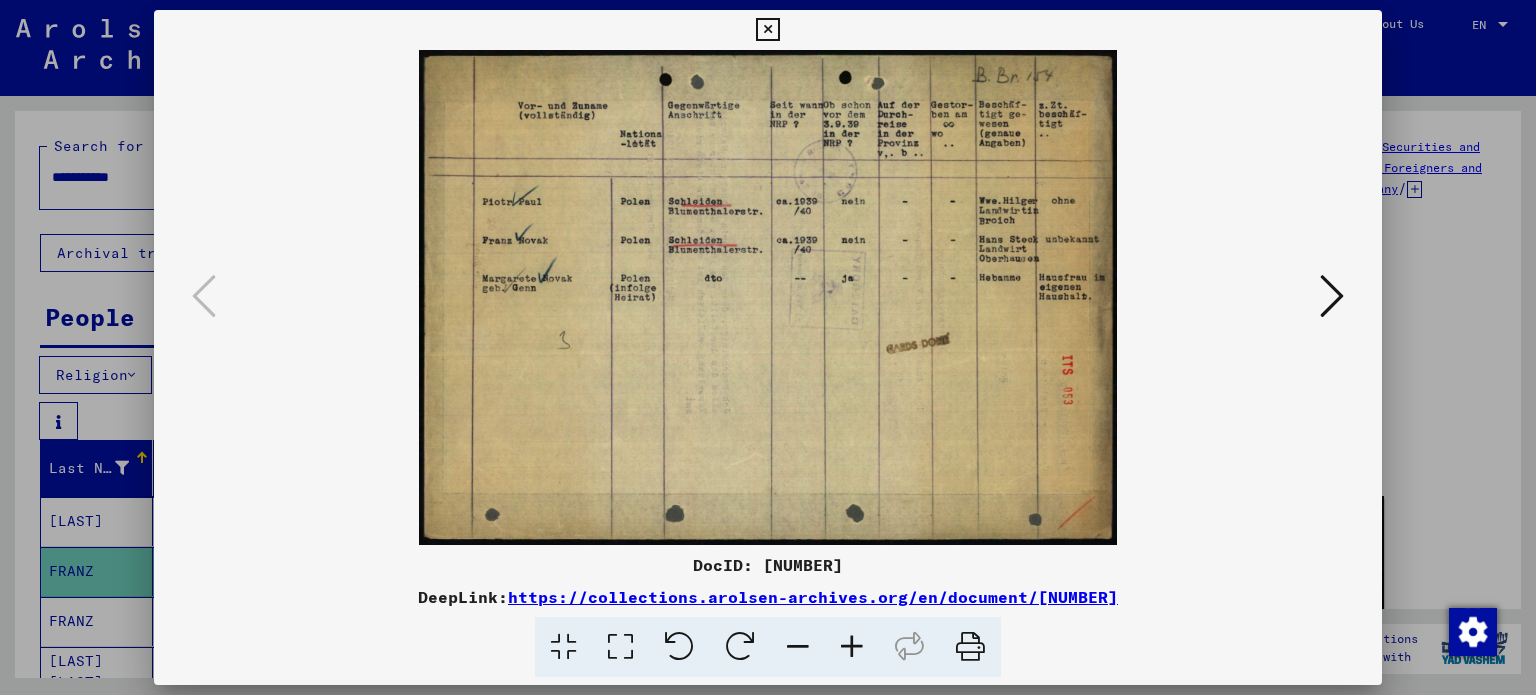 click at bounding box center [768, 297] 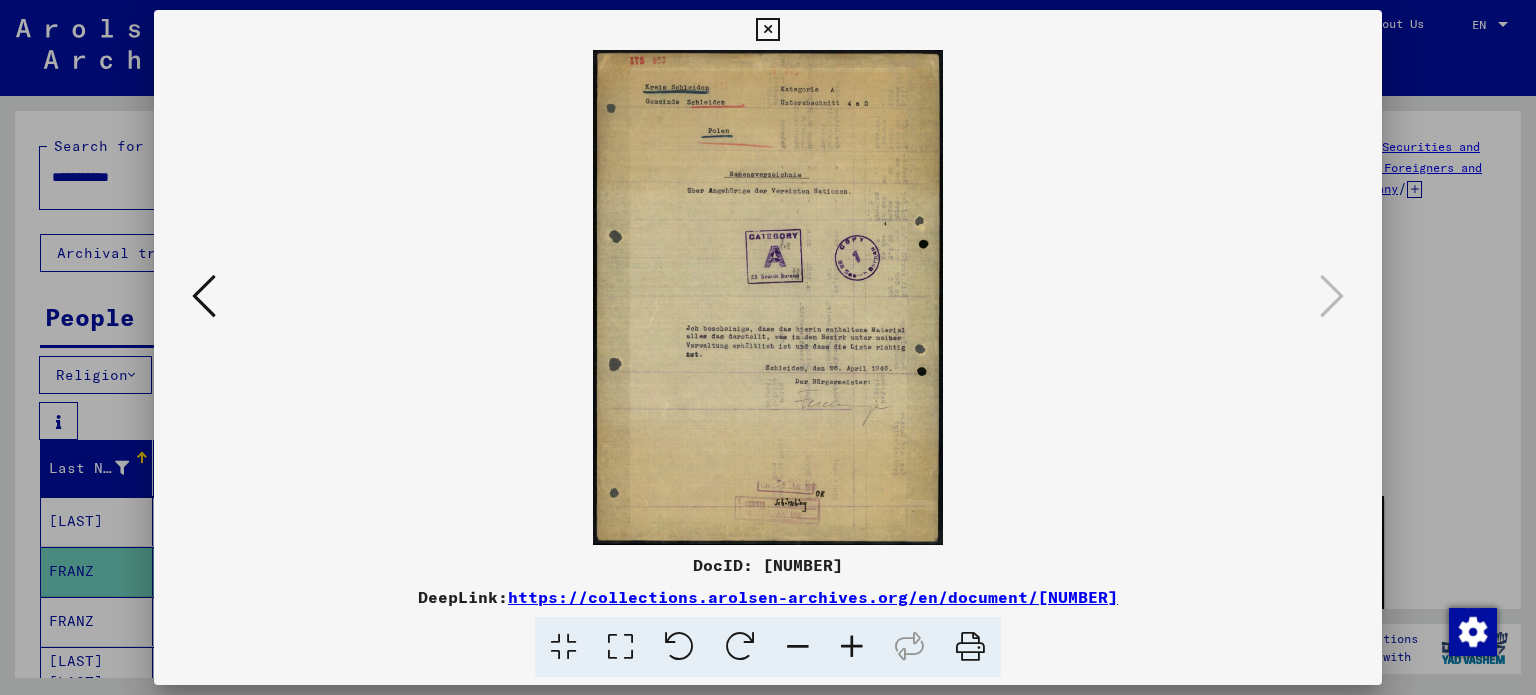 click at bounding box center [768, 347] 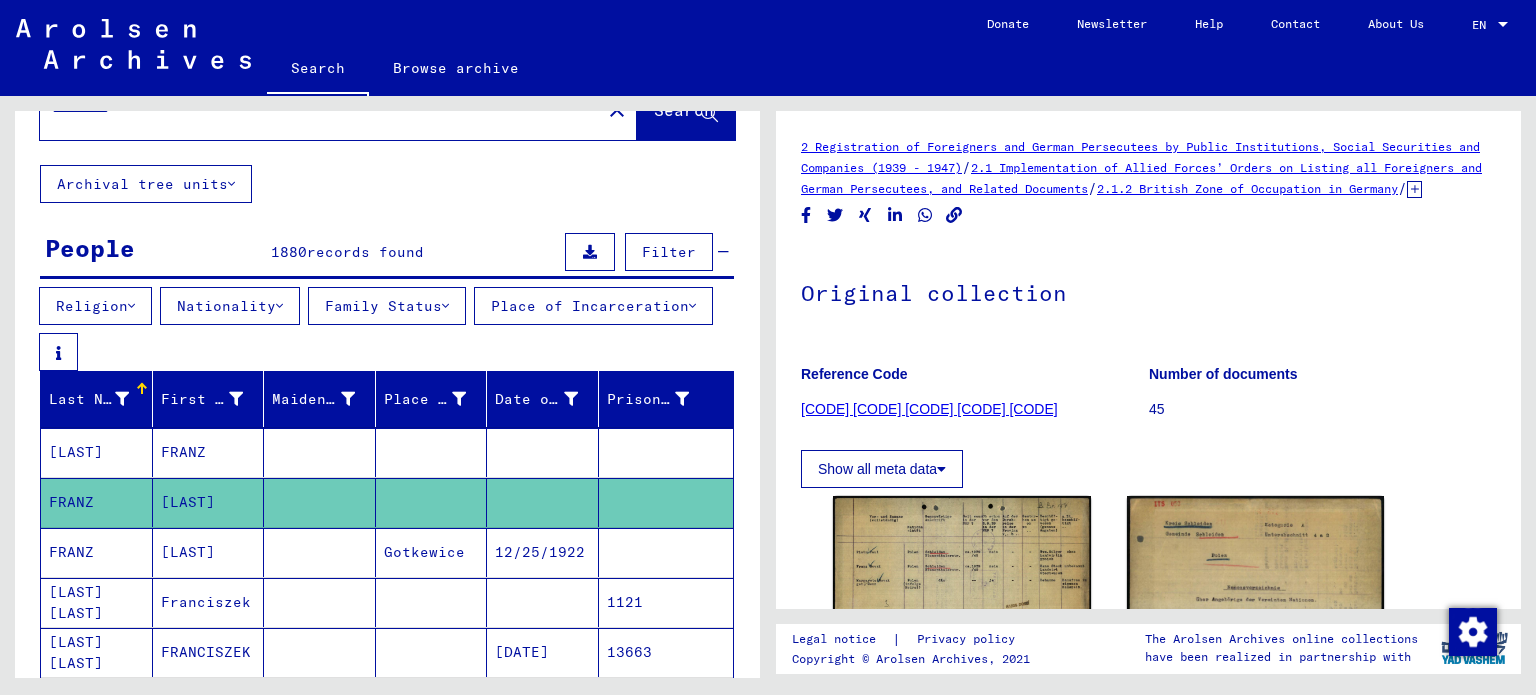 scroll, scrollTop: 100, scrollLeft: 0, axis: vertical 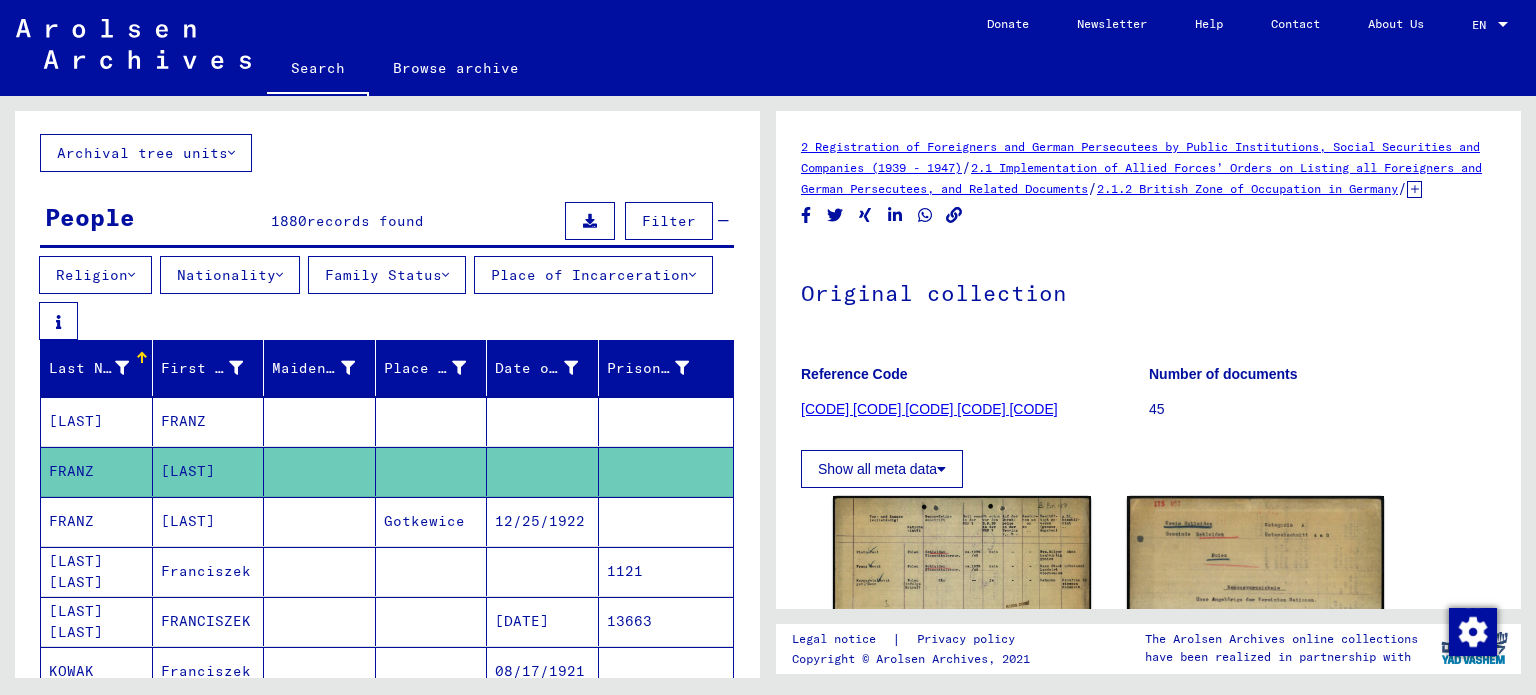 click on "Gotkewice" at bounding box center [432, 571] 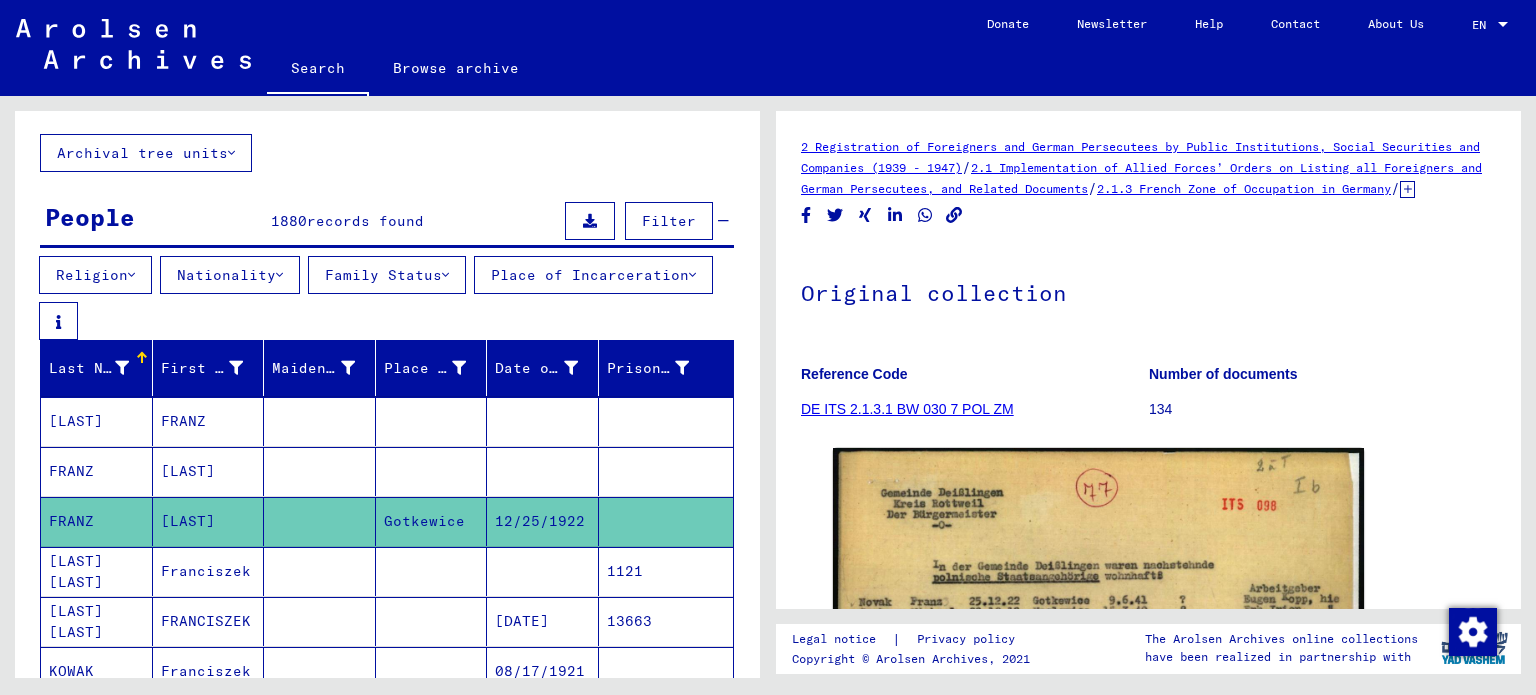 scroll, scrollTop: 0, scrollLeft: 0, axis: both 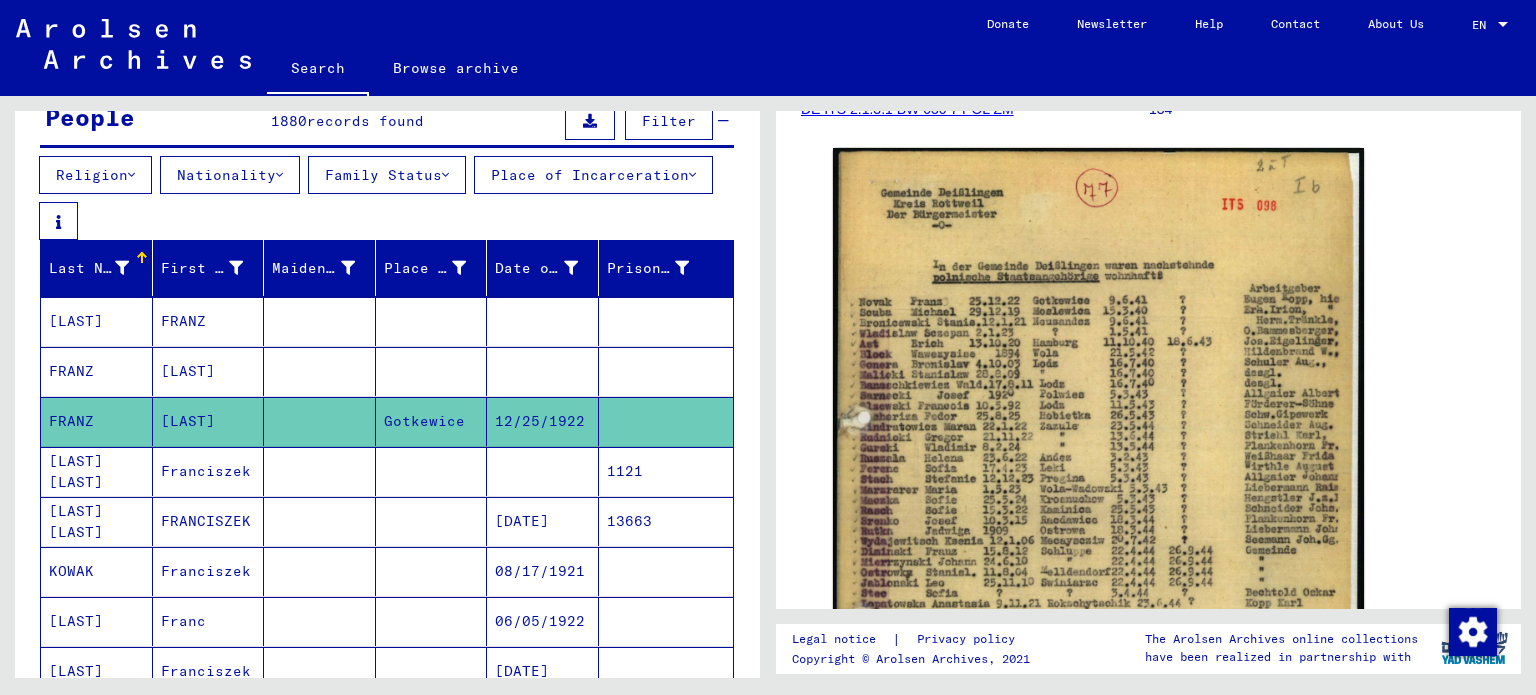 click on "[LAST]" at bounding box center [209, 421] 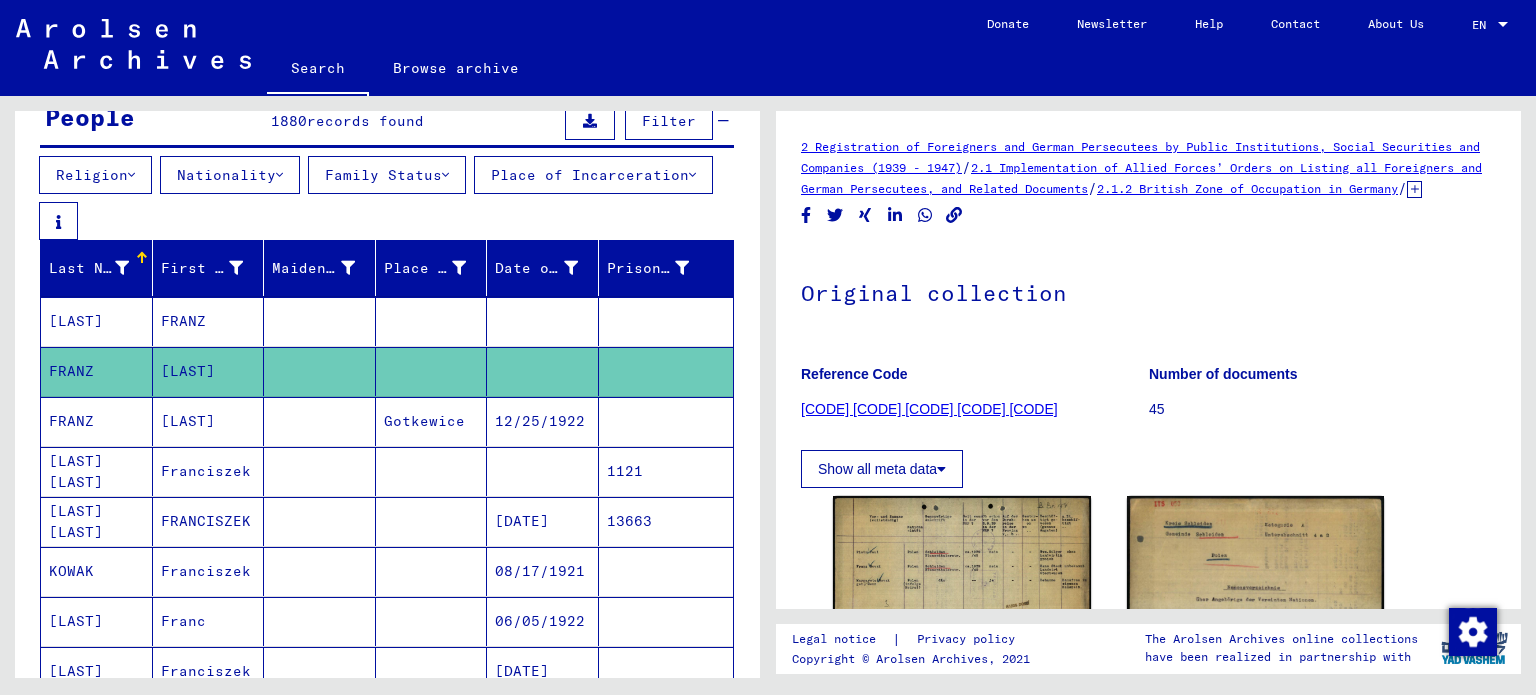 scroll, scrollTop: 0, scrollLeft: 0, axis: both 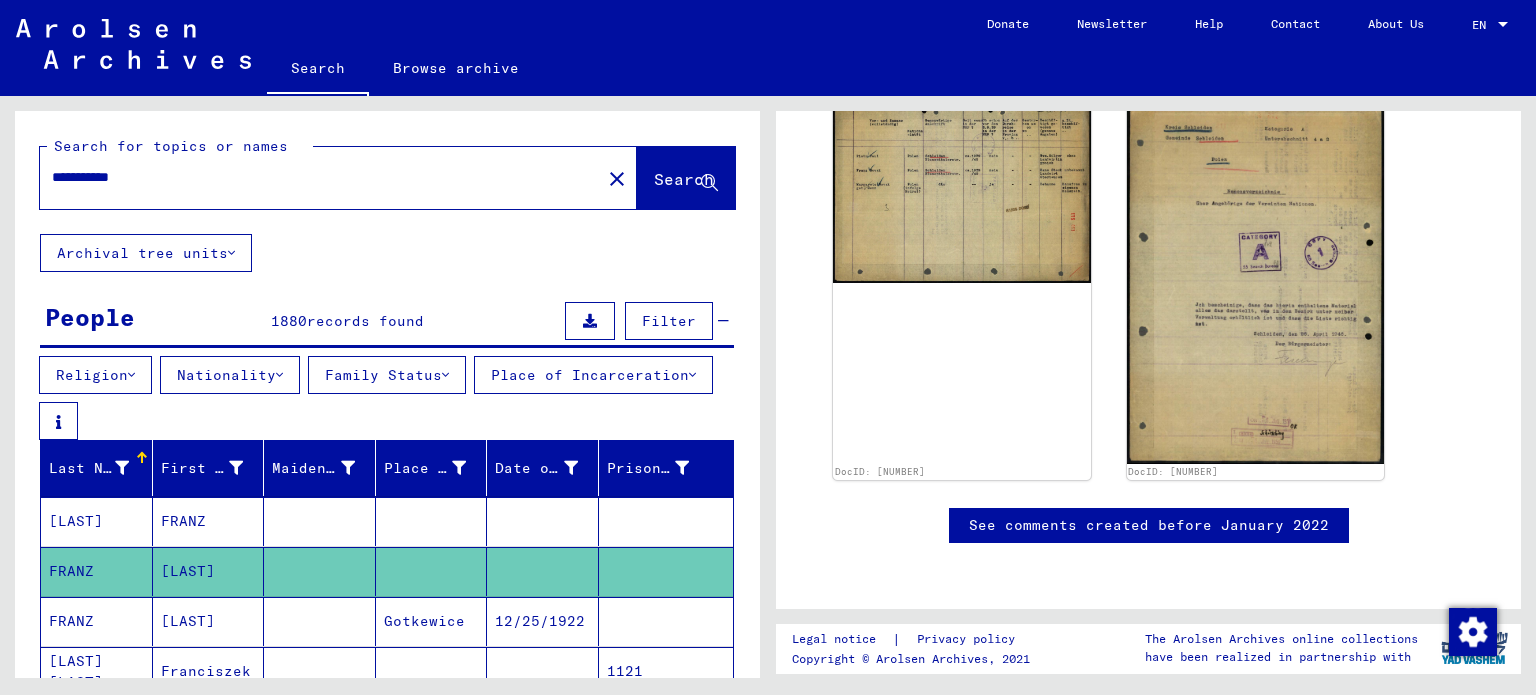 click on "**********" at bounding box center (320, 177) 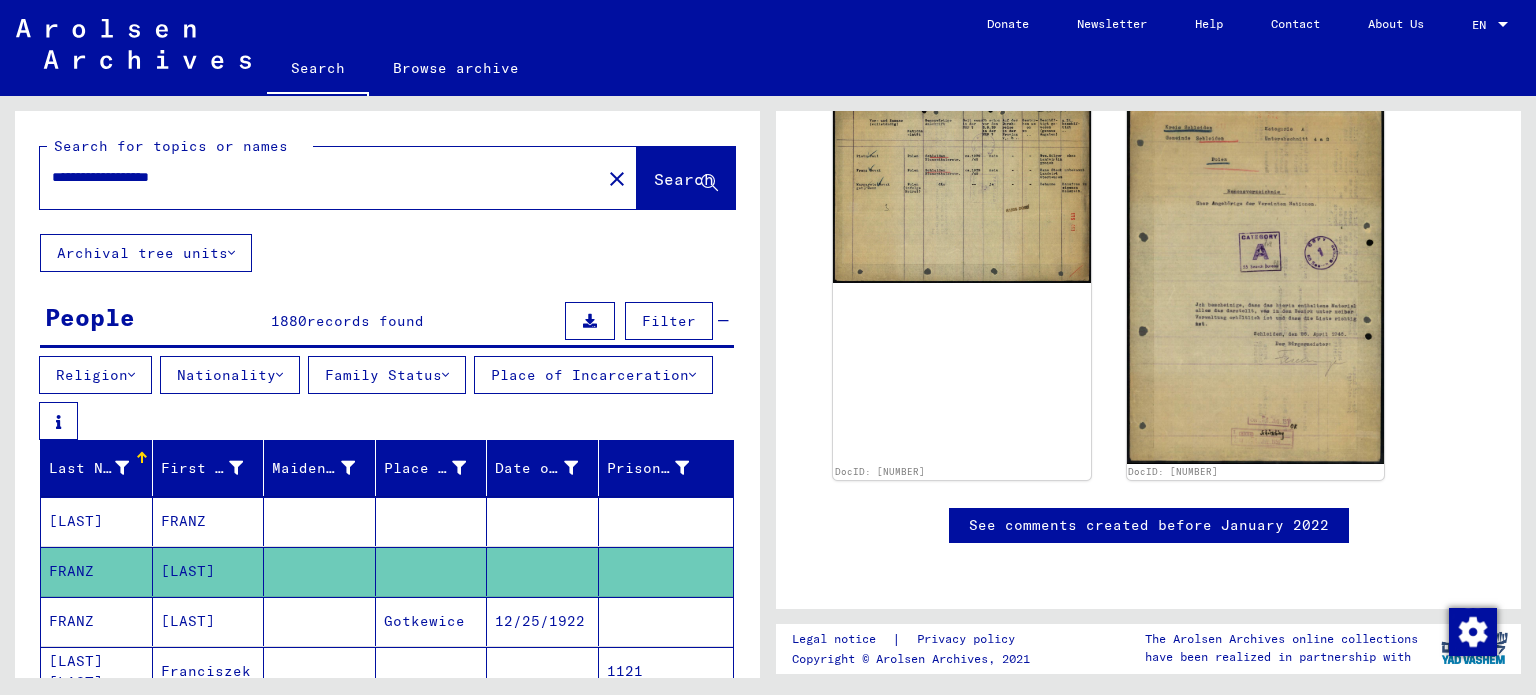 click on "Search" 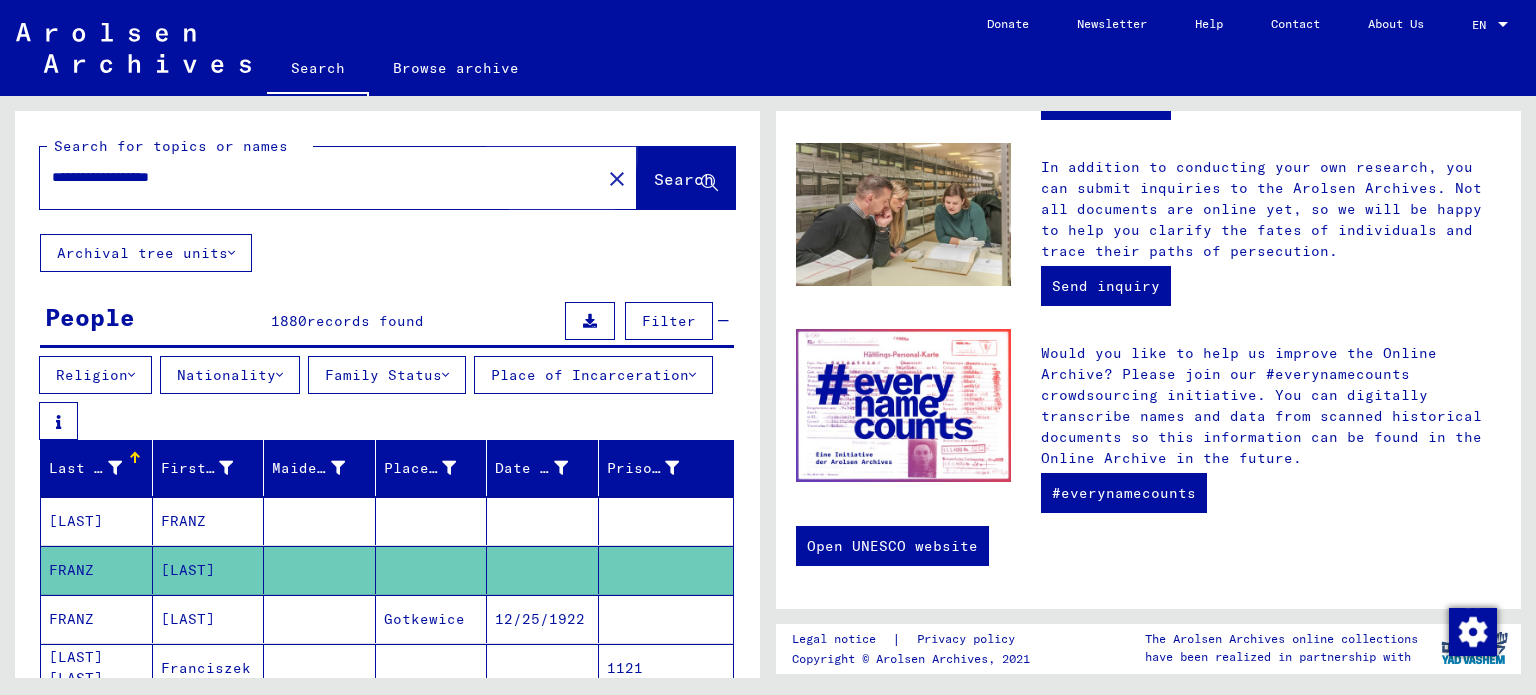 scroll, scrollTop: 0, scrollLeft: 0, axis: both 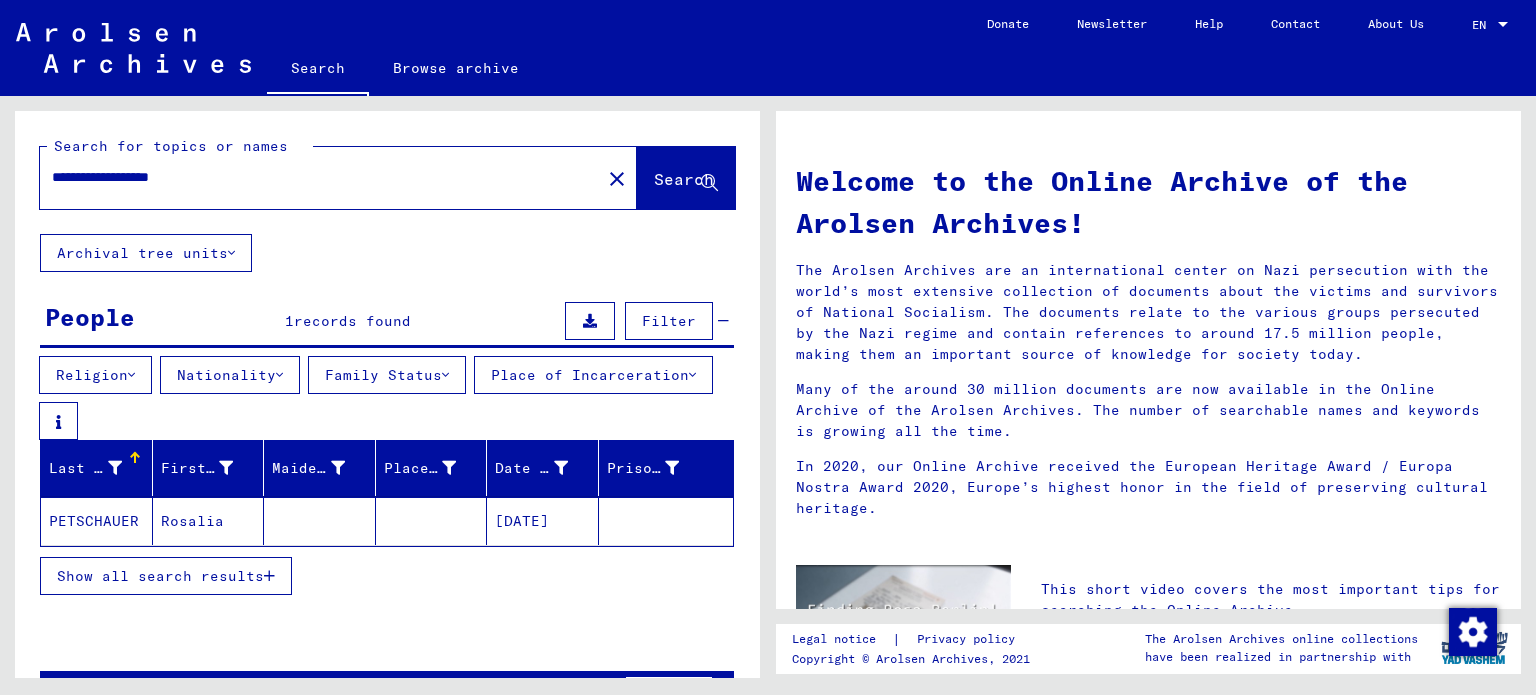 click on "Rosalia" 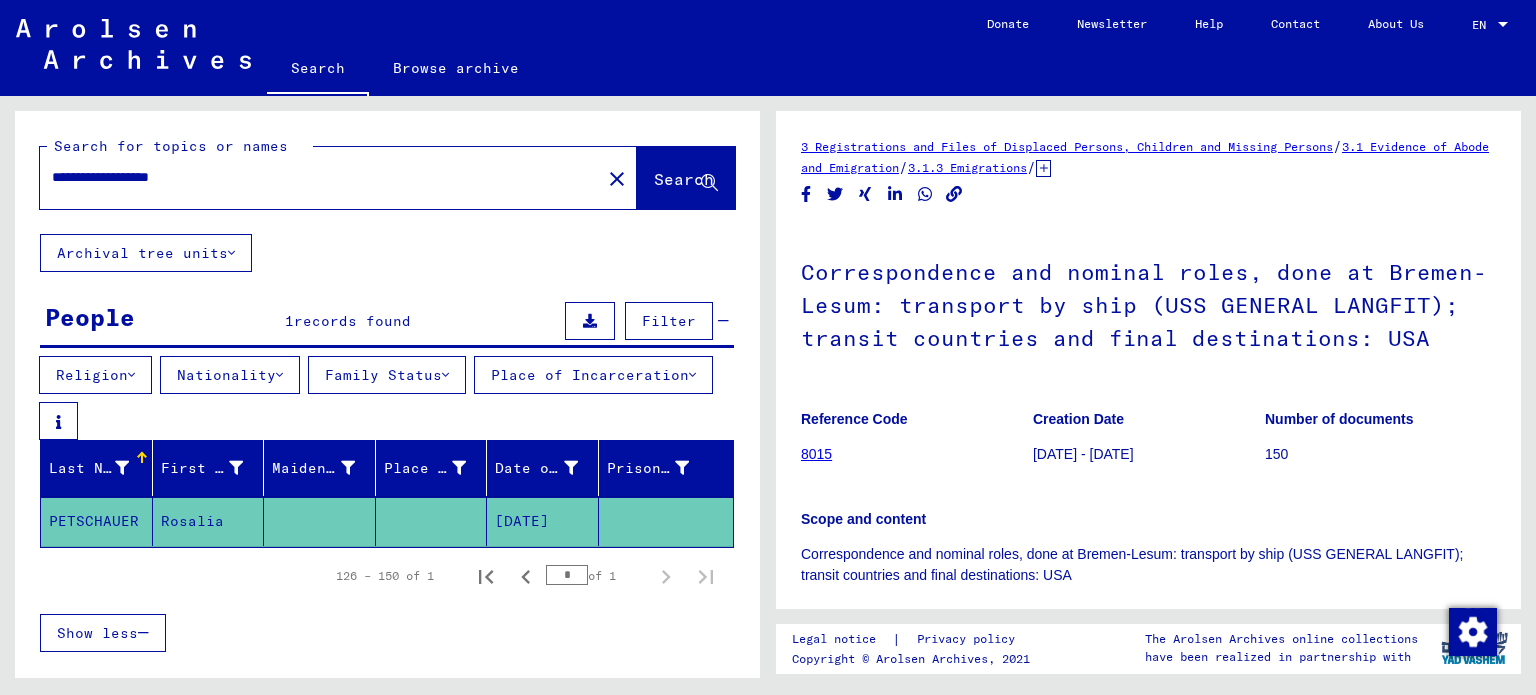 scroll, scrollTop: 0, scrollLeft: 0, axis: both 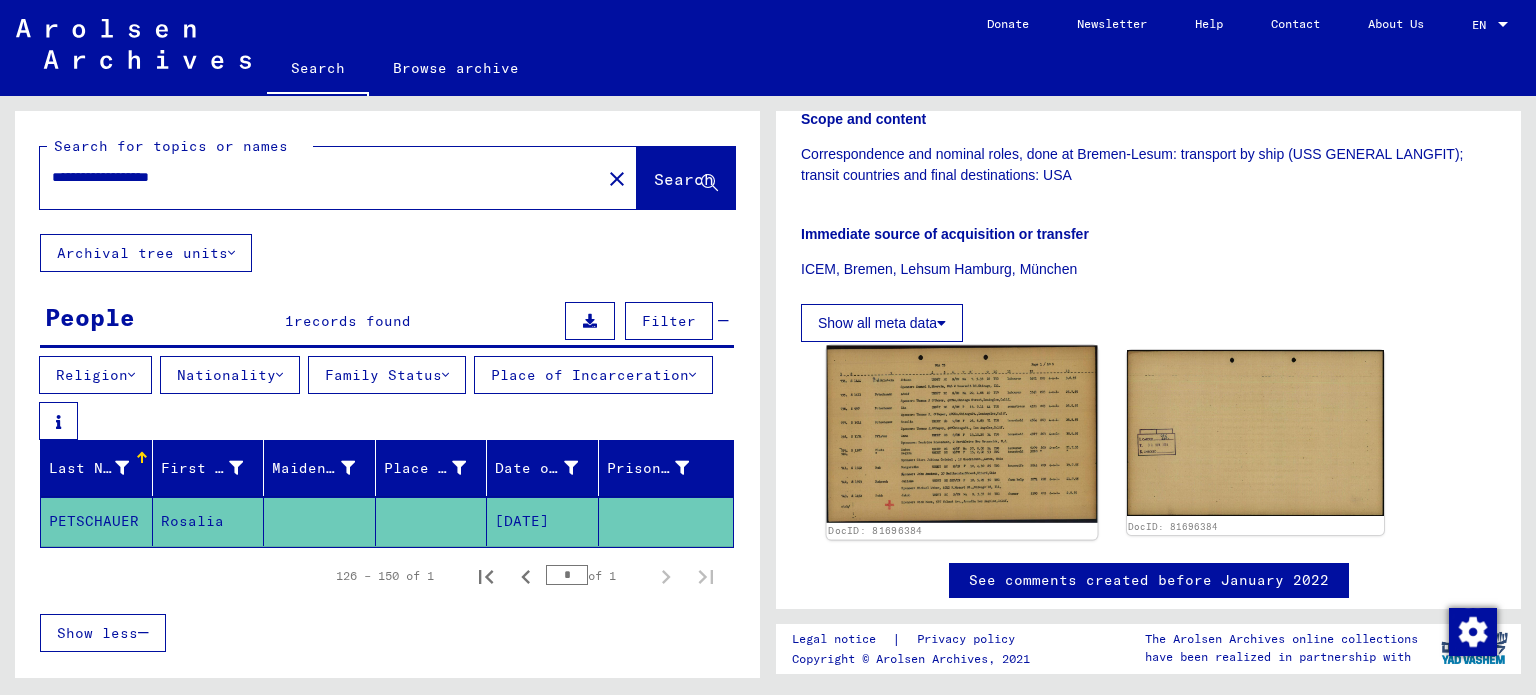 click 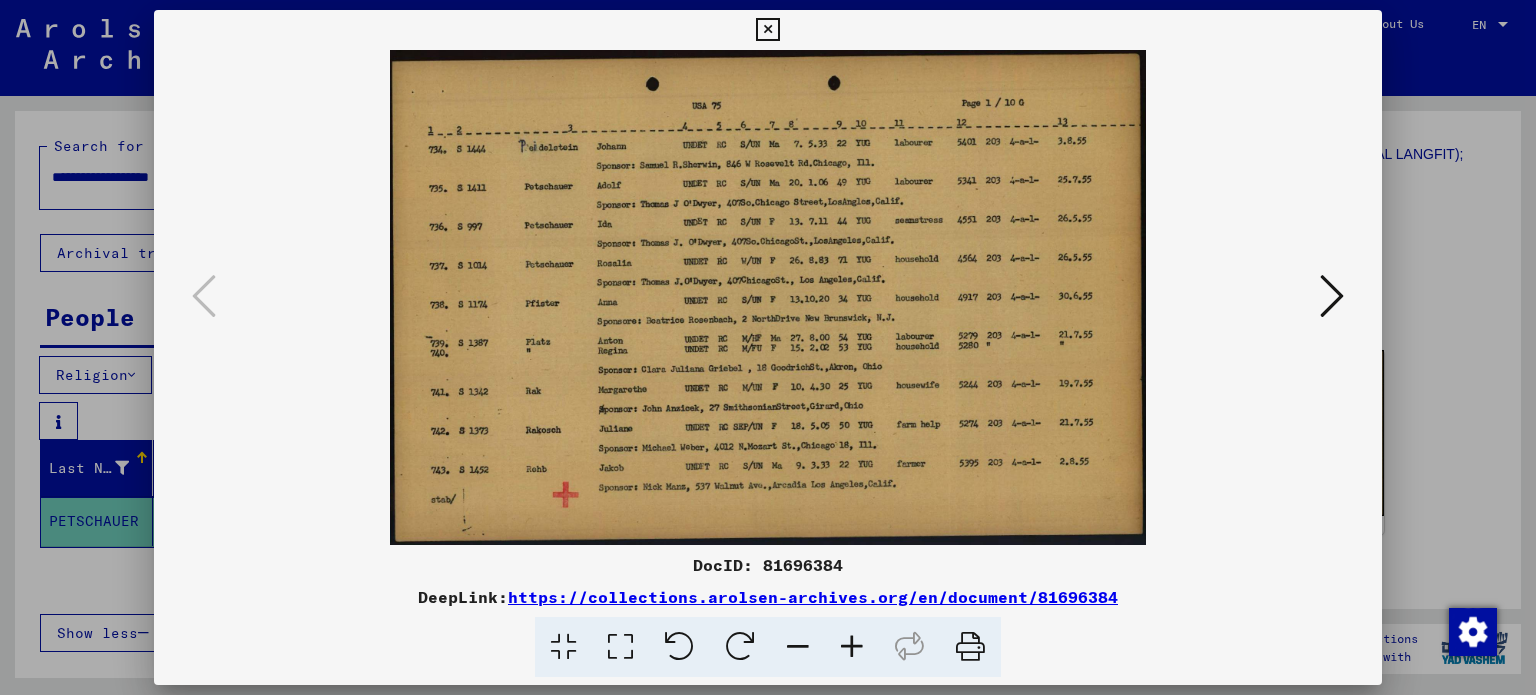 click at bounding box center (768, 297) 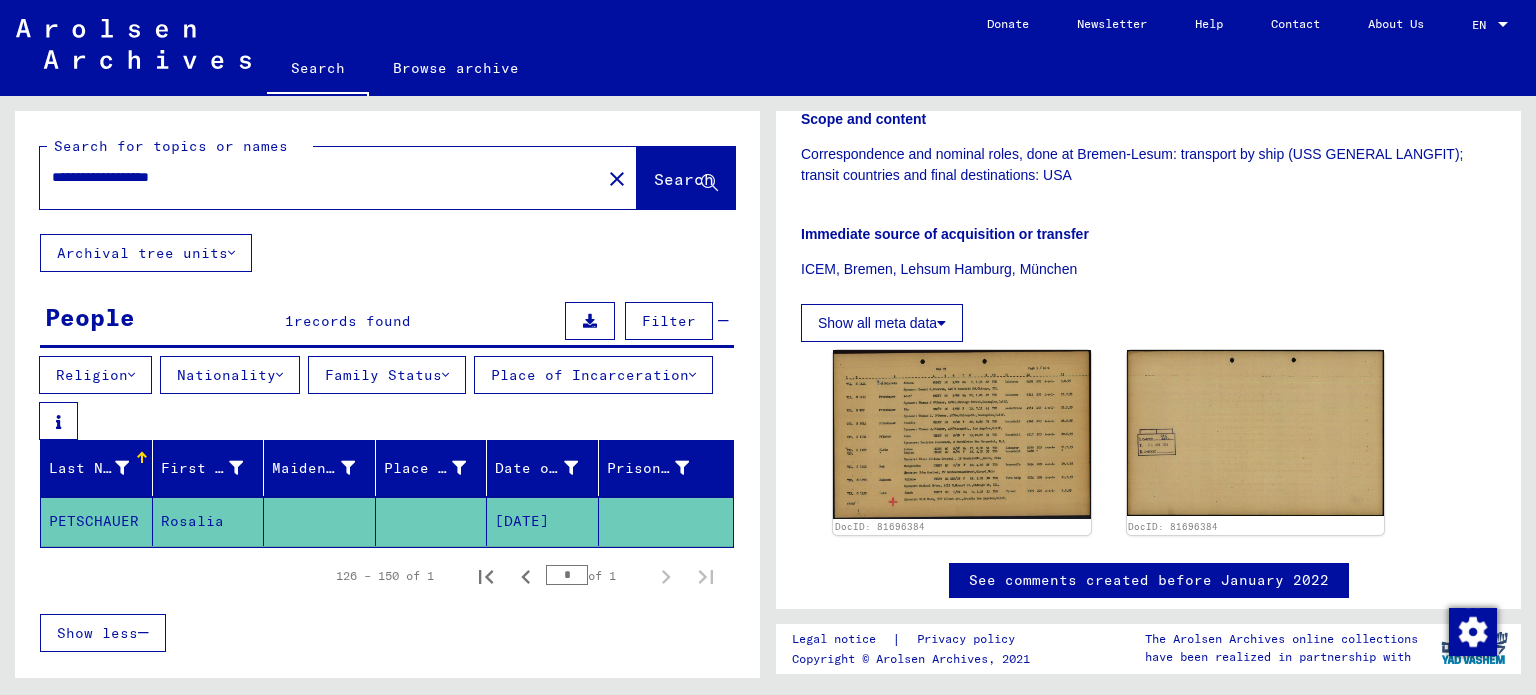 drag, startPoint x: 132, startPoint y: 179, endPoint x: 0, endPoint y: 179, distance: 132 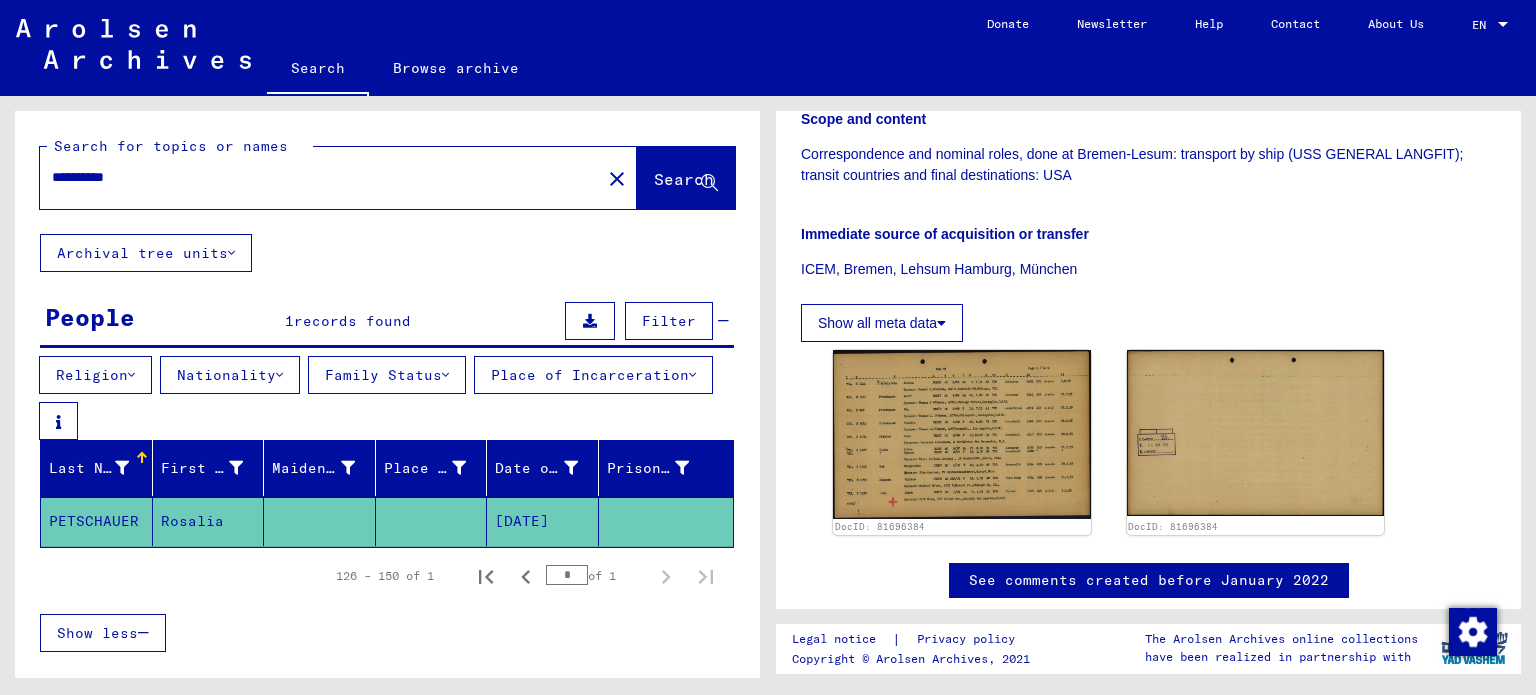 scroll, scrollTop: 0, scrollLeft: 0, axis: both 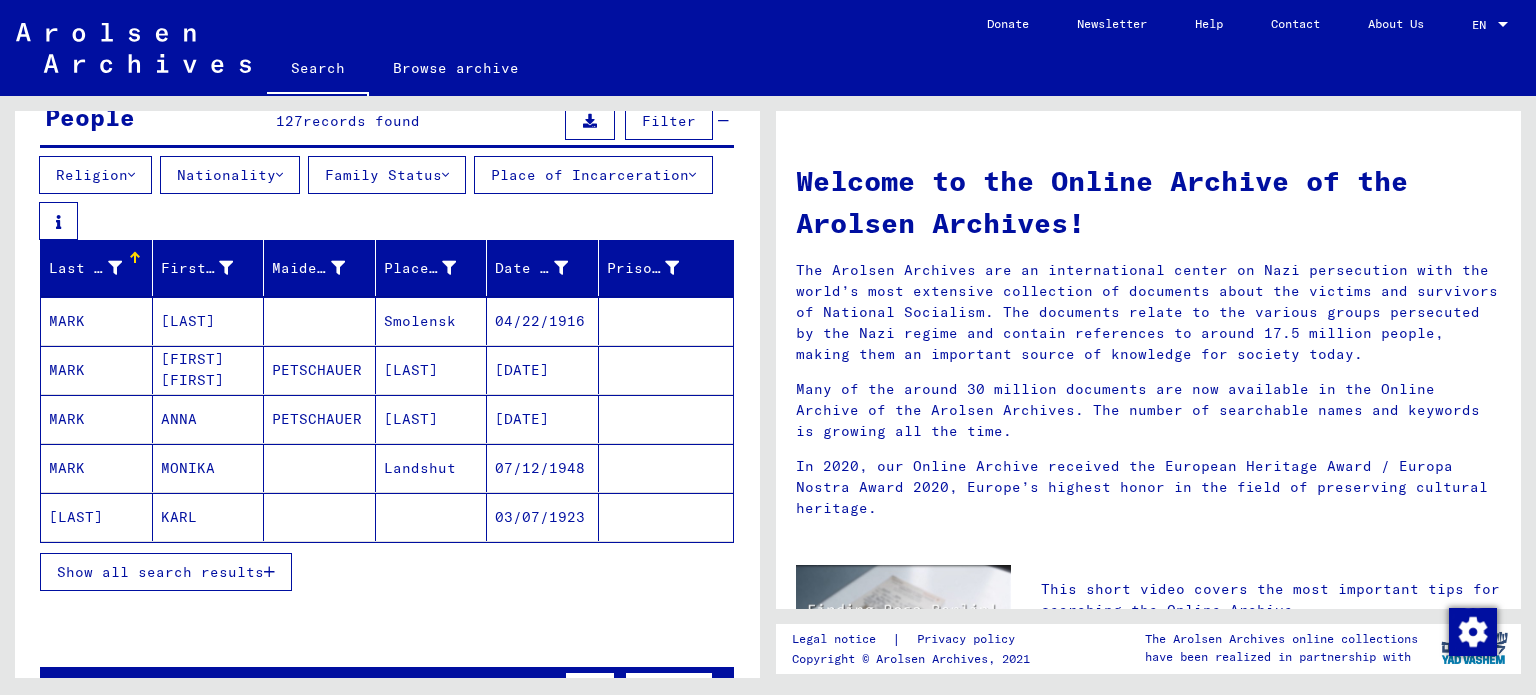 click on "Show all search results" at bounding box center (160, 572) 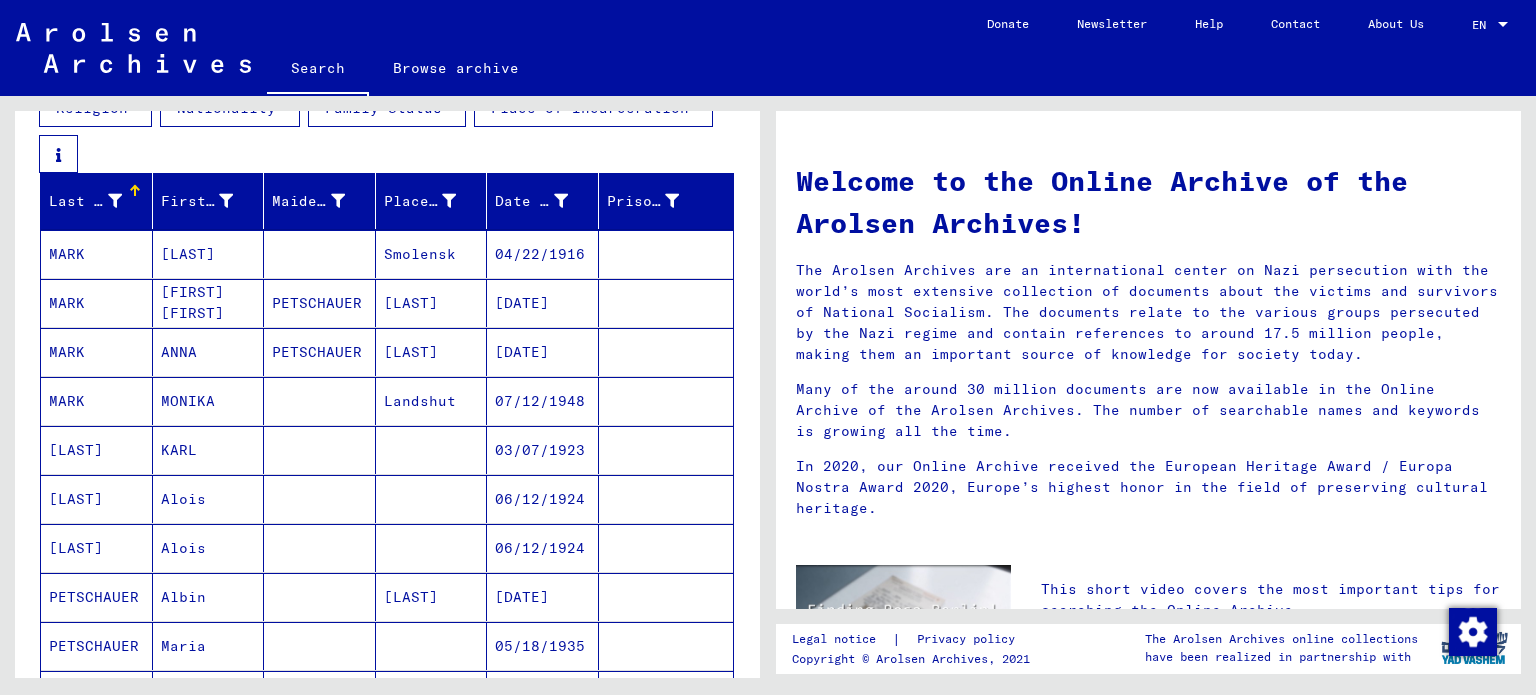 scroll, scrollTop: 0, scrollLeft: 0, axis: both 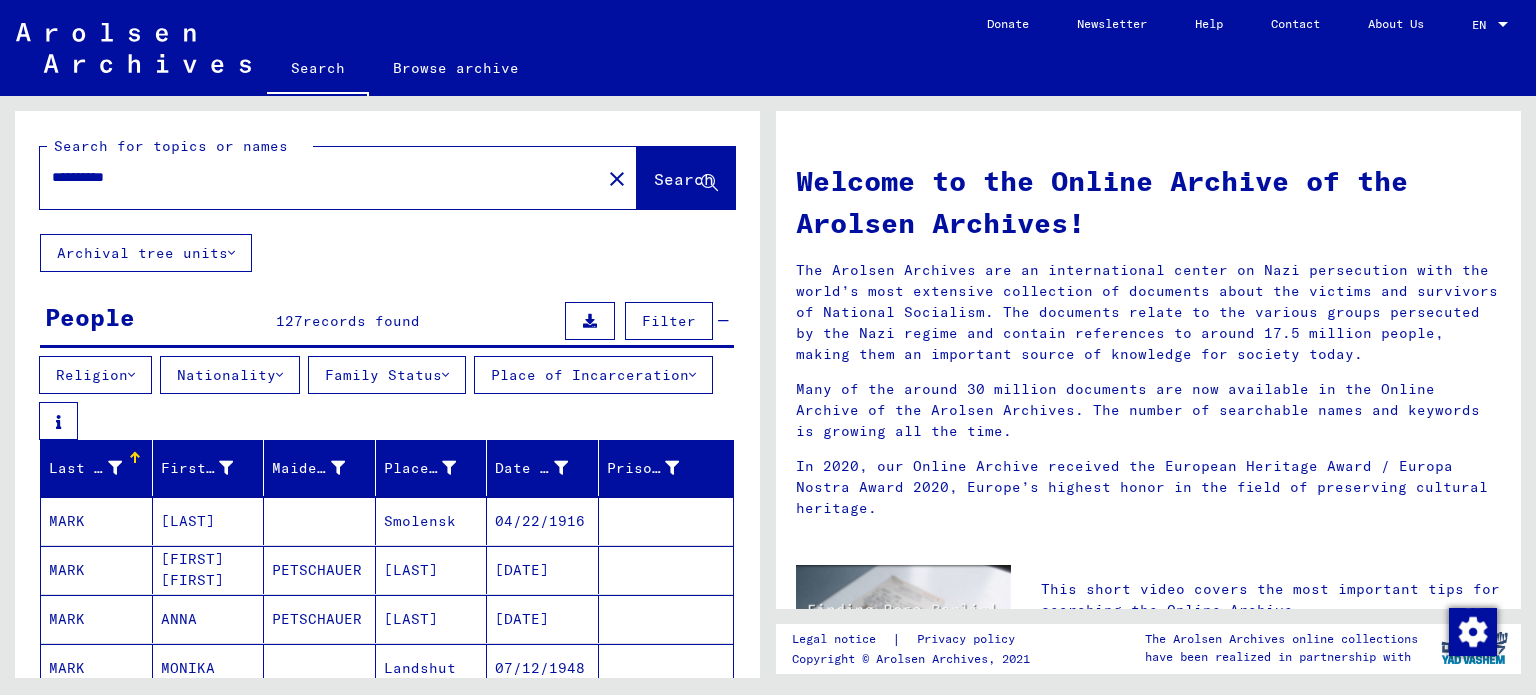 click on "Nationality" at bounding box center (230, 375) 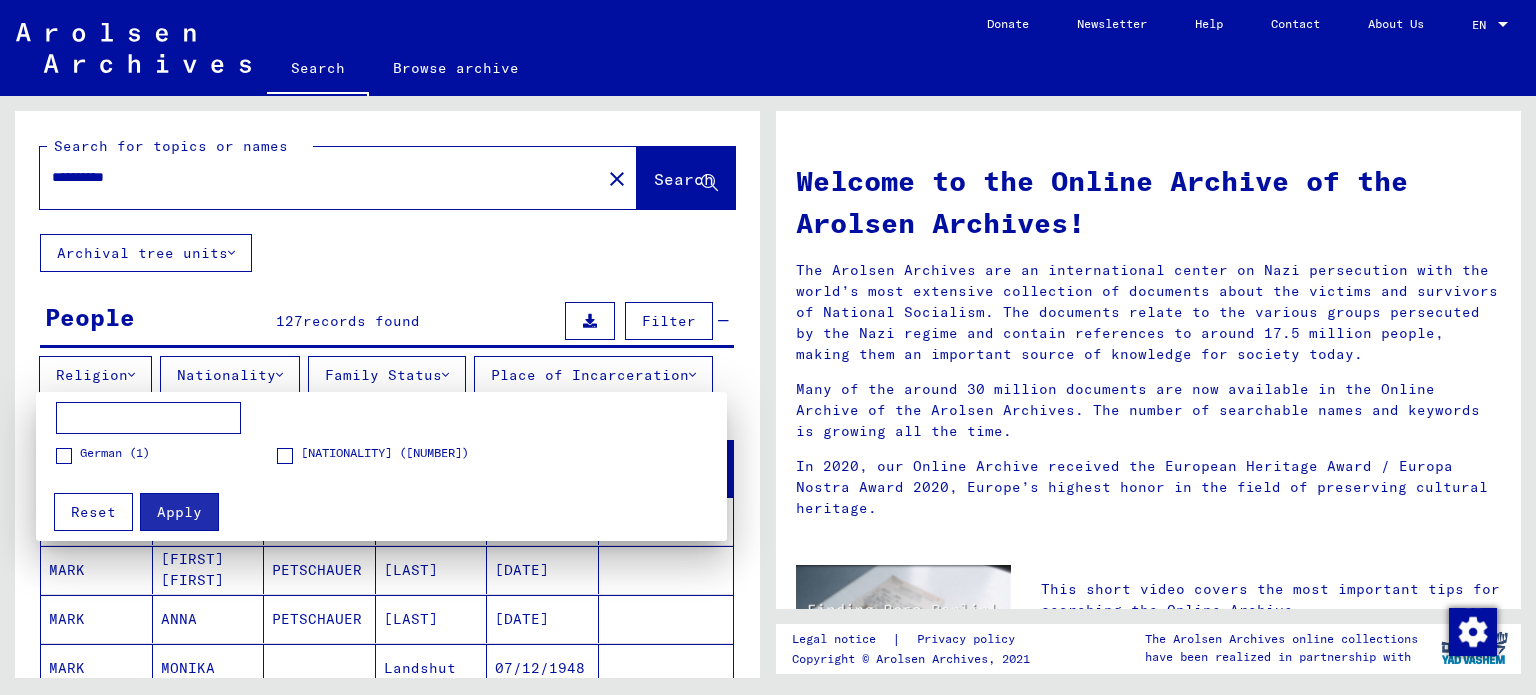 click on "German (1)" at bounding box center (166, 461) 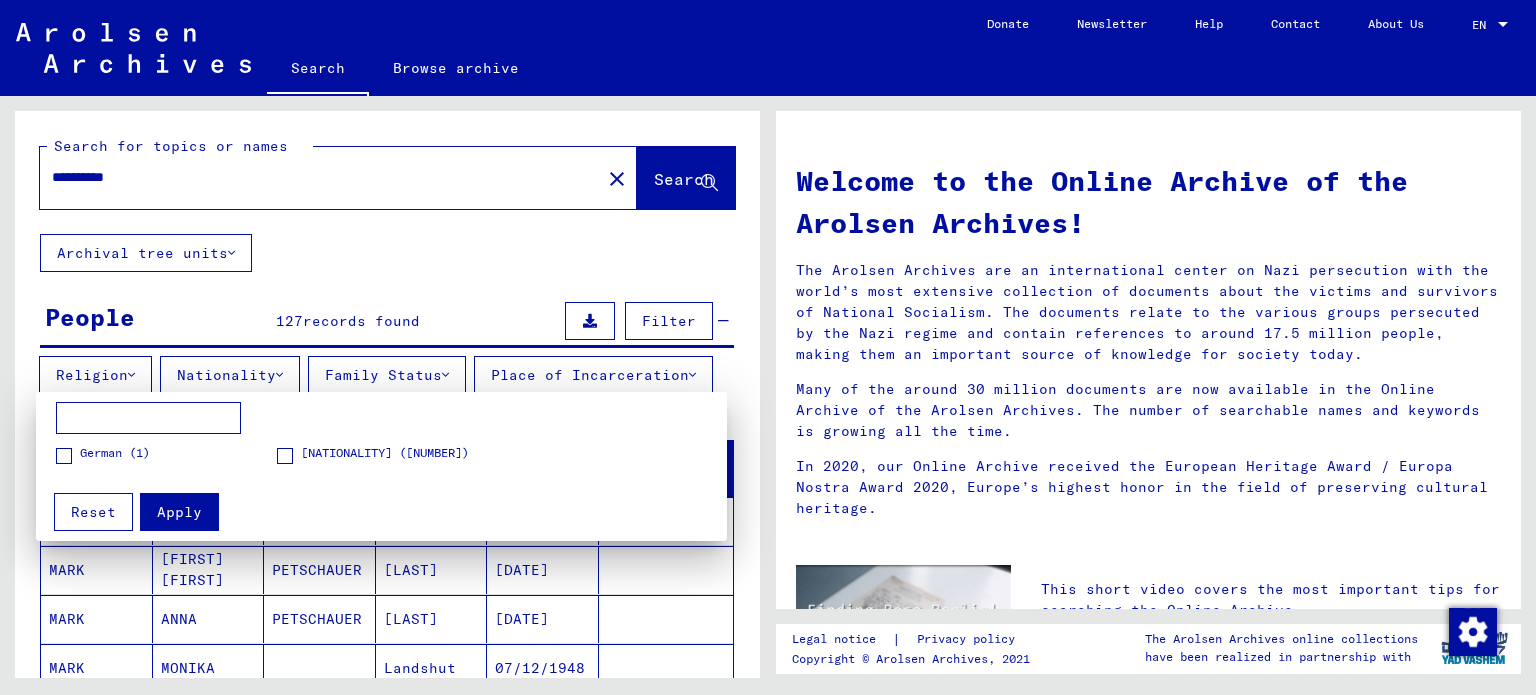 click at bounding box center (285, 456) 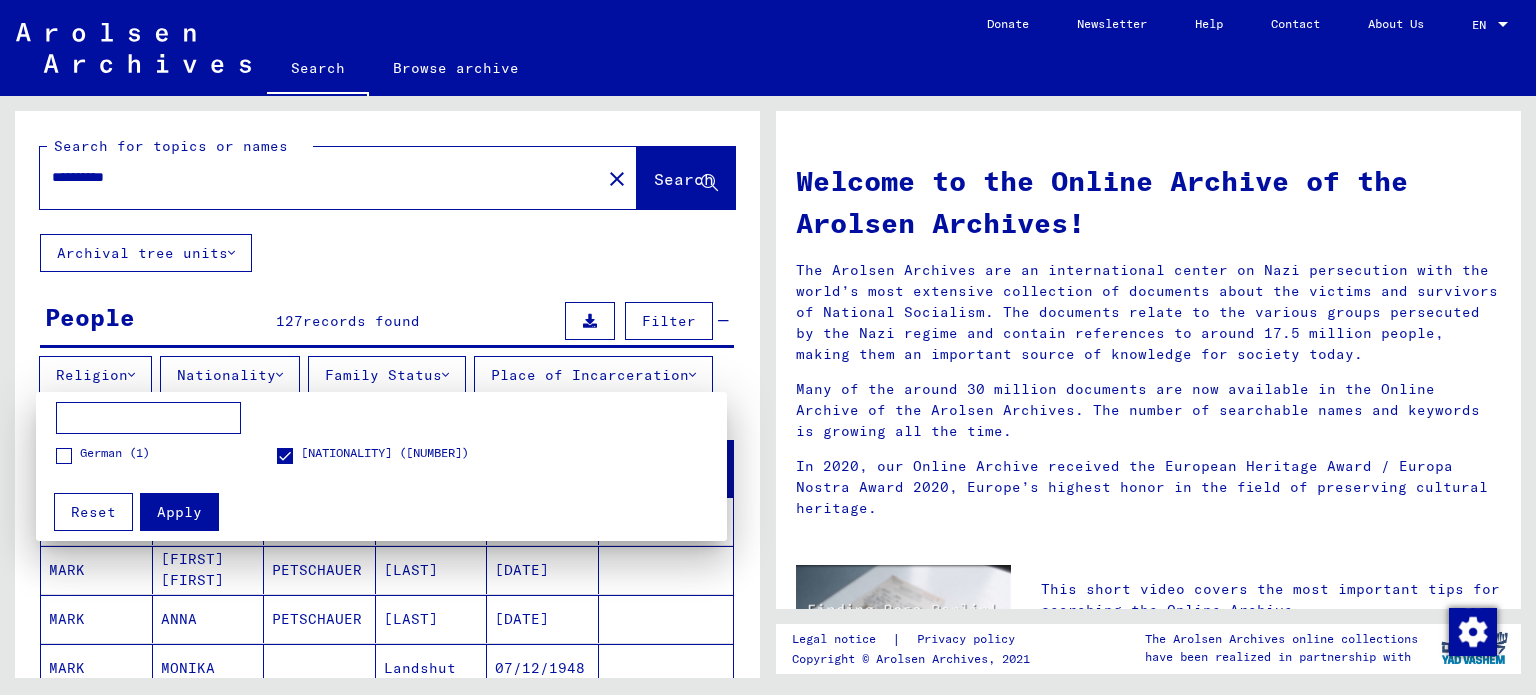 click on "Apply" at bounding box center [179, 512] 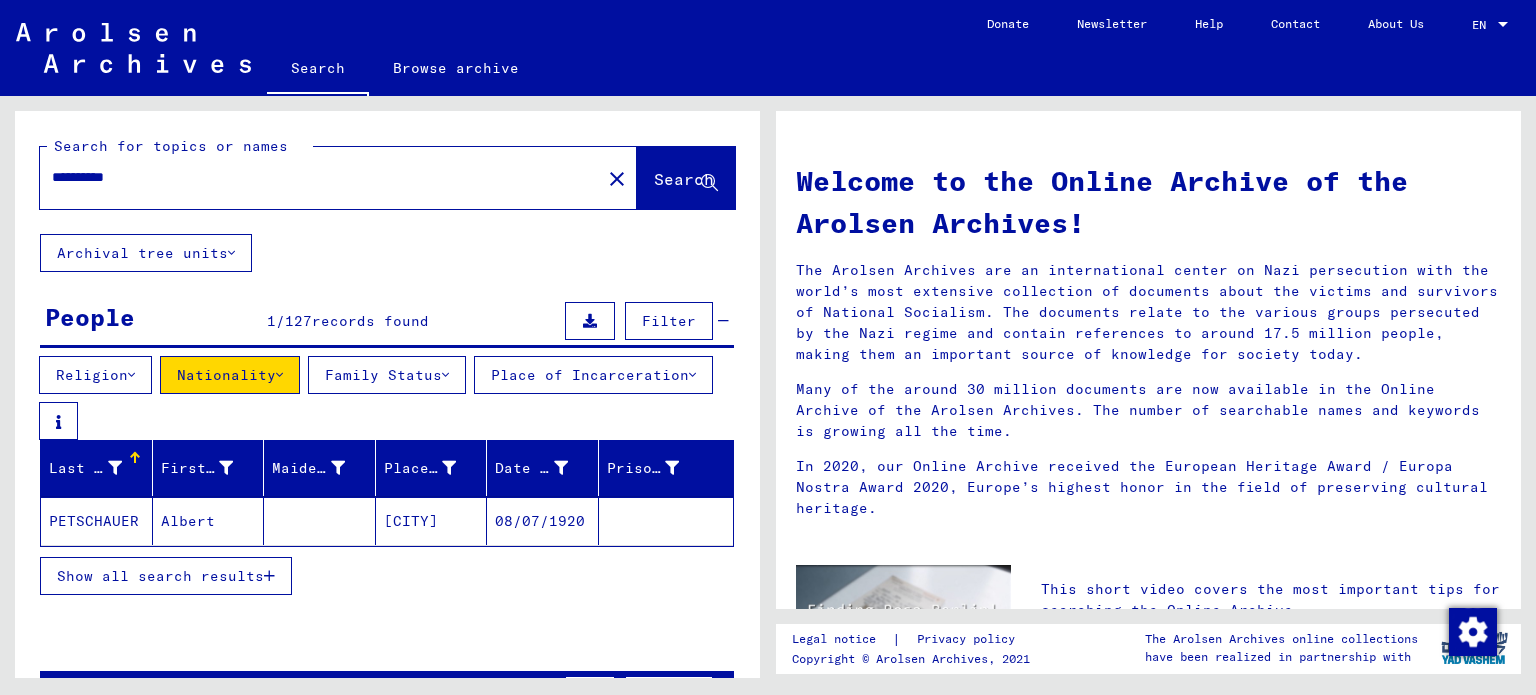click on "Albert" 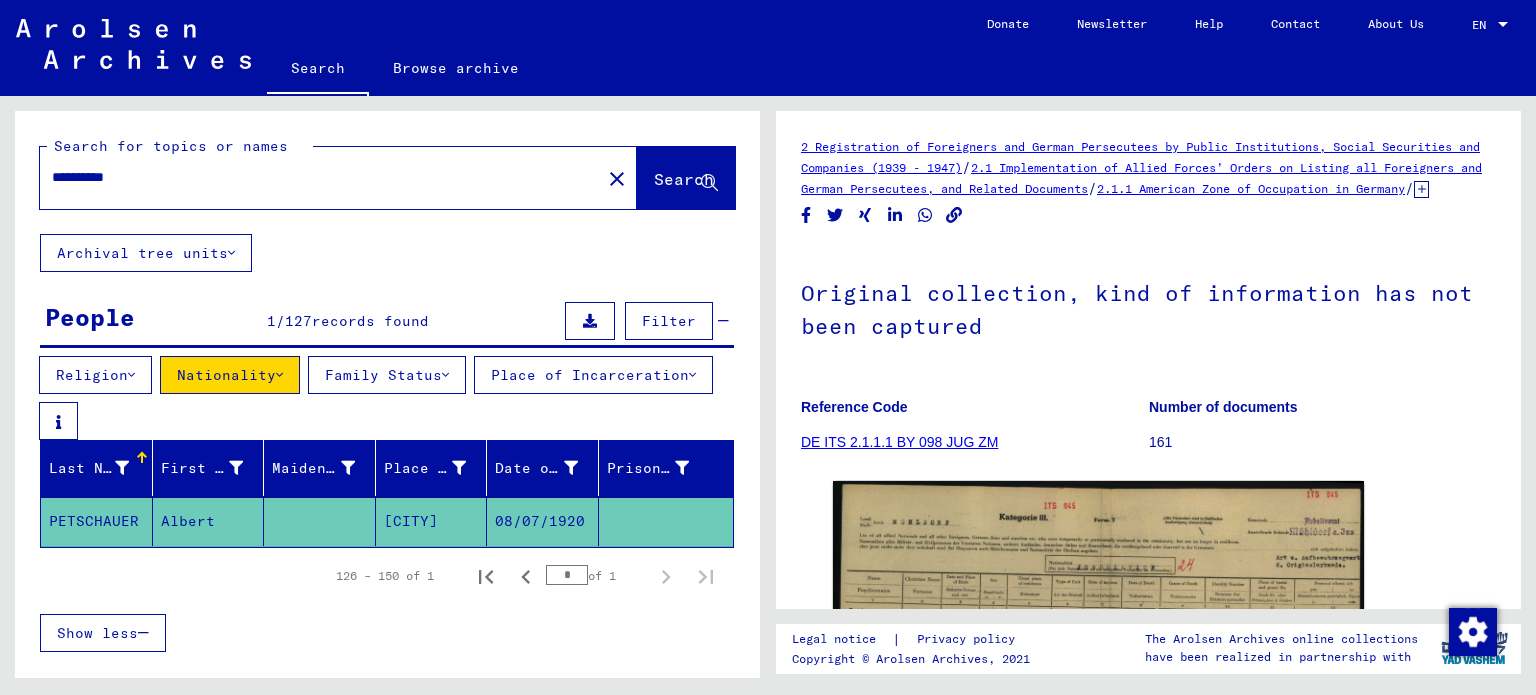 scroll, scrollTop: 0, scrollLeft: 0, axis: both 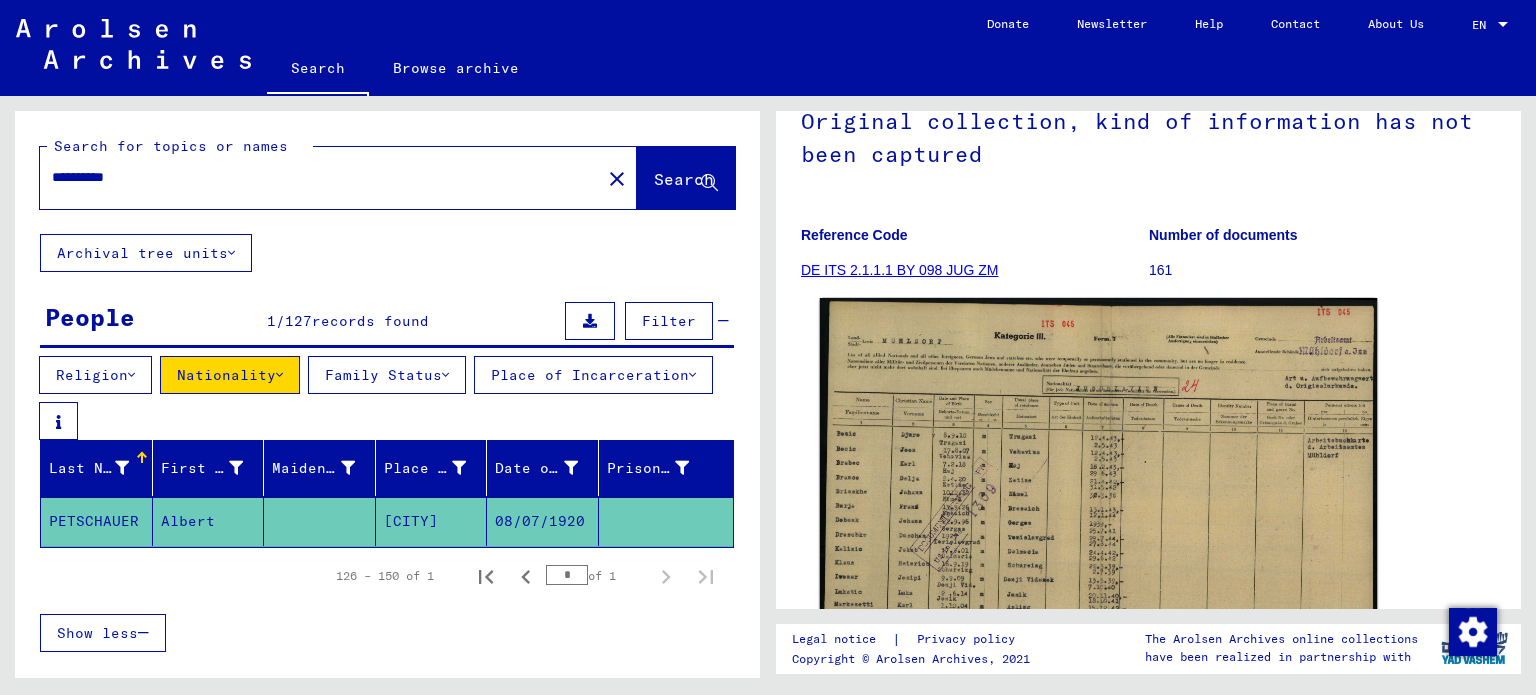 click 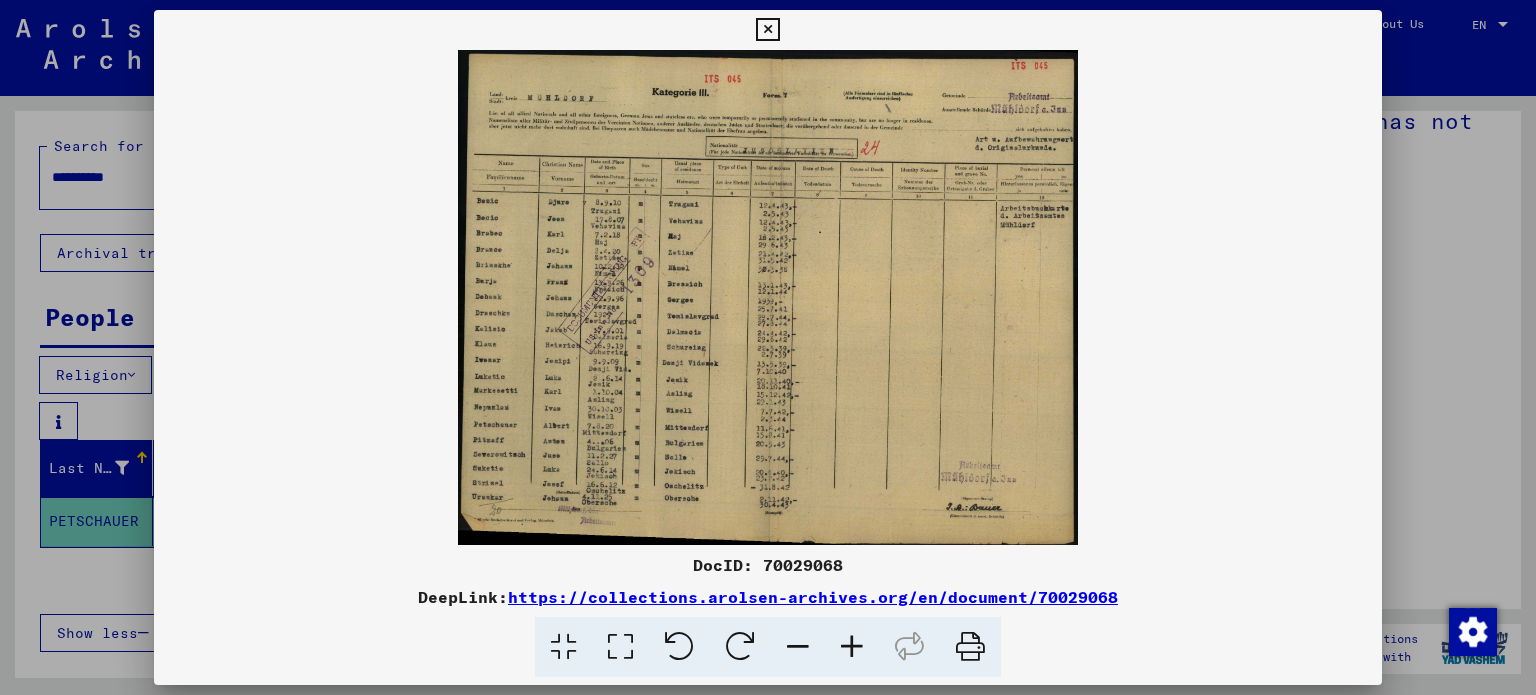 click at bounding box center [768, 297] 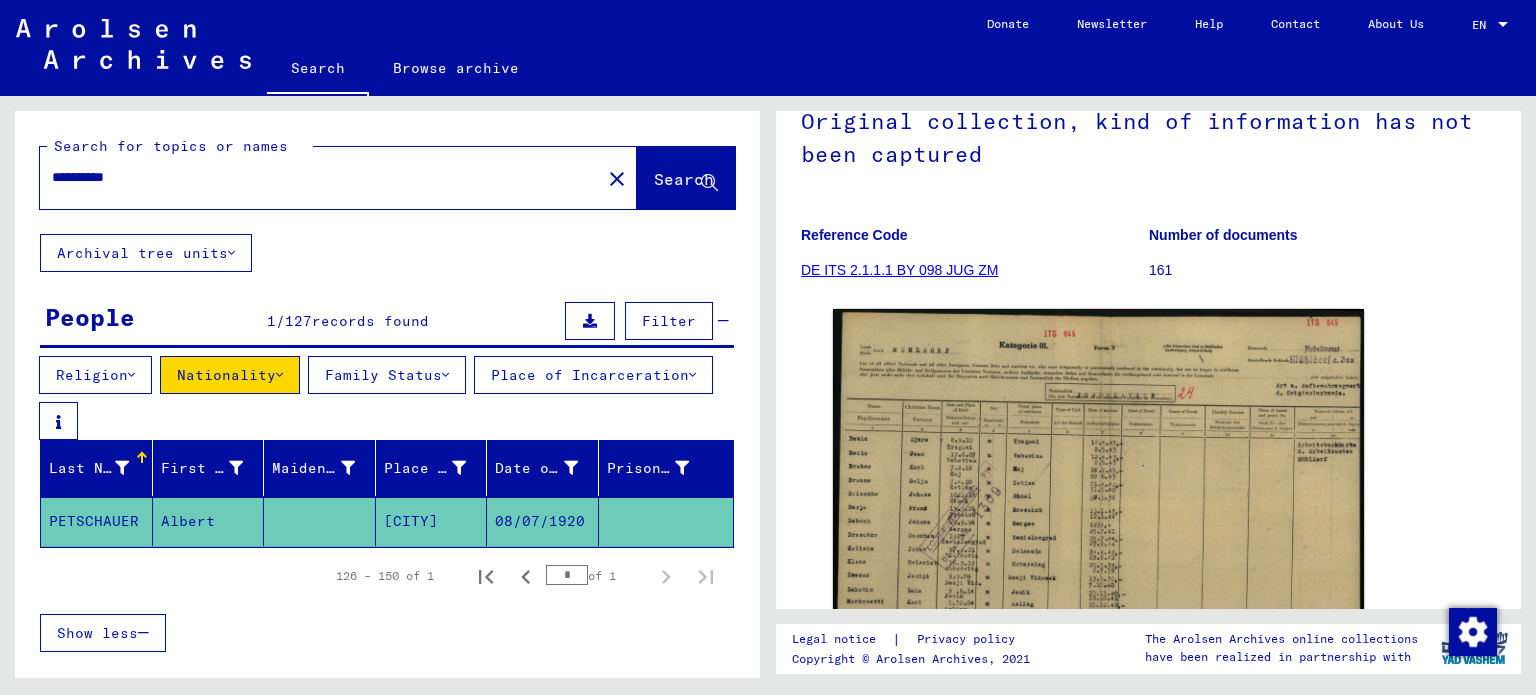 drag, startPoint x: 215, startPoint y: 191, endPoint x: 0, endPoint y: 173, distance: 215.75217 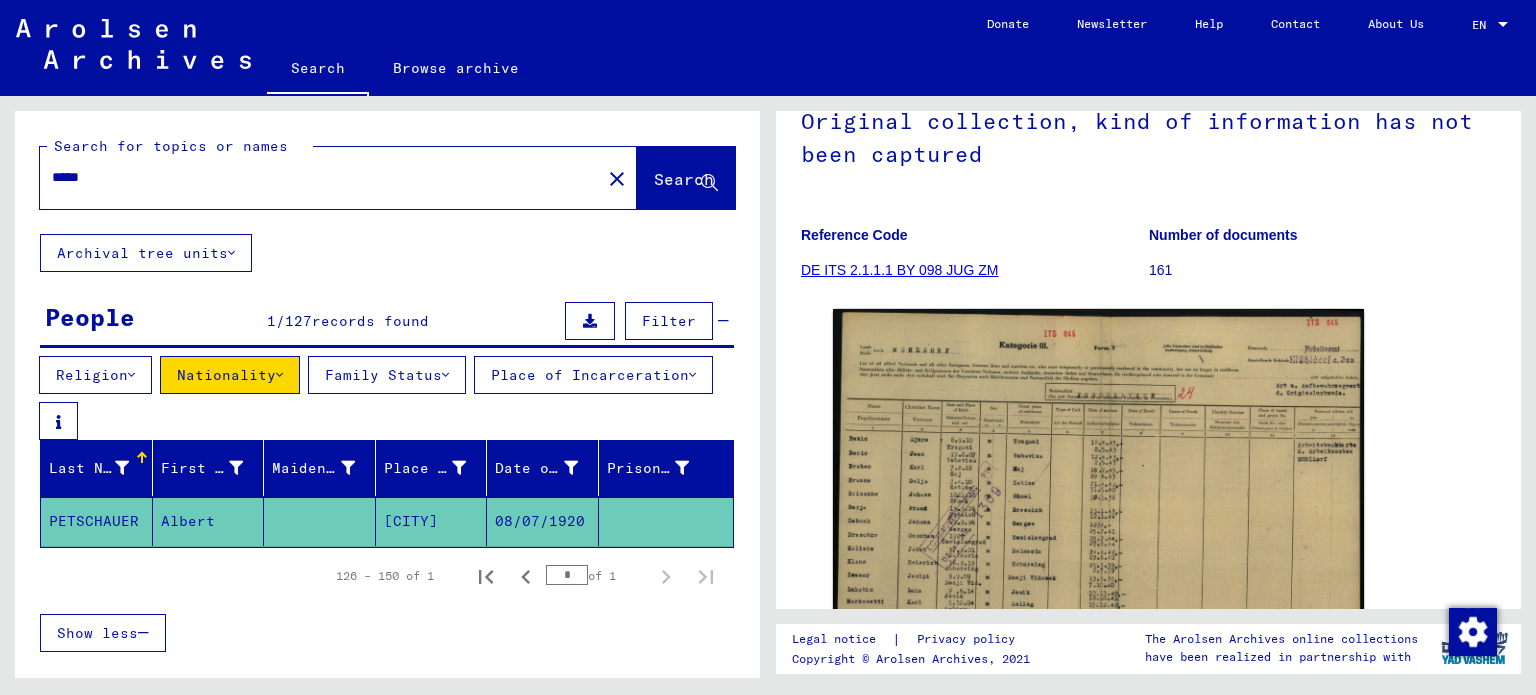 type on "*****" 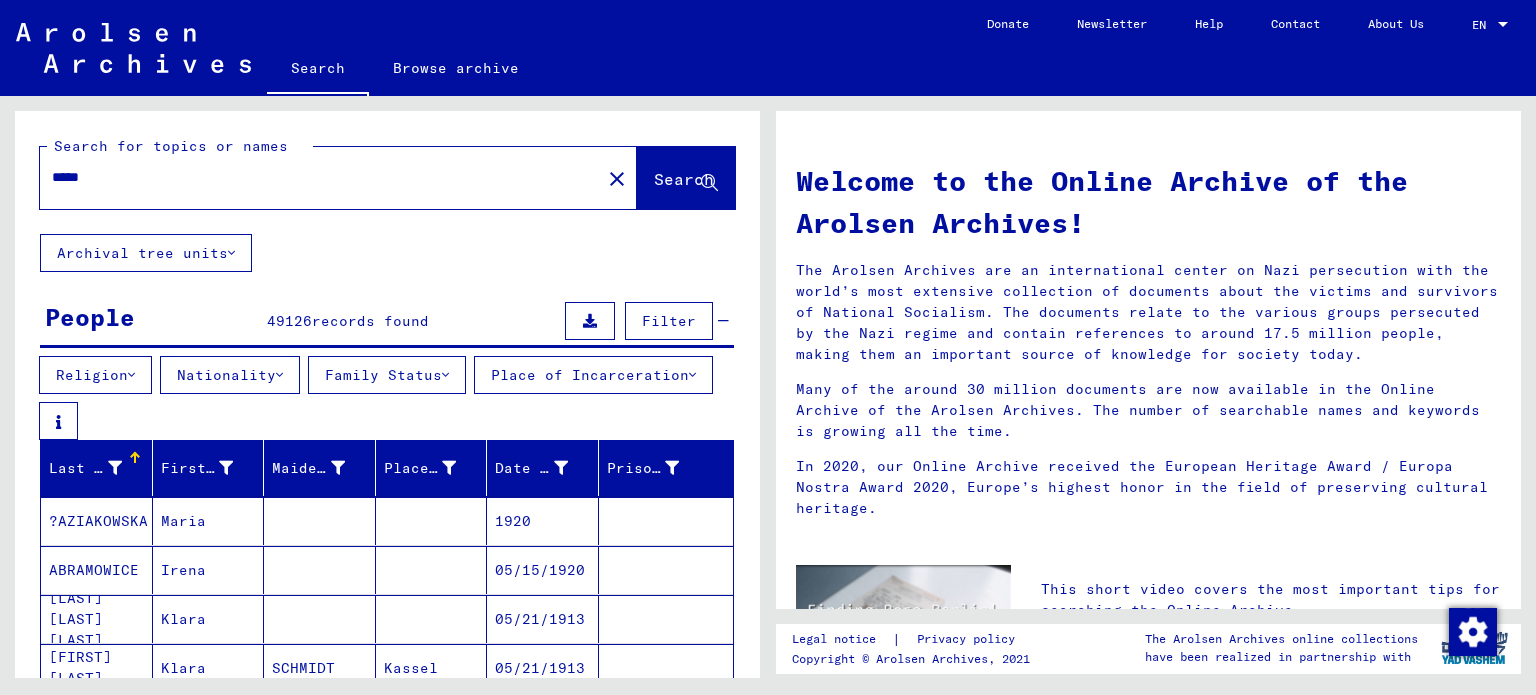 click on "Nationality" at bounding box center [230, 375] 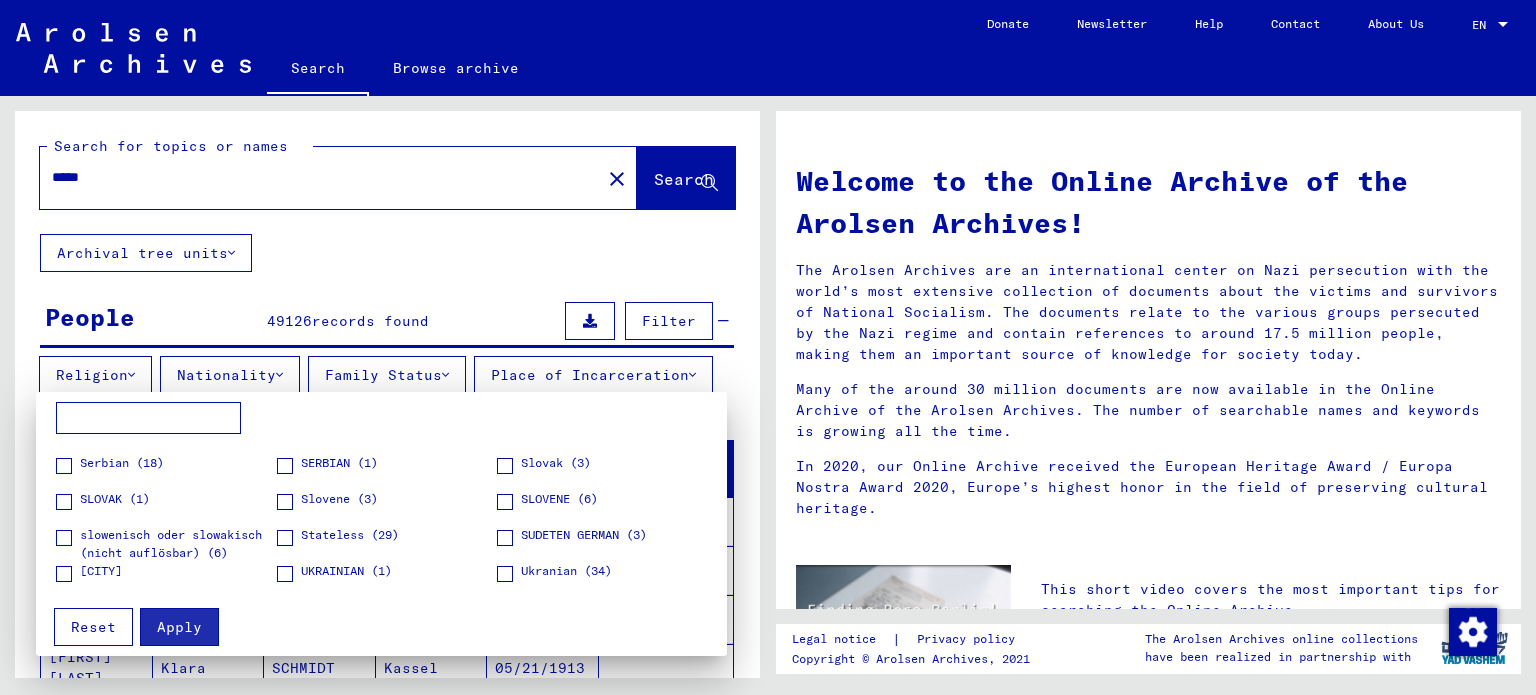 scroll, scrollTop: 568, scrollLeft: 0, axis: vertical 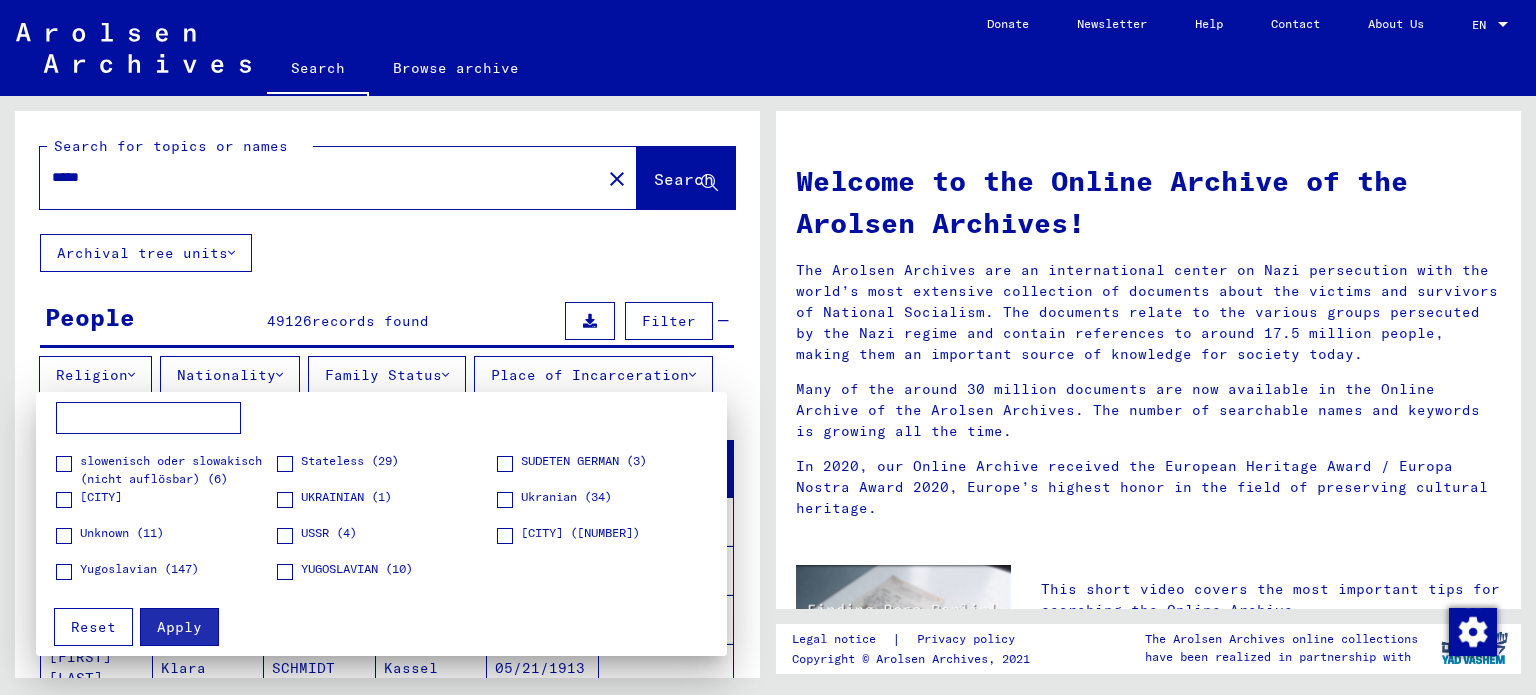 click at bounding box center (285, 572) 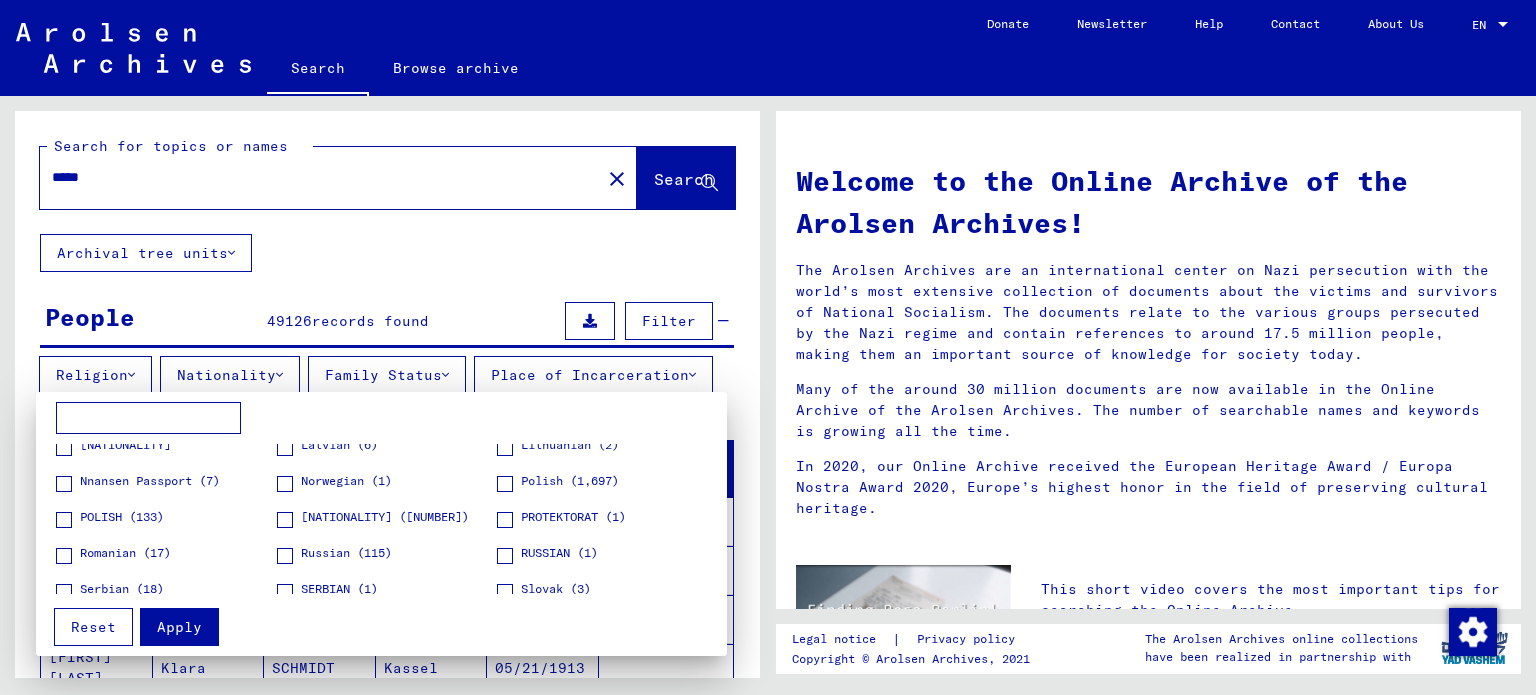 scroll, scrollTop: 168, scrollLeft: 0, axis: vertical 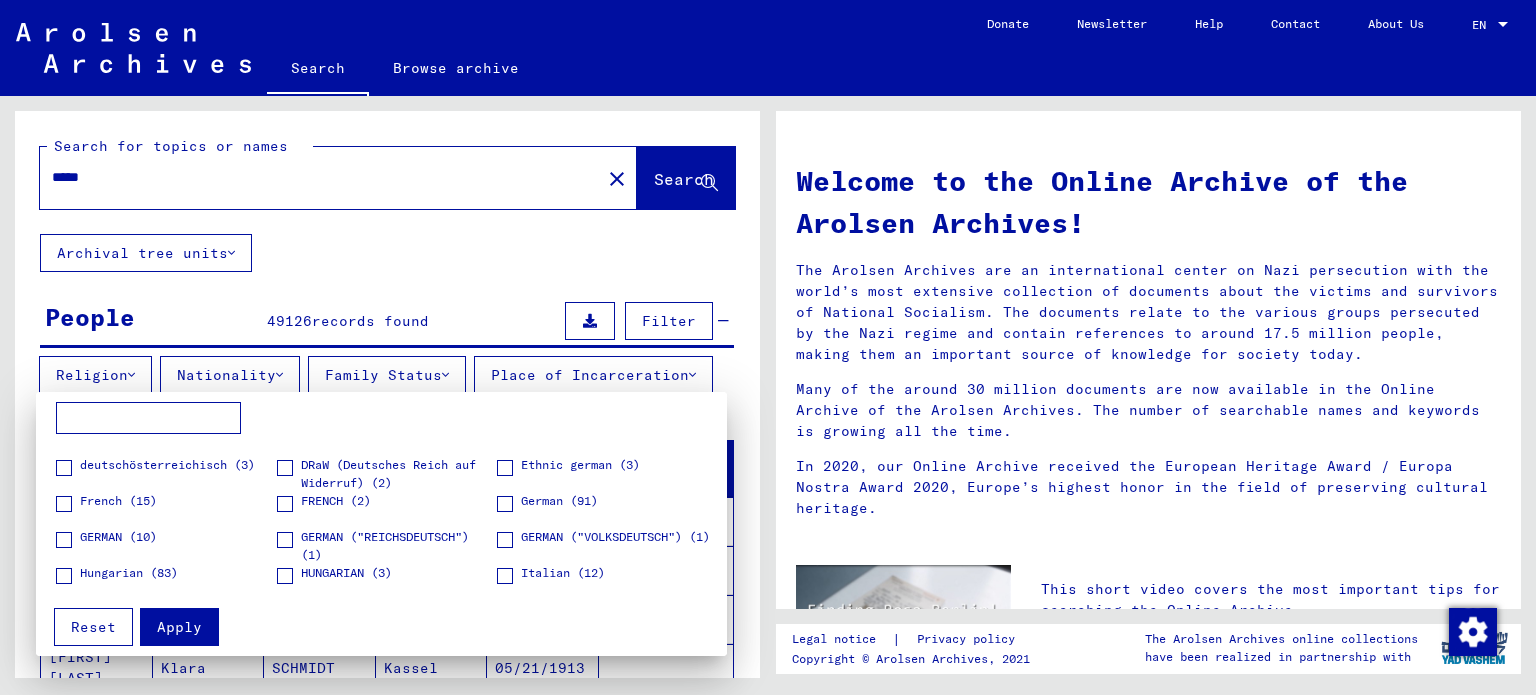 click at bounding box center [505, 468] 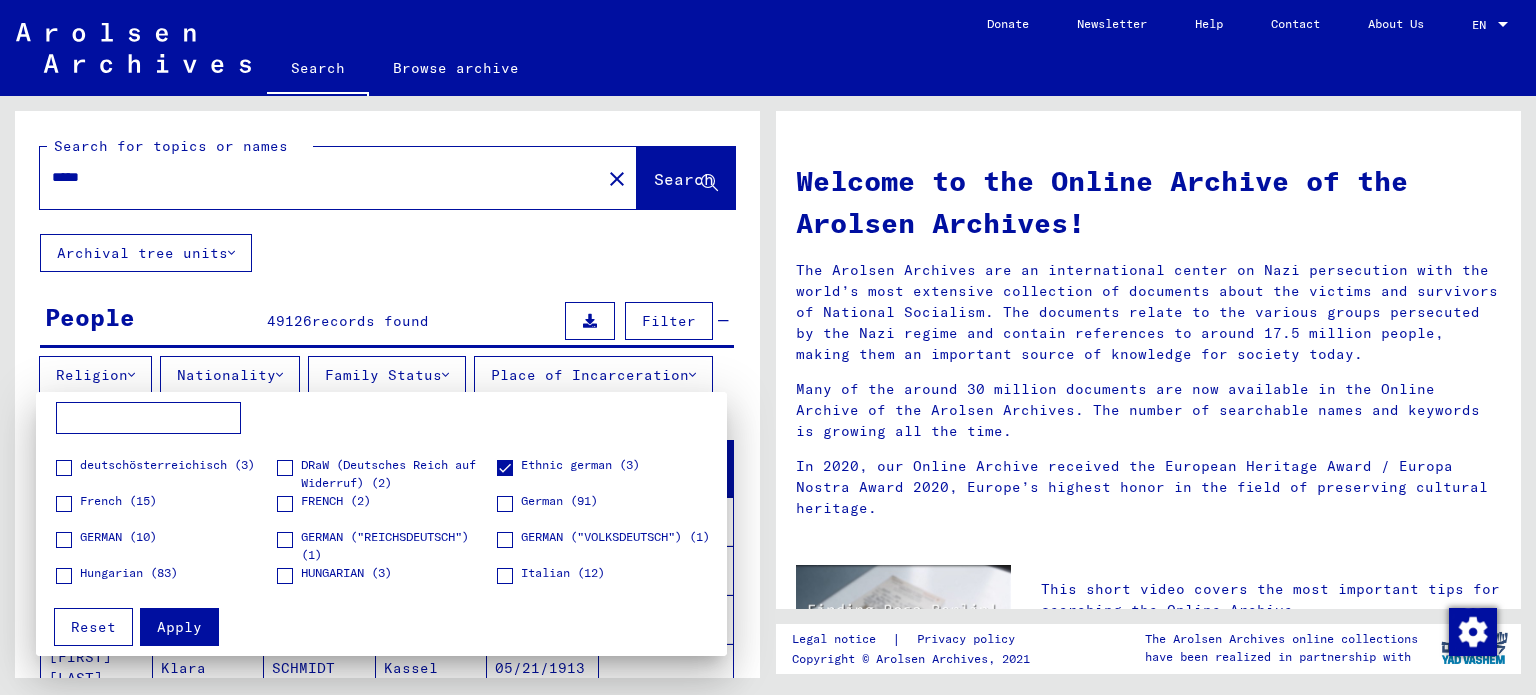 click at bounding box center (505, 504) 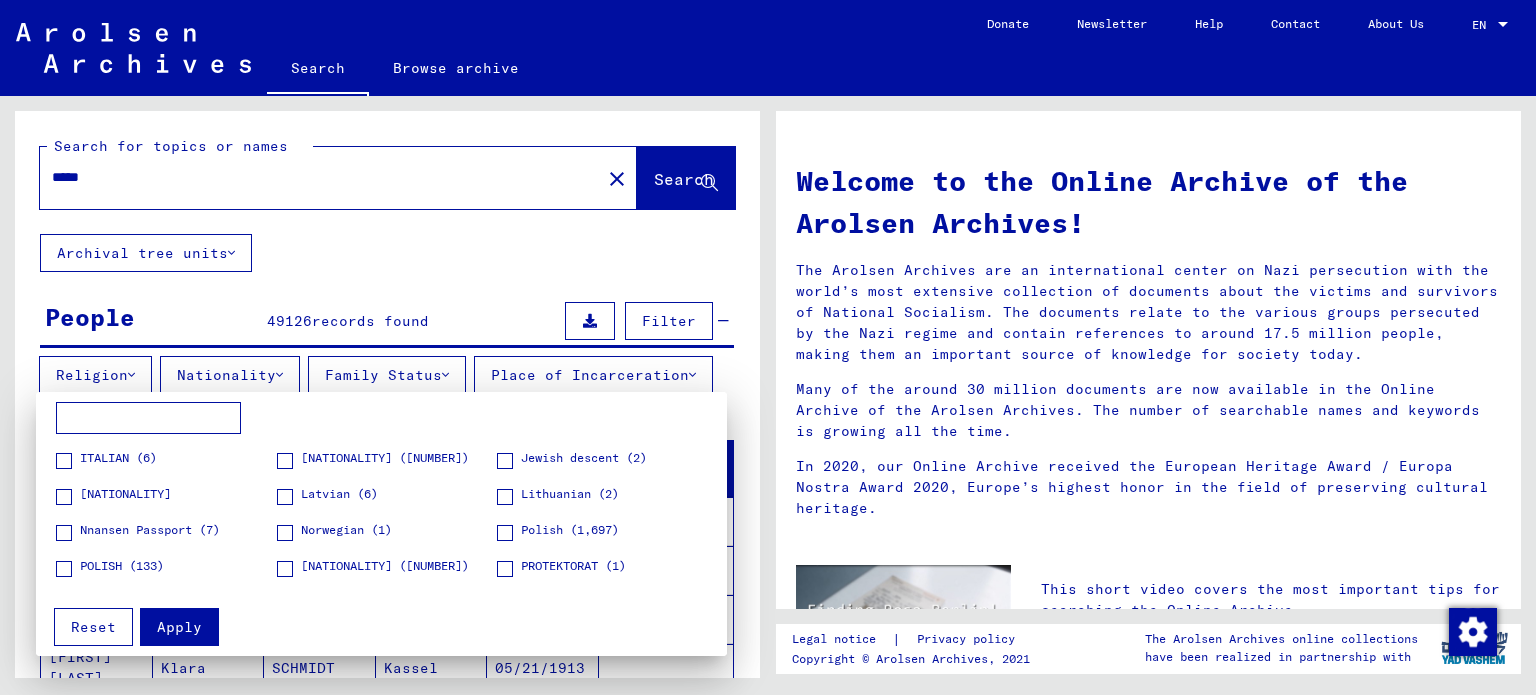 scroll, scrollTop: 568, scrollLeft: 0, axis: vertical 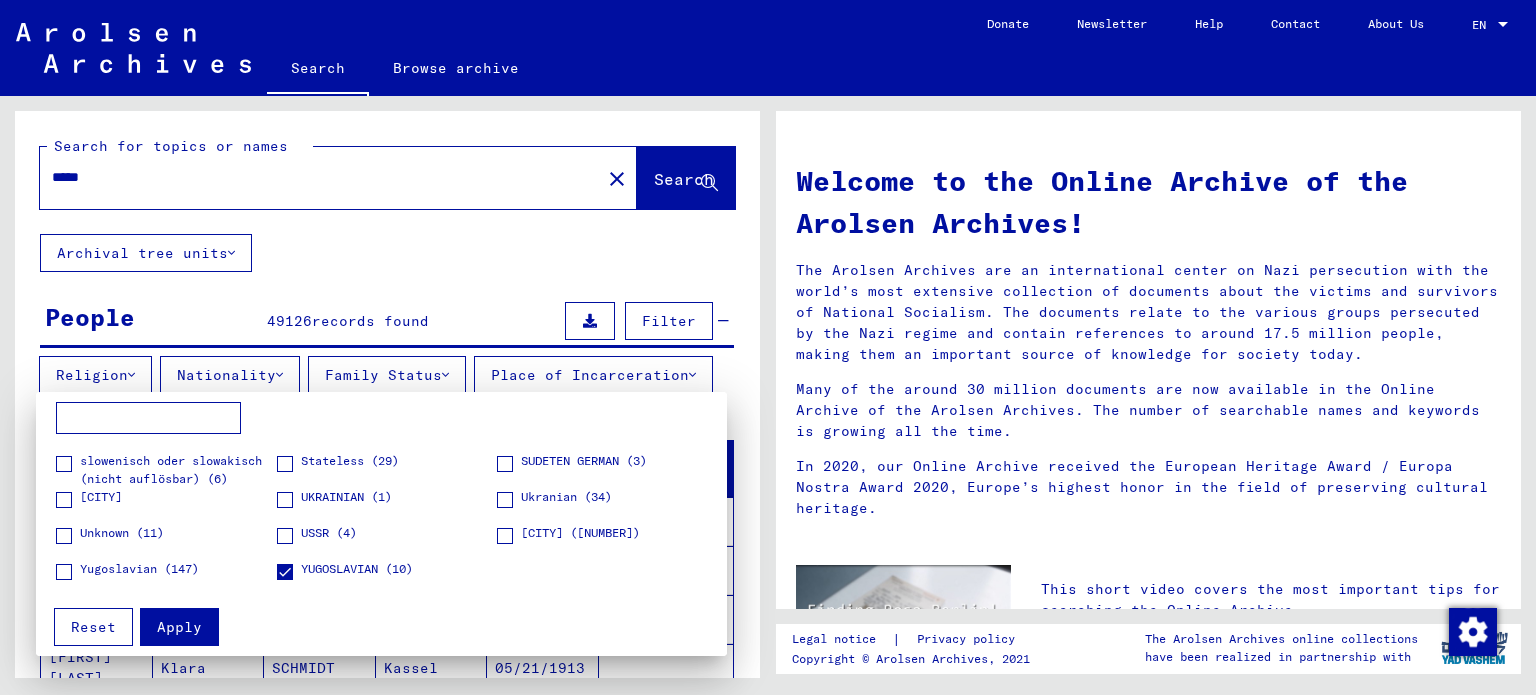 click on "Apply" at bounding box center (179, 627) 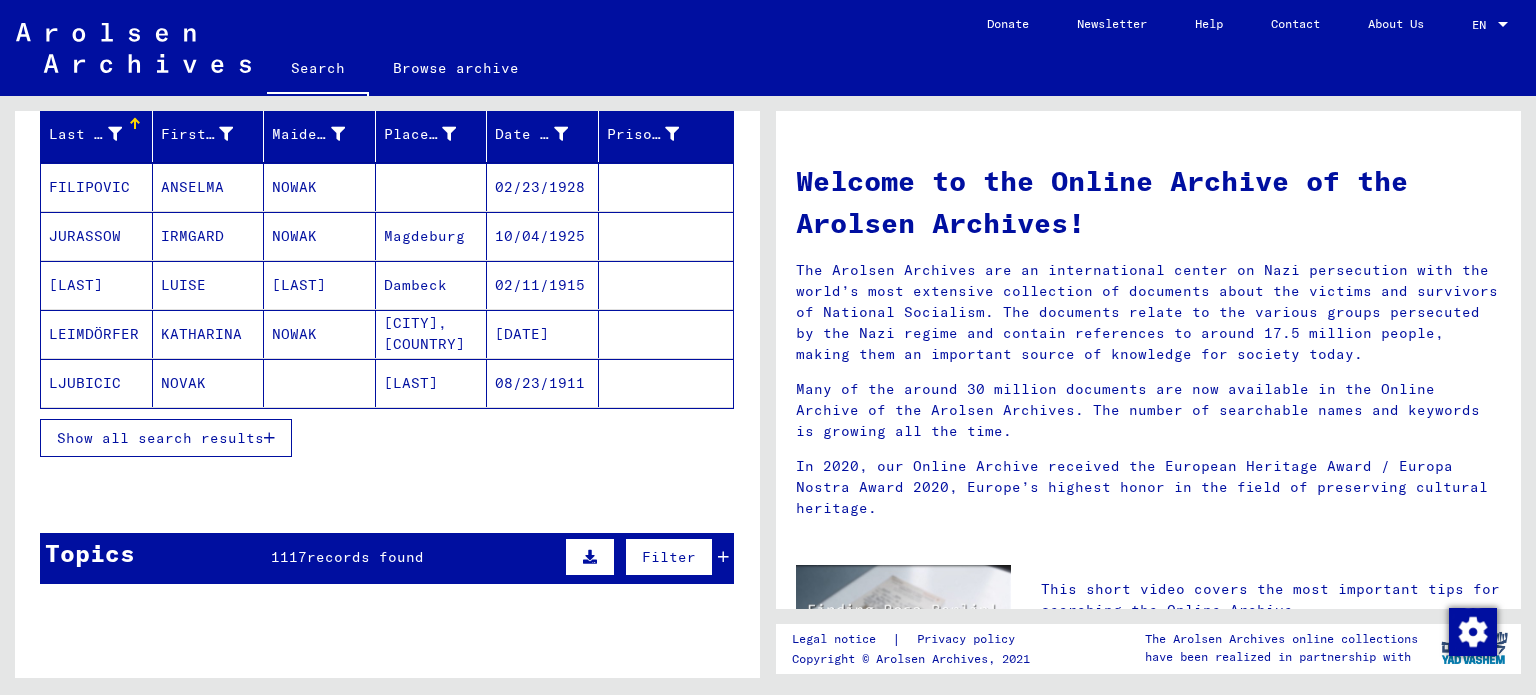 scroll, scrollTop: 300, scrollLeft: 0, axis: vertical 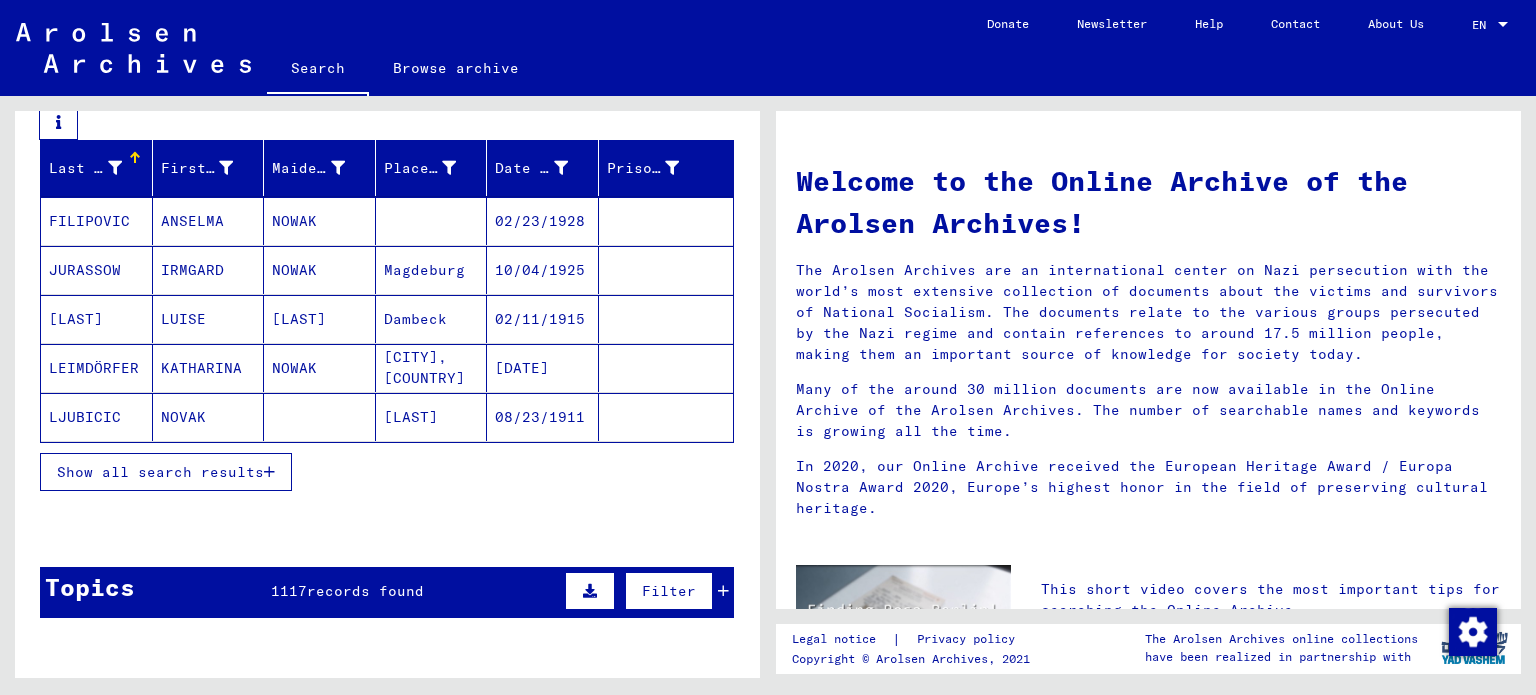 click on "Show all search results" at bounding box center (166, 472) 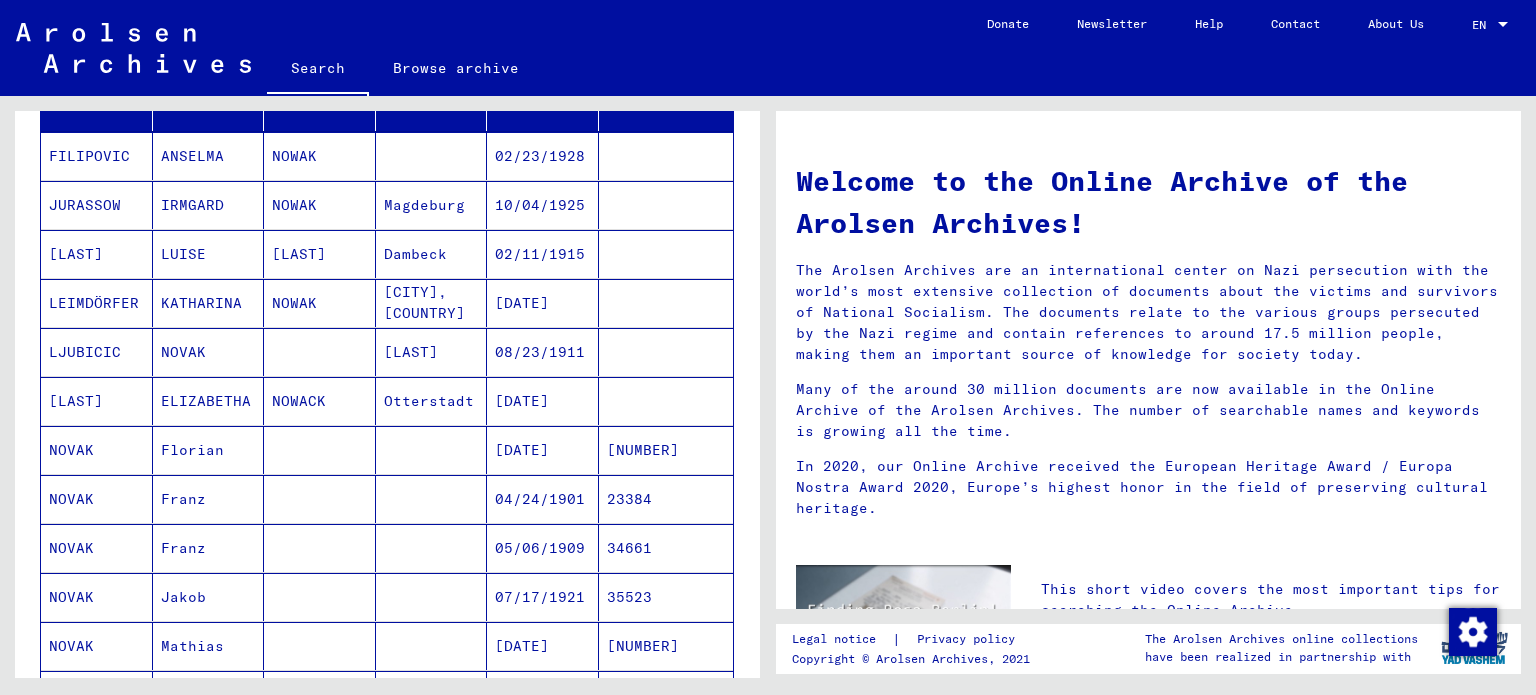 scroll, scrollTop: 400, scrollLeft: 0, axis: vertical 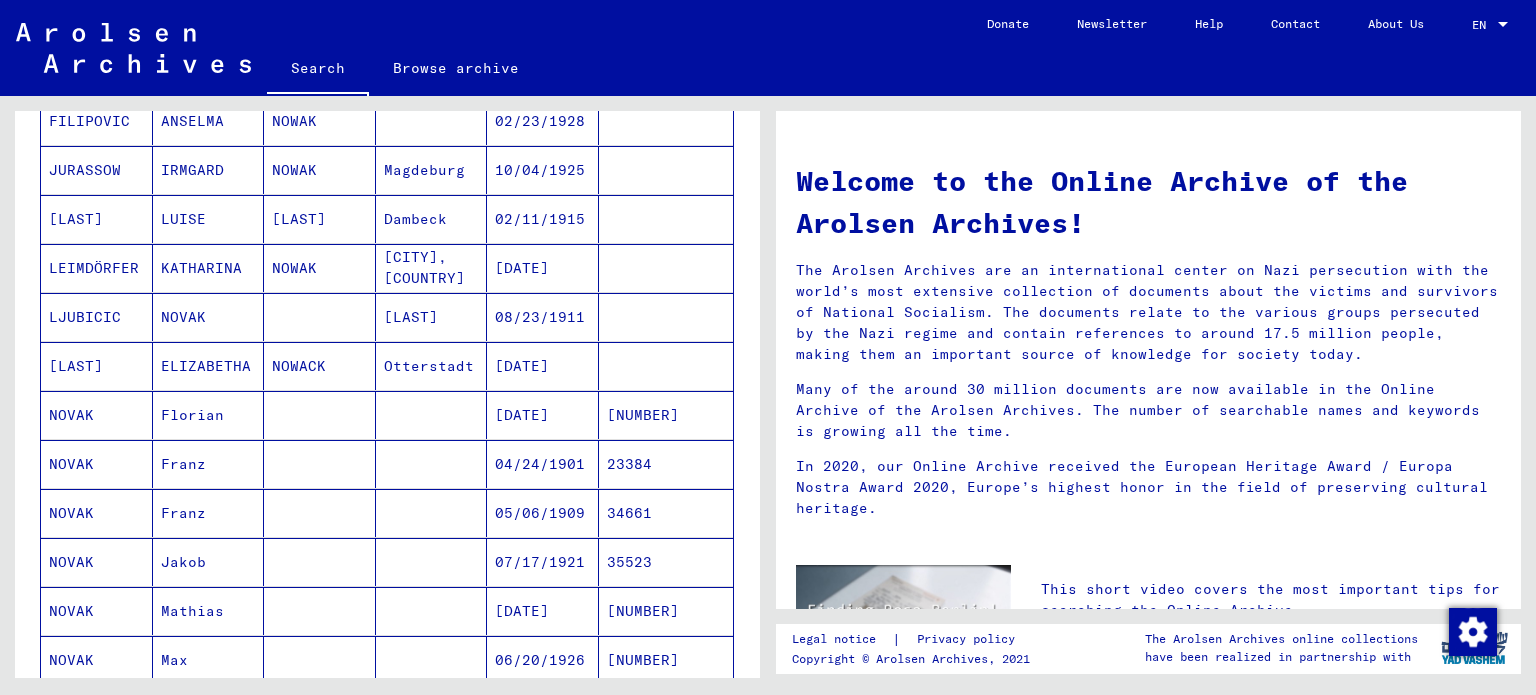 click at bounding box center [432, 513] 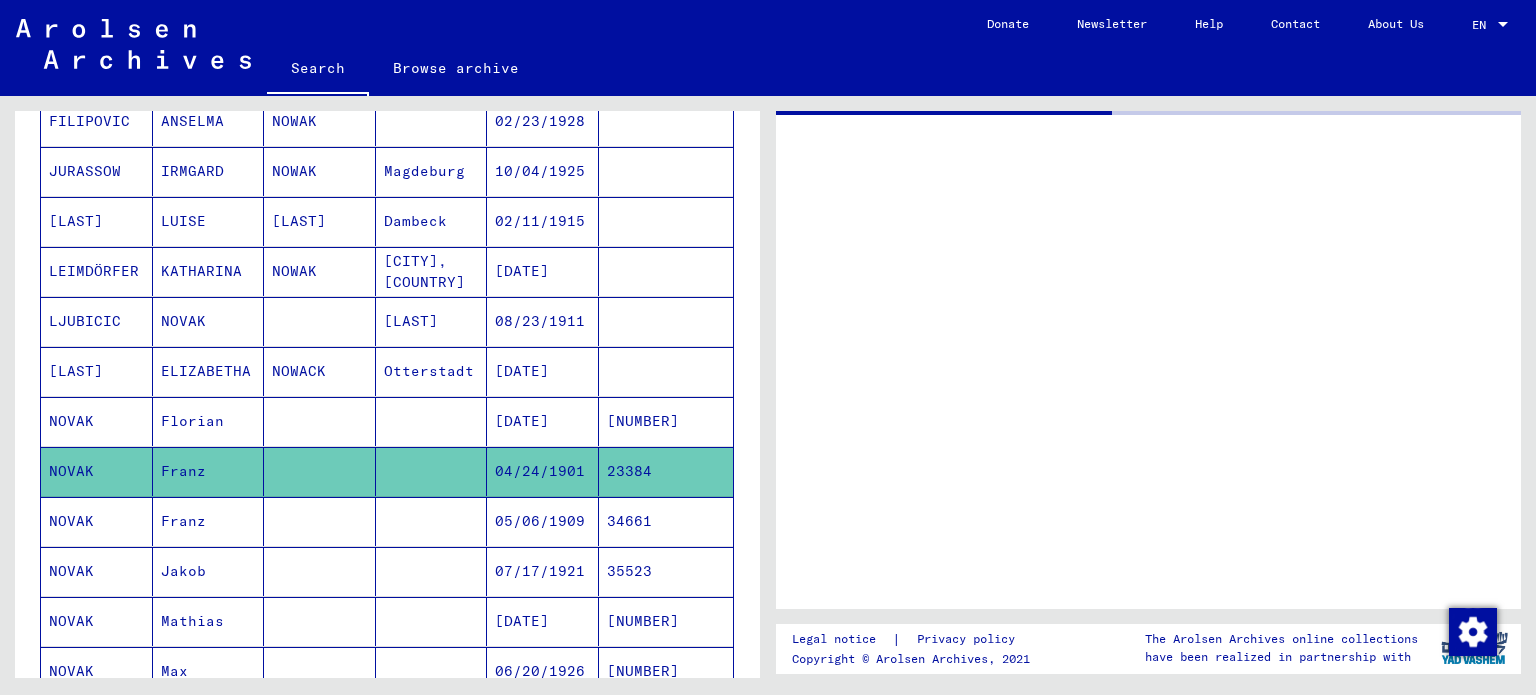 scroll, scrollTop: 400, scrollLeft: 0, axis: vertical 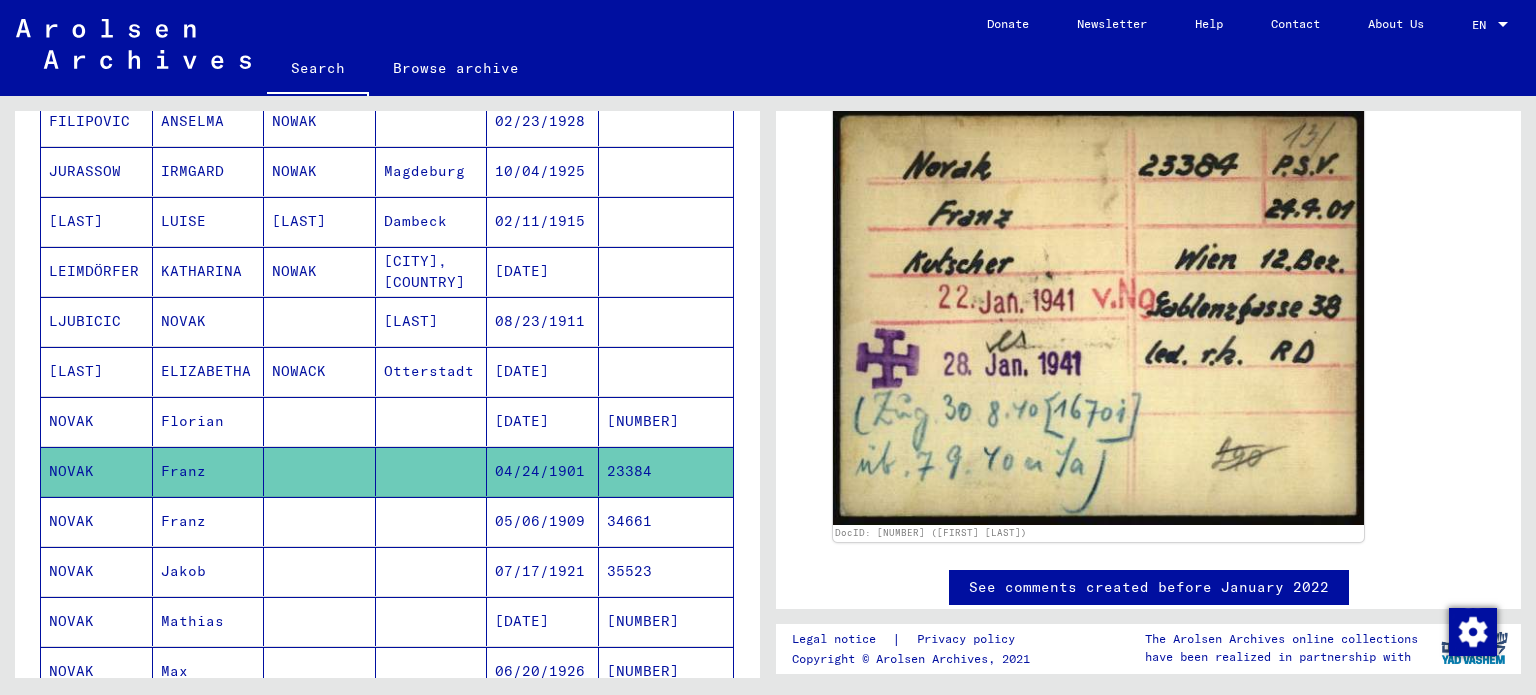 click at bounding box center (432, 571) 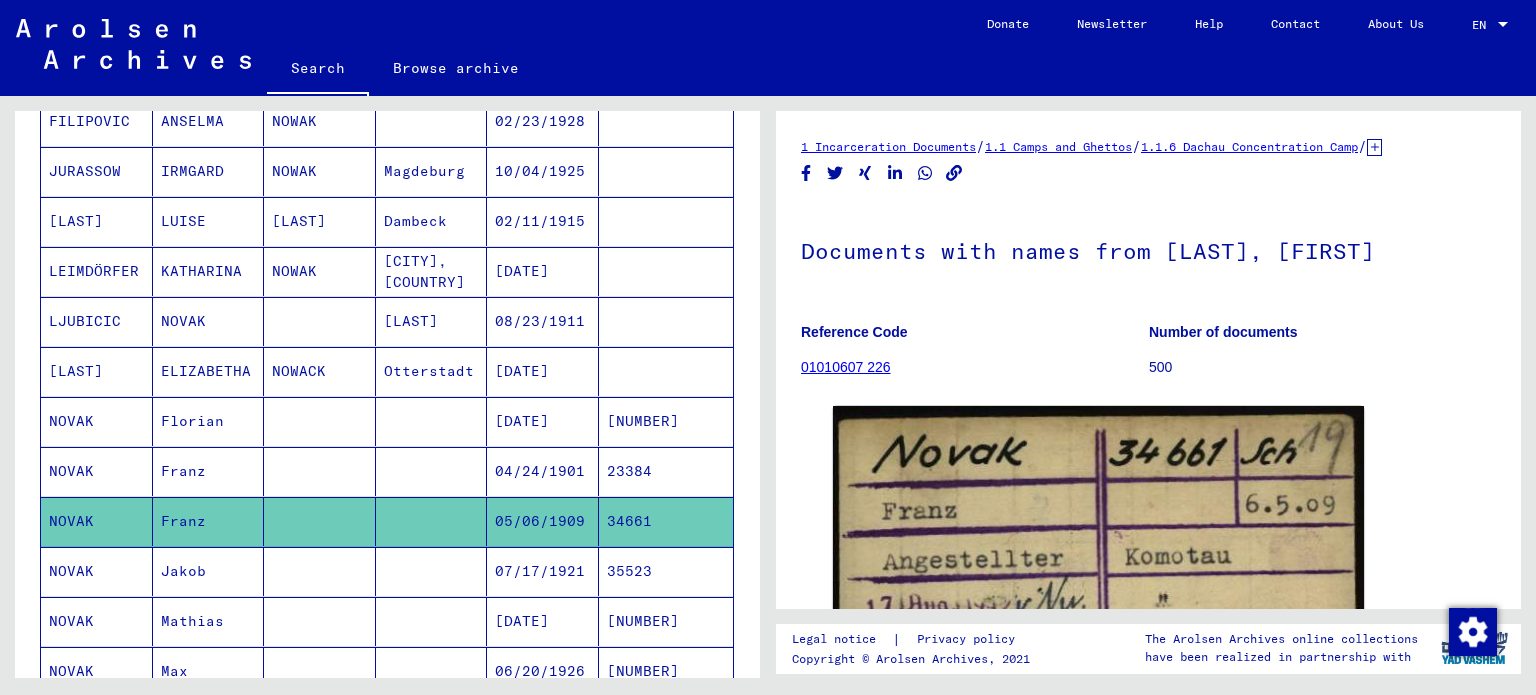 scroll, scrollTop: 0, scrollLeft: 0, axis: both 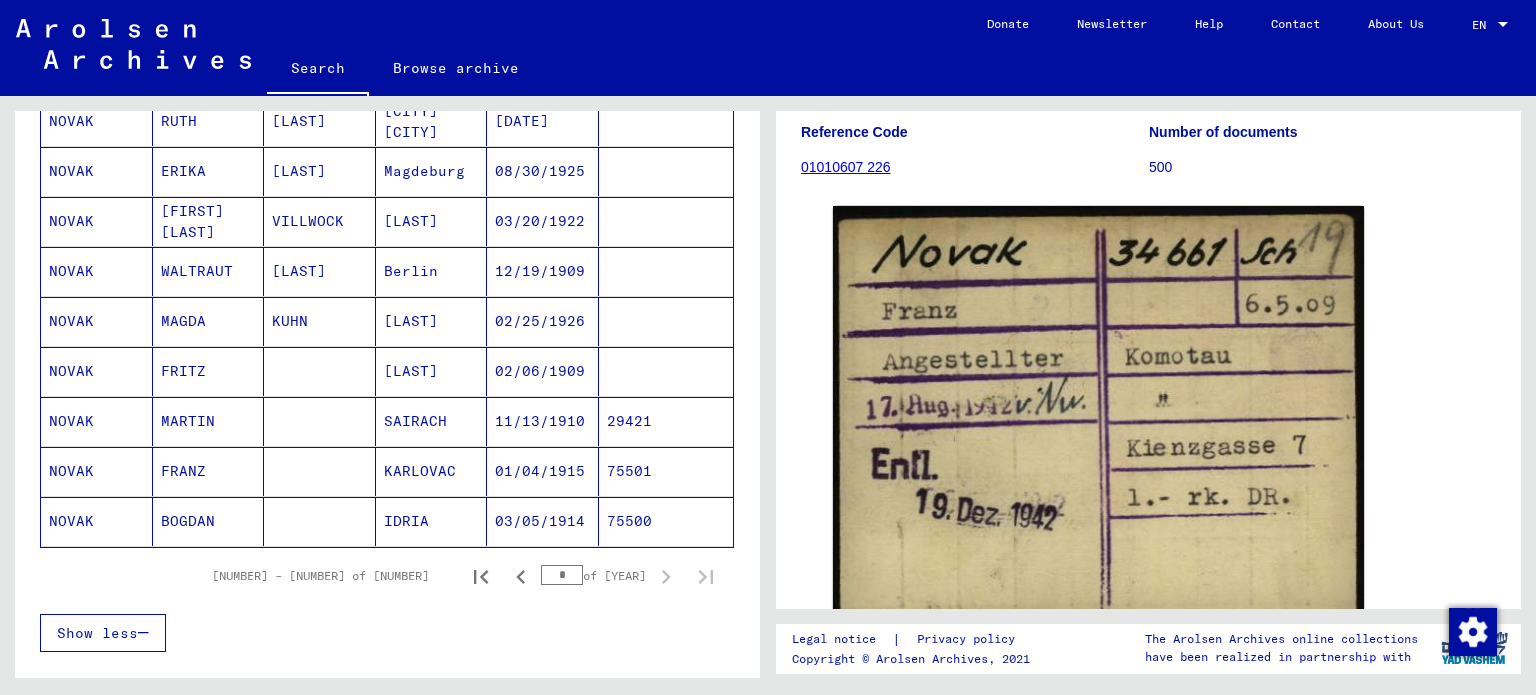 click on "KARLOVAC" at bounding box center [432, 521] 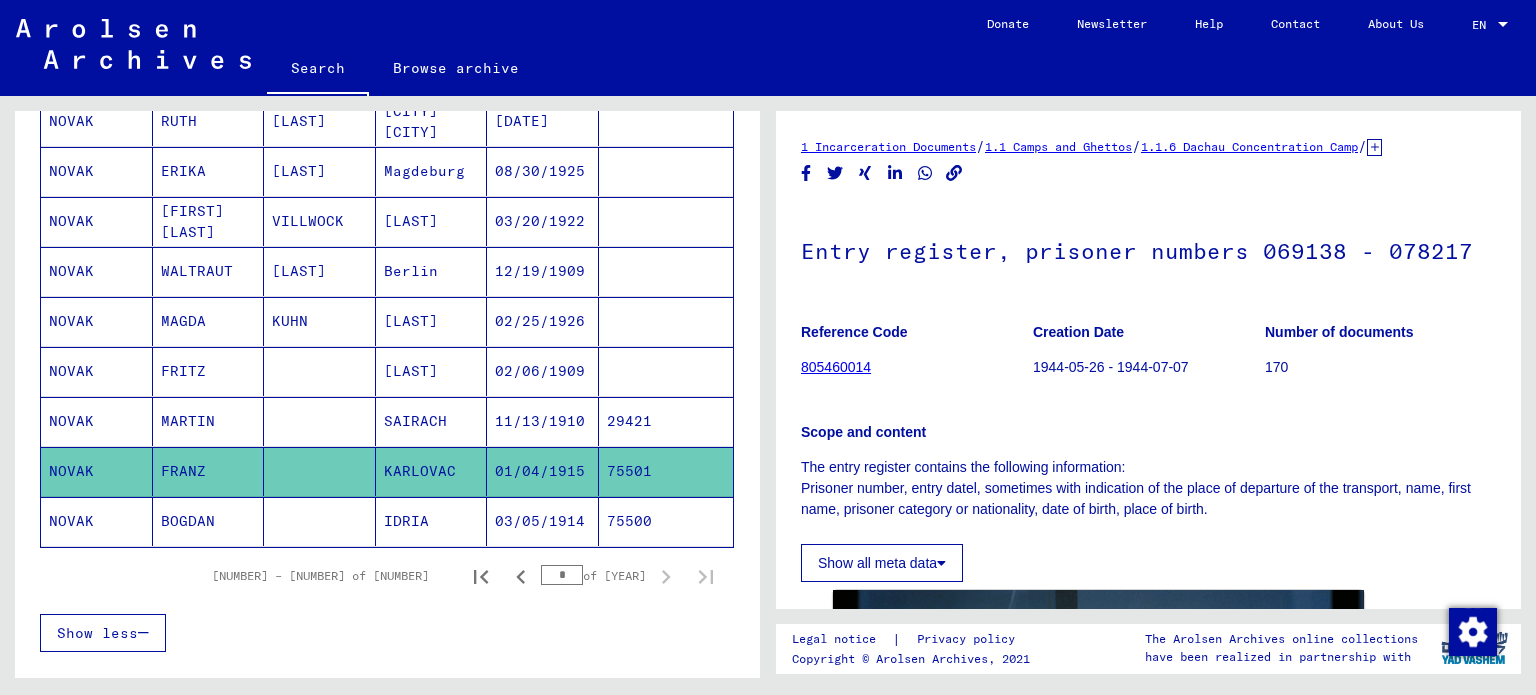 scroll, scrollTop: 0, scrollLeft: 0, axis: both 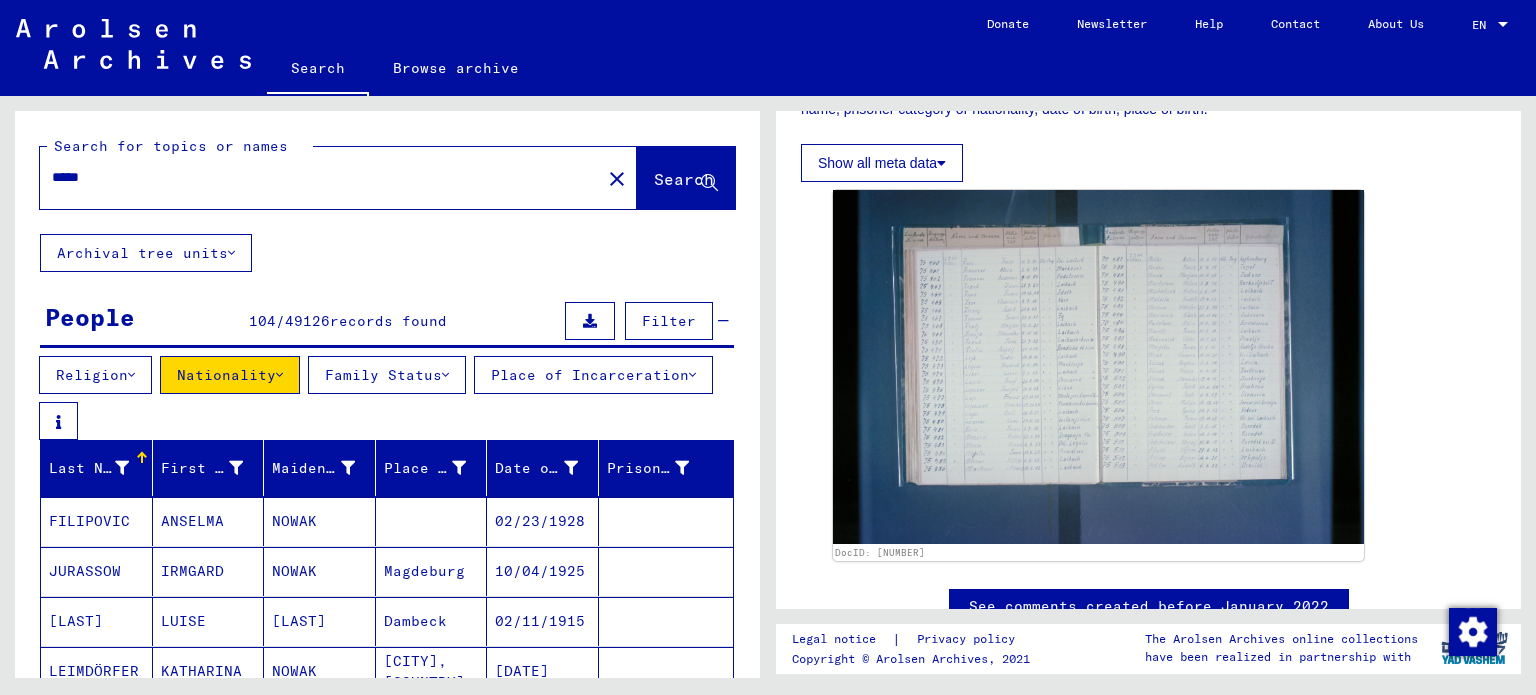 drag, startPoint x: 104, startPoint y: 188, endPoint x: 4, endPoint y: 167, distance: 102.18121 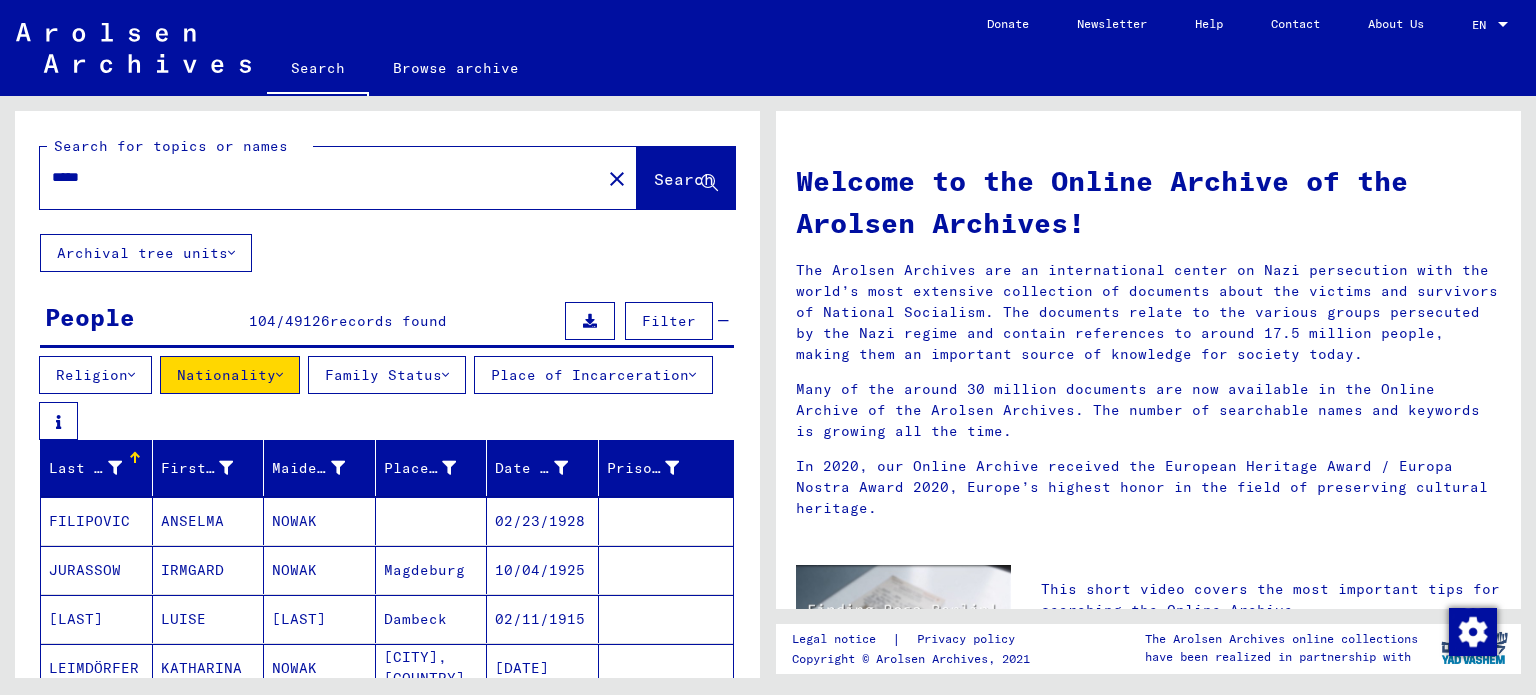 scroll, scrollTop: 200, scrollLeft: 0, axis: vertical 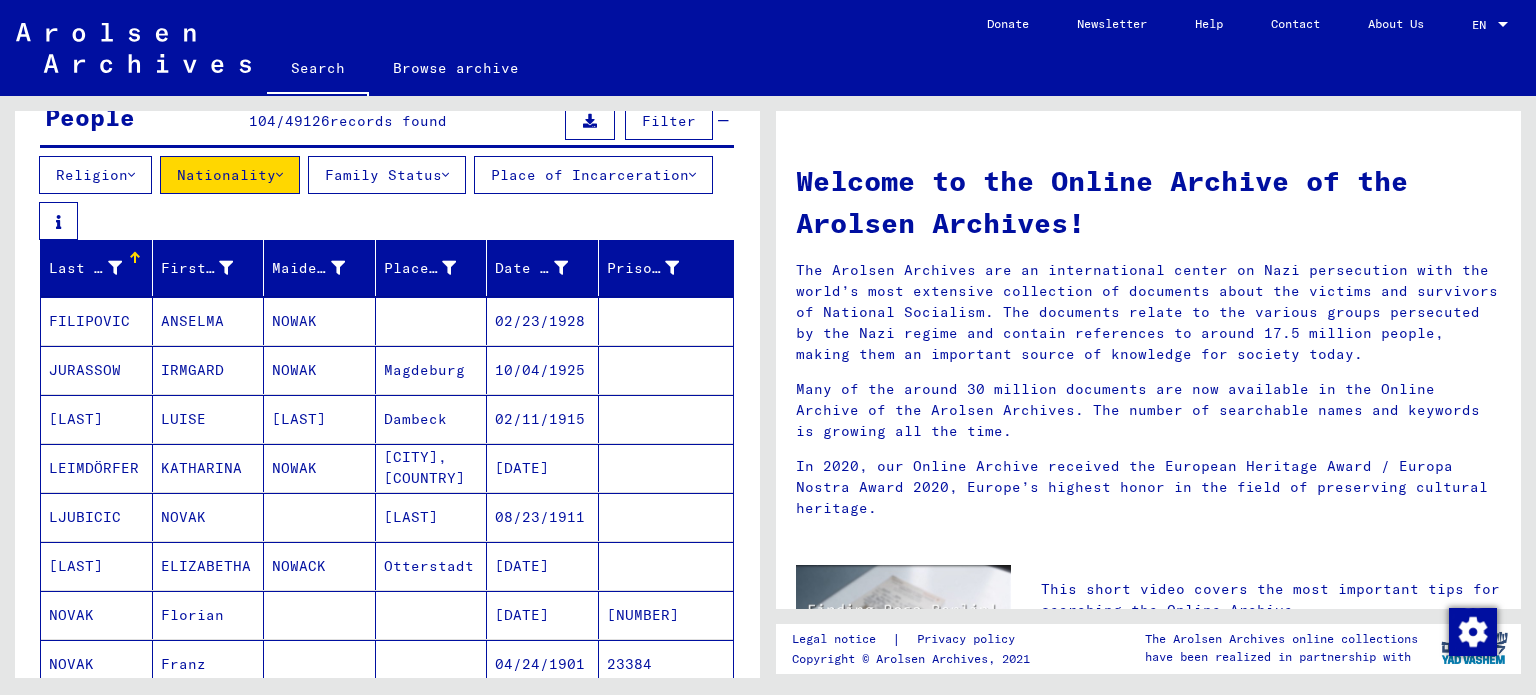 click on "Nationality" at bounding box center [230, 175] 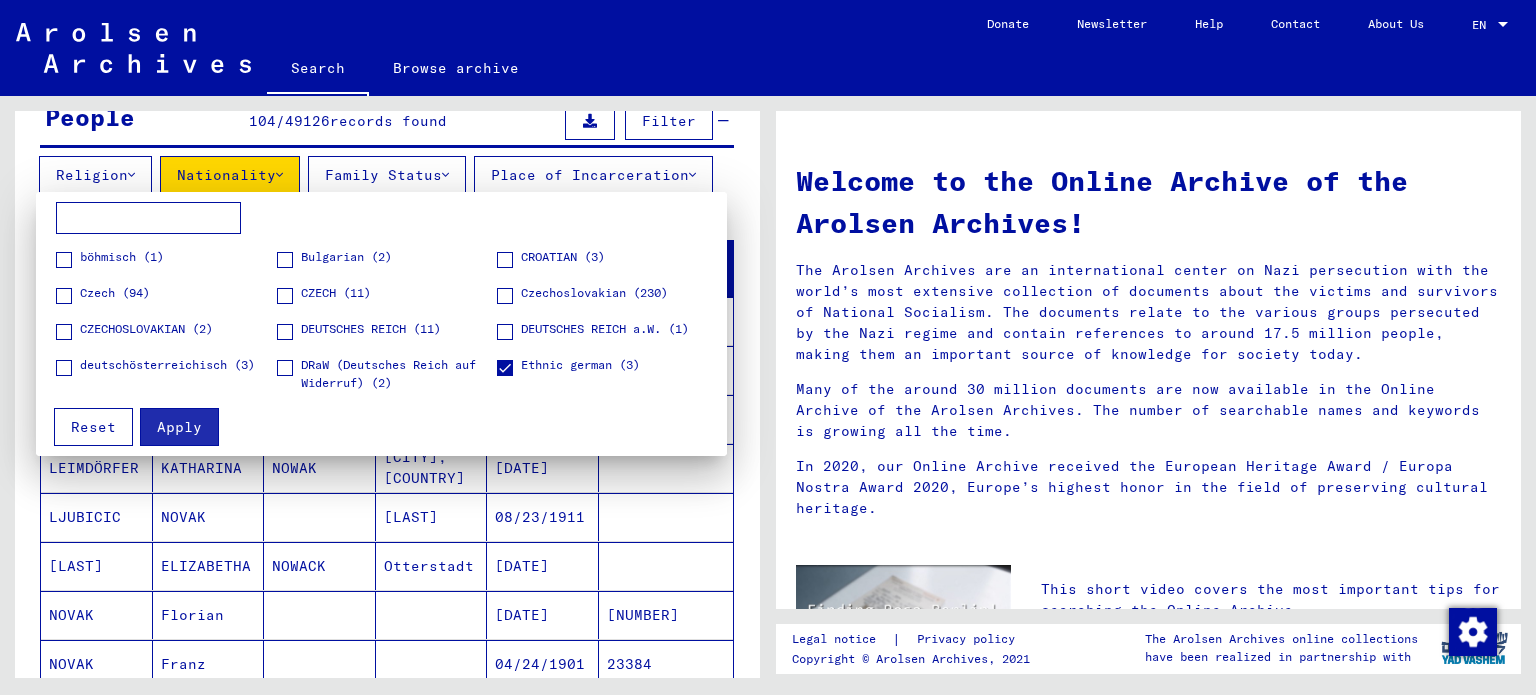 scroll, scrollTop: 168, scrollLeft: 0, axis: vertical 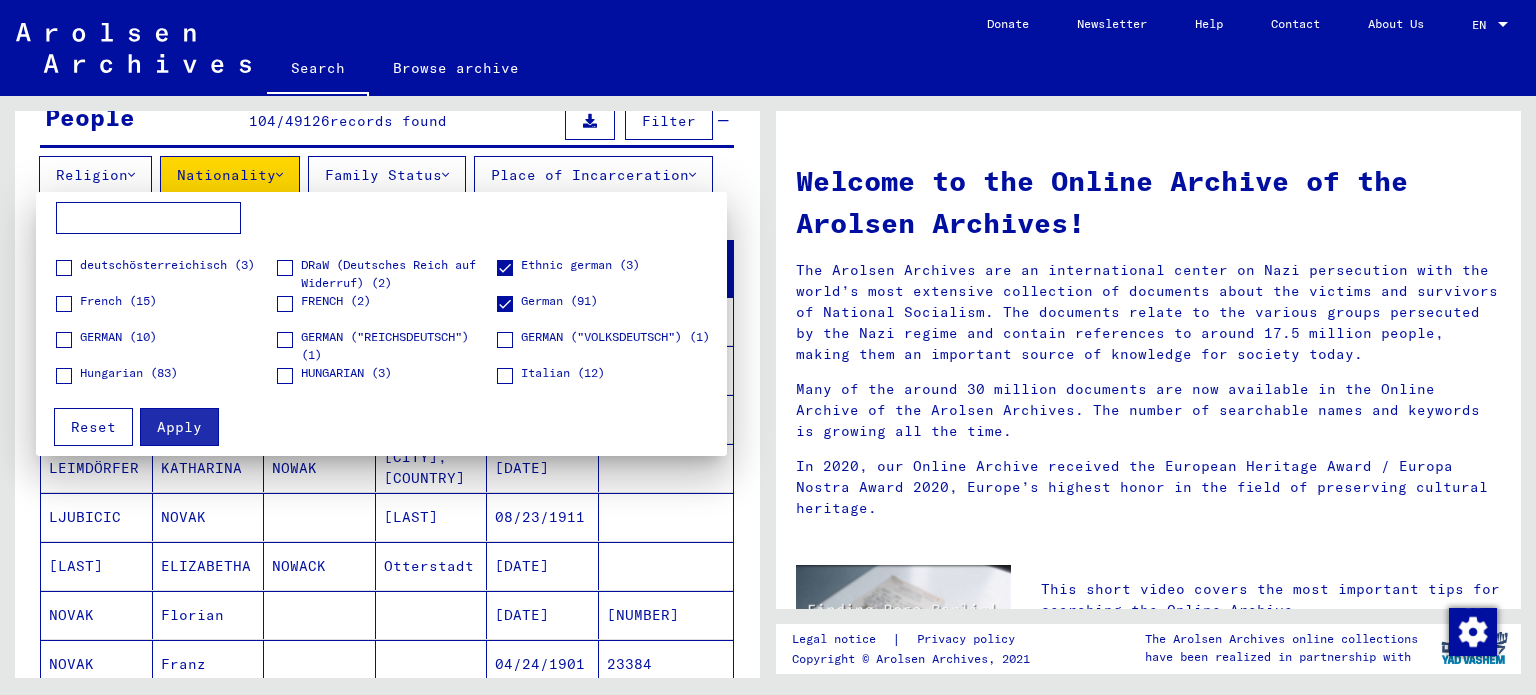 click at bounding box center [768, 347] 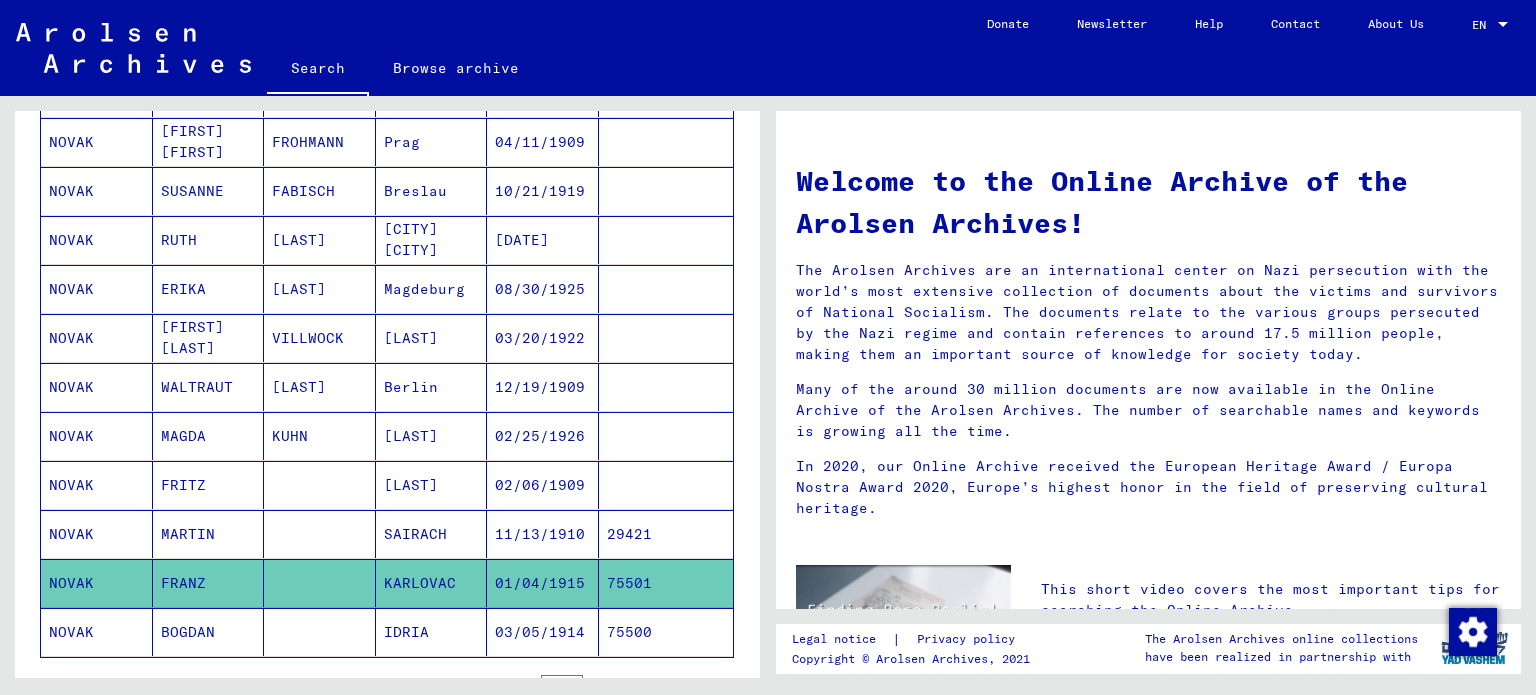 scroll, scrollTop: 1100, scrollLeft: 0, axis: vertical 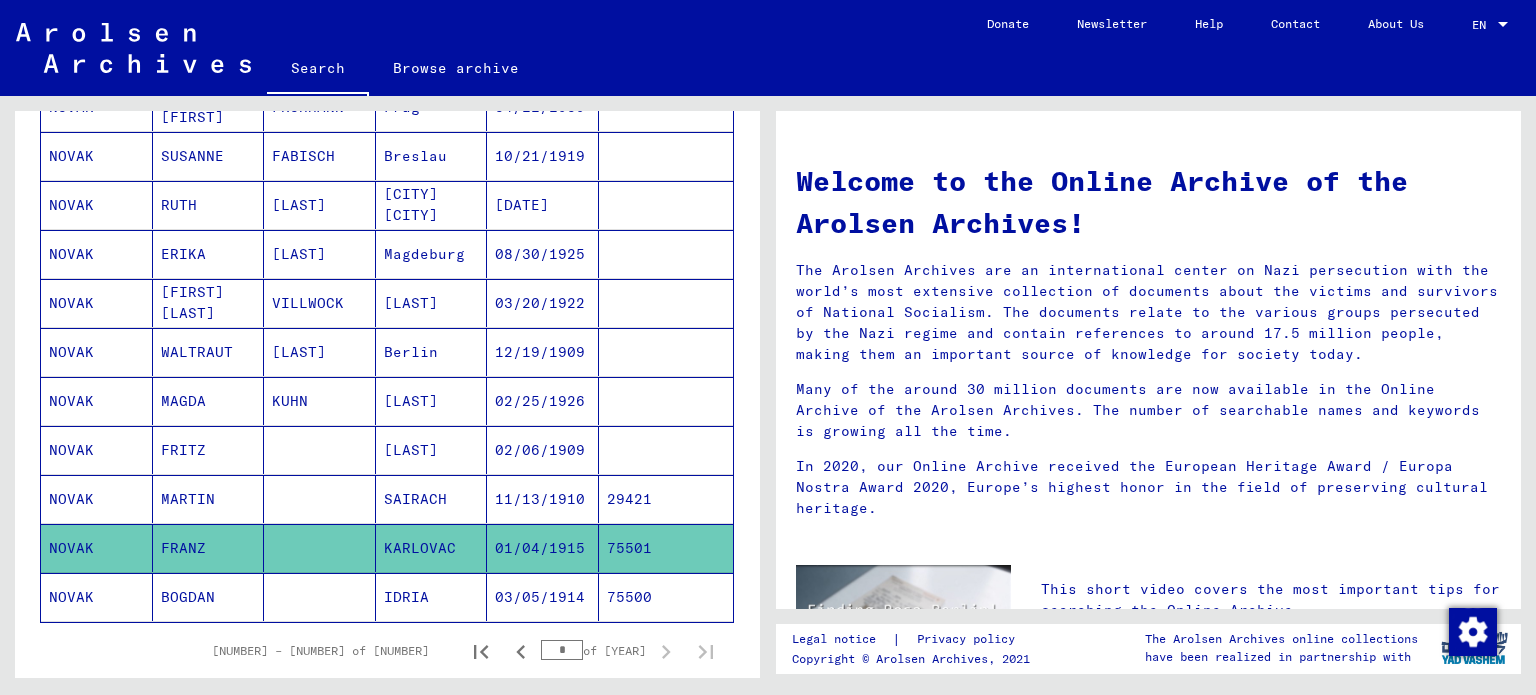 click on "01/04/1915" 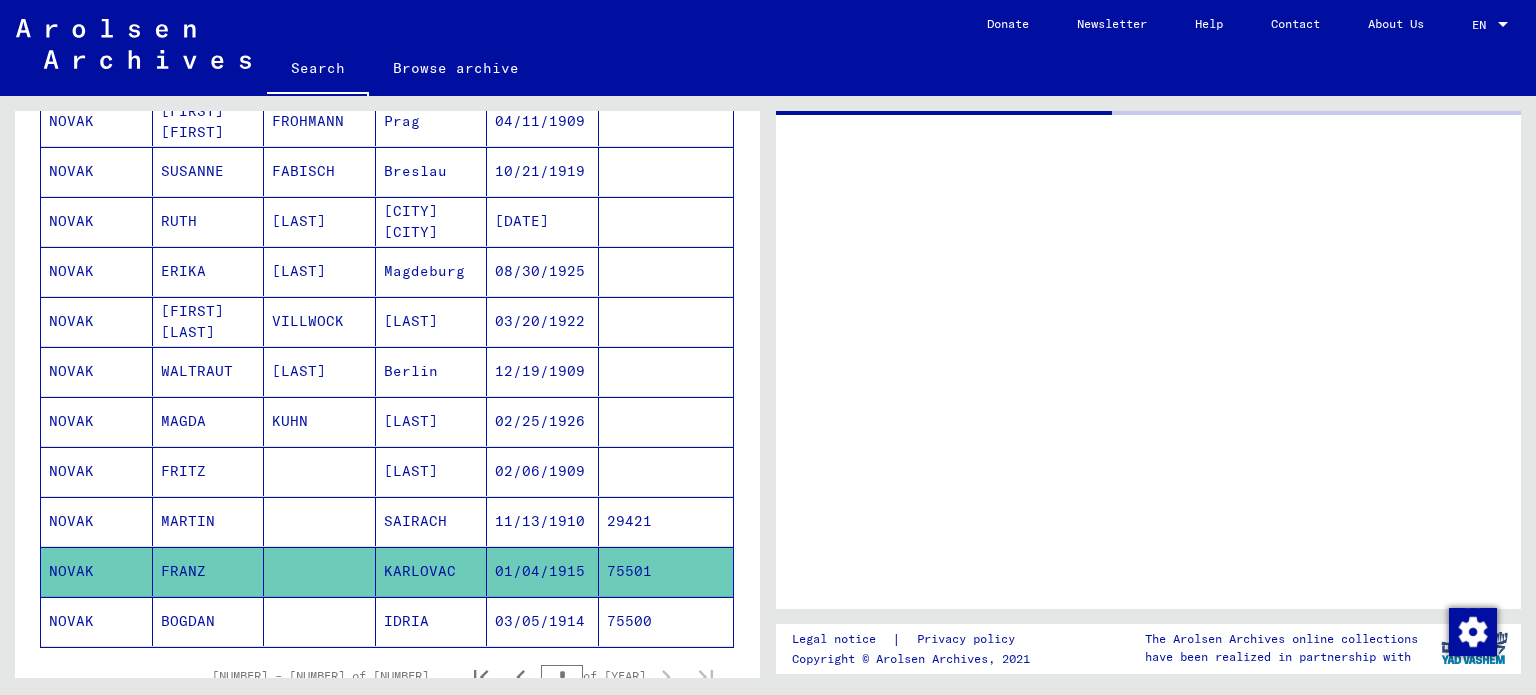 scroll, scrollTop: 1112, scrollLeft: 0, axis: vertical 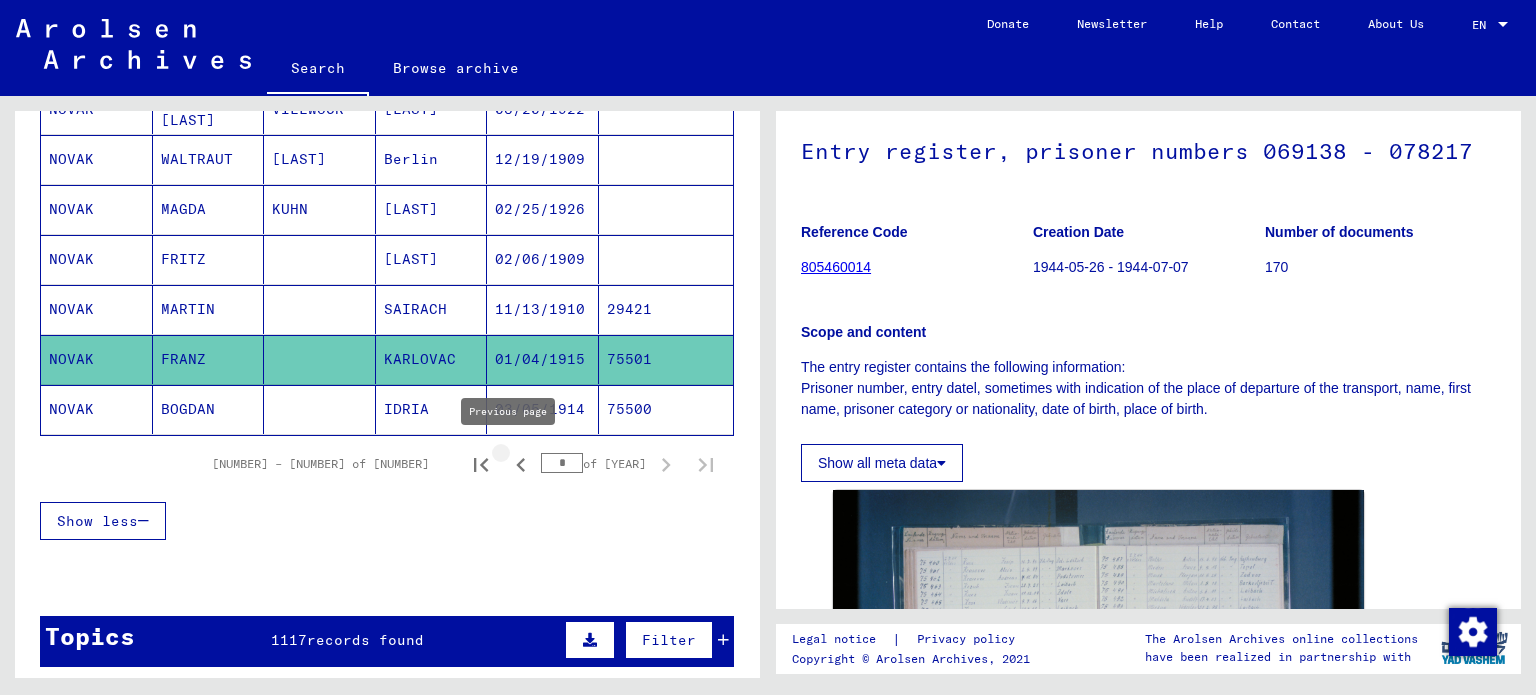 click 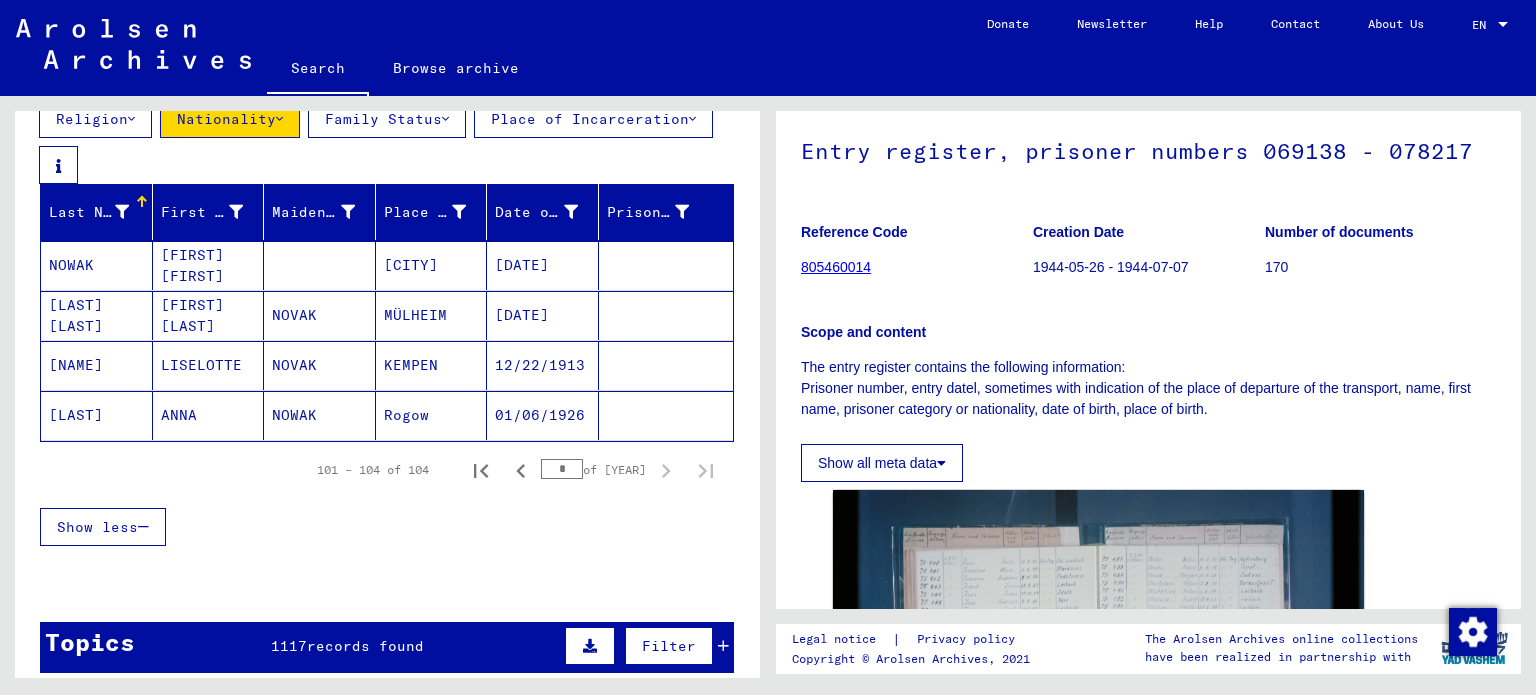 scroll, scrollTop: 290, scrollLeft: 0, axis: vertical 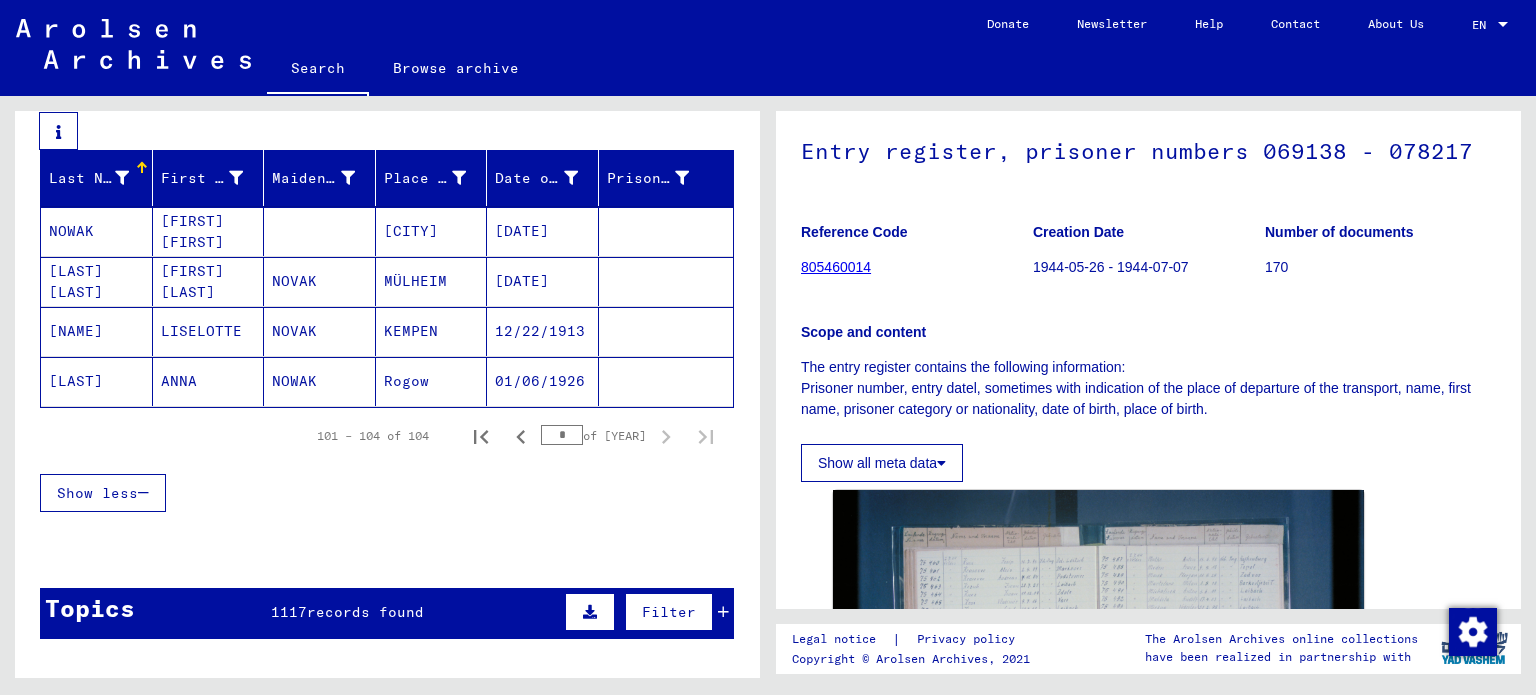 drag, startPoint x: 568, startPoint y: 446, endPoint x: 548, endPoint y: 440, distance: 20.880613 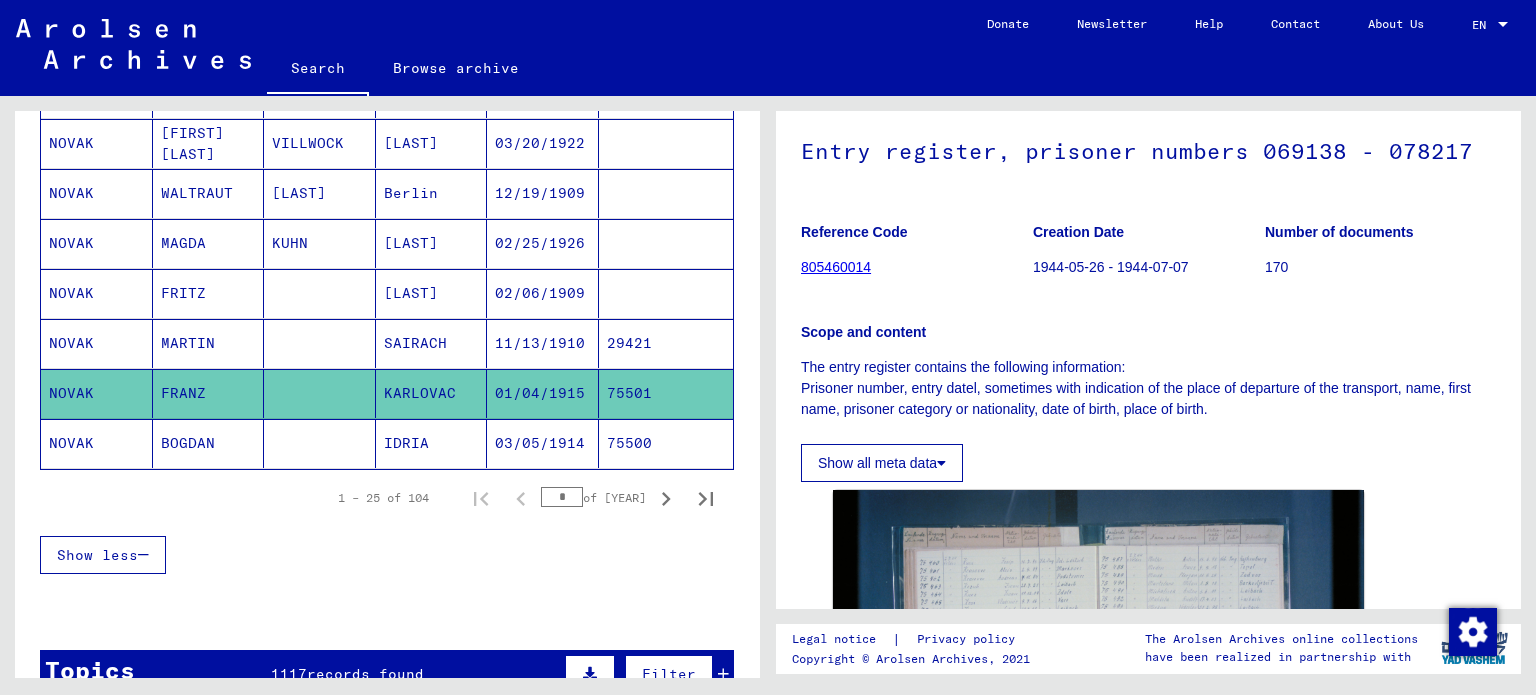 scroll, scrollTop: 1290, scrollLeft: 0, axis: vertical 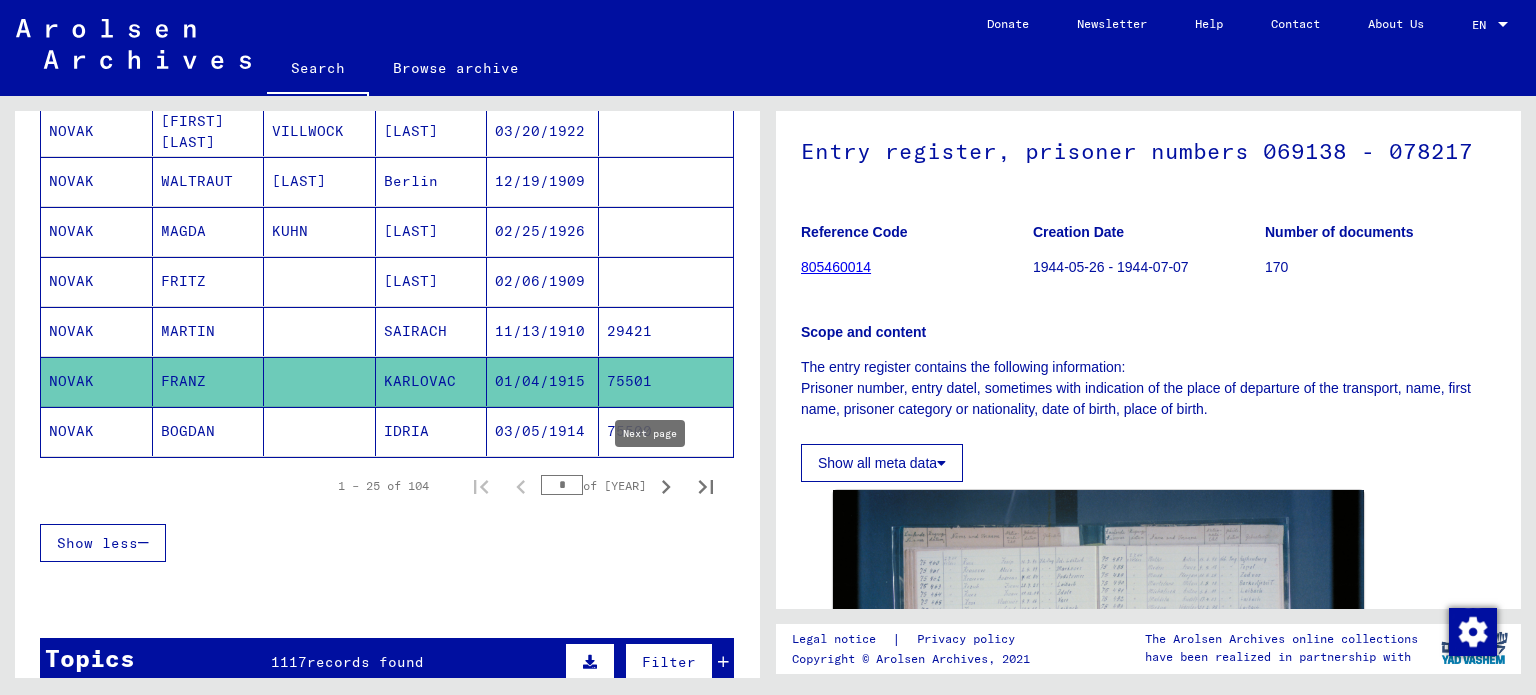 click 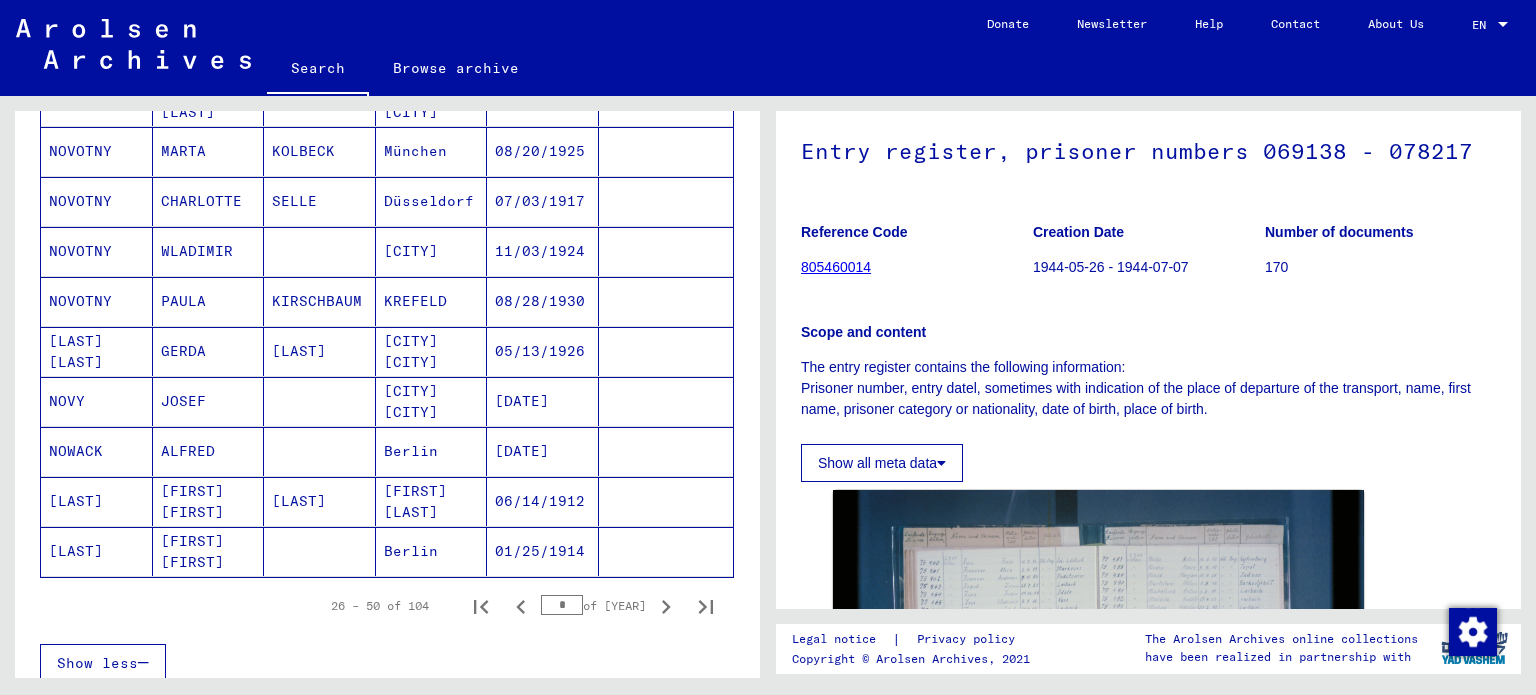 scroll, scrollTop: 1190, scrollLeft: 0, axis: vertical 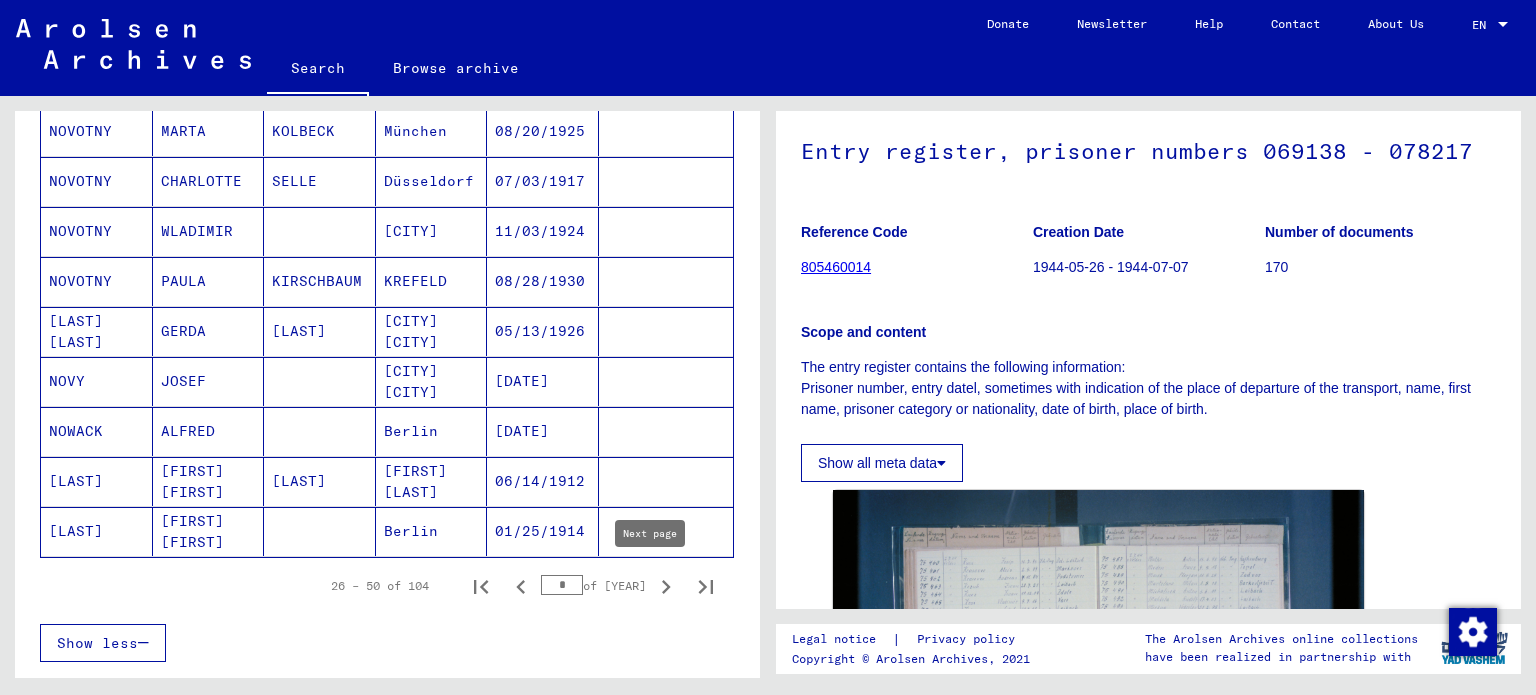 click 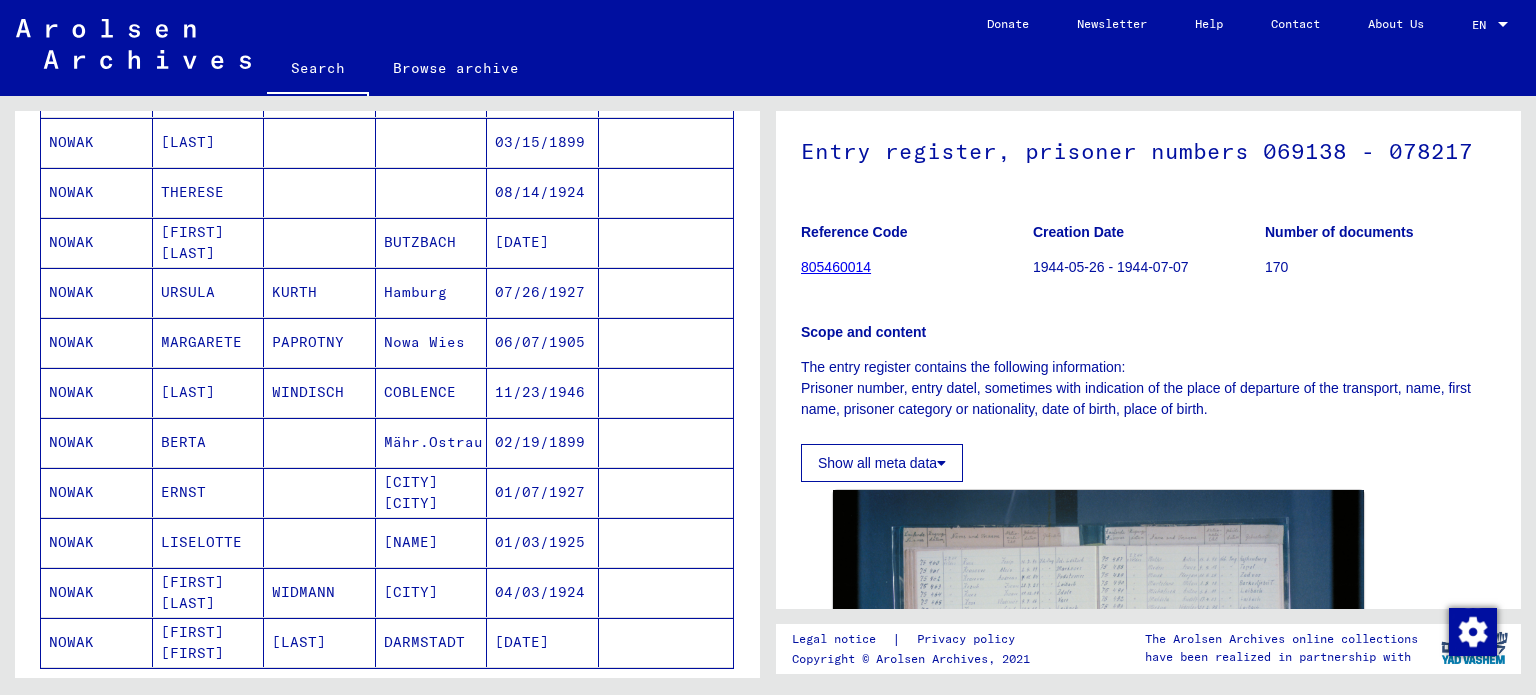 scroll, scrollTop: 1290, scrollLeft: 0, axis: vertical 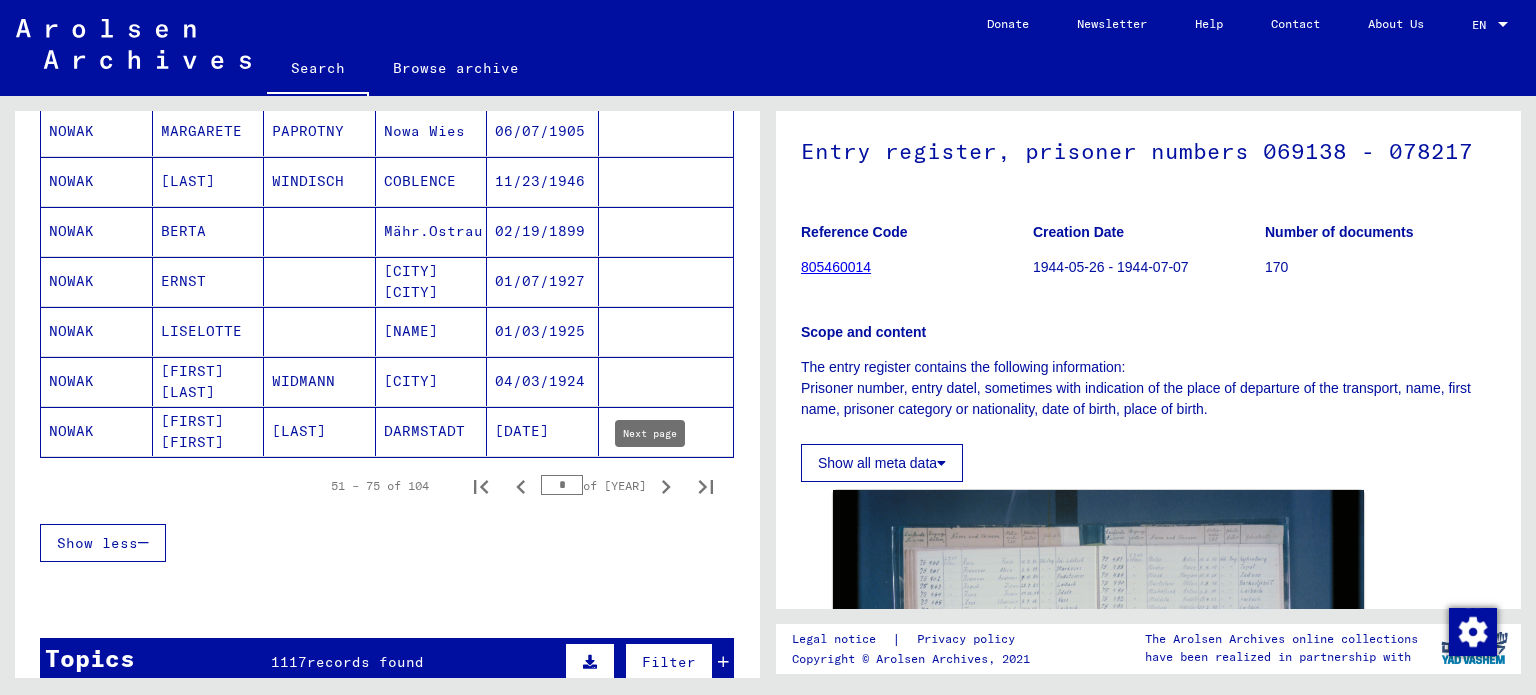 click 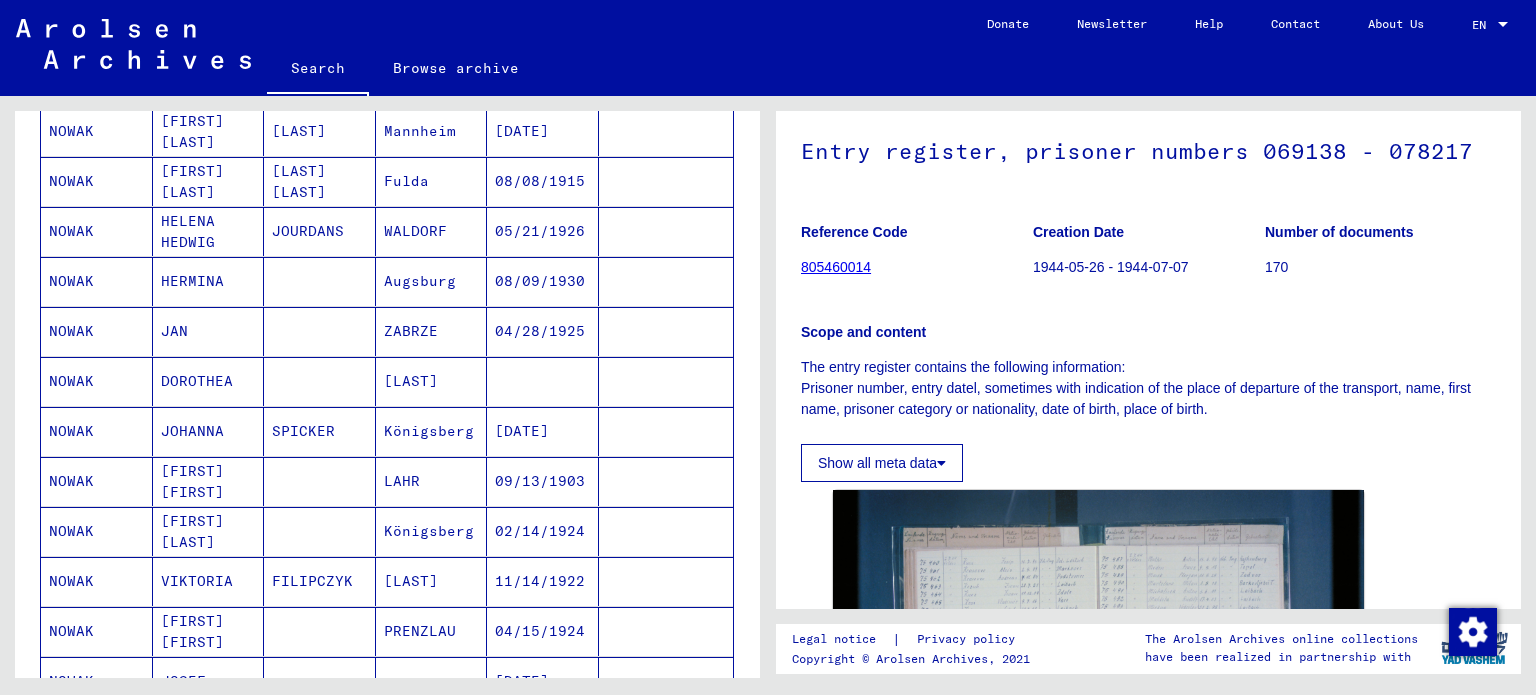 scroll, scrollTop: 390, scrollLeft: 0, axis: vertical 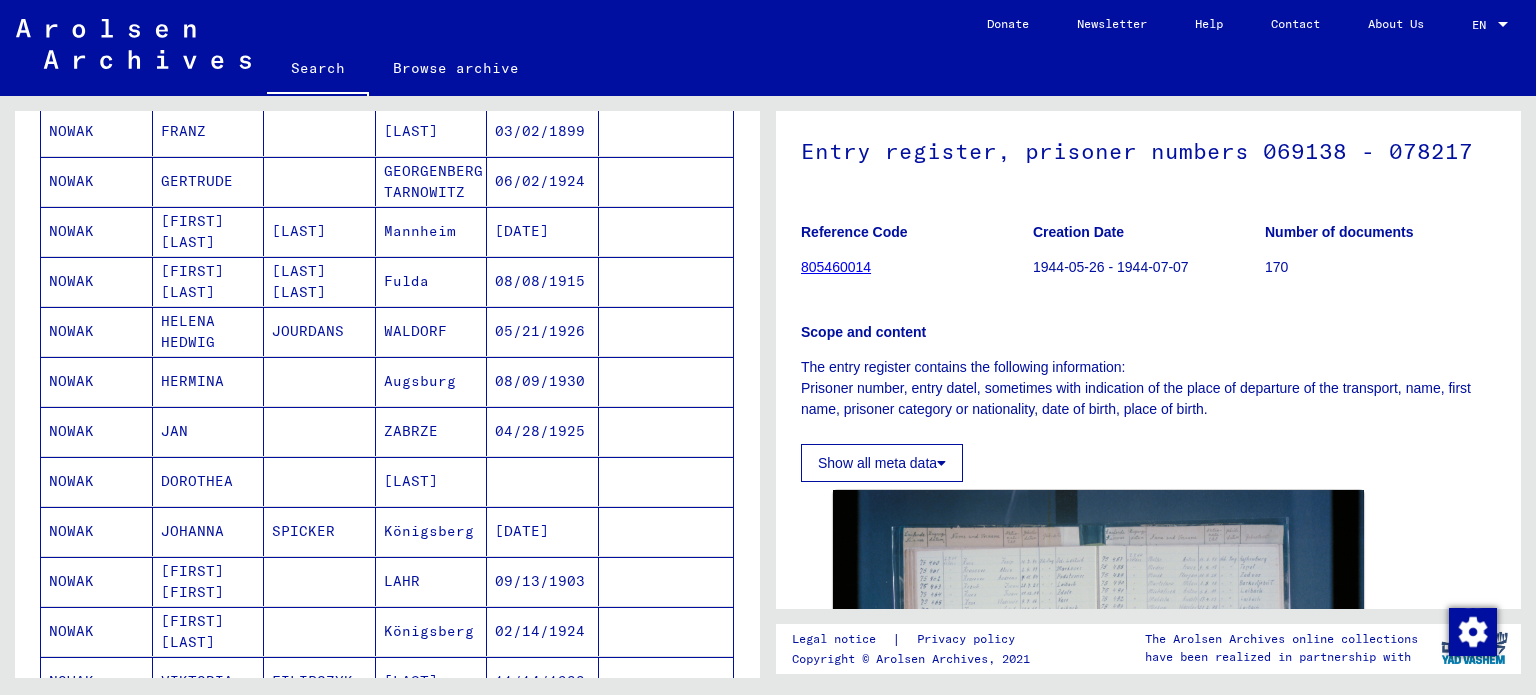 click on "DOROTHEA" at bounding box center (209, 531) 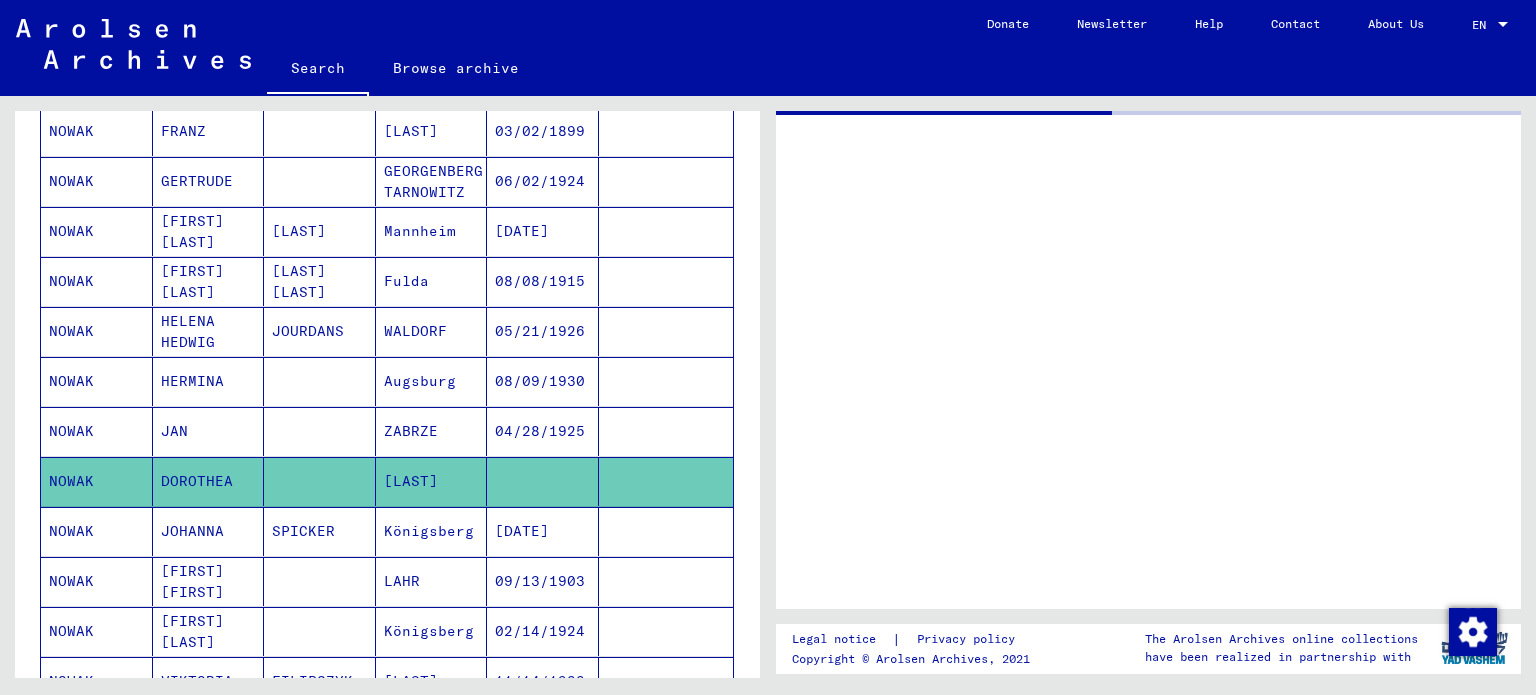 scroll, scrollTop: 0, scrollLeft: 0, axis: both 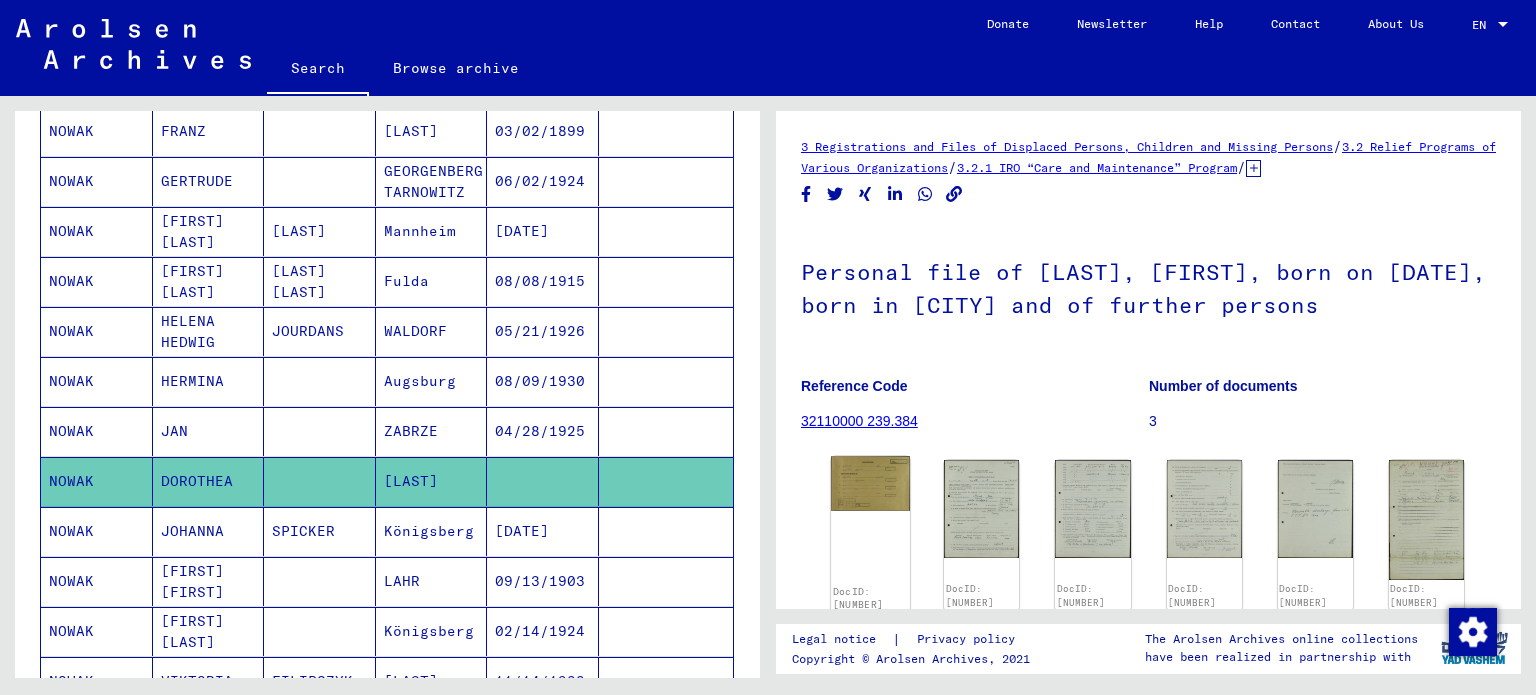 click 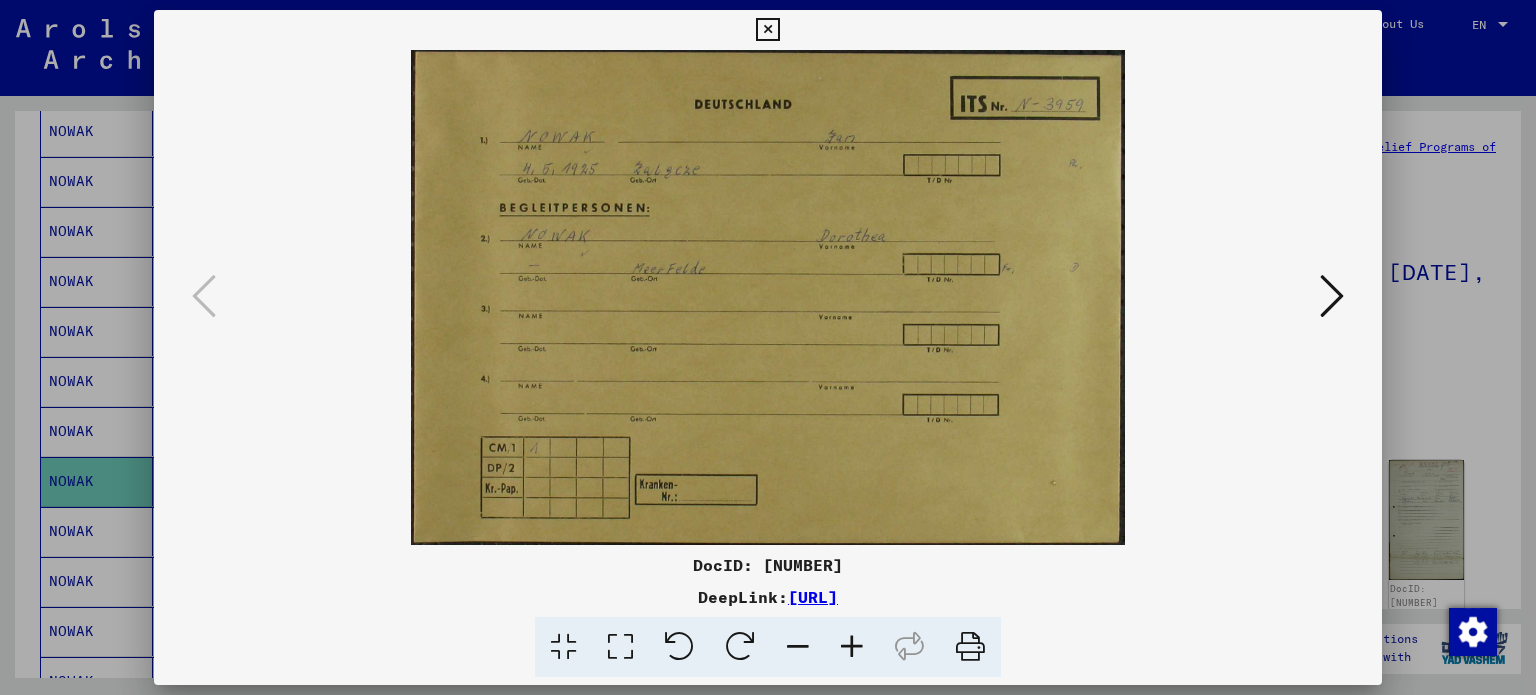 click at bounding box center [768, 297] 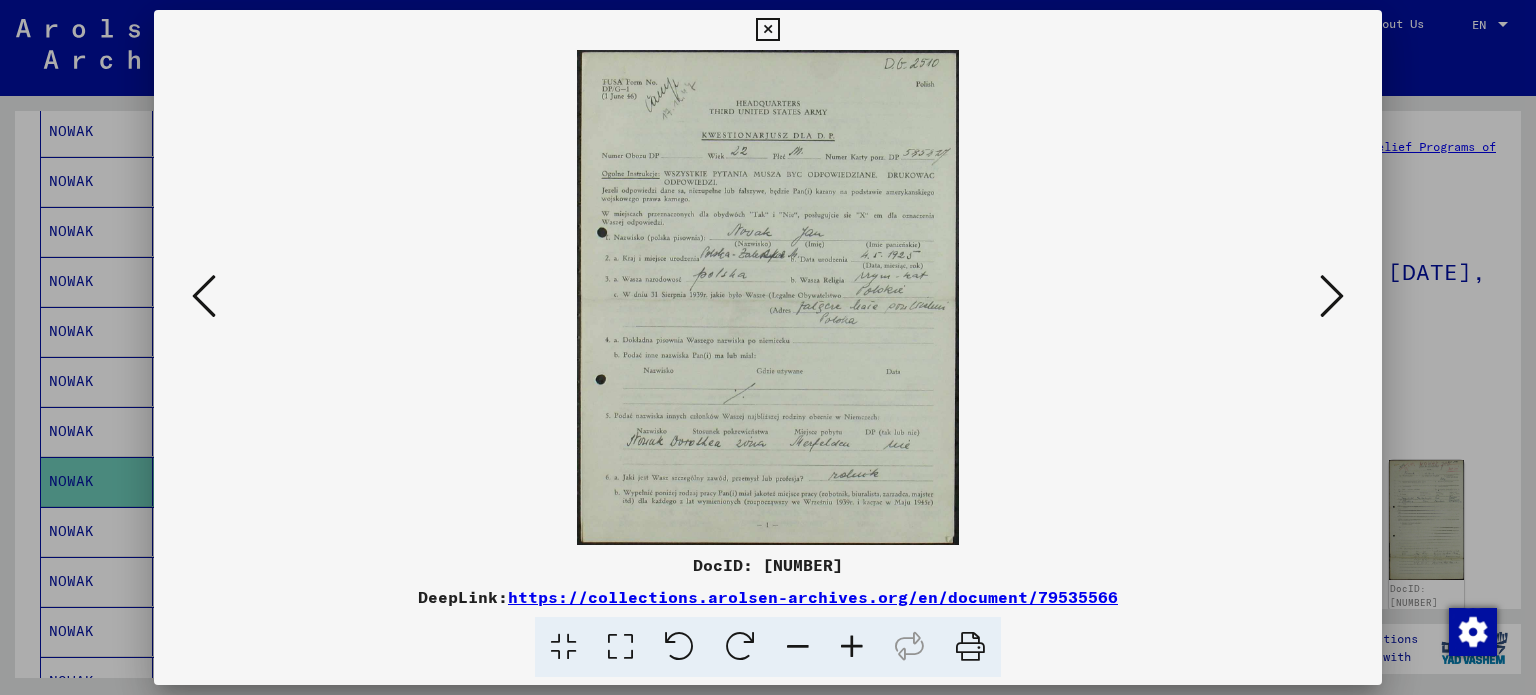 click at bounding box center (768, 297) 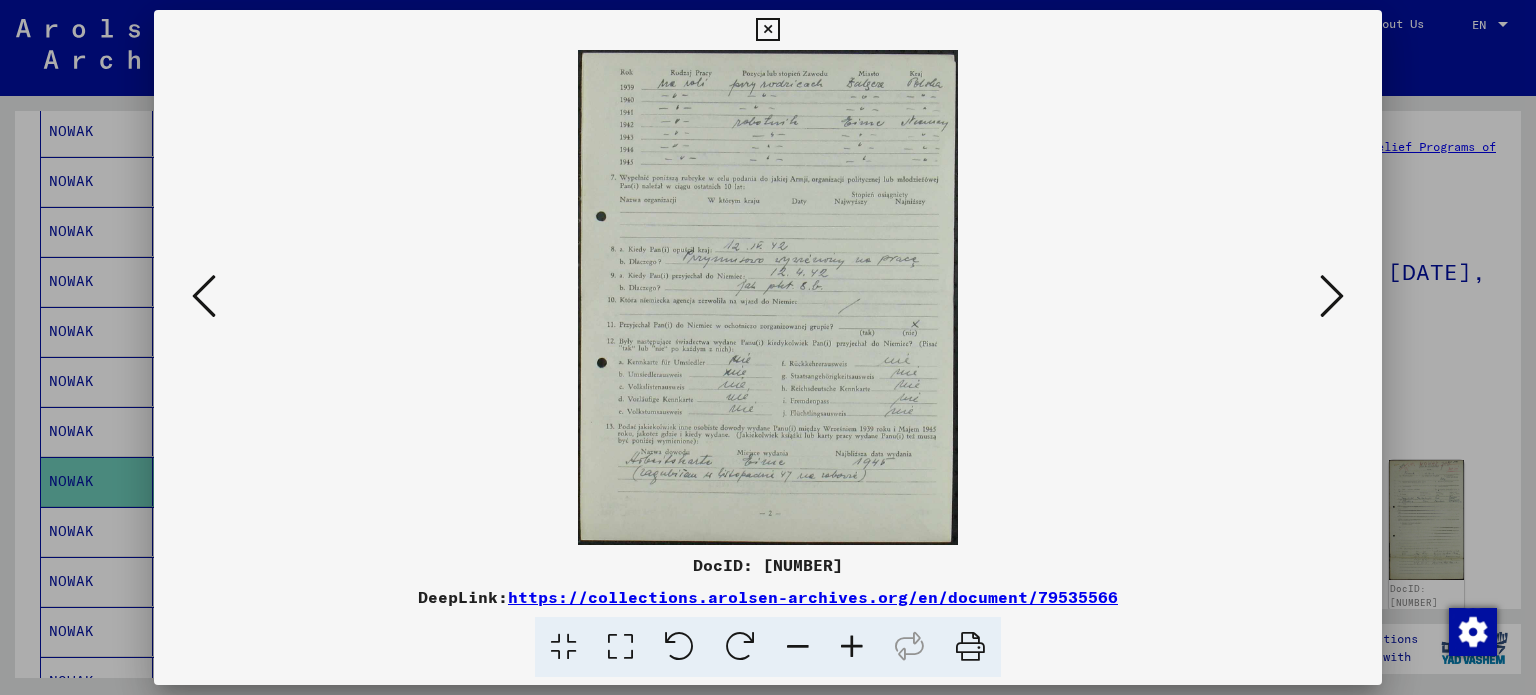 click at bounding box center [1332, 297] 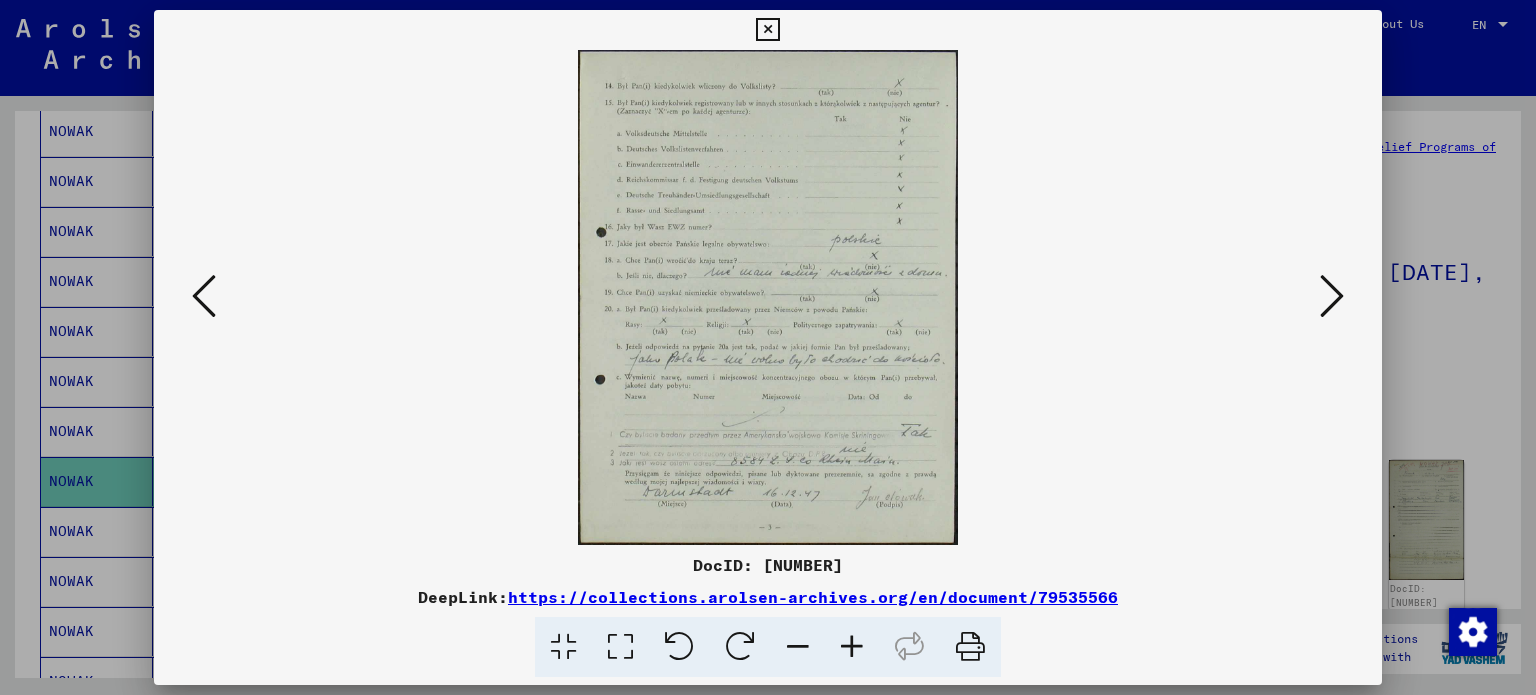 click at bounding box center (1332, 297) 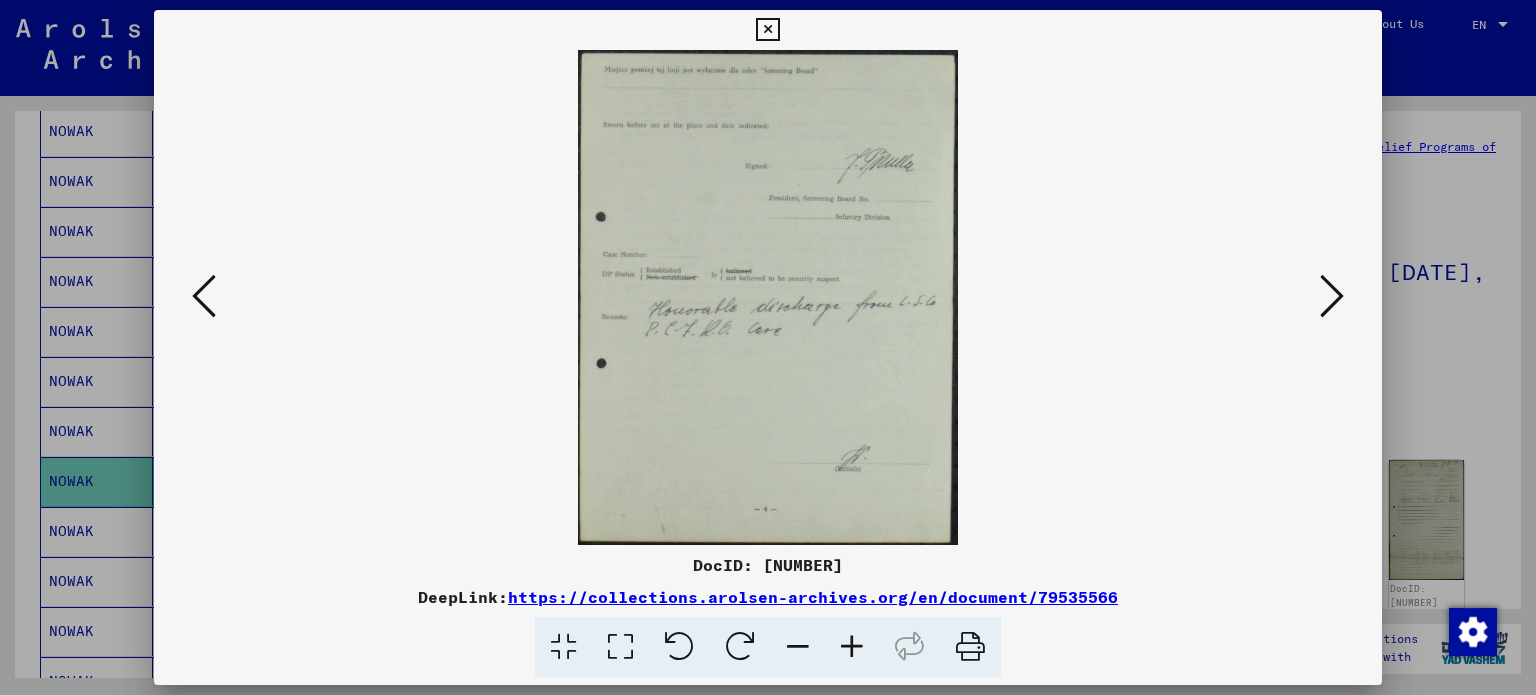click at bounding box center [1332, 297] 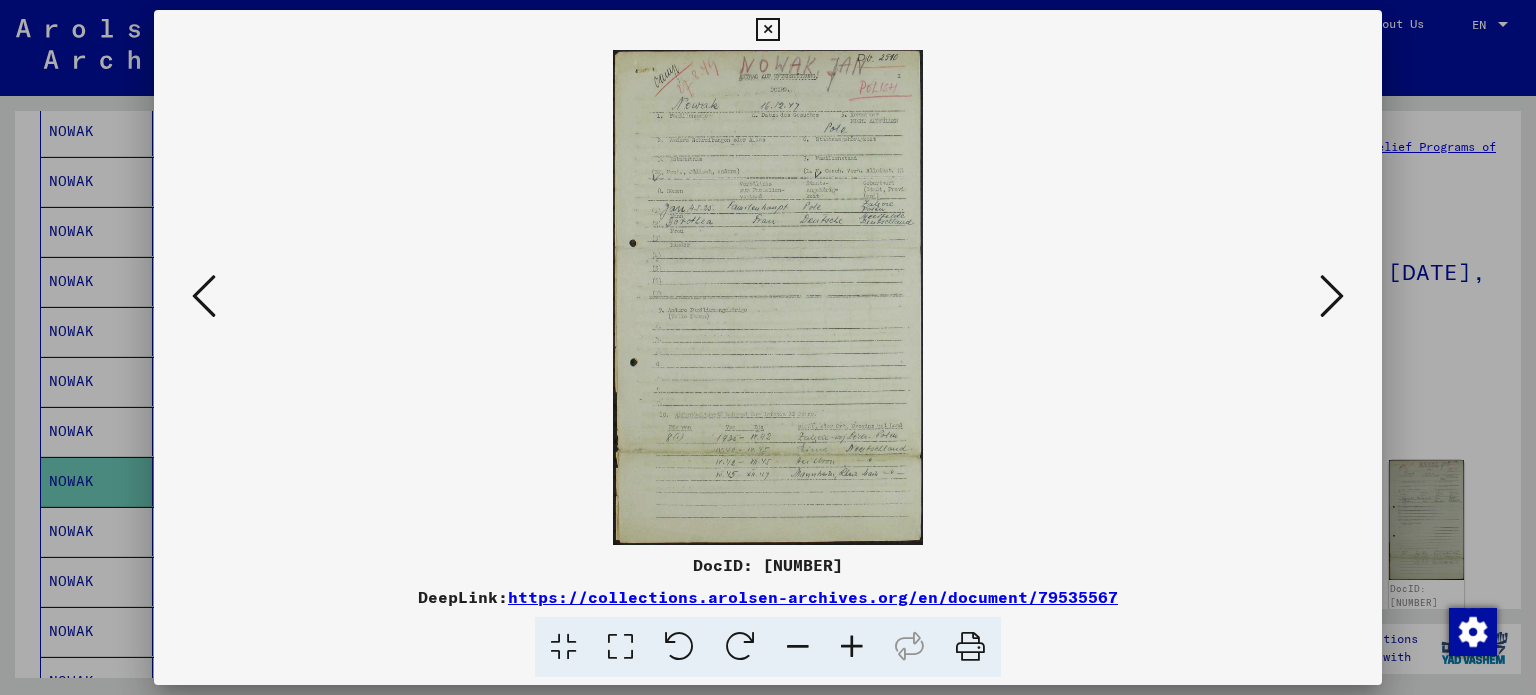 drag, startPoint x: 860, startPoint y: 262, endPoint x: 1487, endPoint y: 256, distance: 627.0287 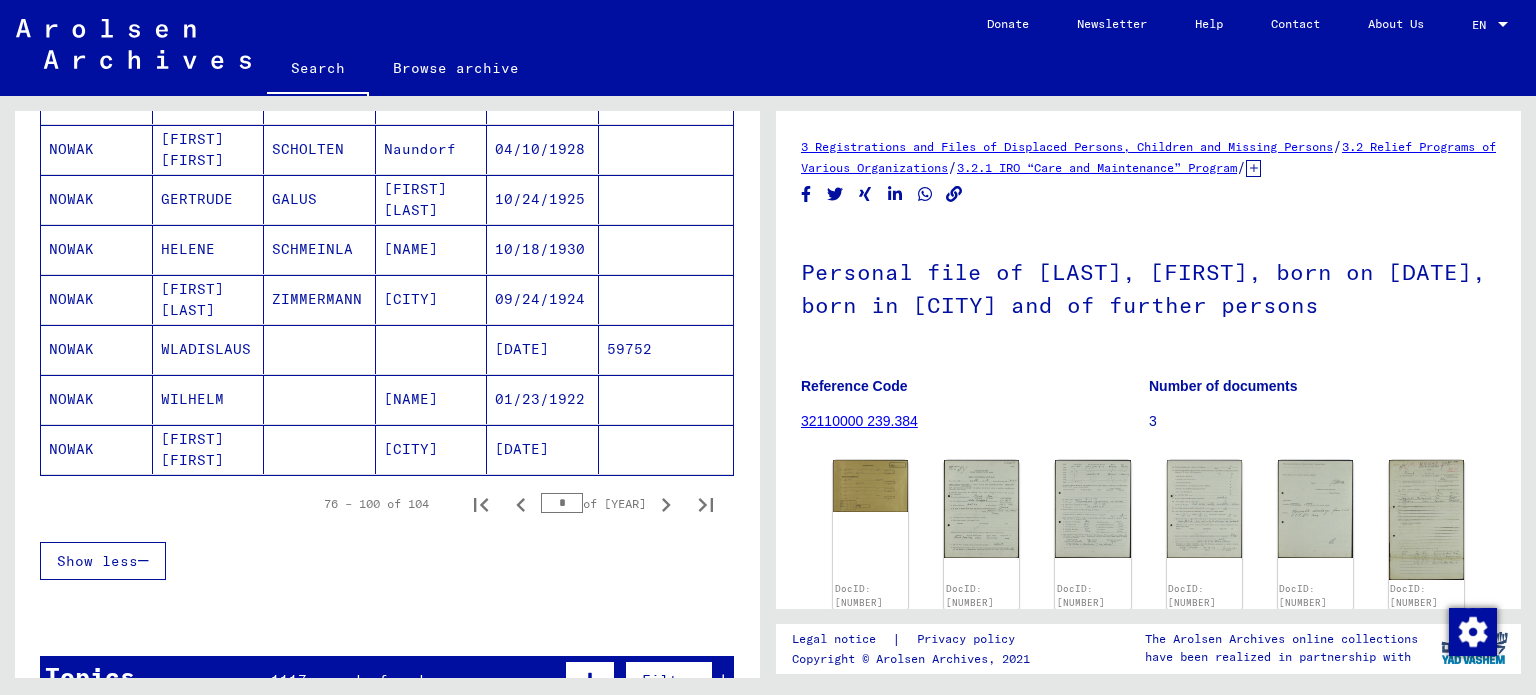 scroll, scrollTop: 1290, scrollLeft: 0, axis: vertical 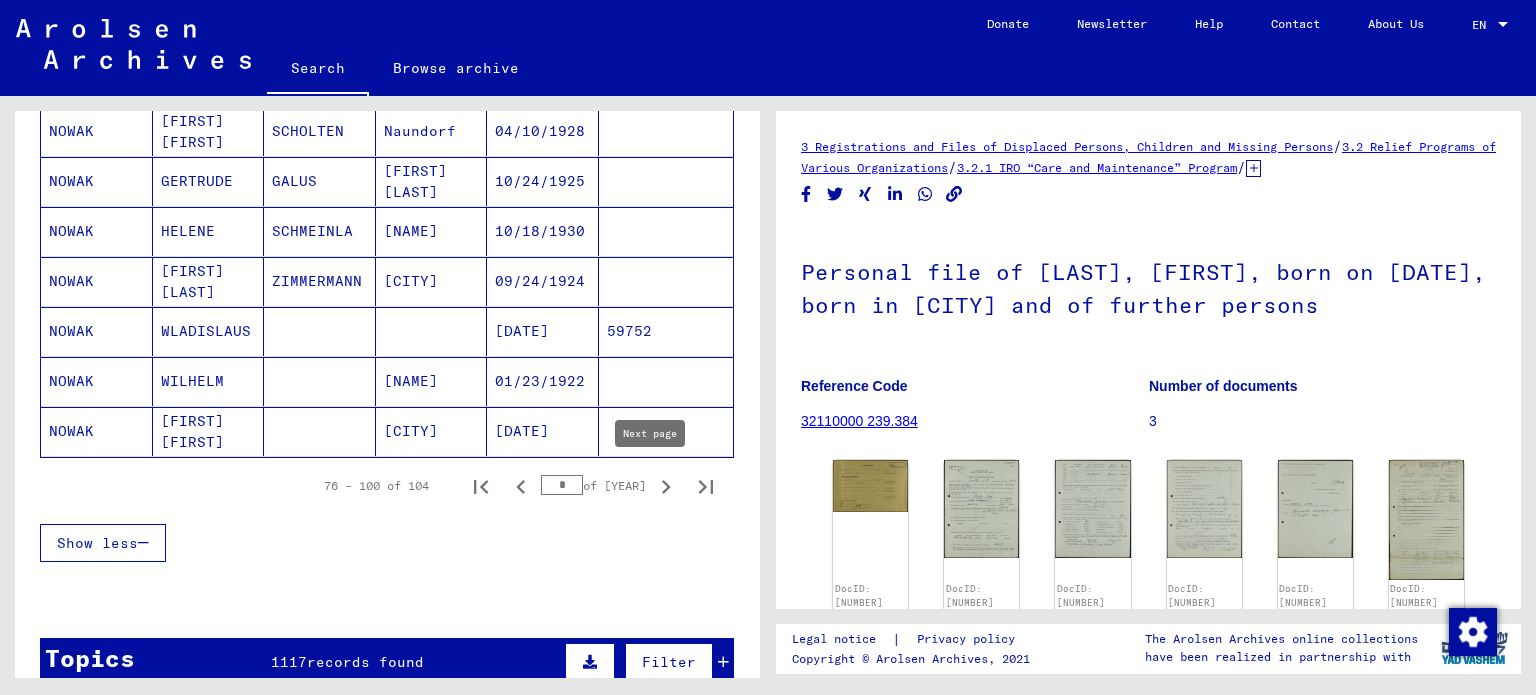 click 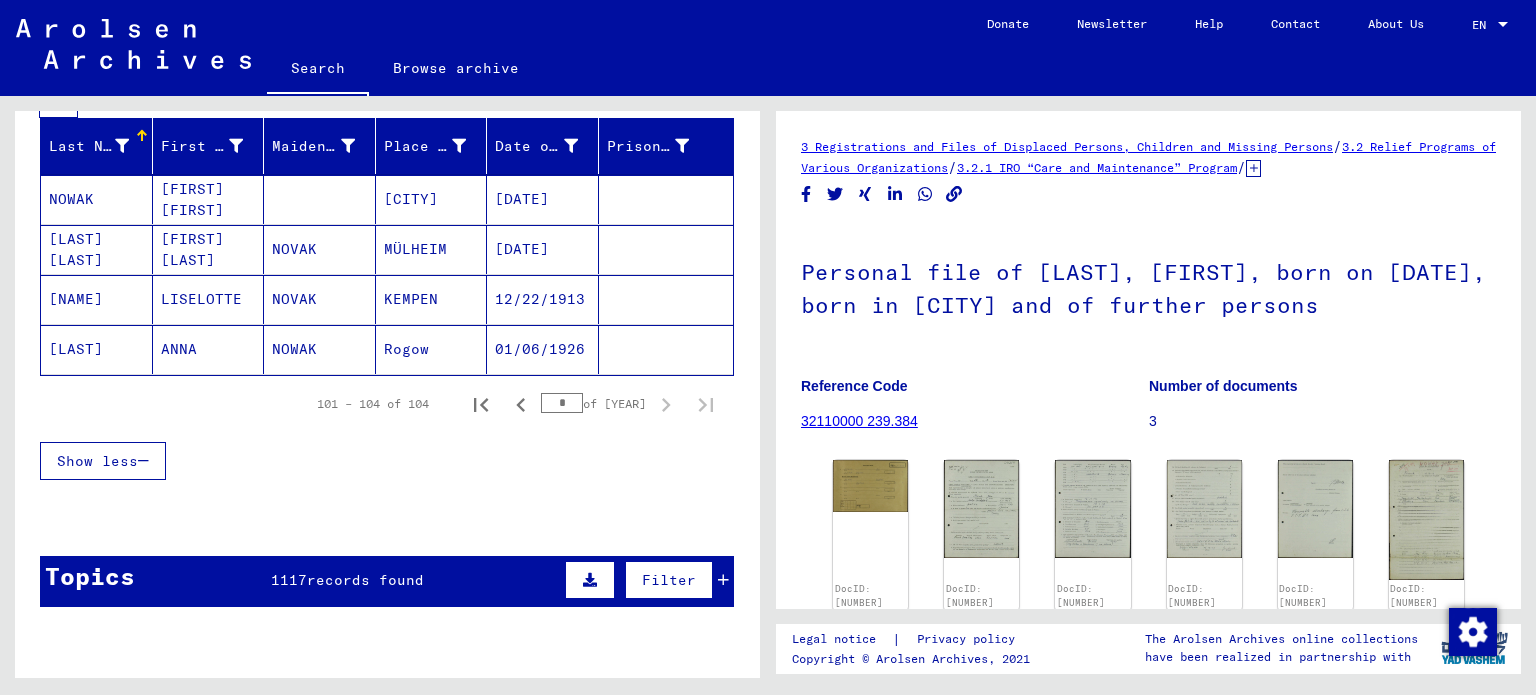 scroll, scrollTop: 290, scrollLeft: 0, axis: vertical 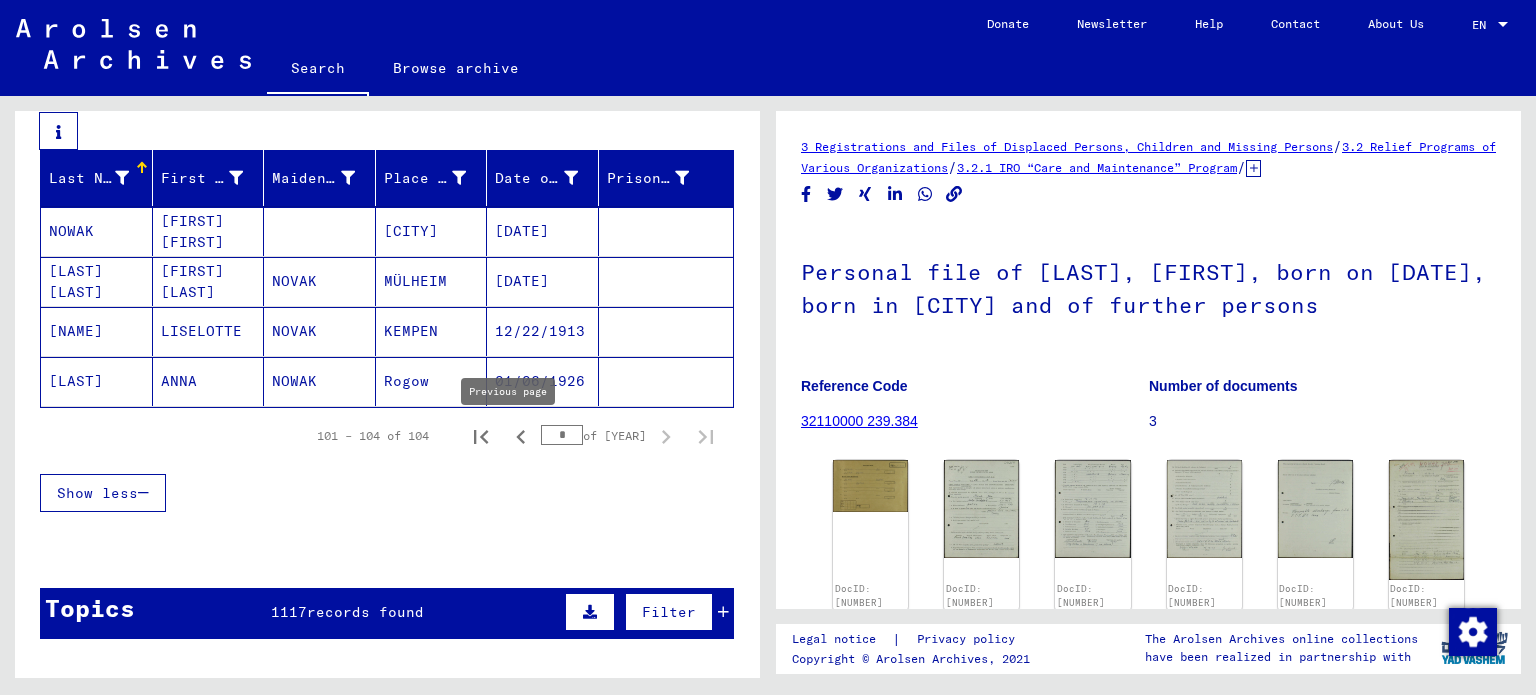 click 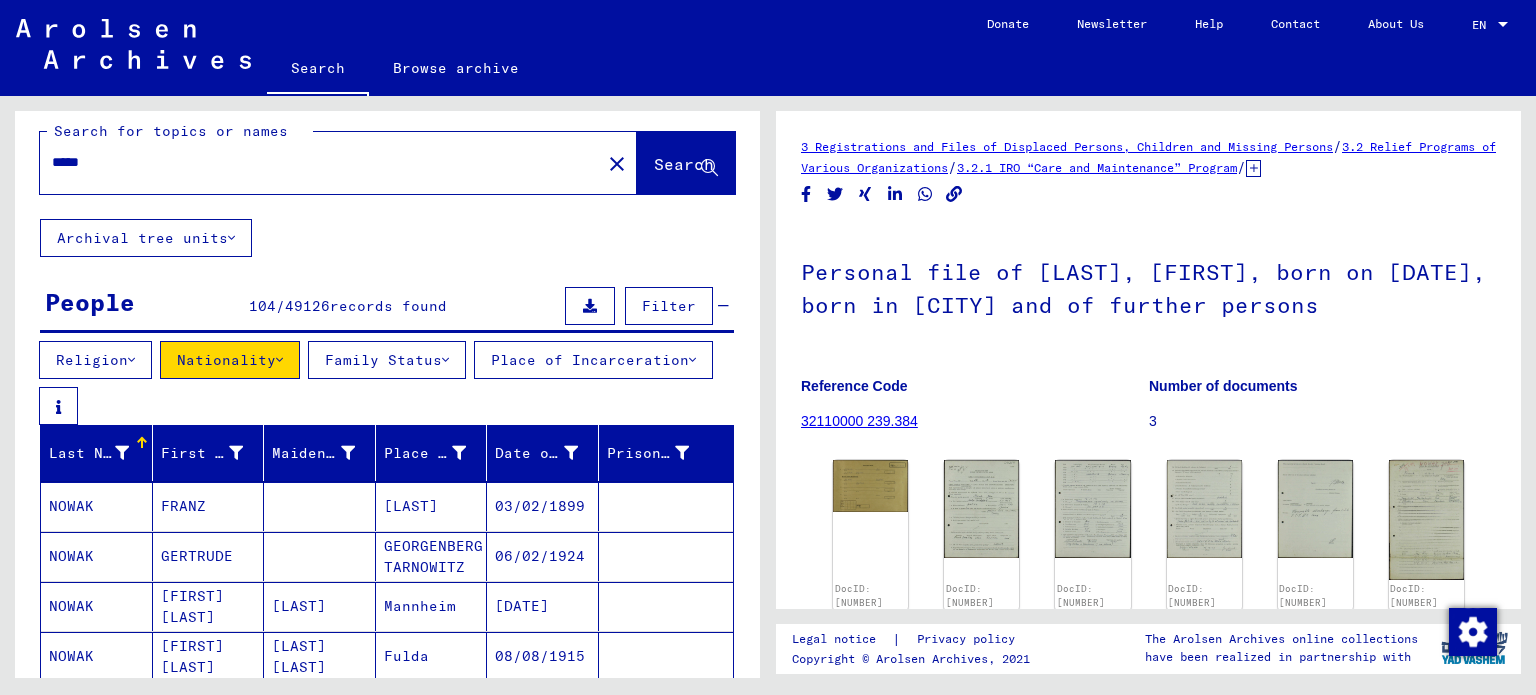 scroll, scrollTop: 0, scrollLeft: 0, axis: both 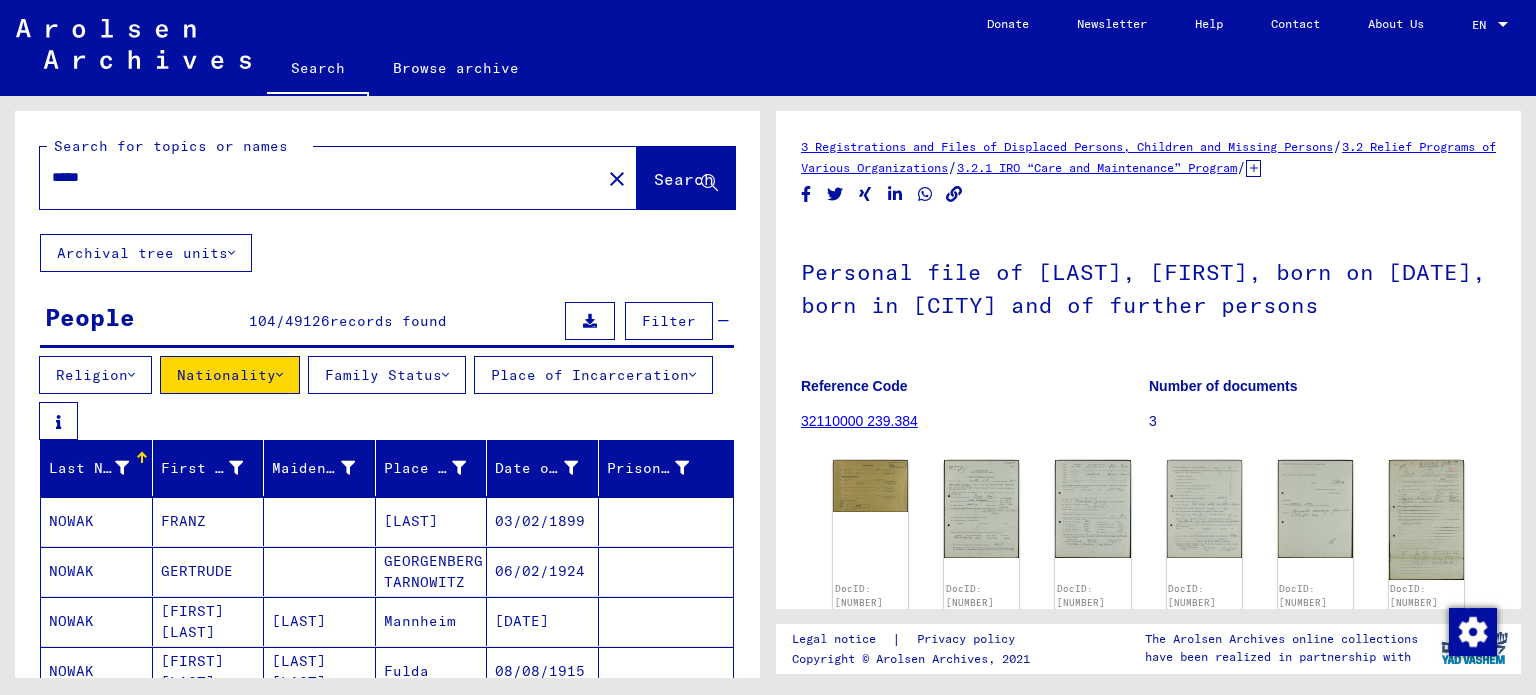 click on "*****" 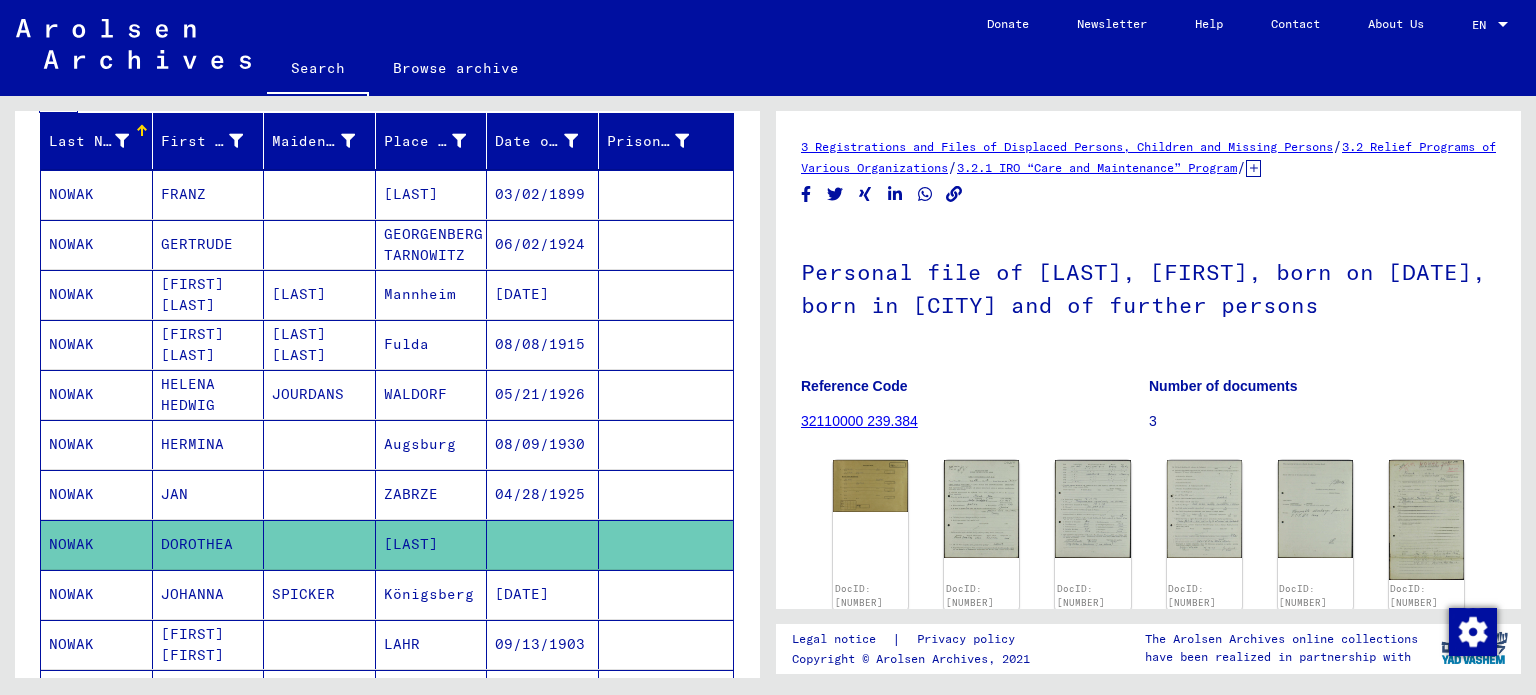 scroll, scrollTop: 0, scrollLeft: 0, axis: both 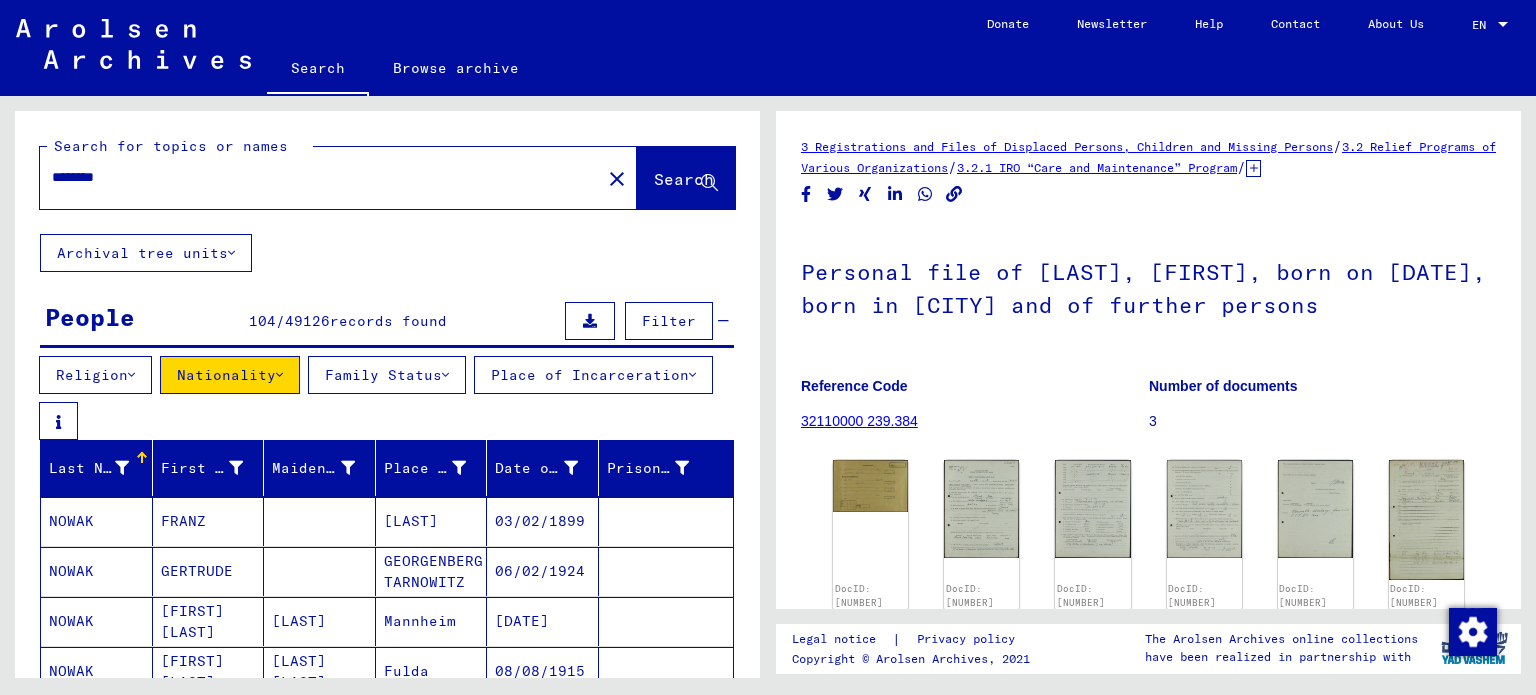 type on "********" 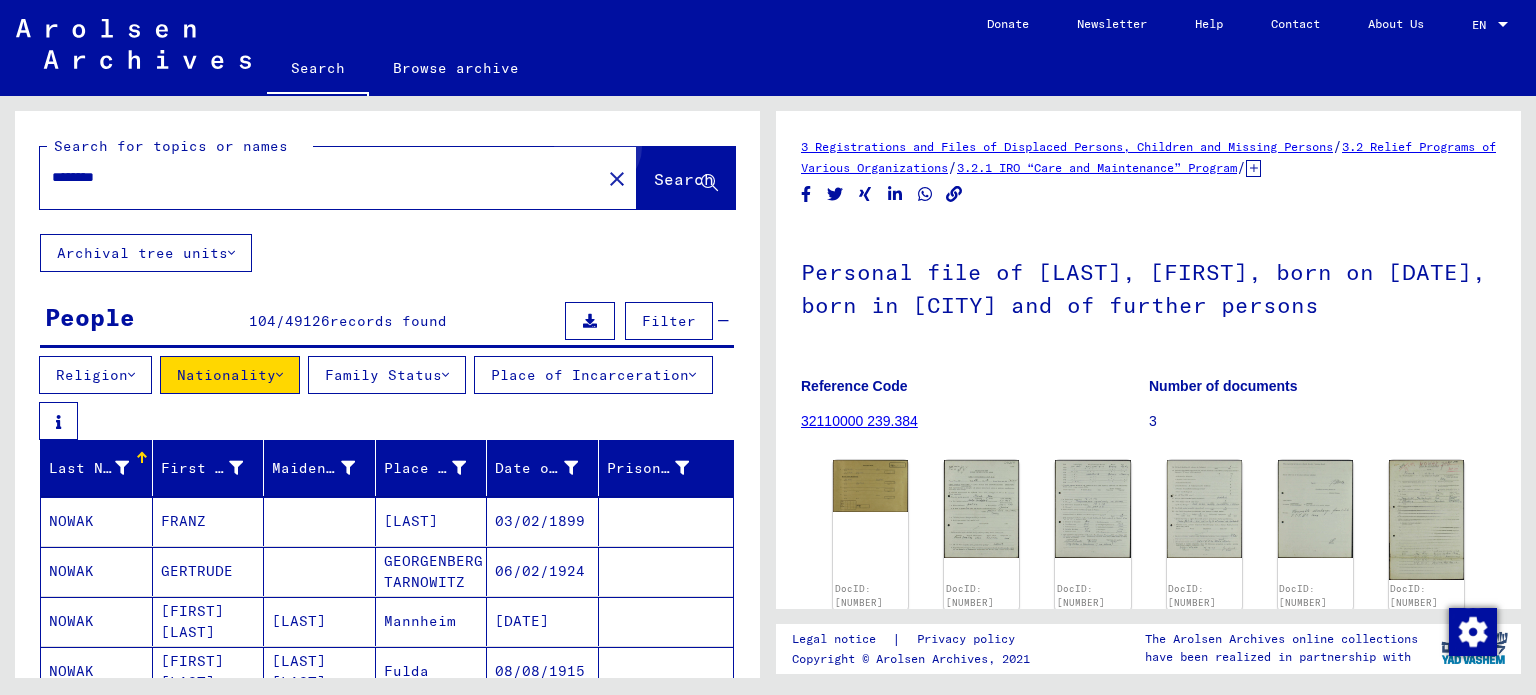 click on "Search" 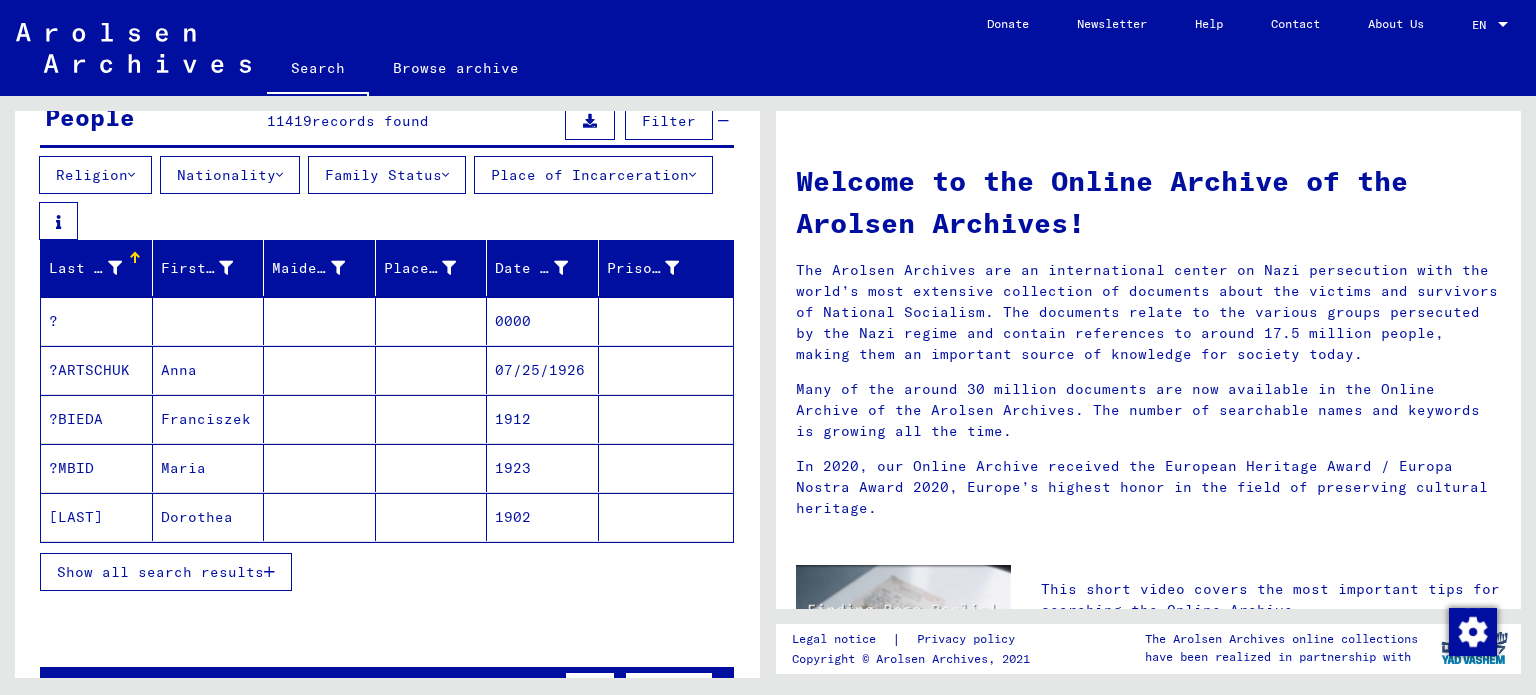 scroll, scrollTop: 300, scrollLeft: 0, axis: vertical 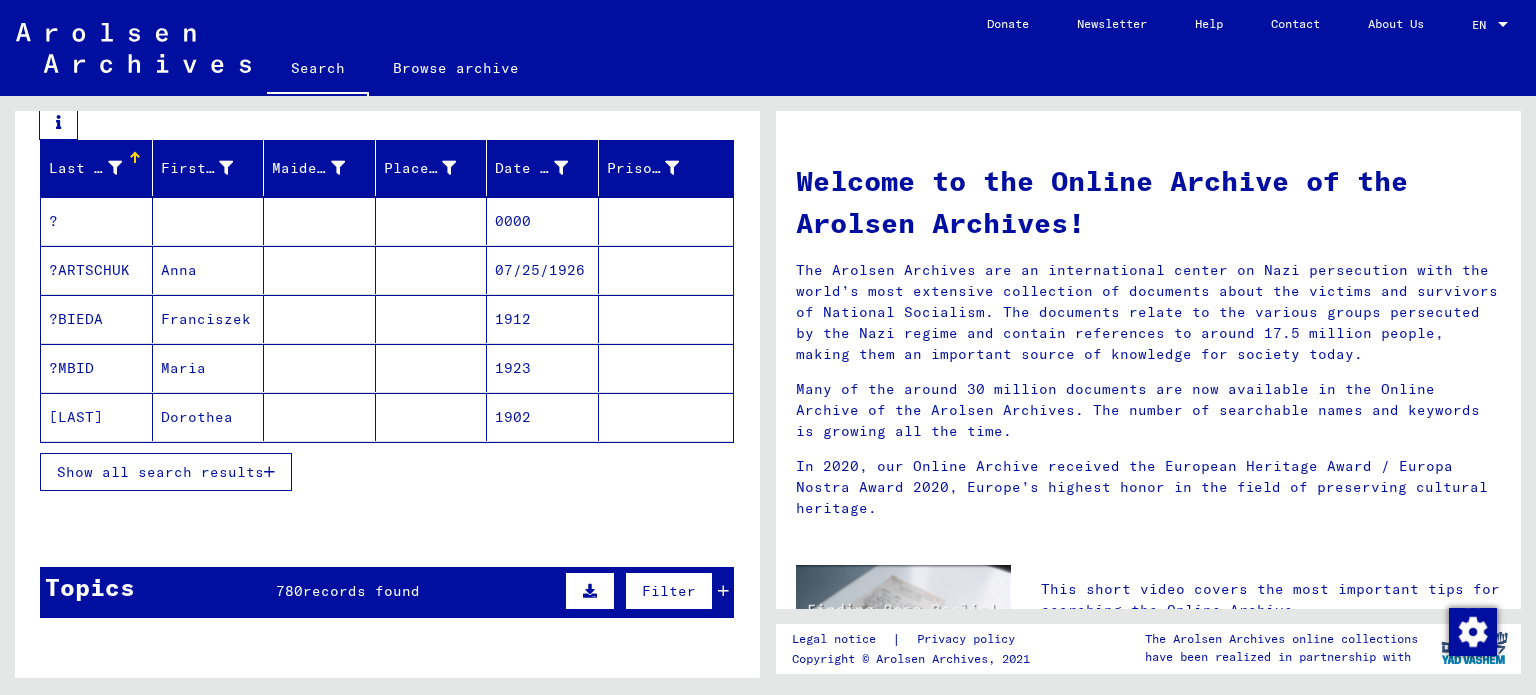 click on "Show all search results" at bounding box center [166, 472] 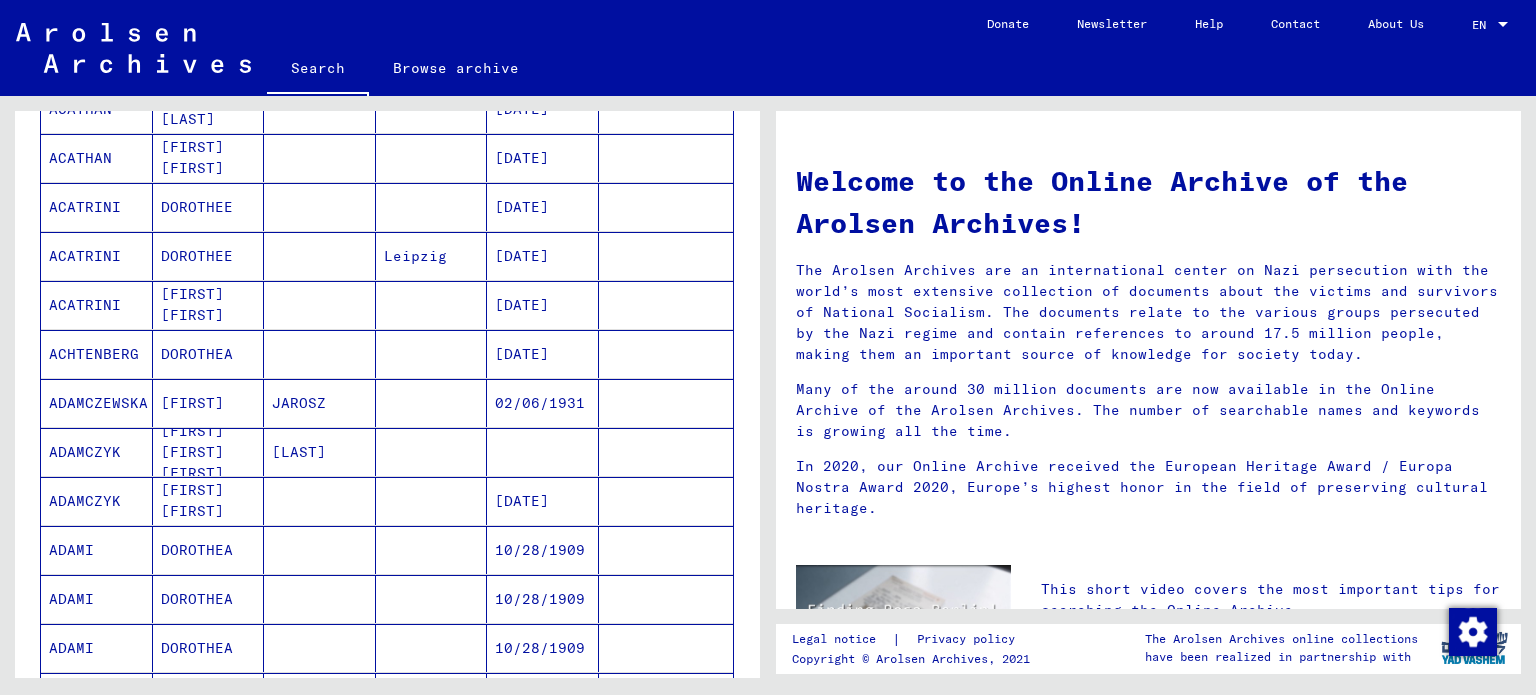 scroll, scrollTop: 1400, scrollLeft: 0, axis: vertical 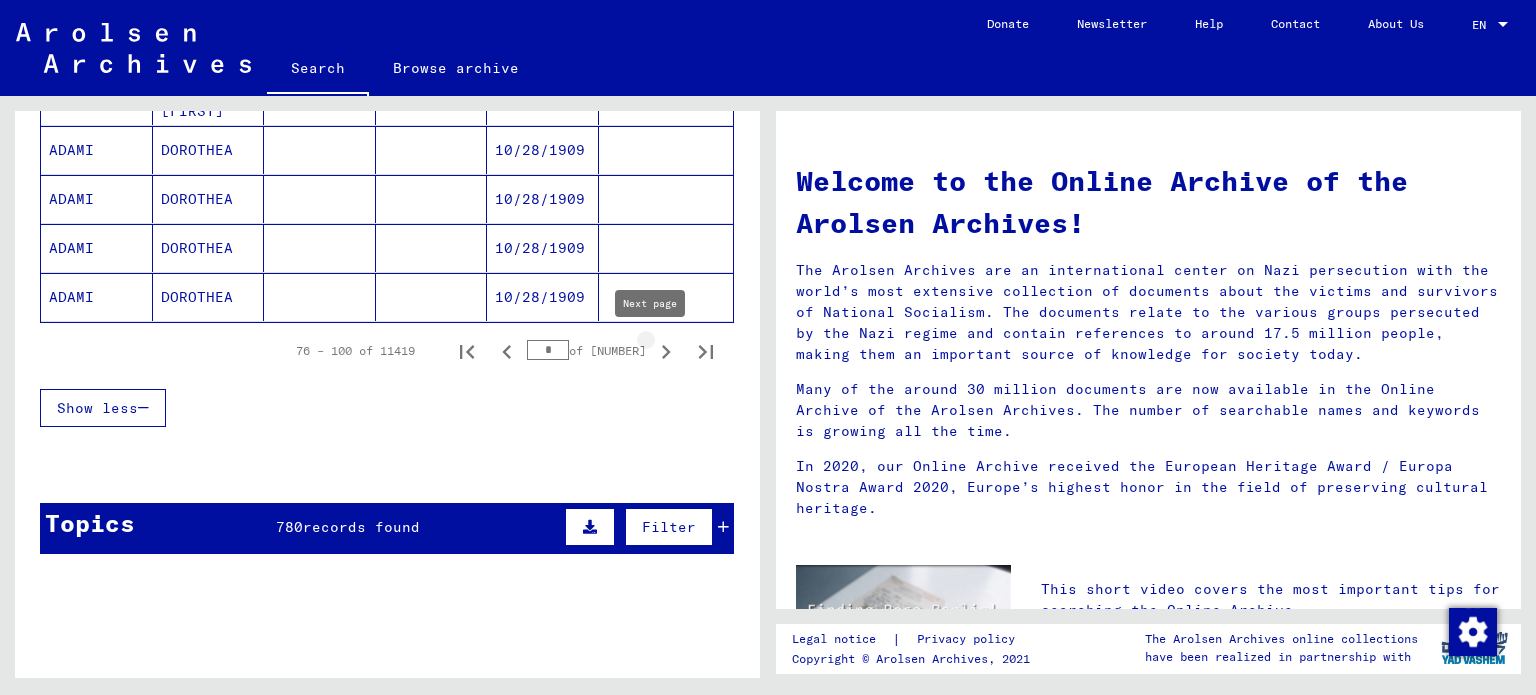 click 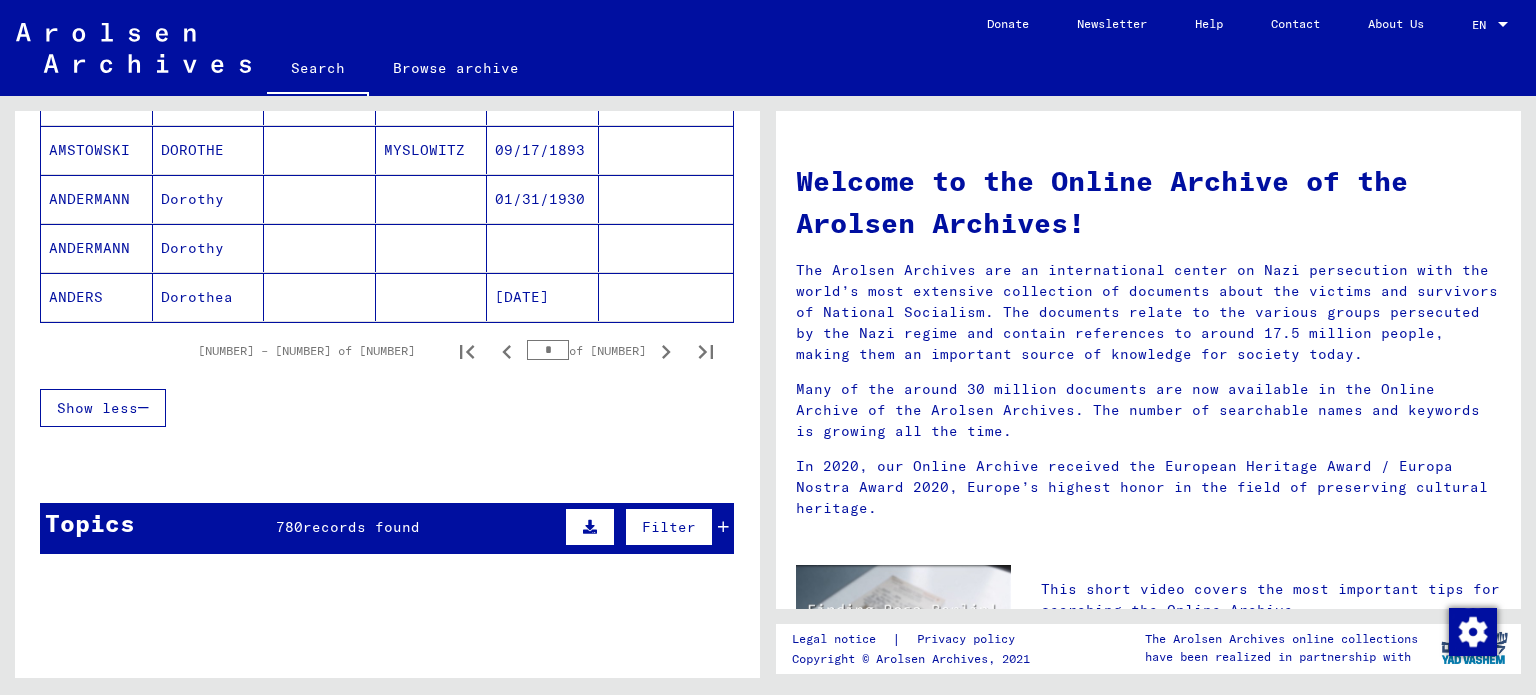 click 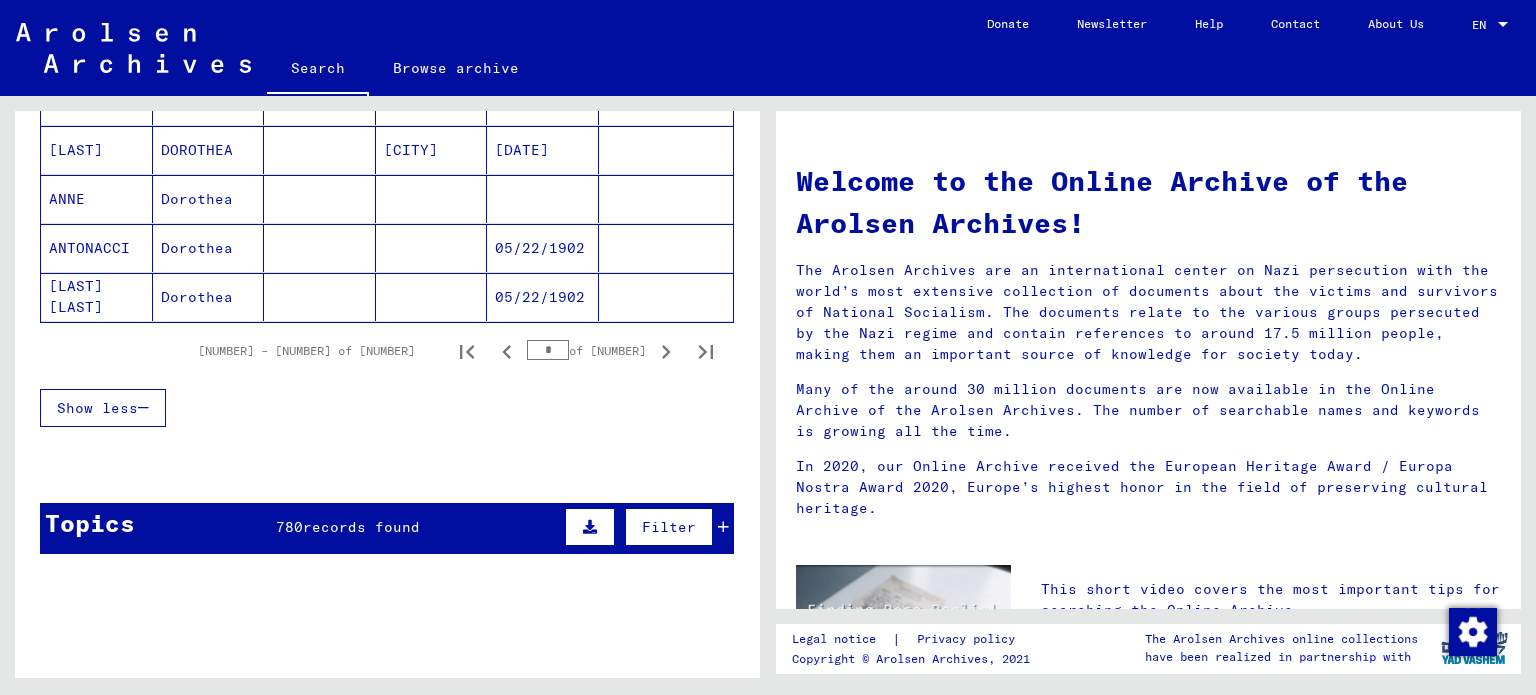 click 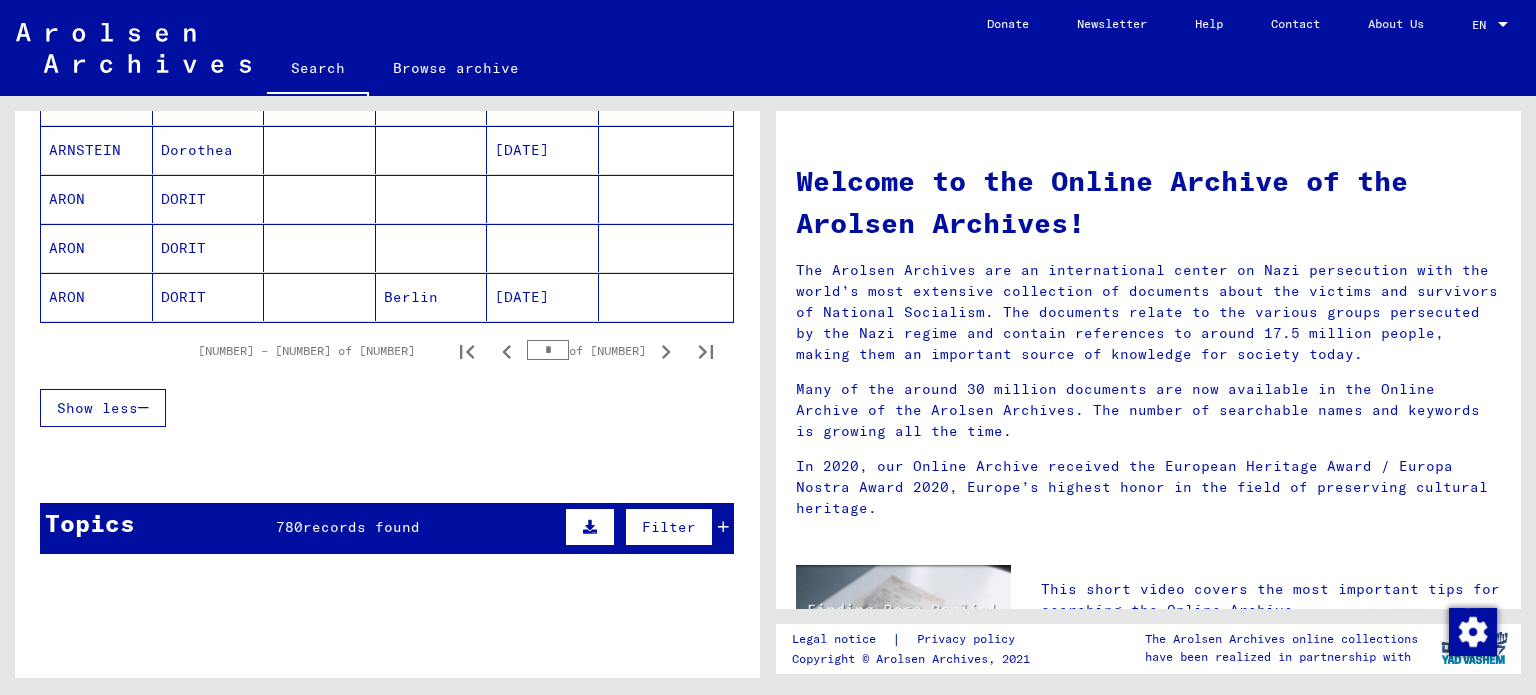 click 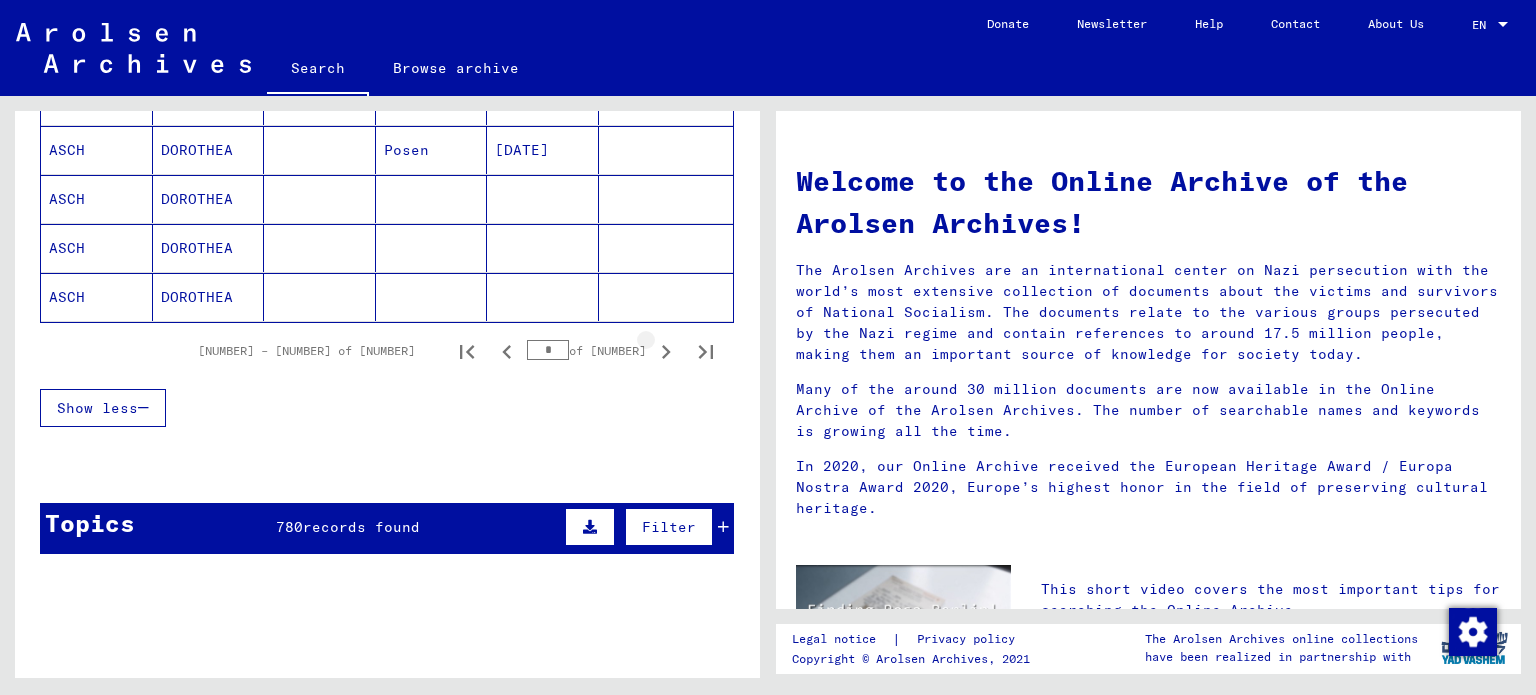 click 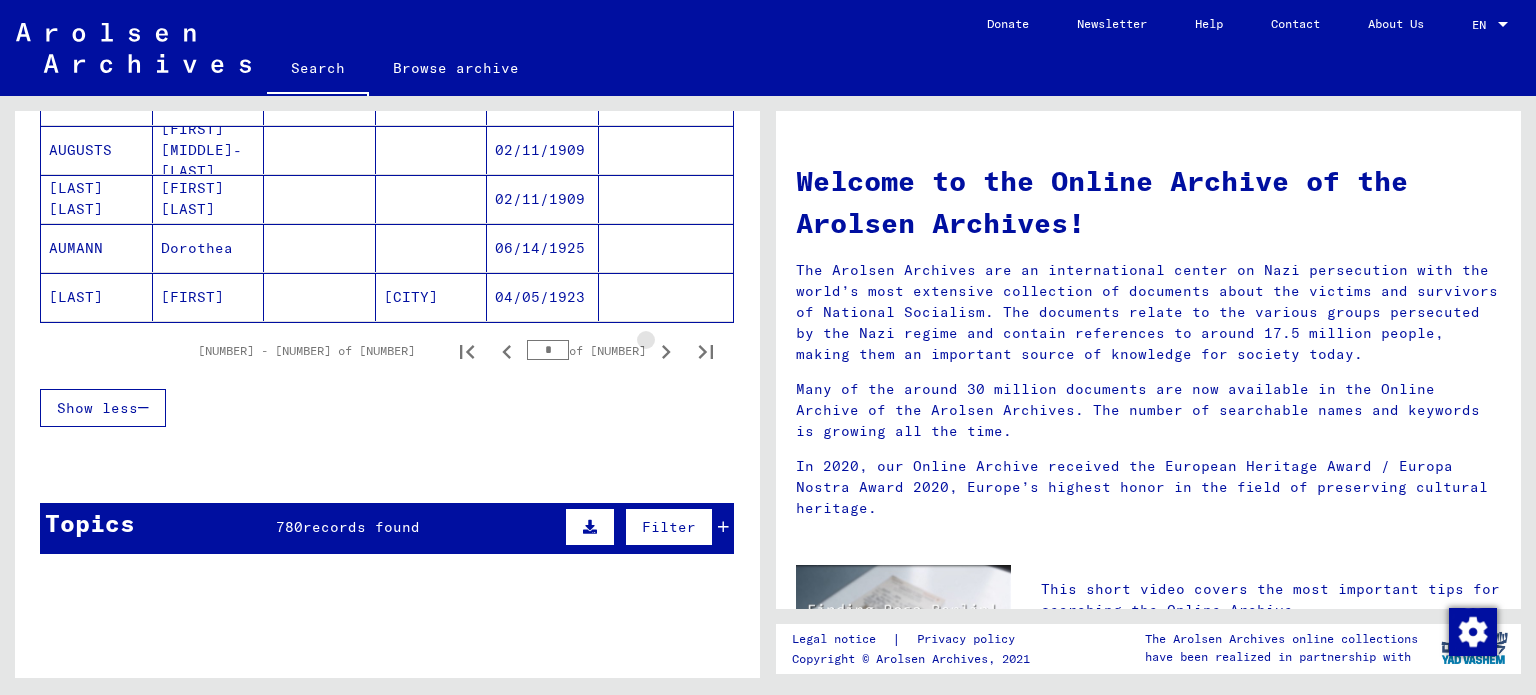 click 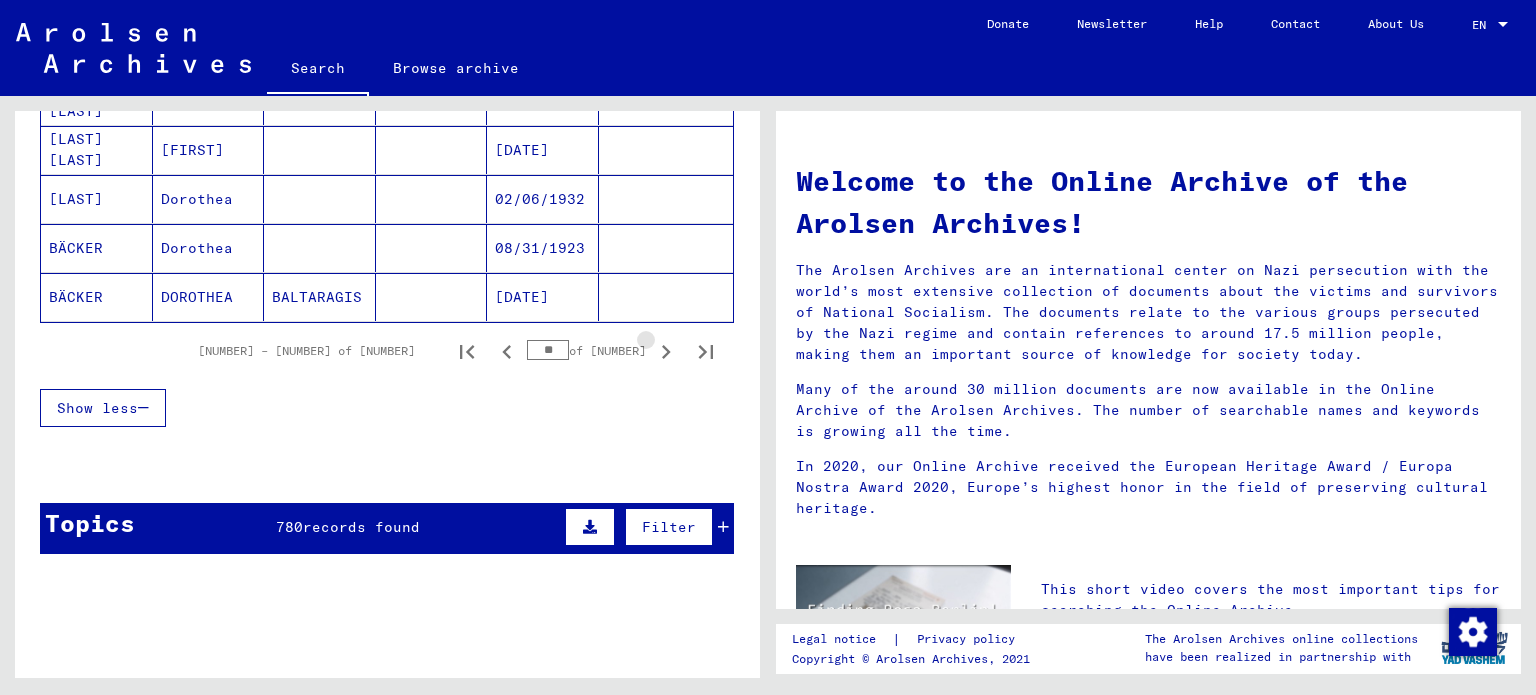 click 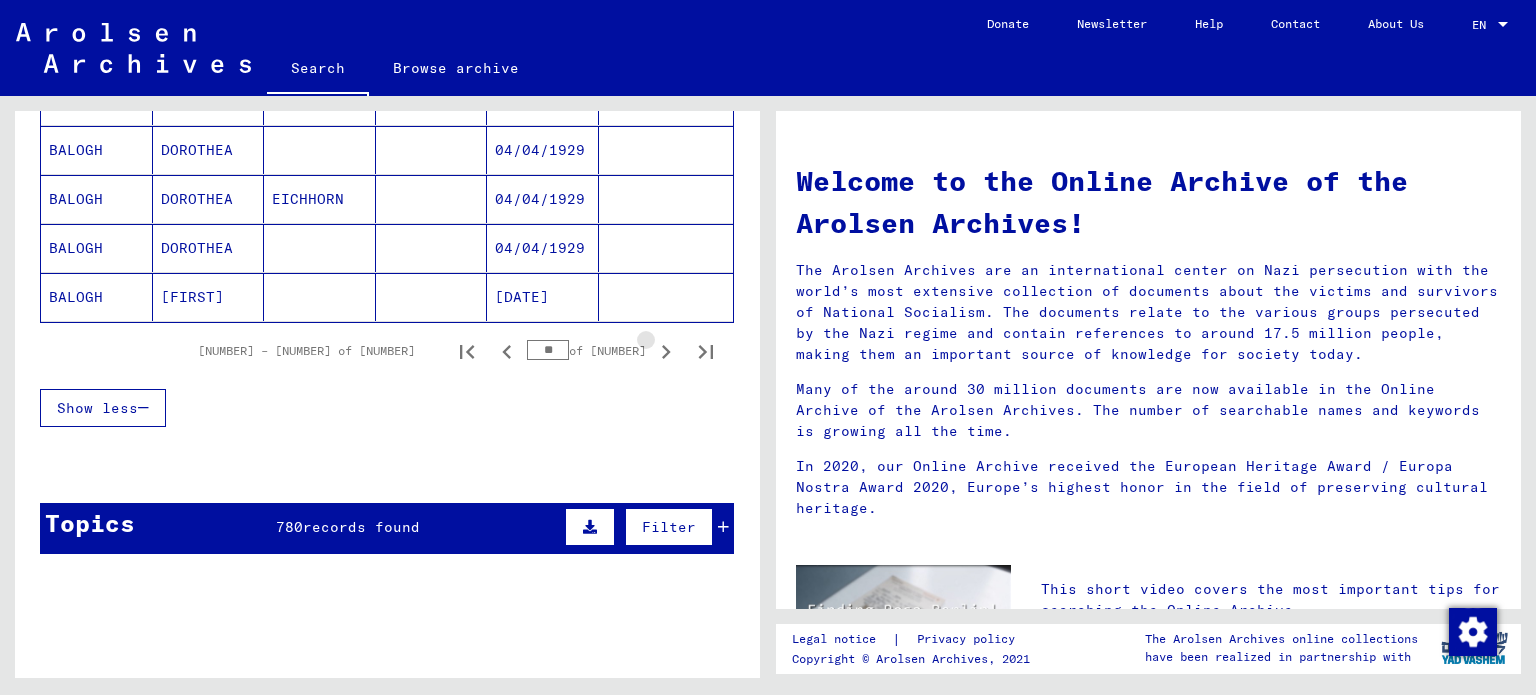 click 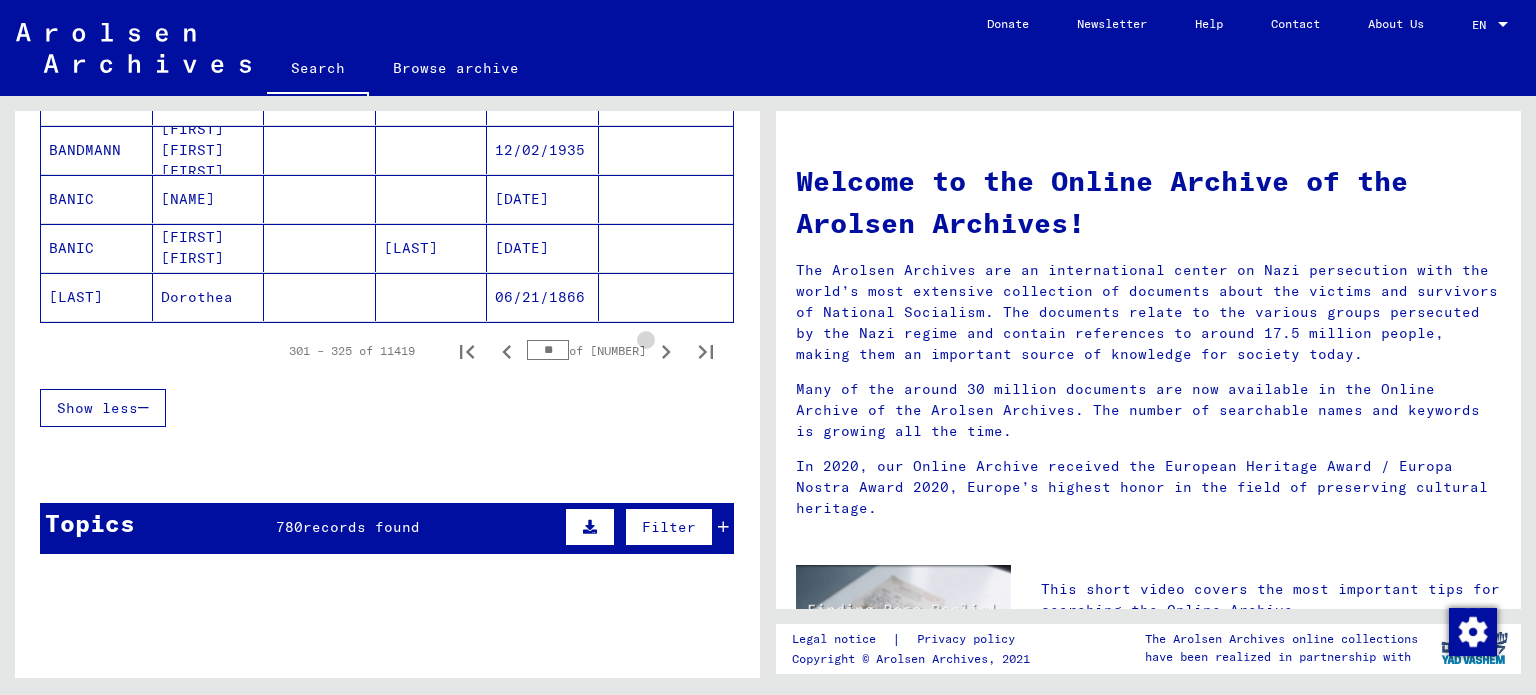 click 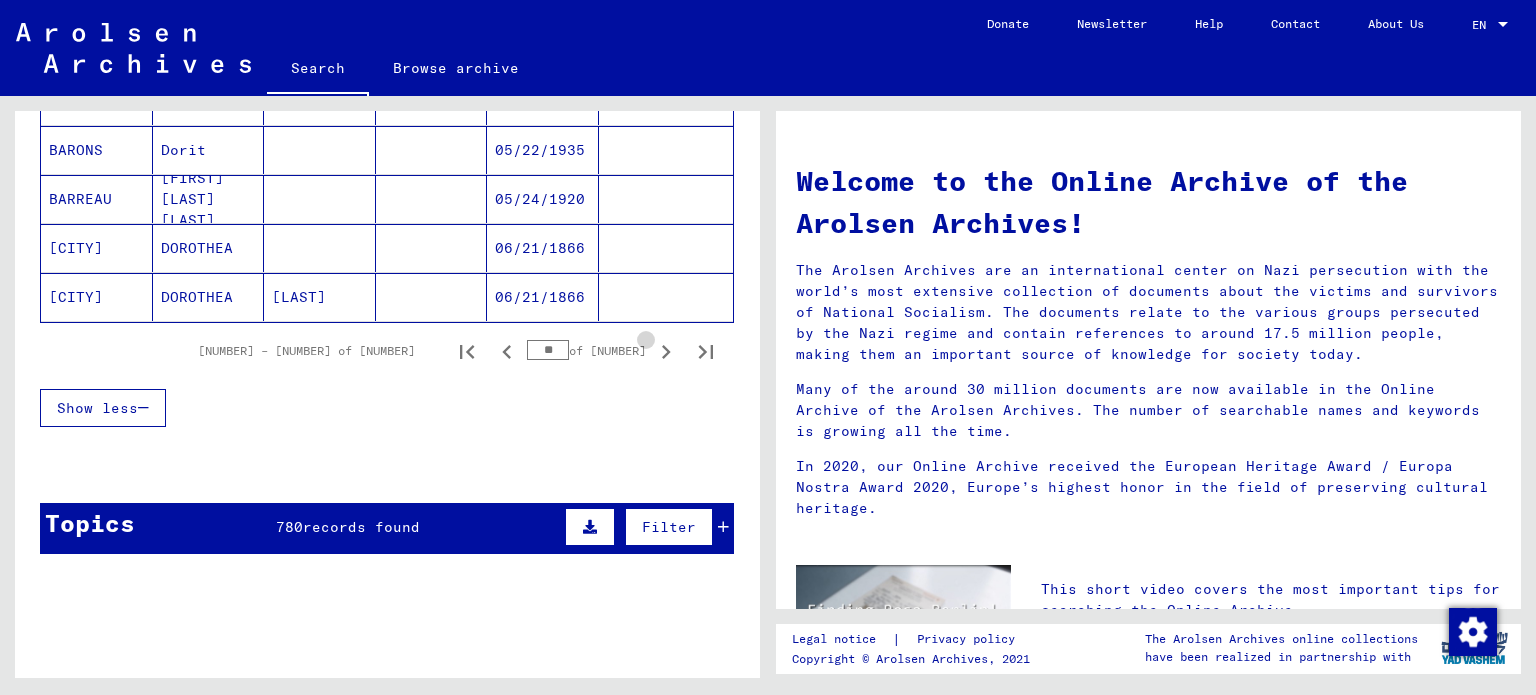 click 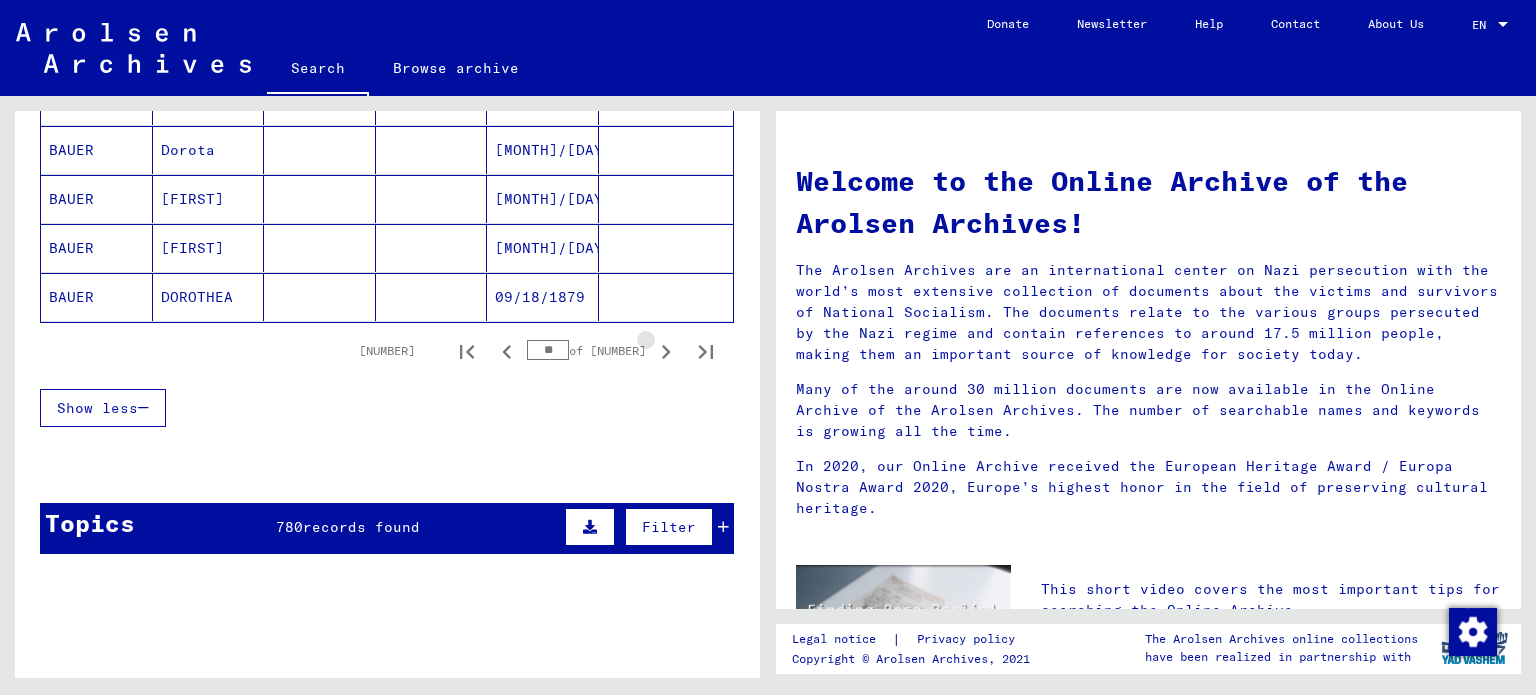 click 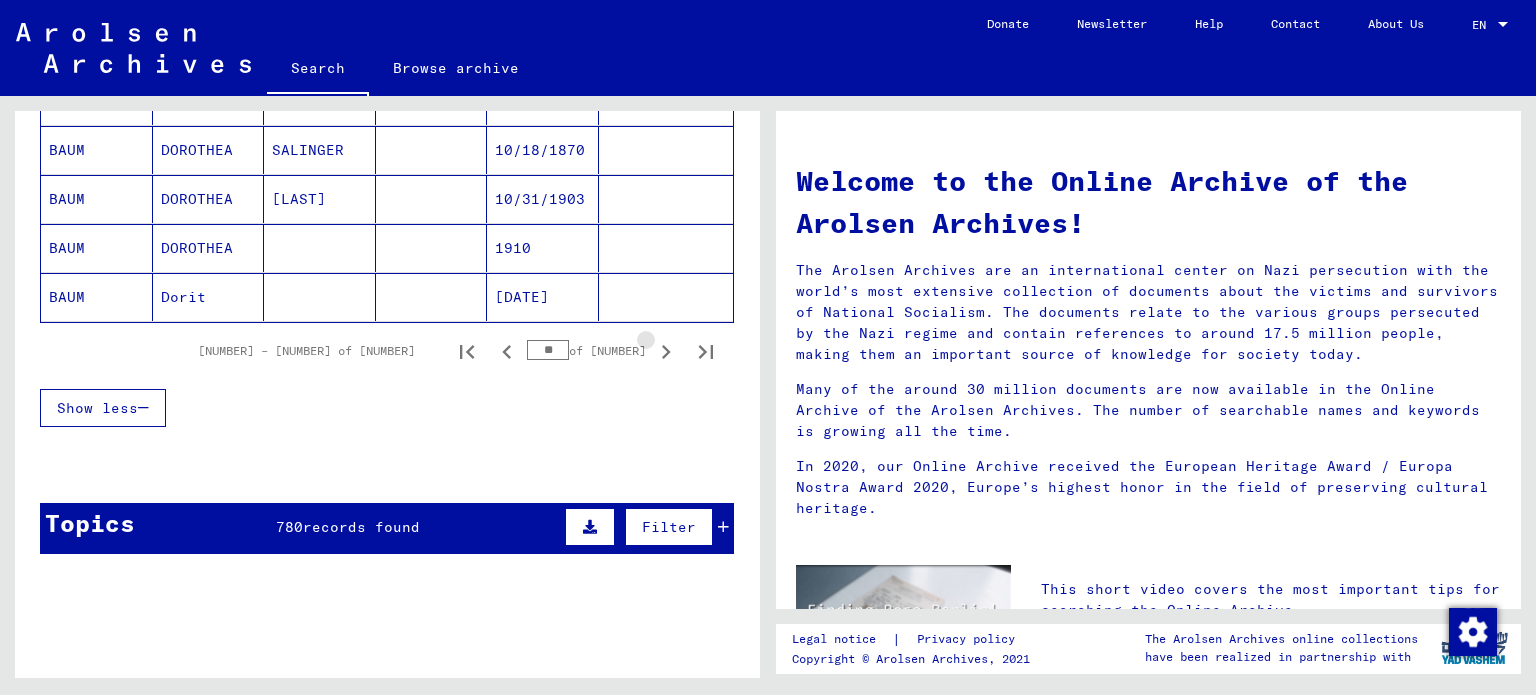 click 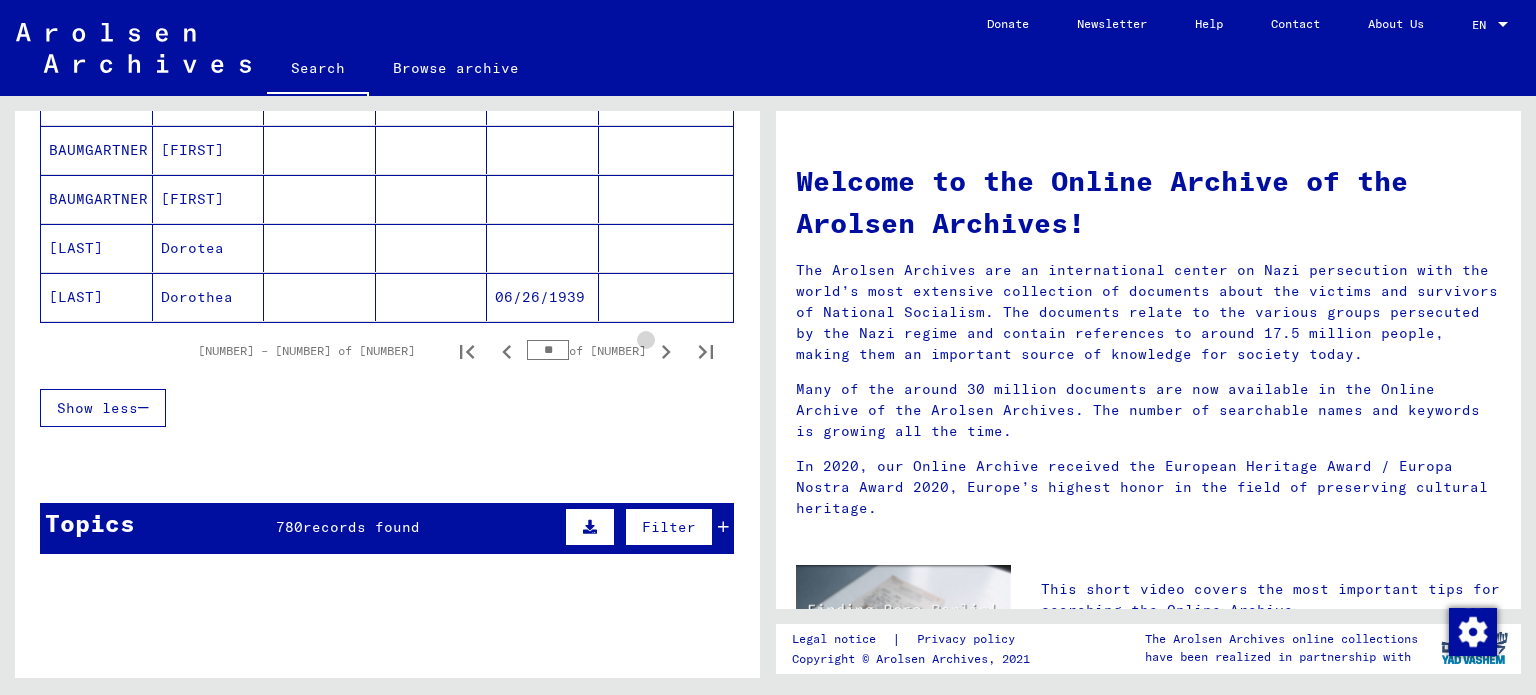 click 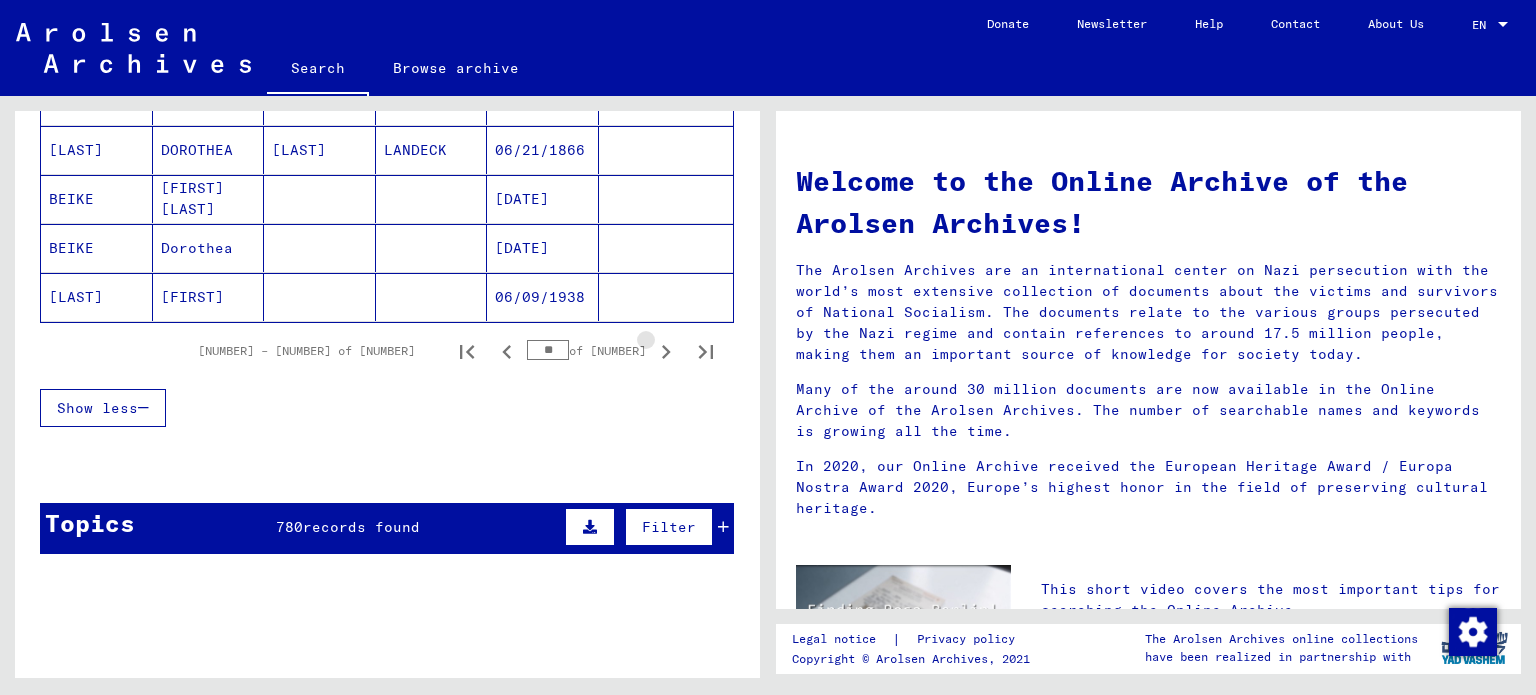 click 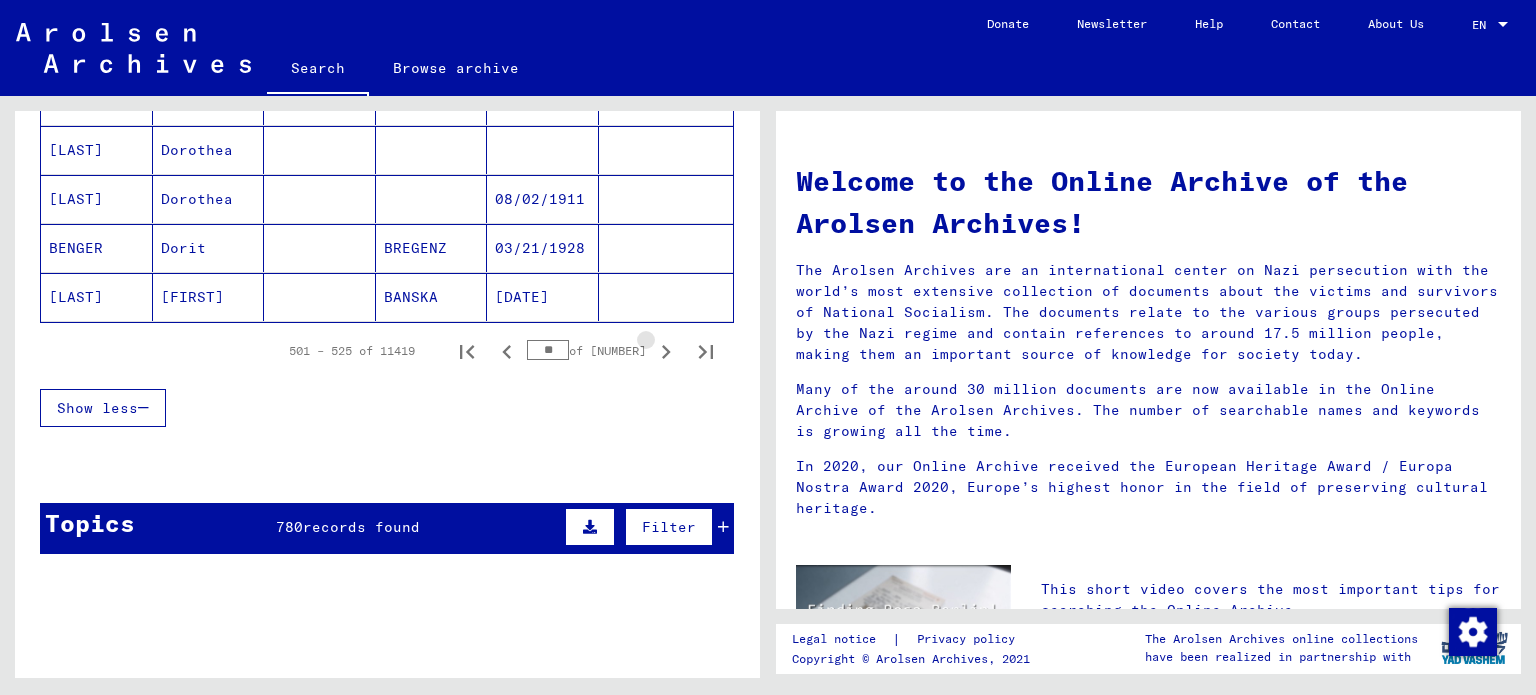 click 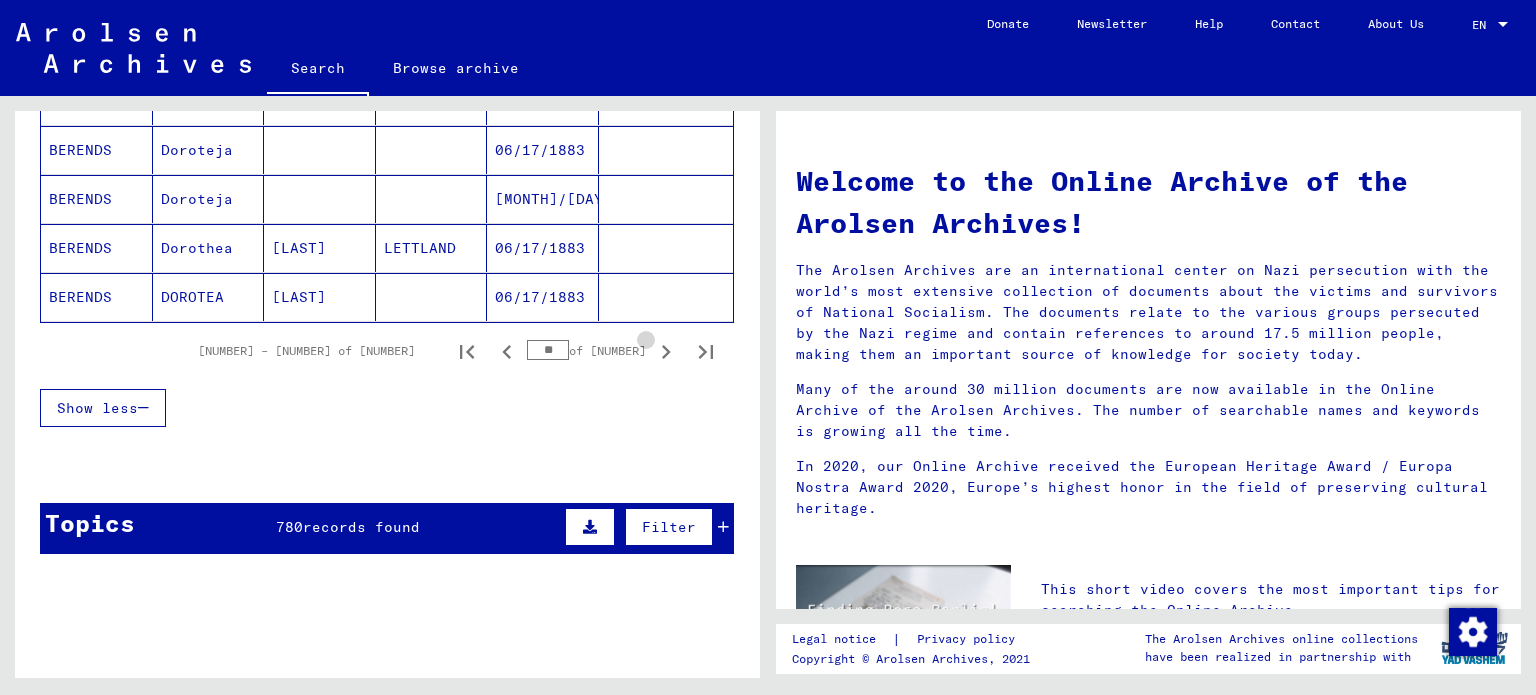 click 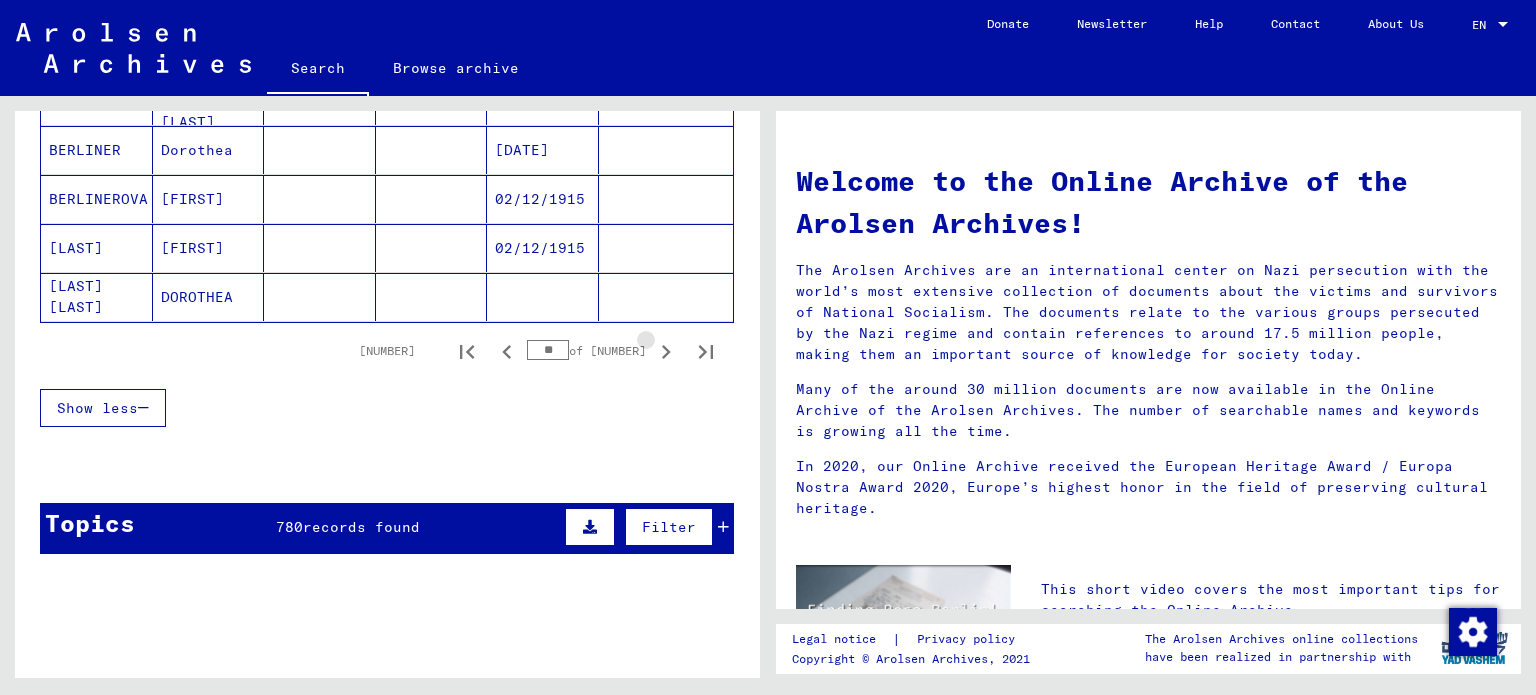 click 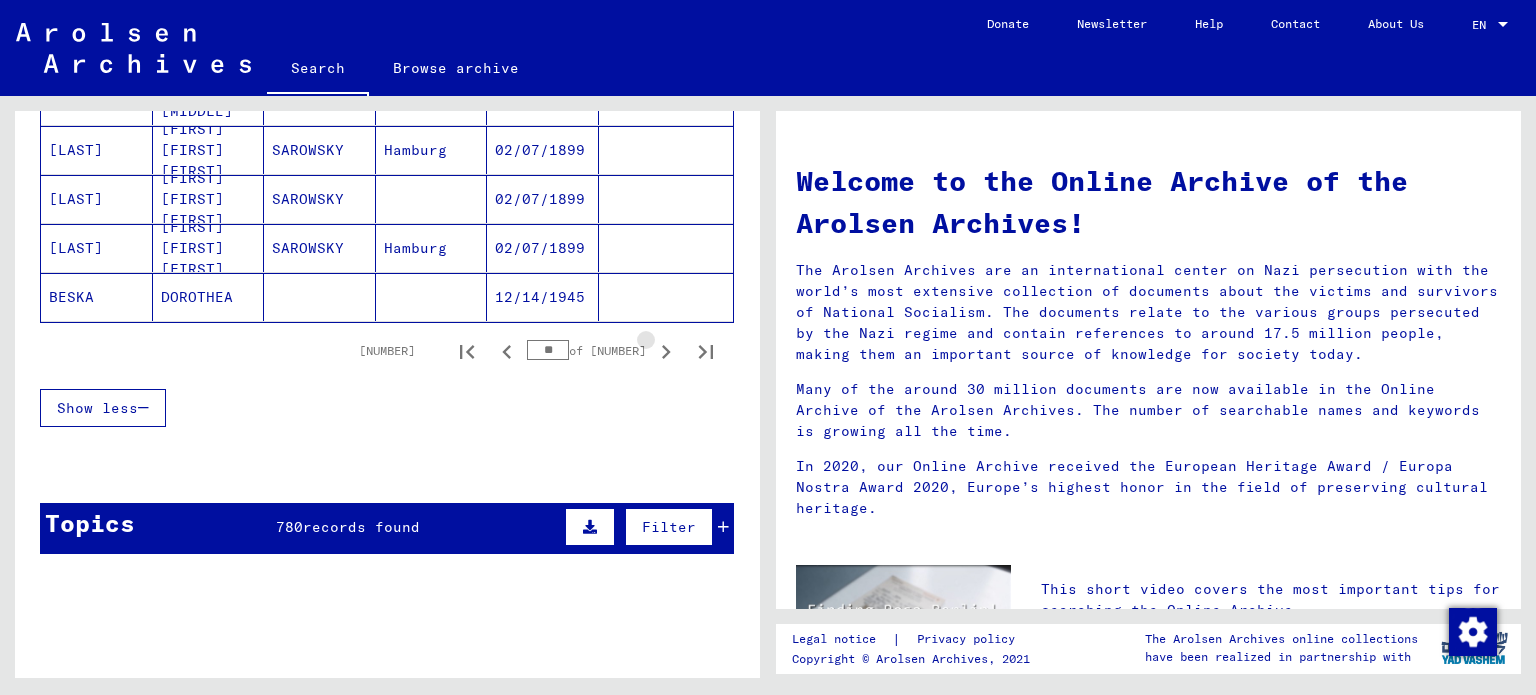 click 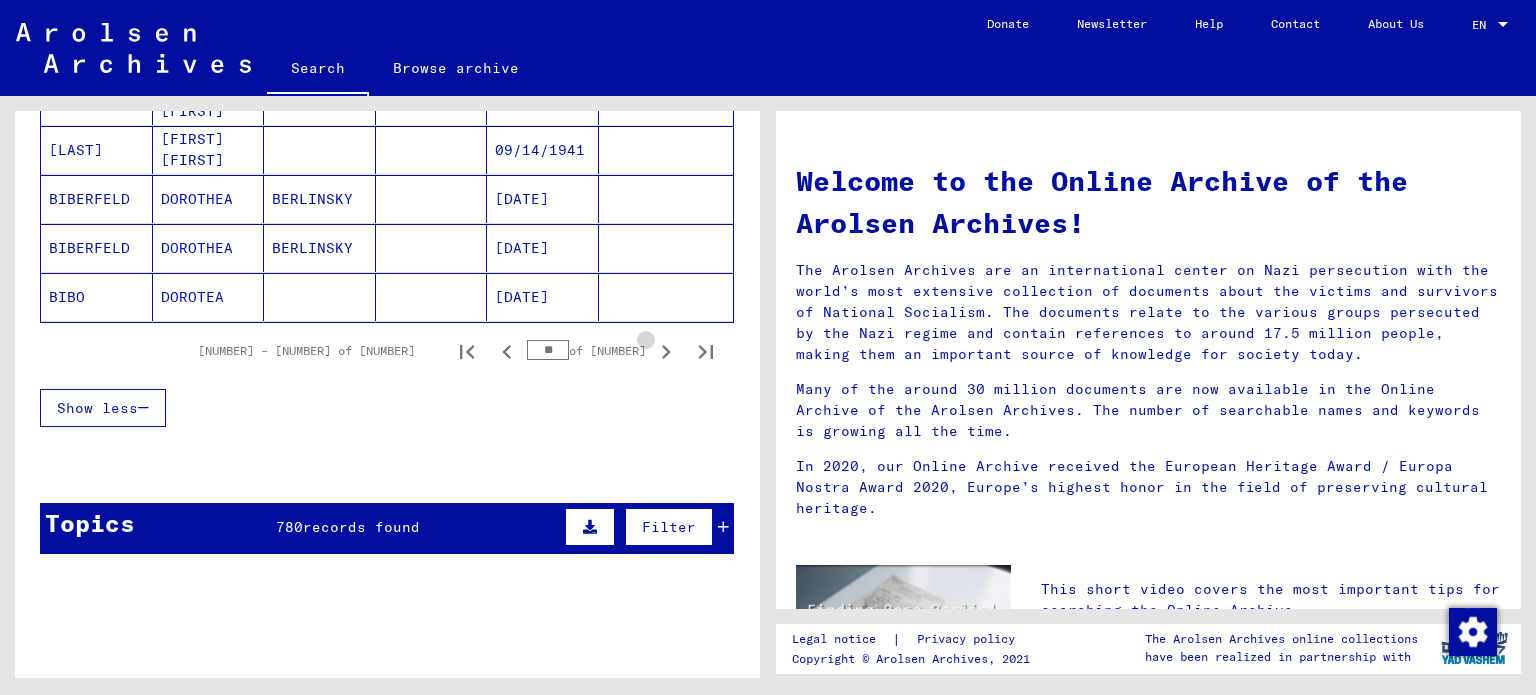 click 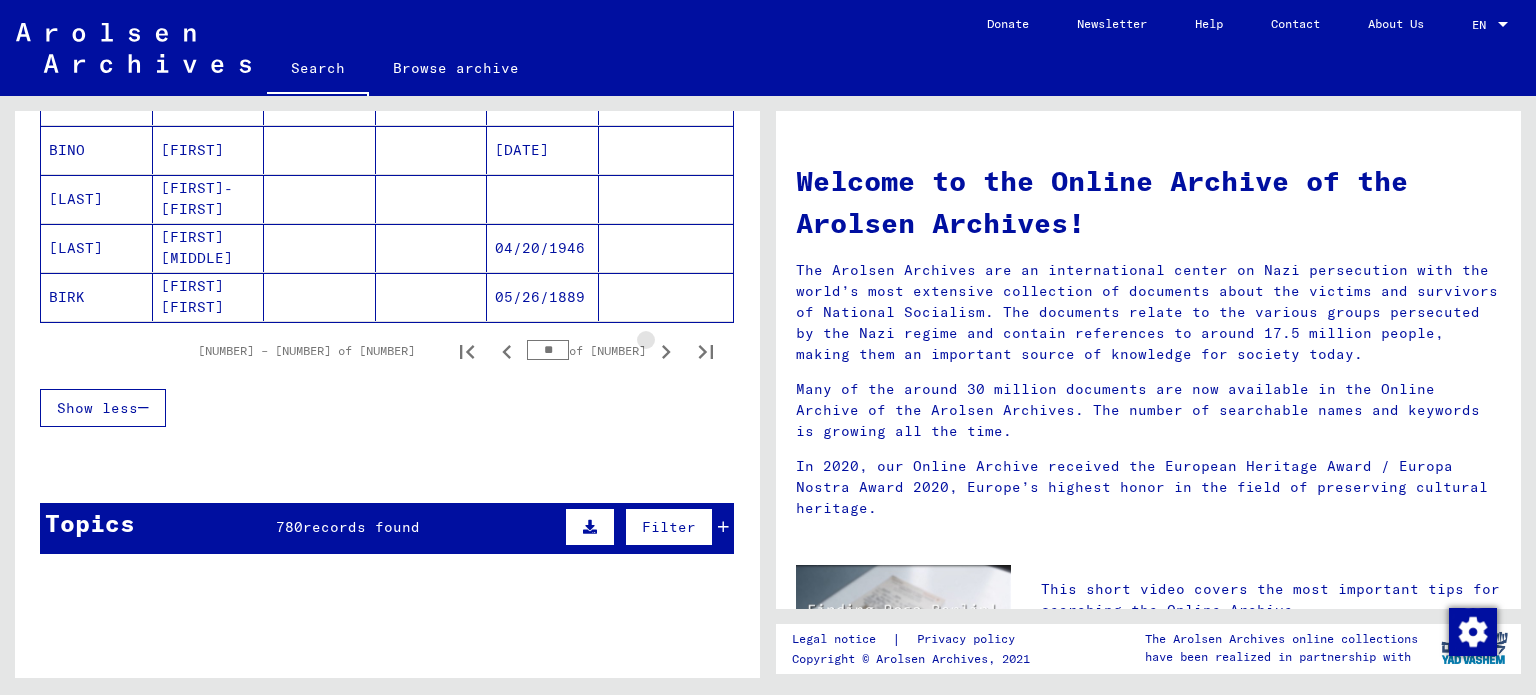 click 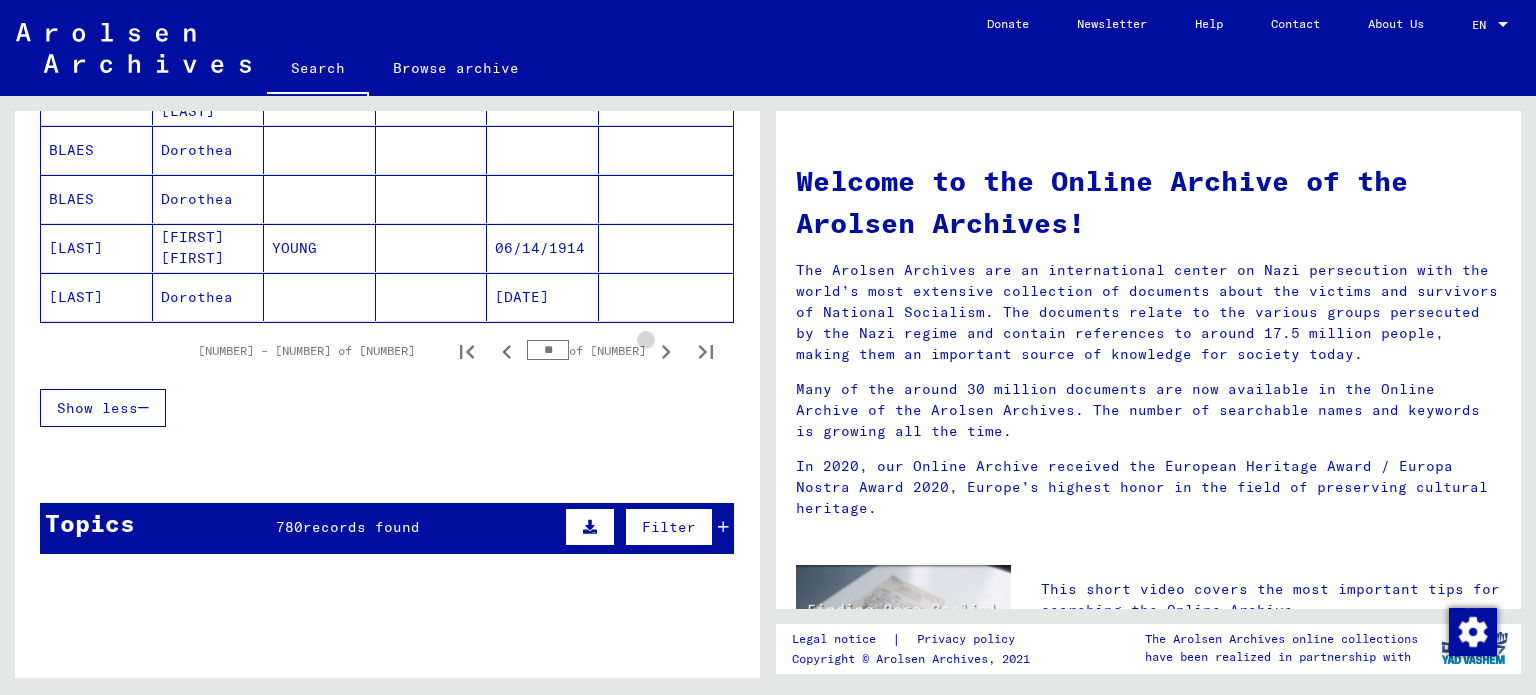 click 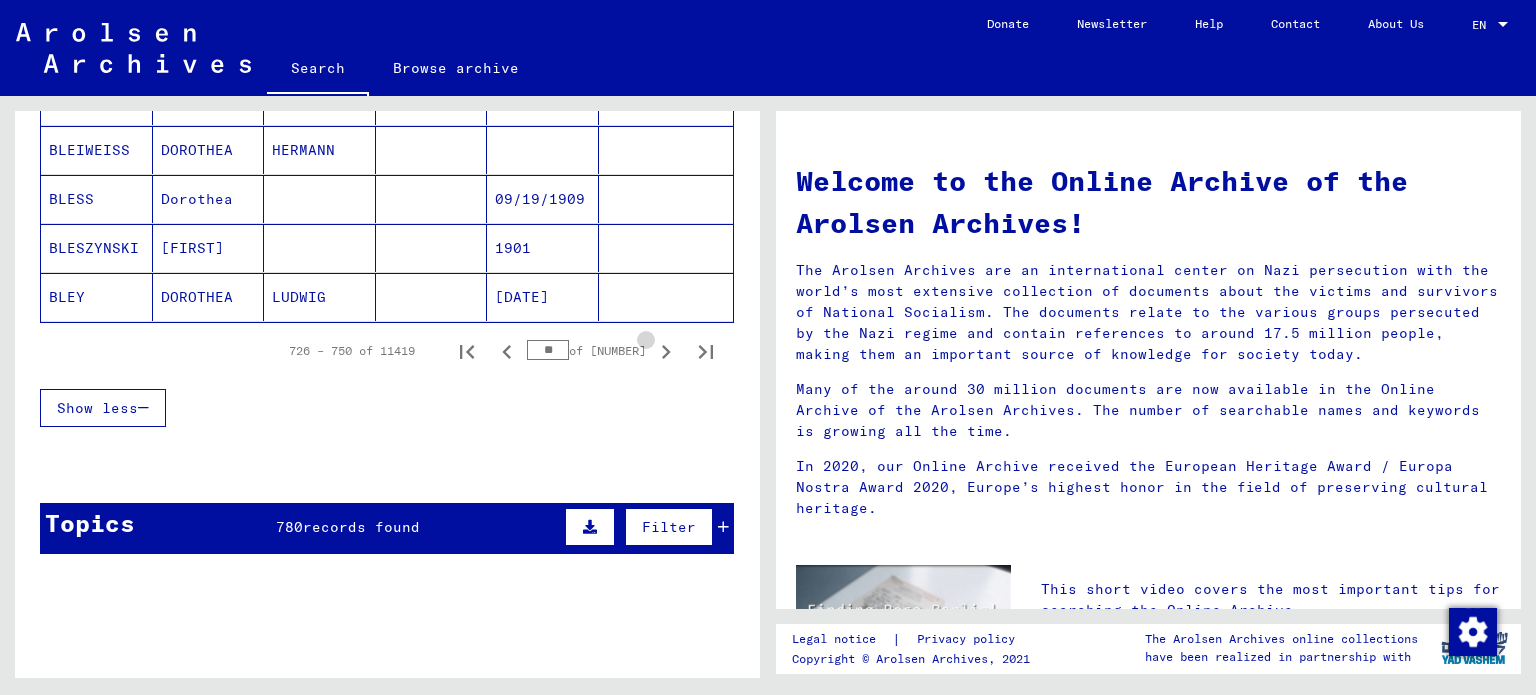 click 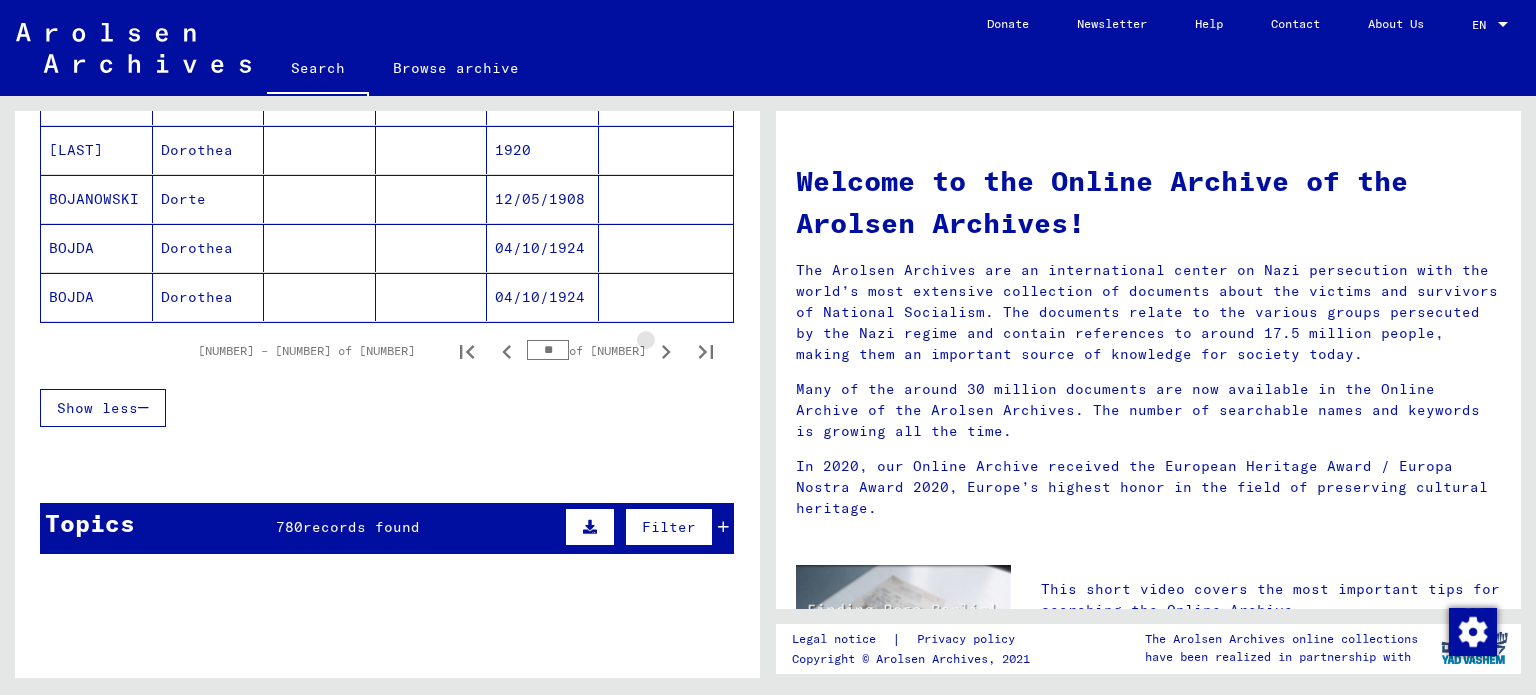 click 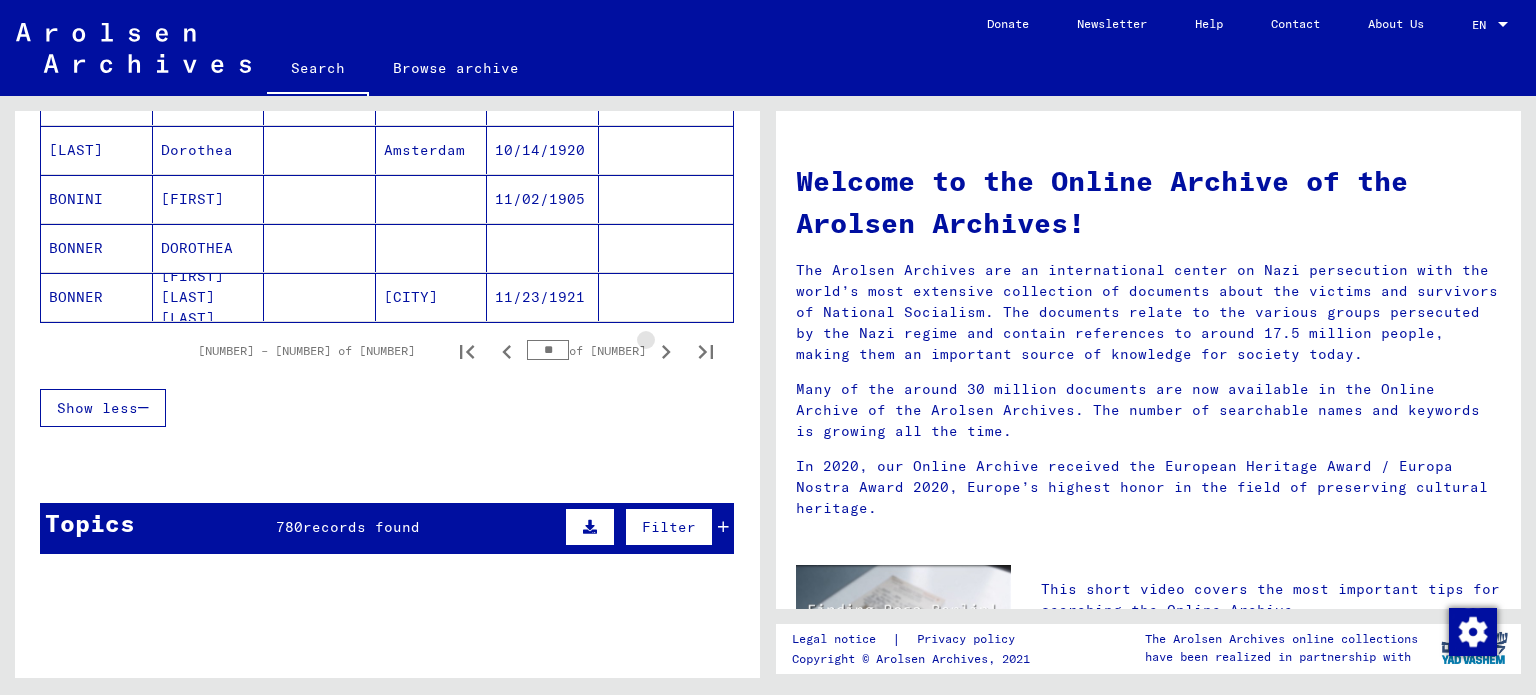 click 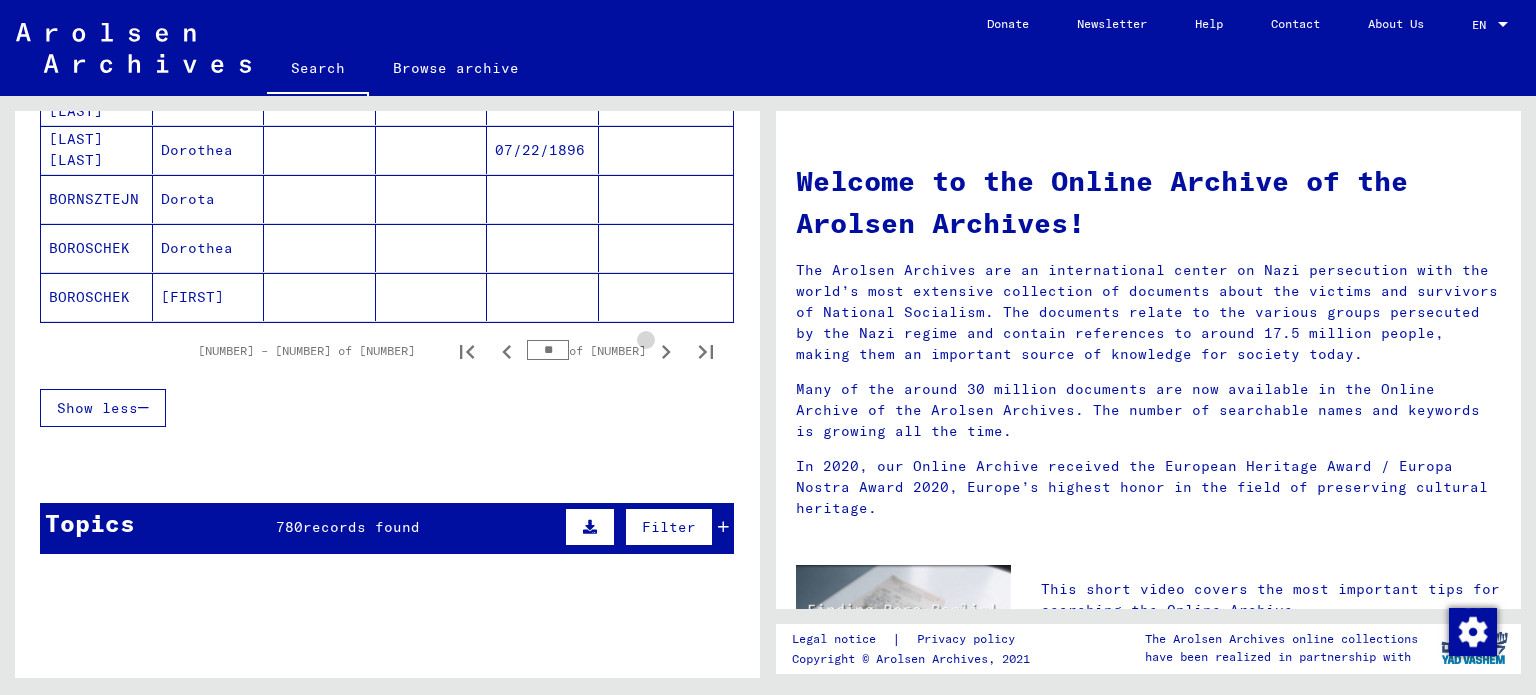 click 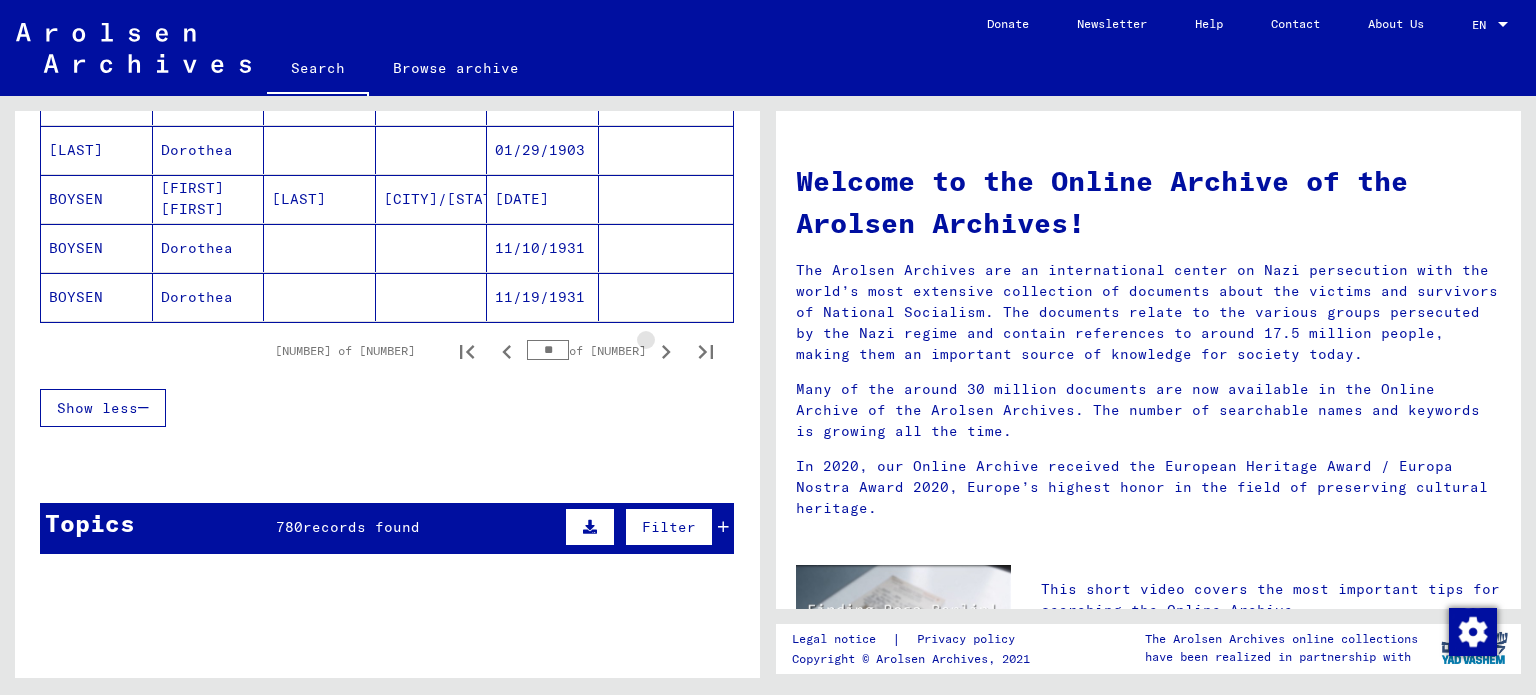 click 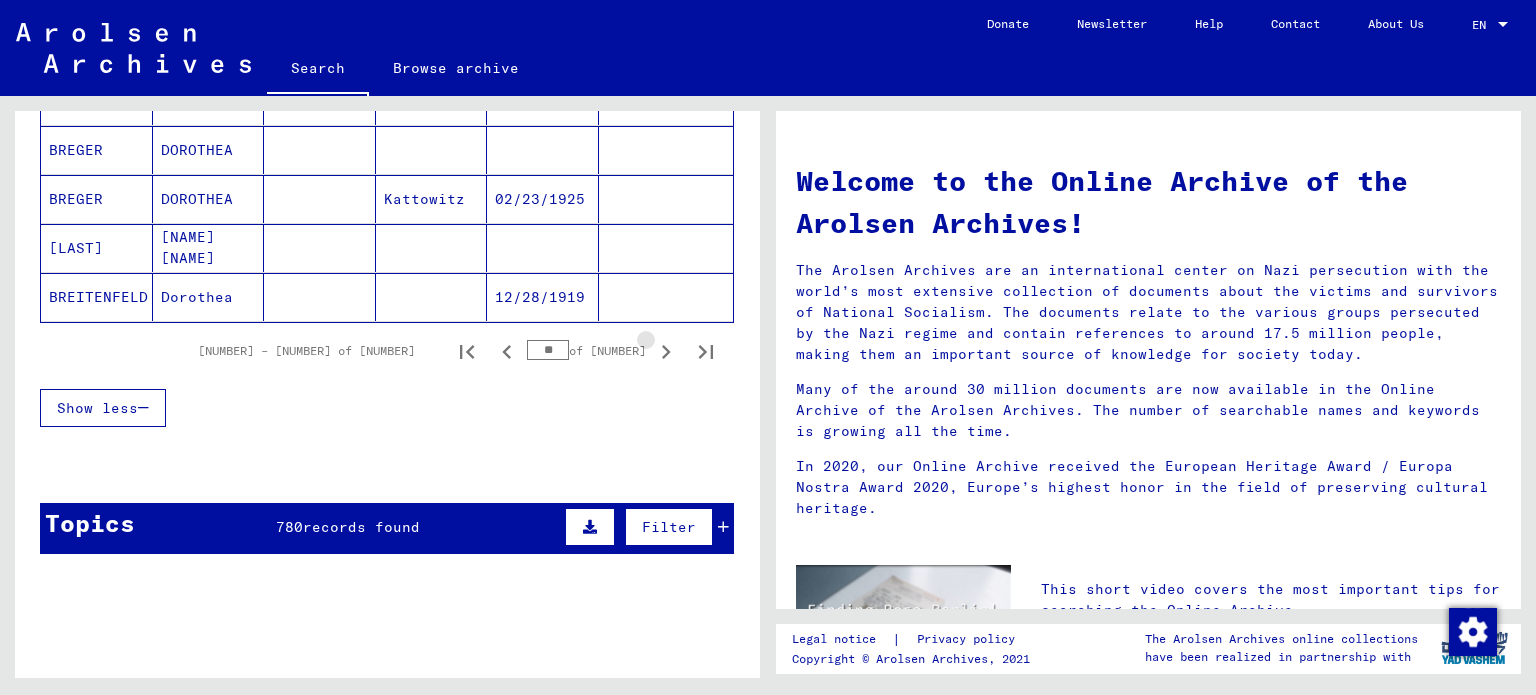 click 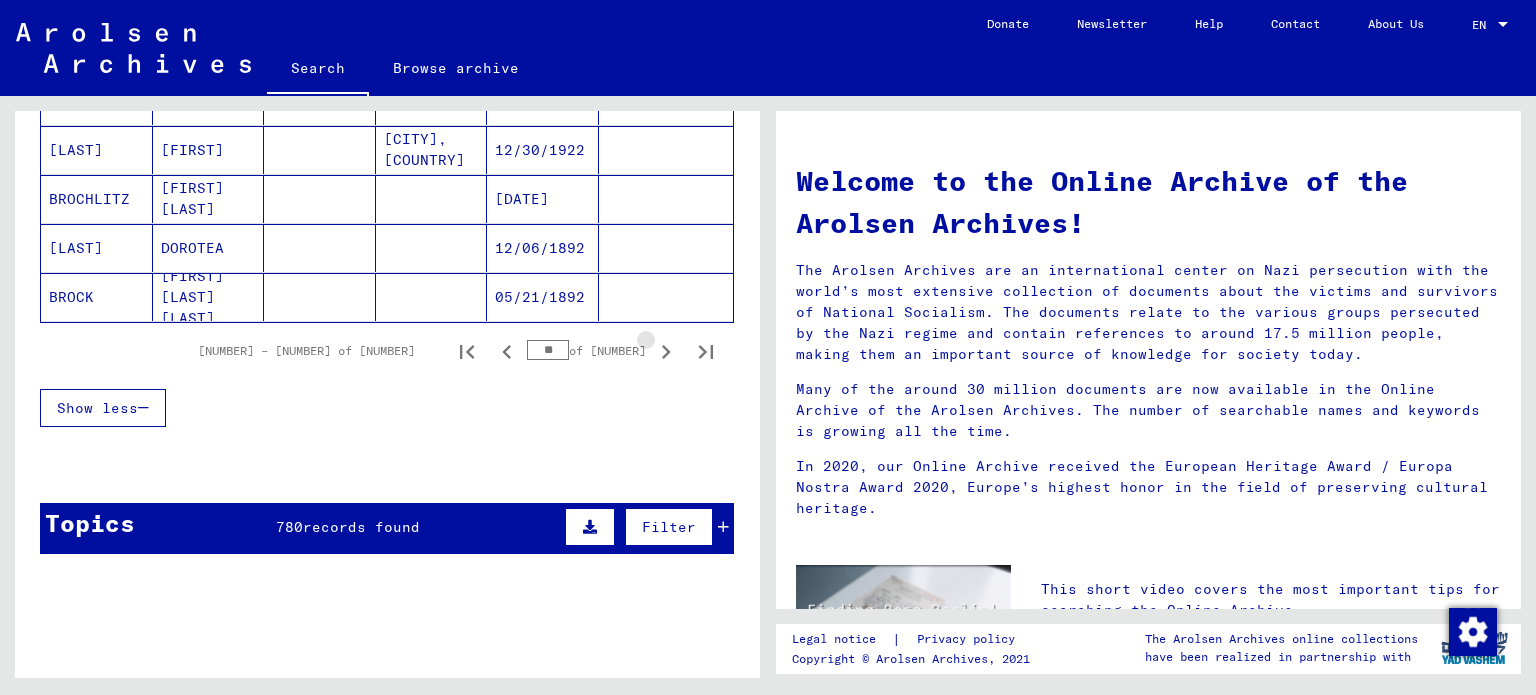 click 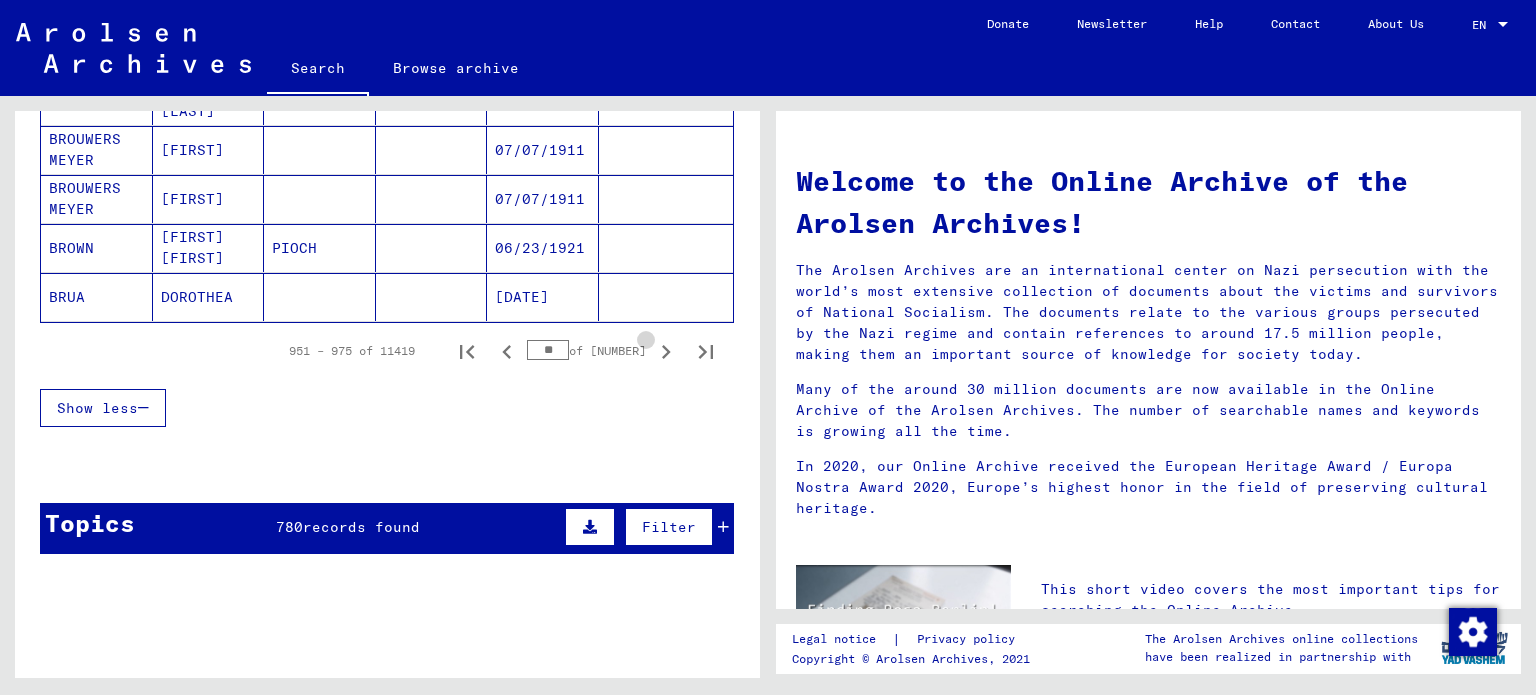 click 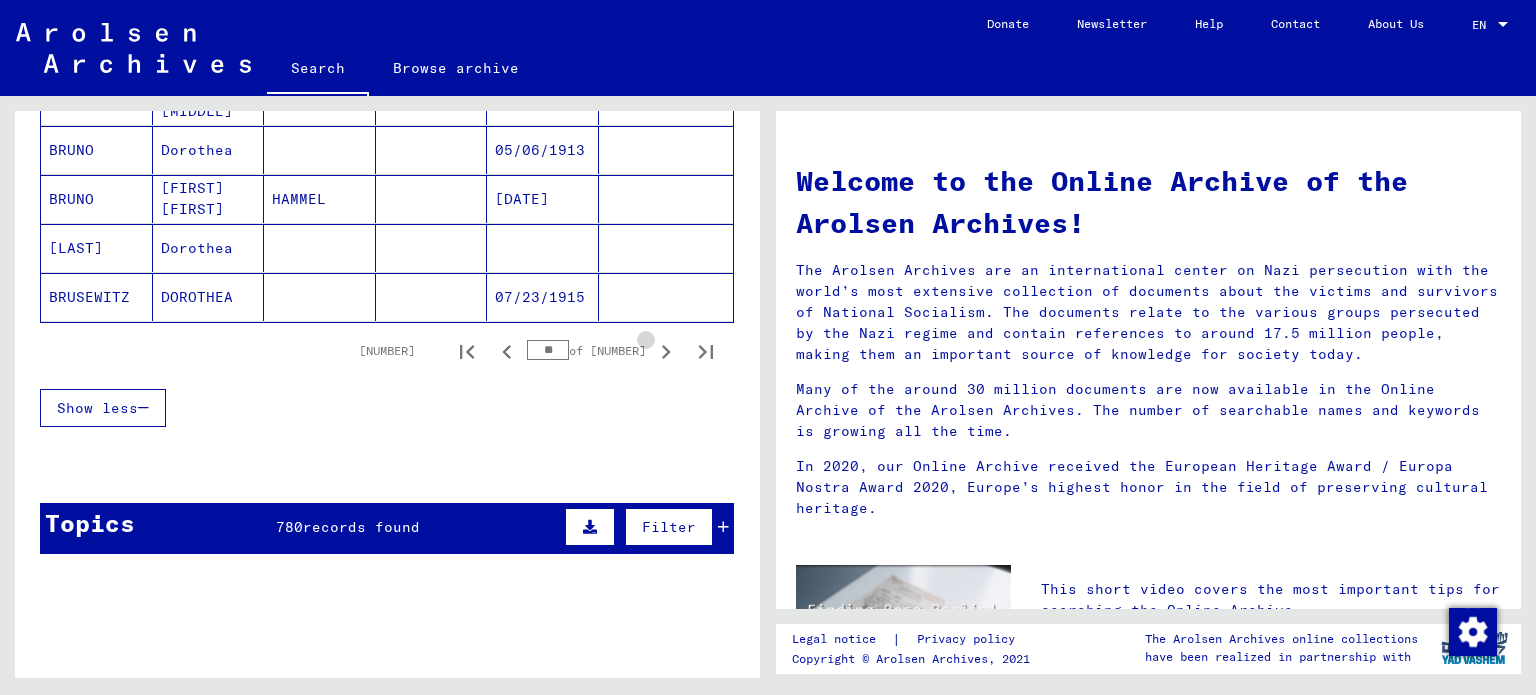 click 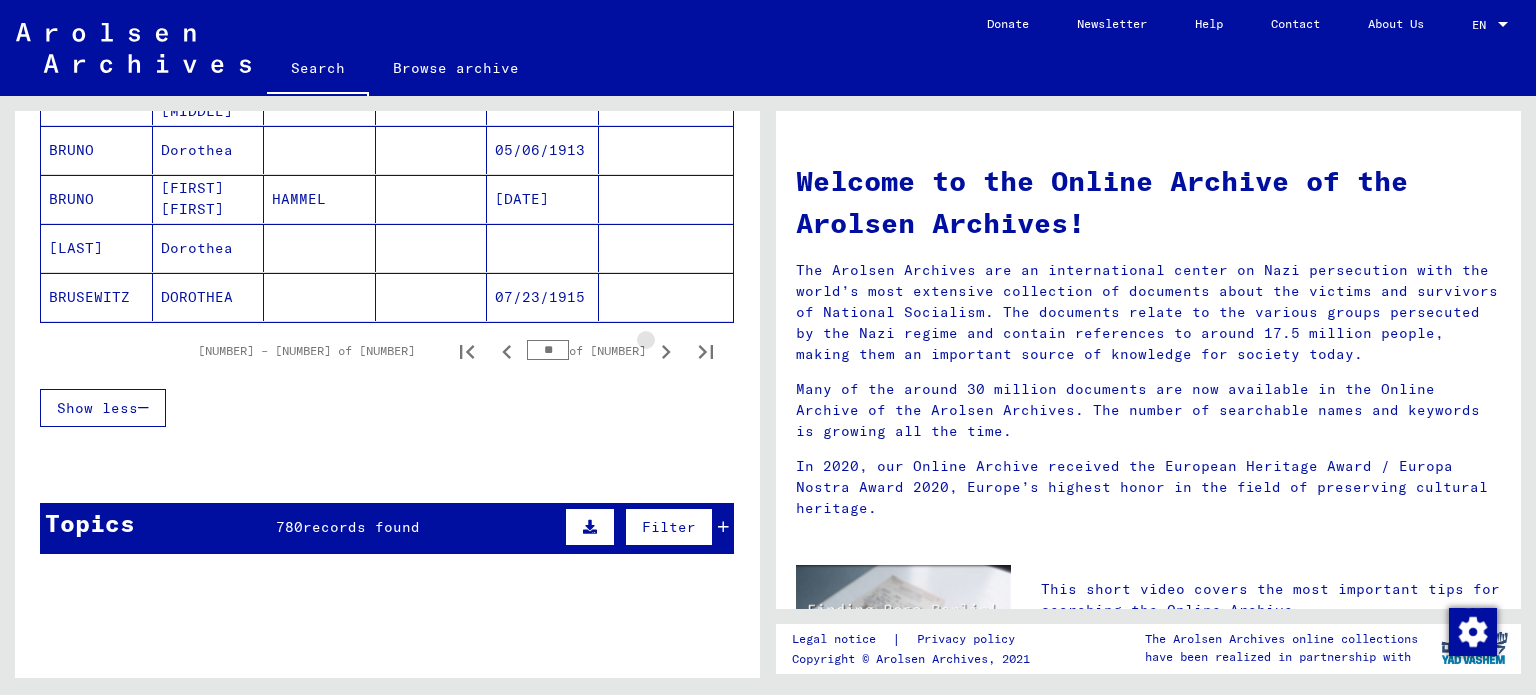 click 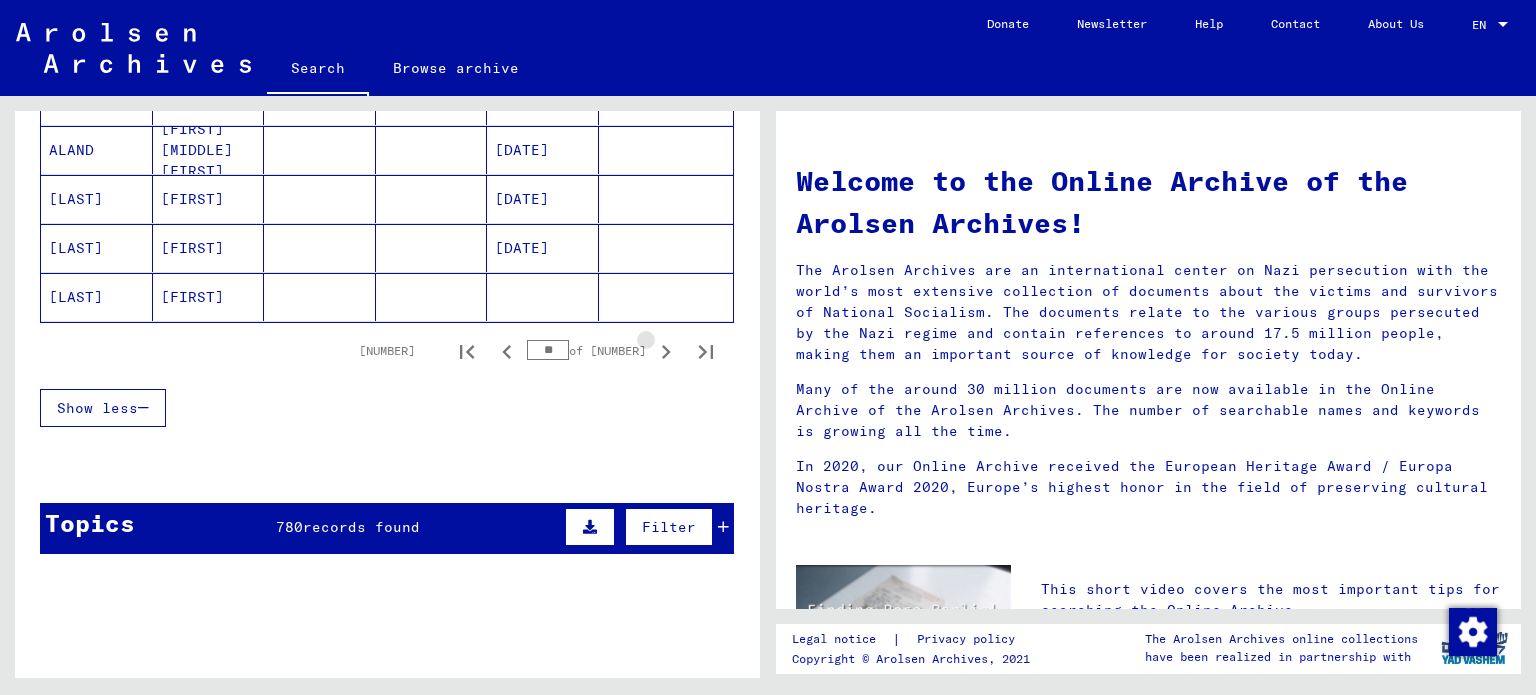 click 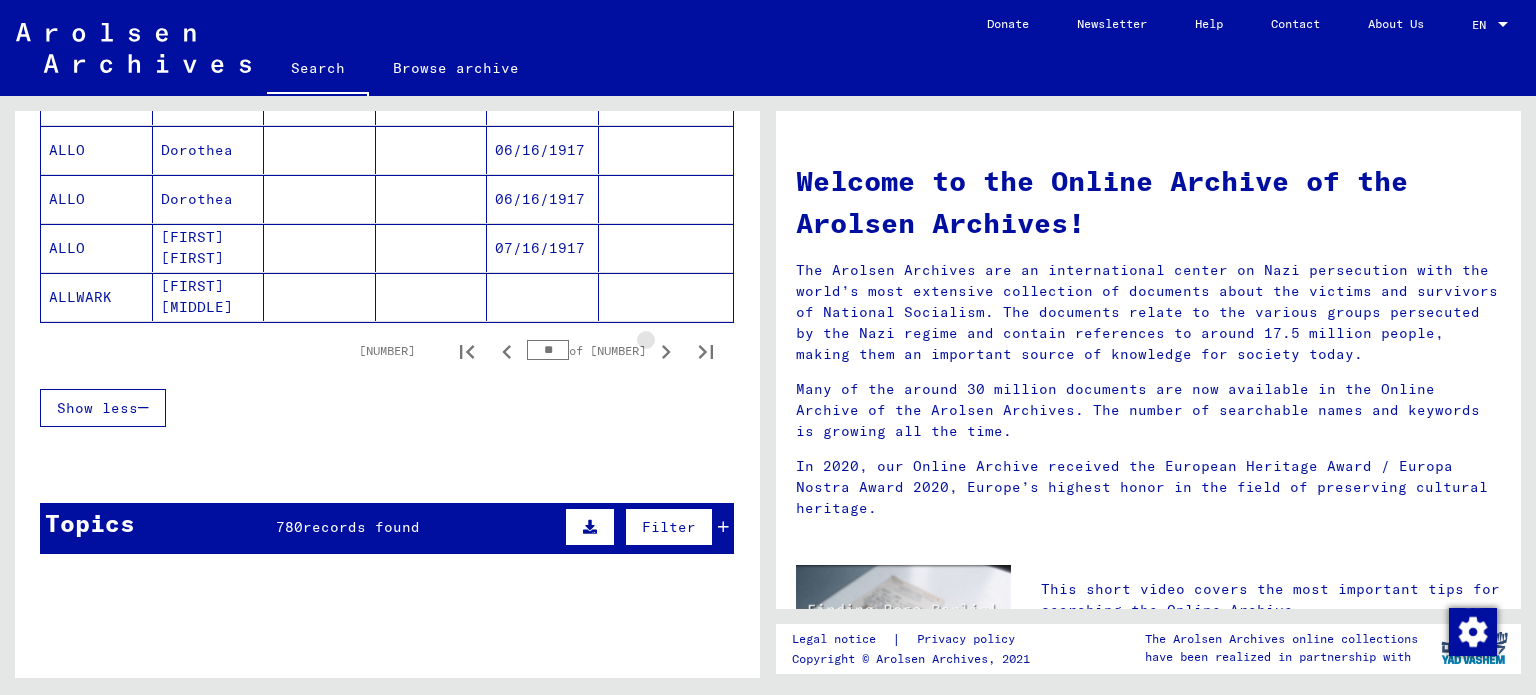 click 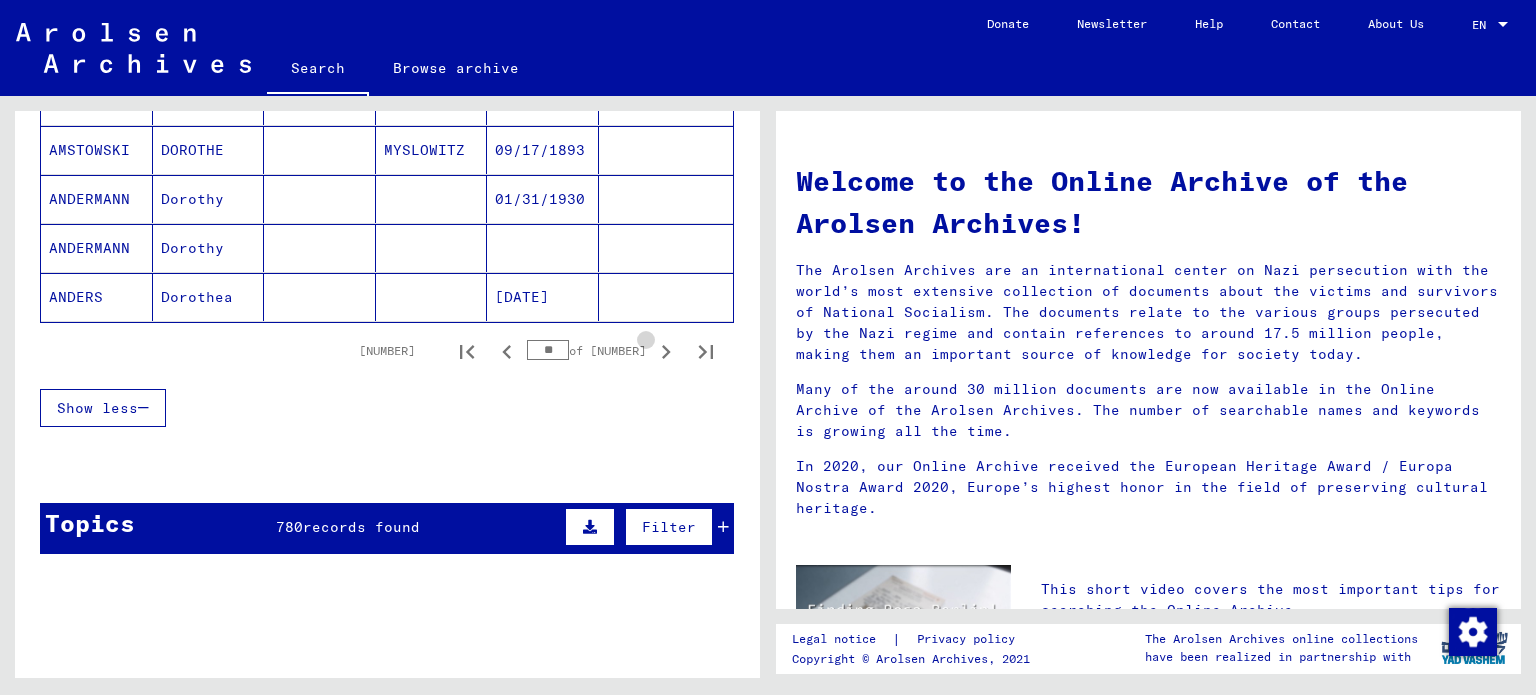 click 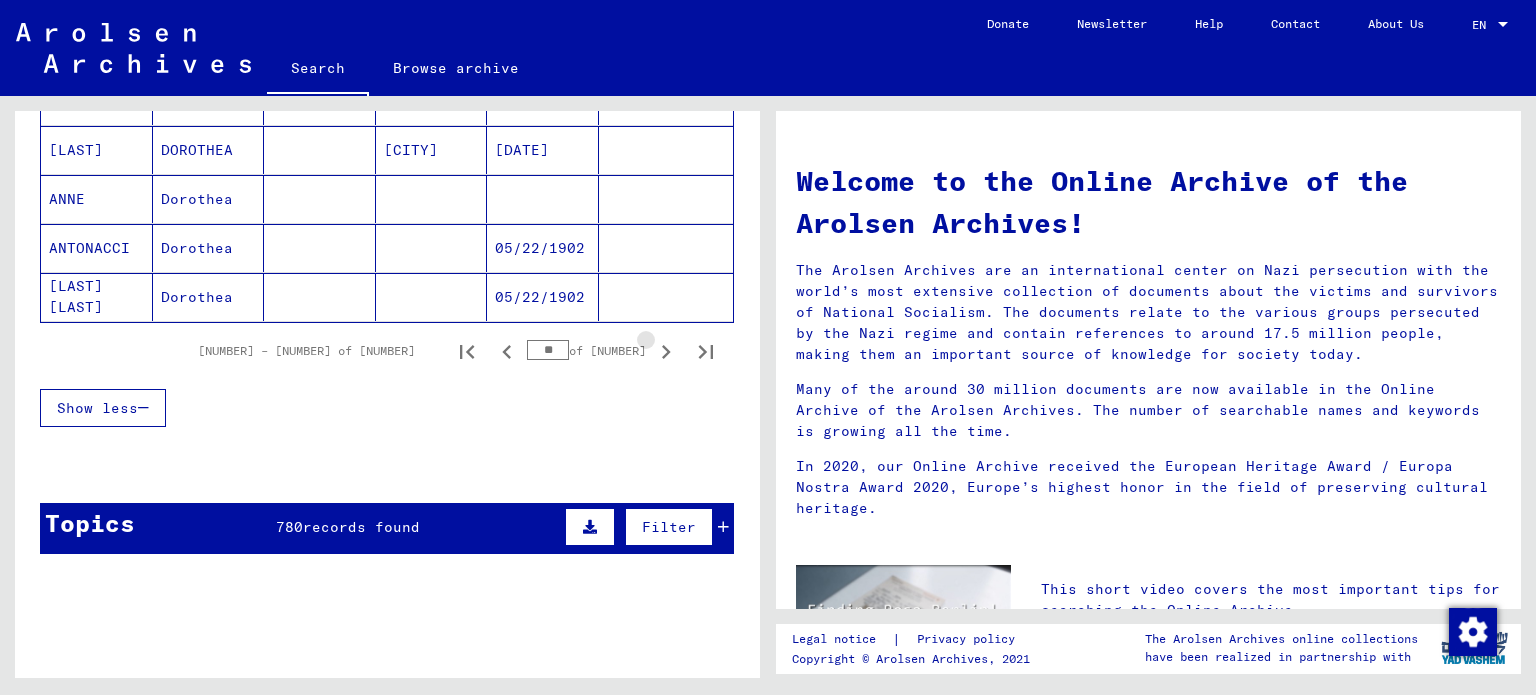 click 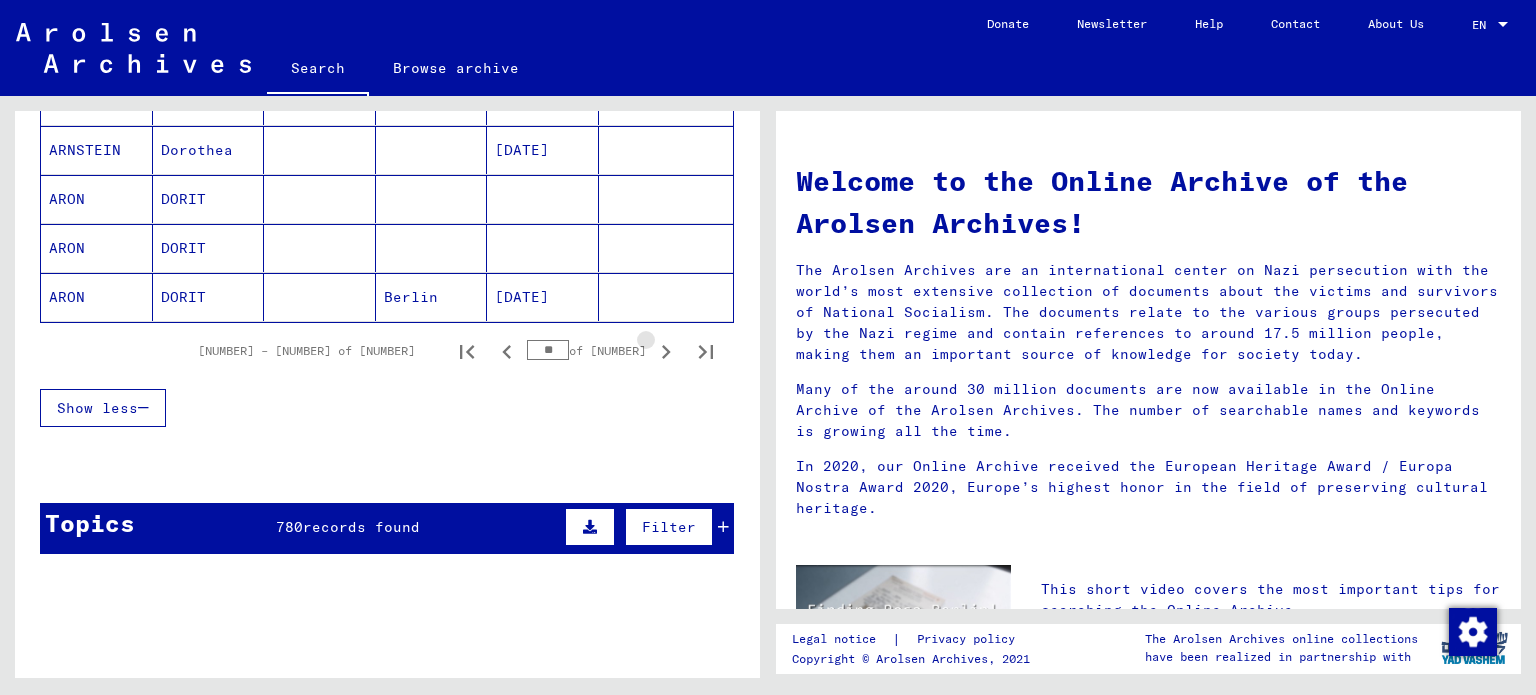click 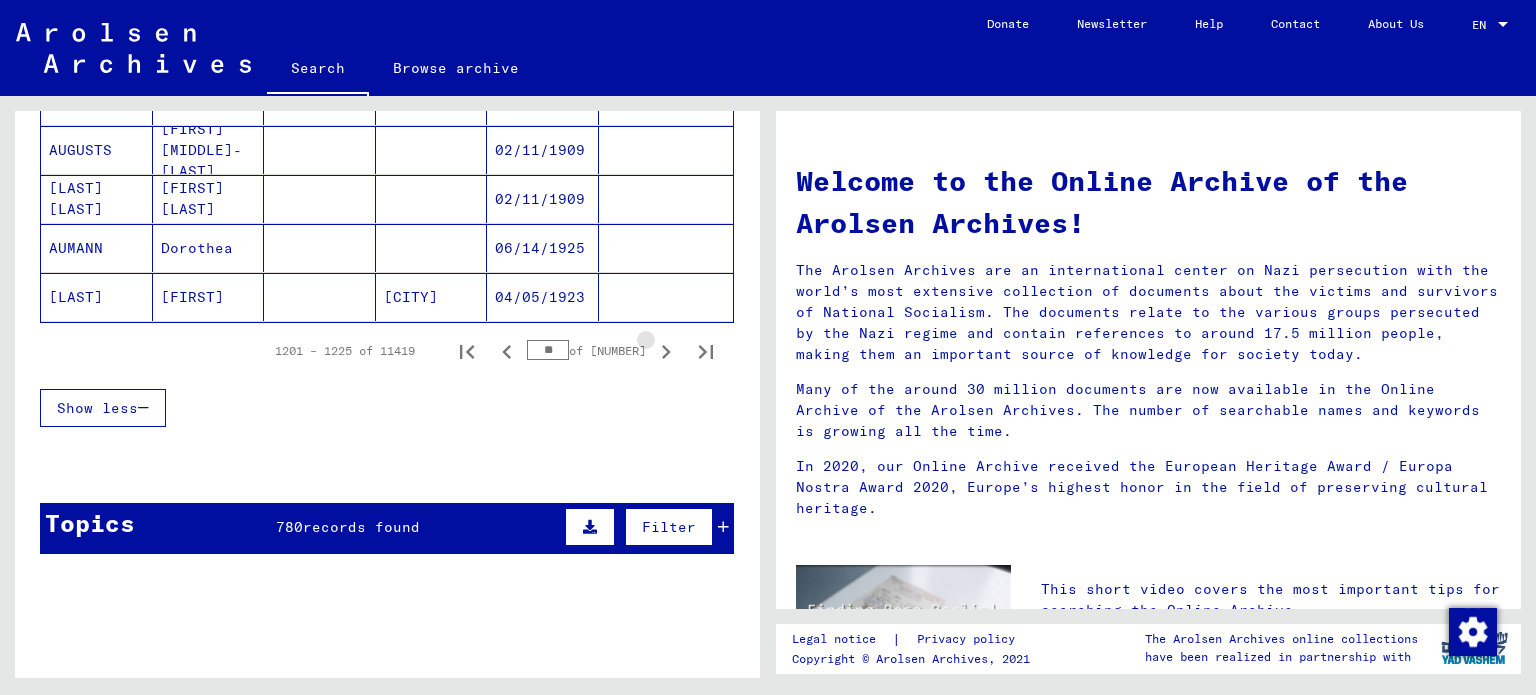 click 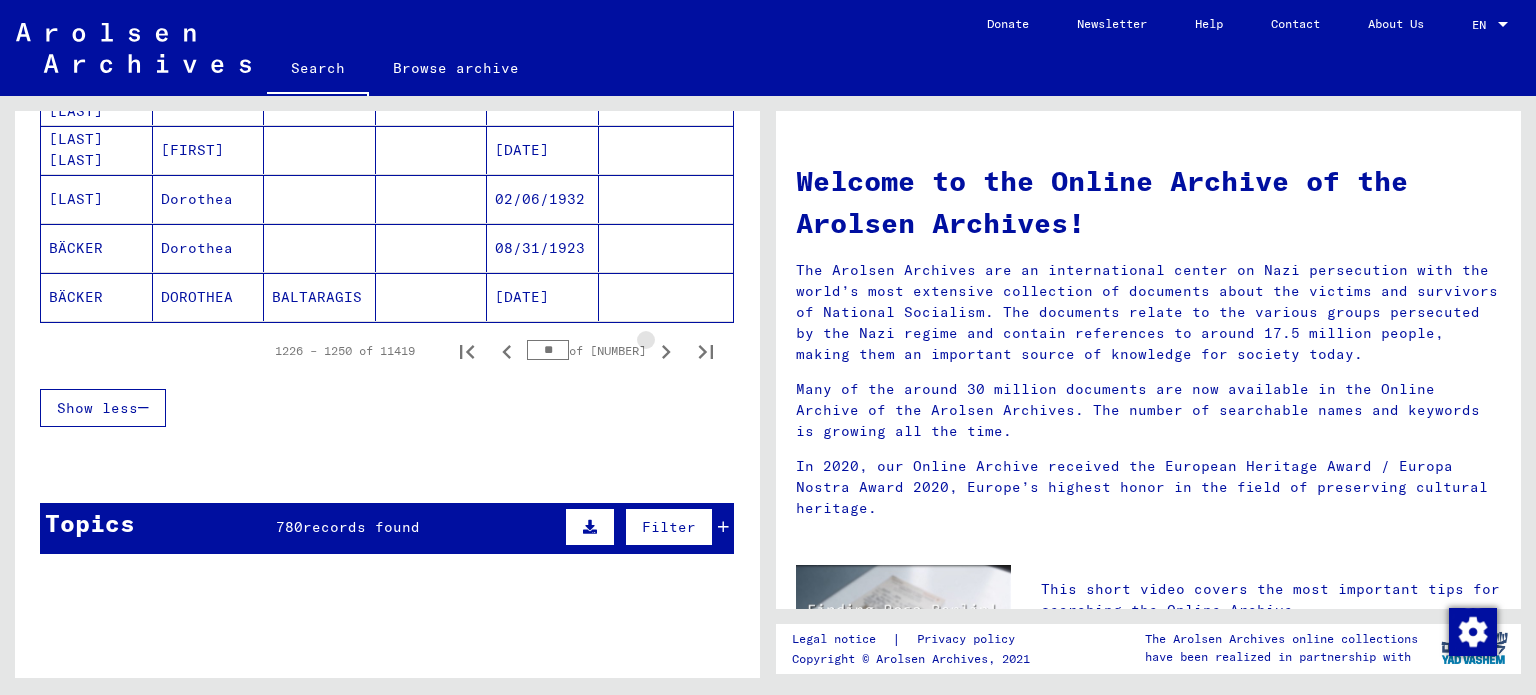 click 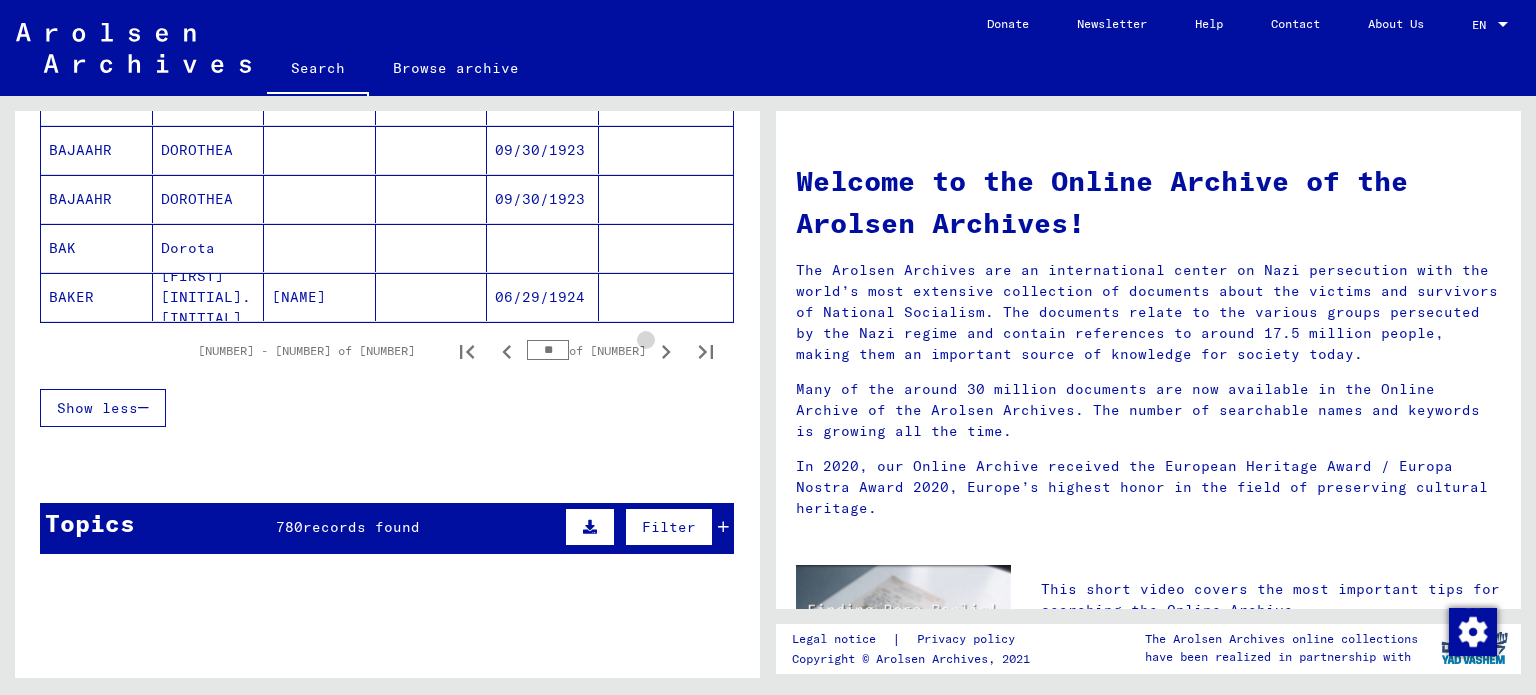 click 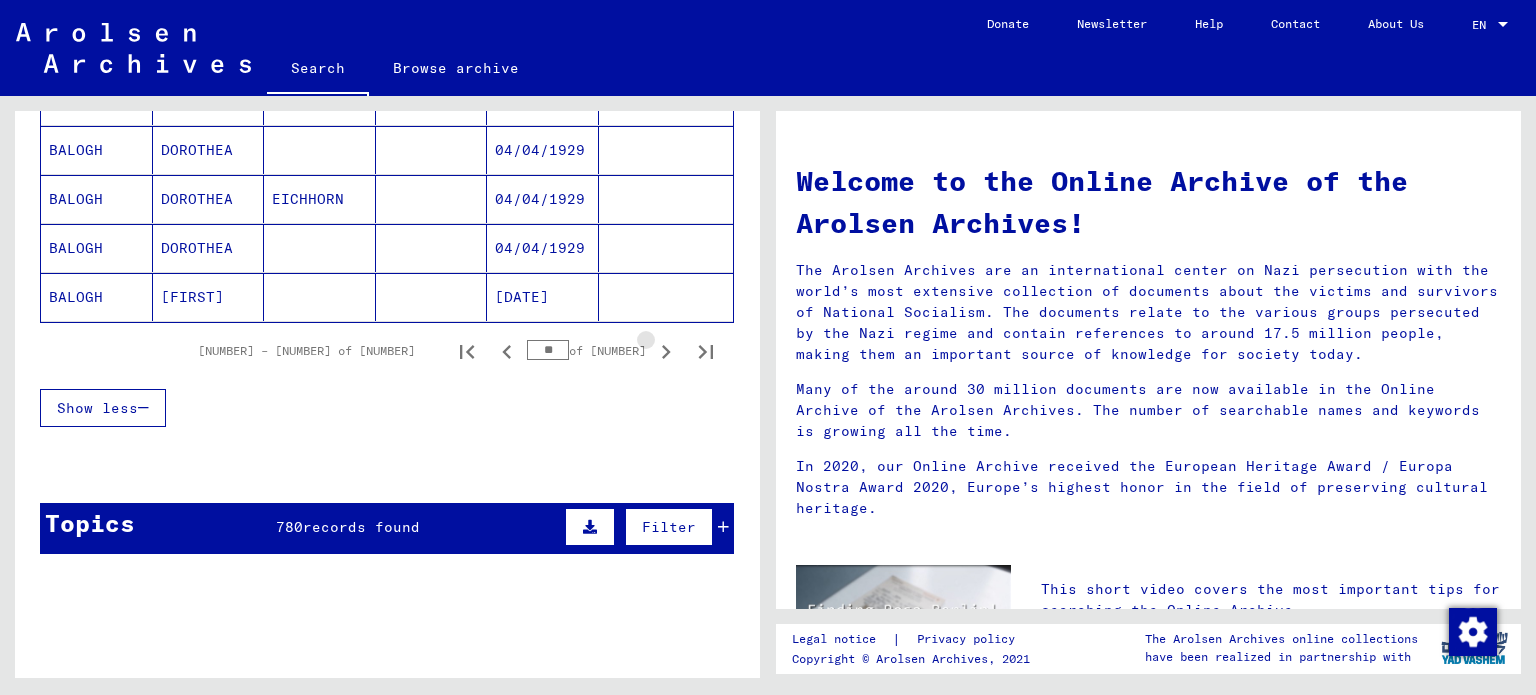 click 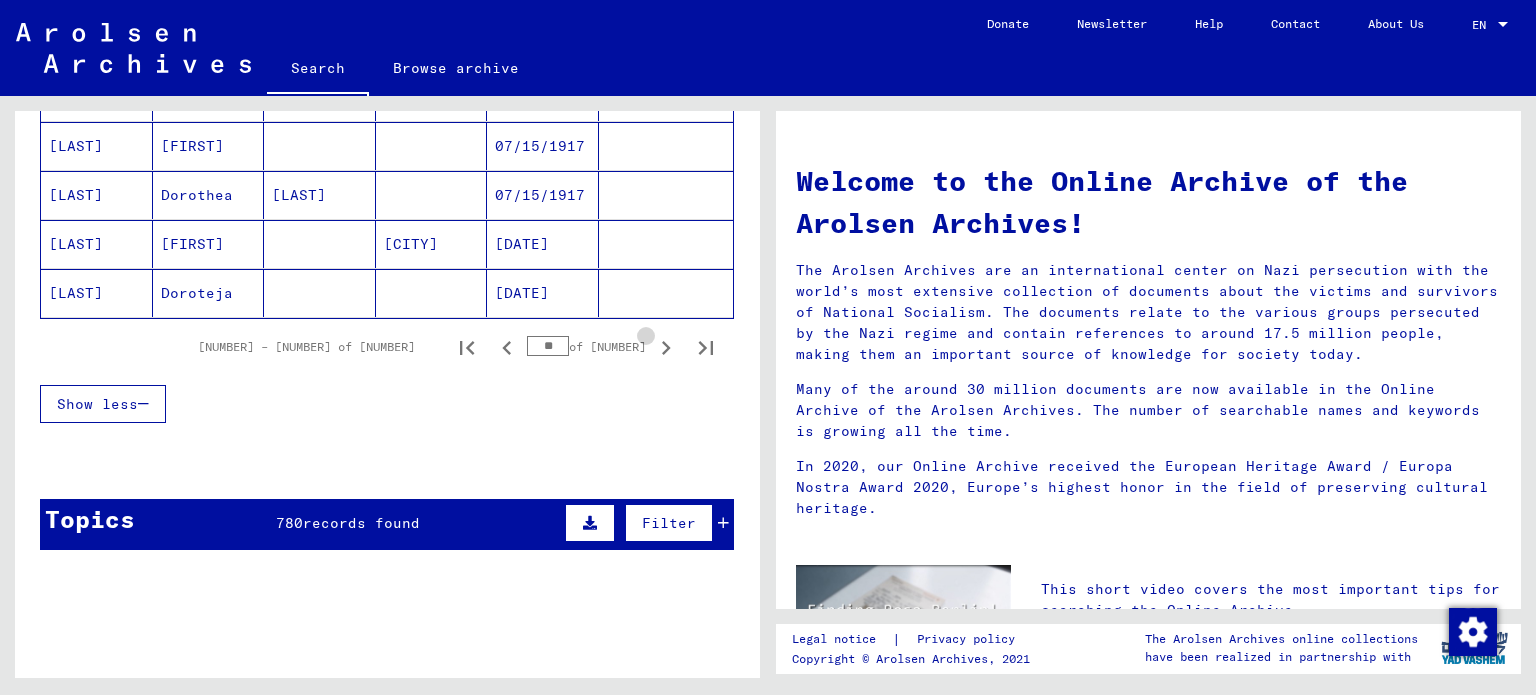 click 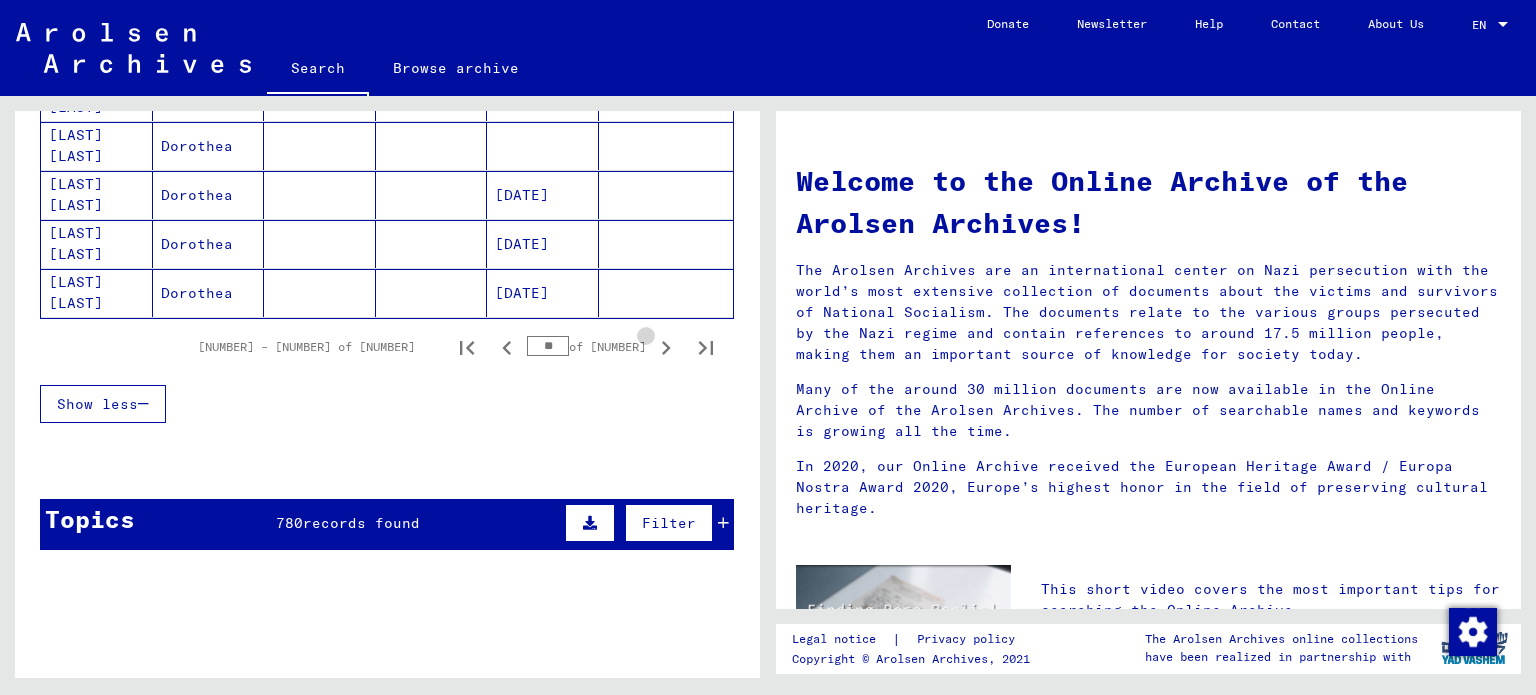 click 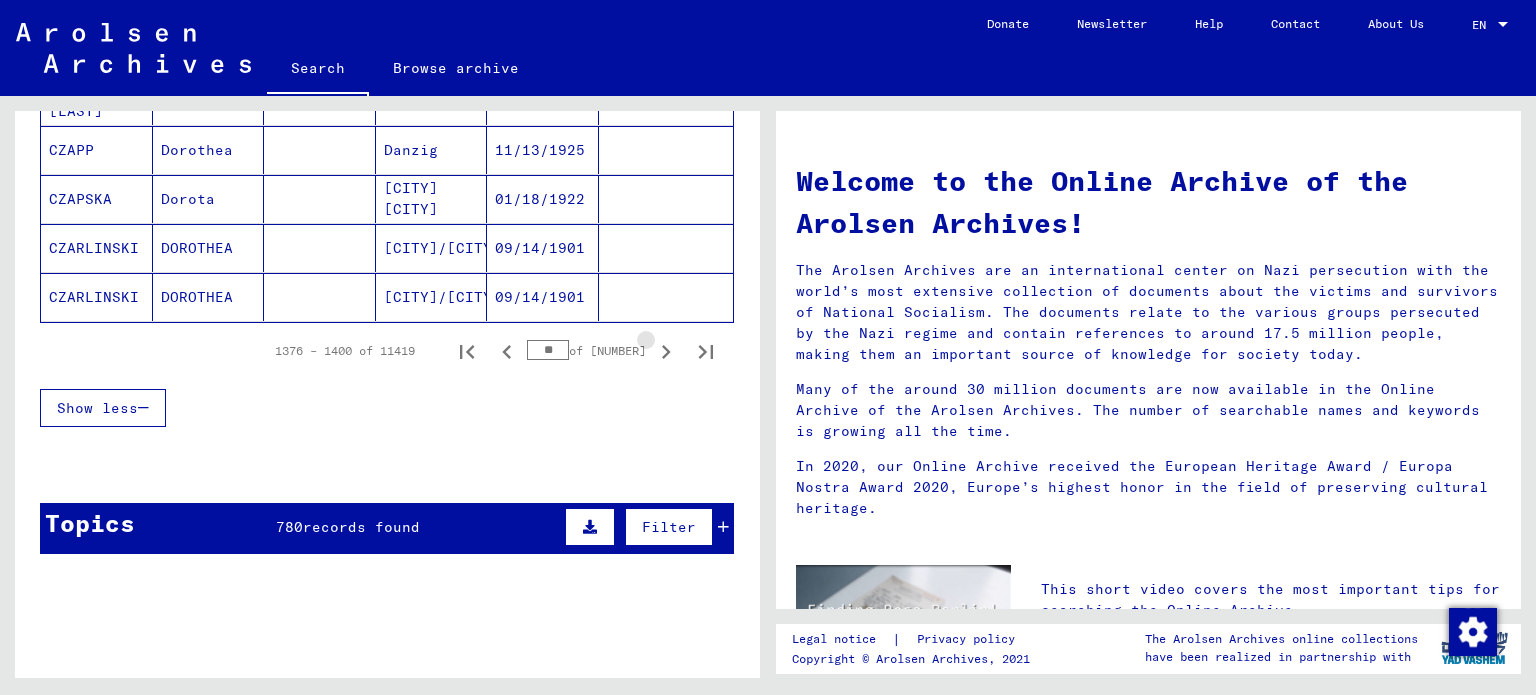click 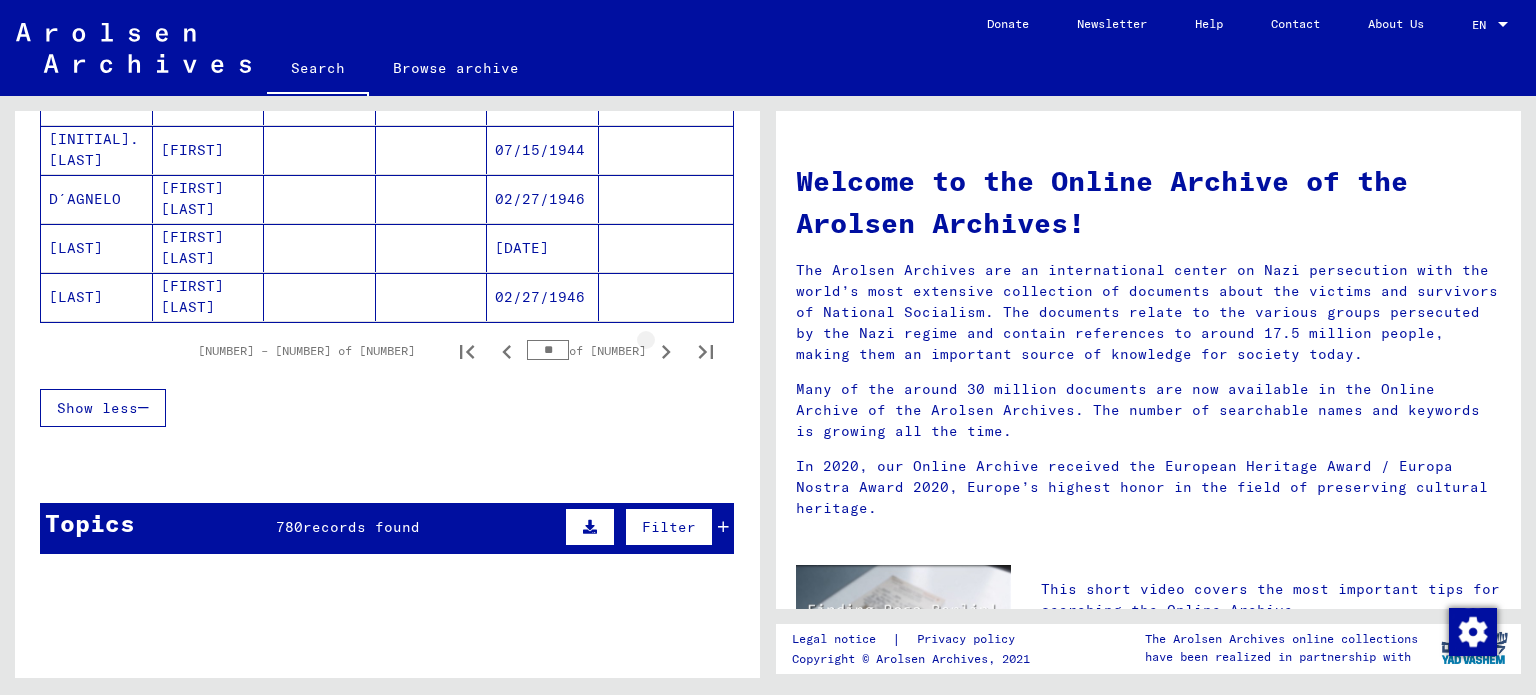 click 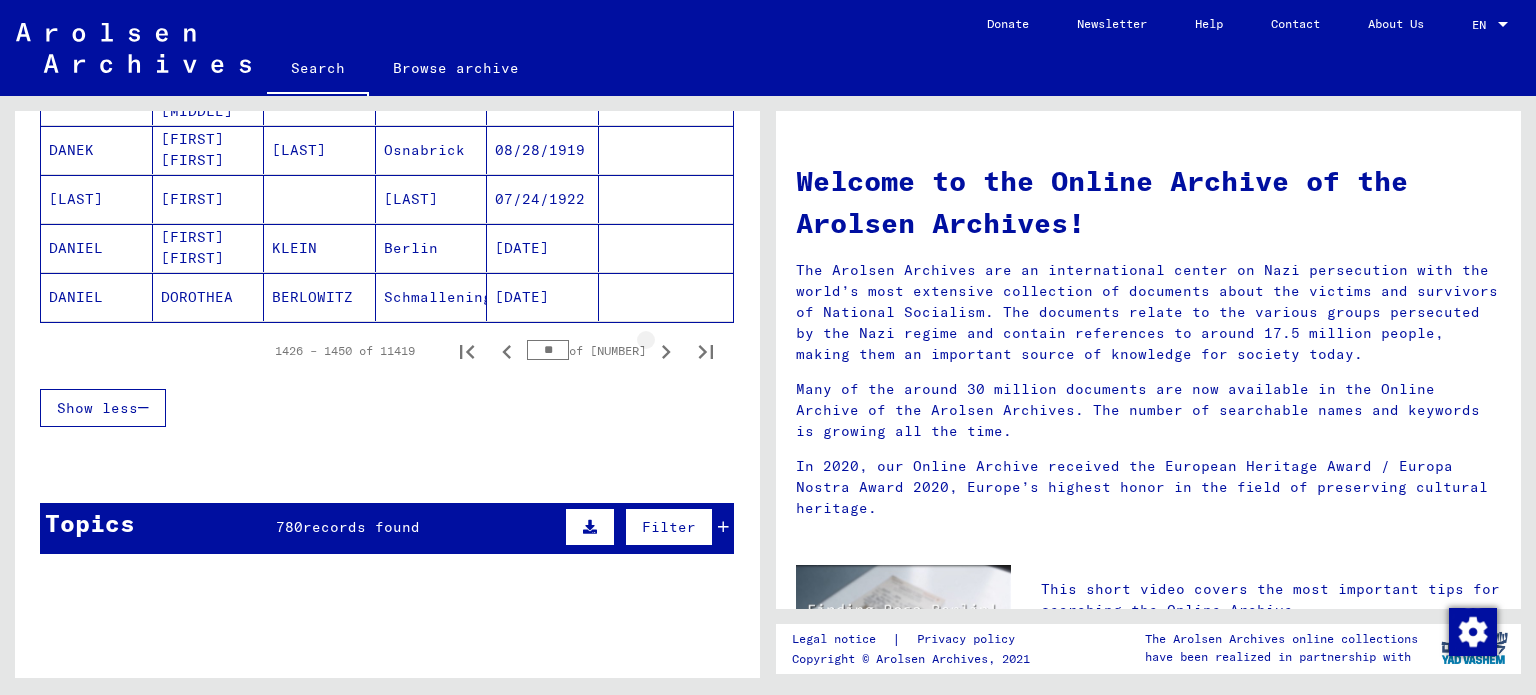 click 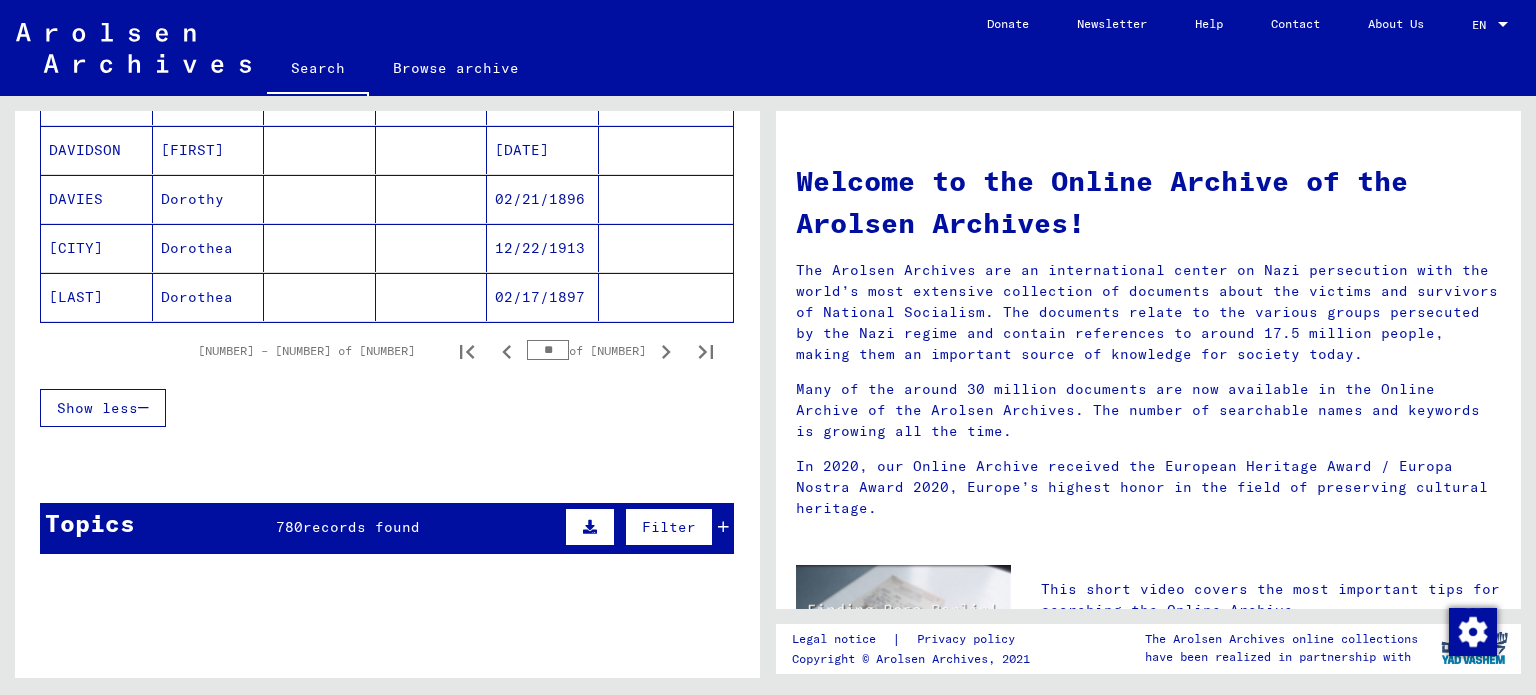 click 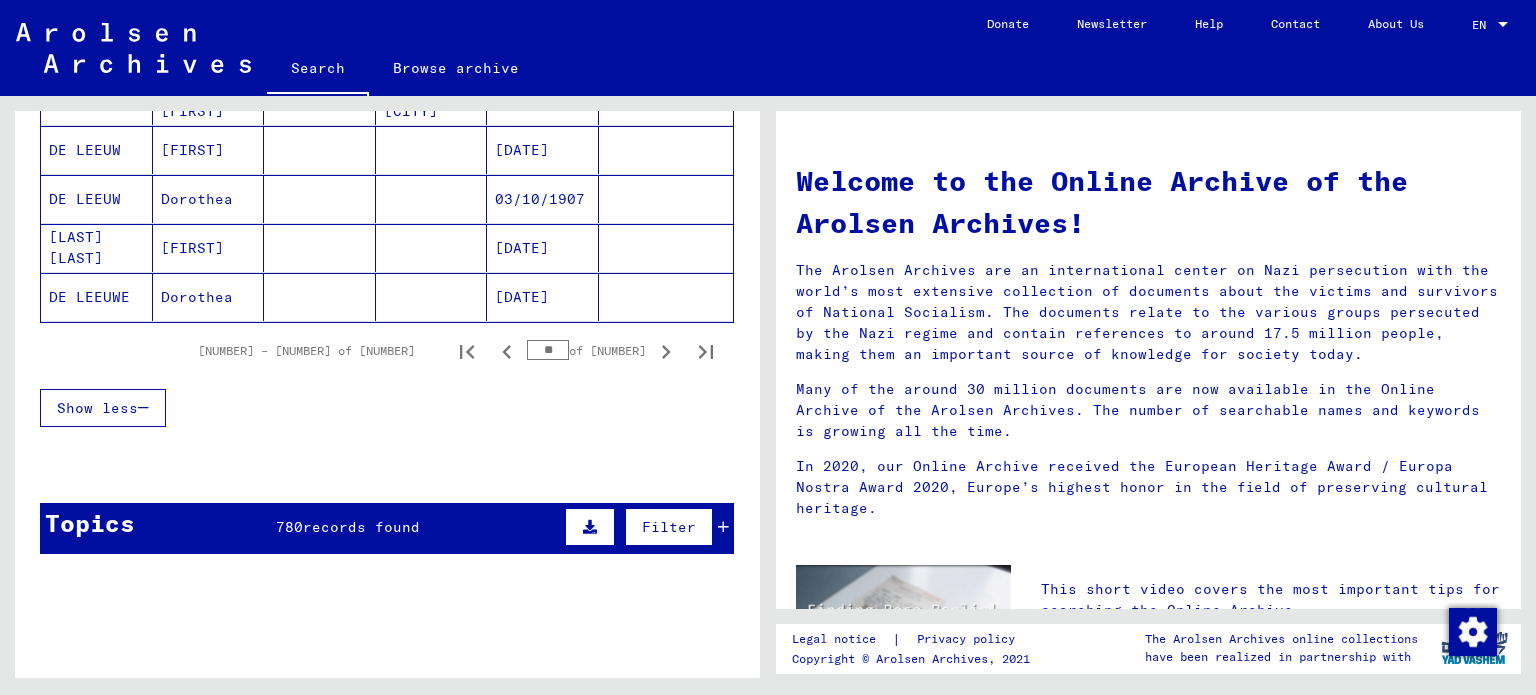 click 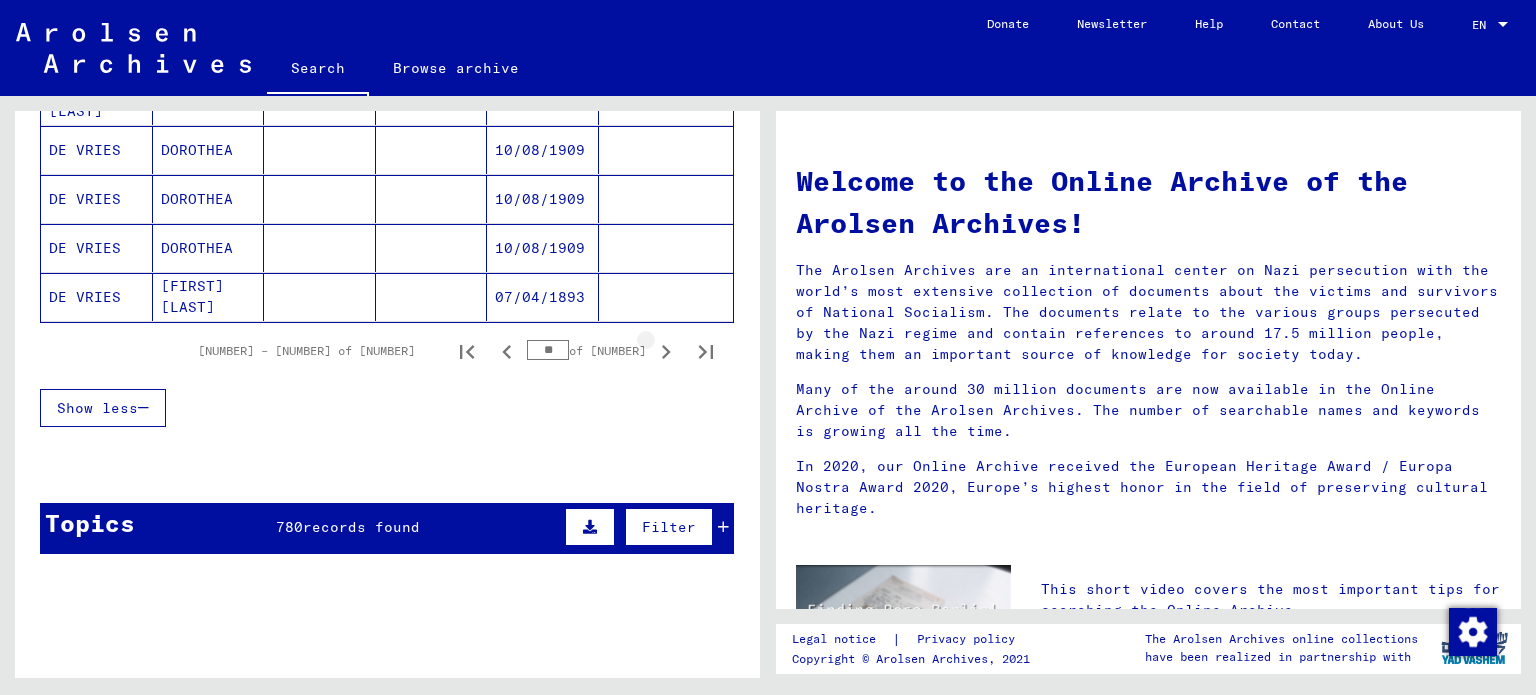 click 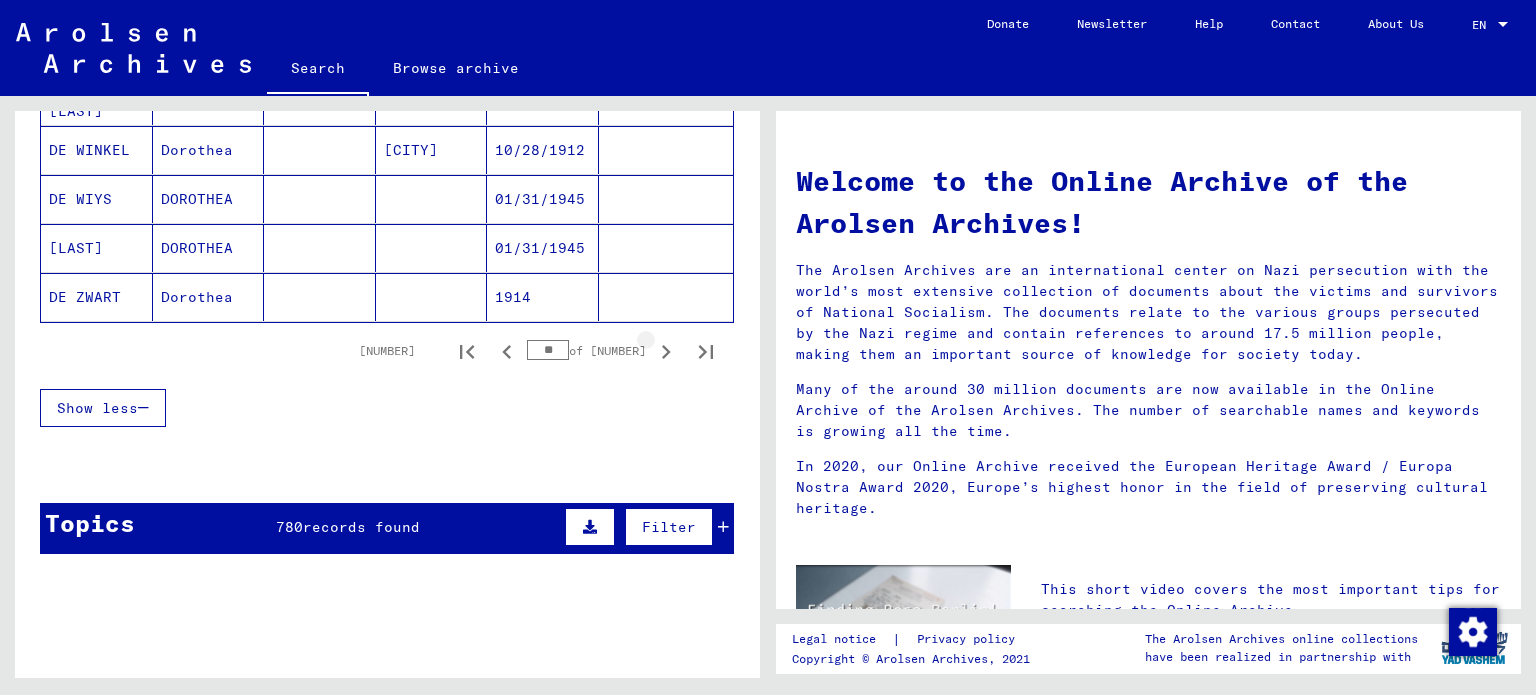 click 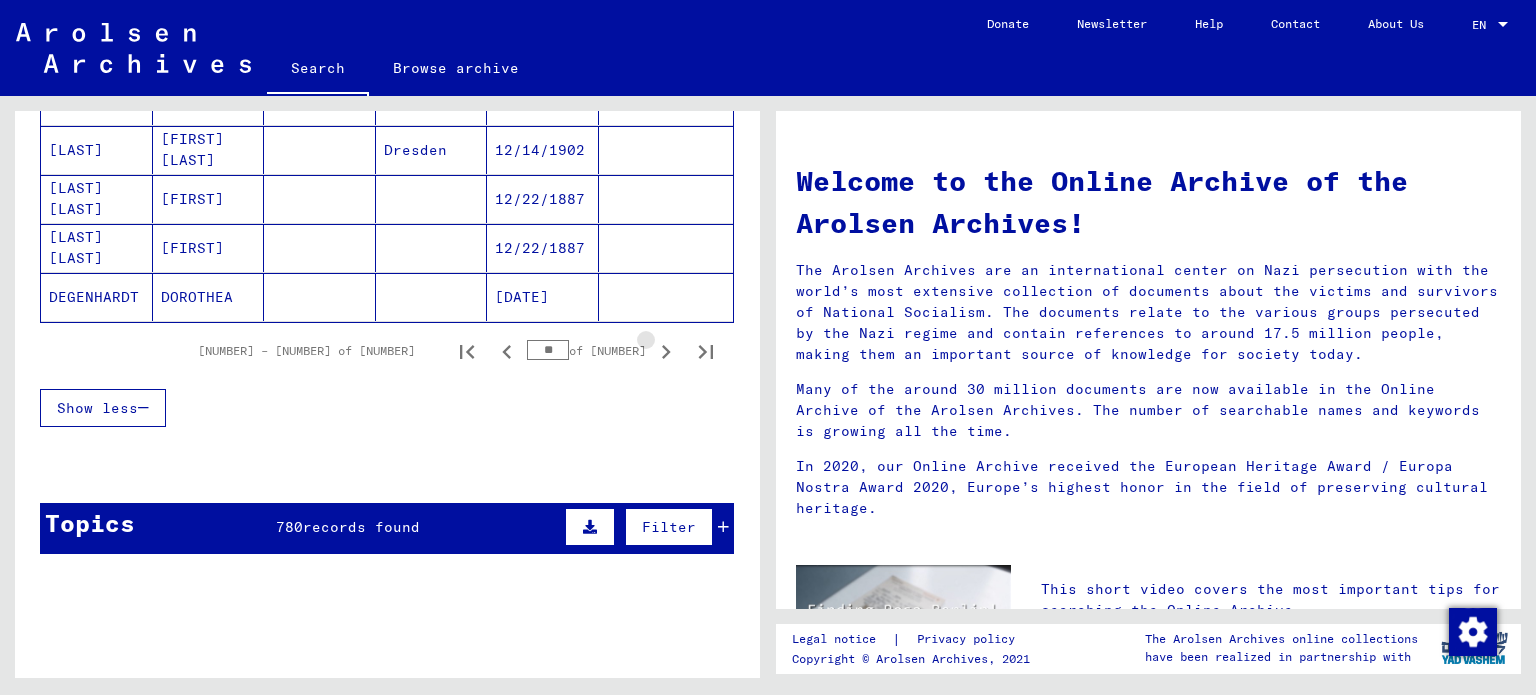 click 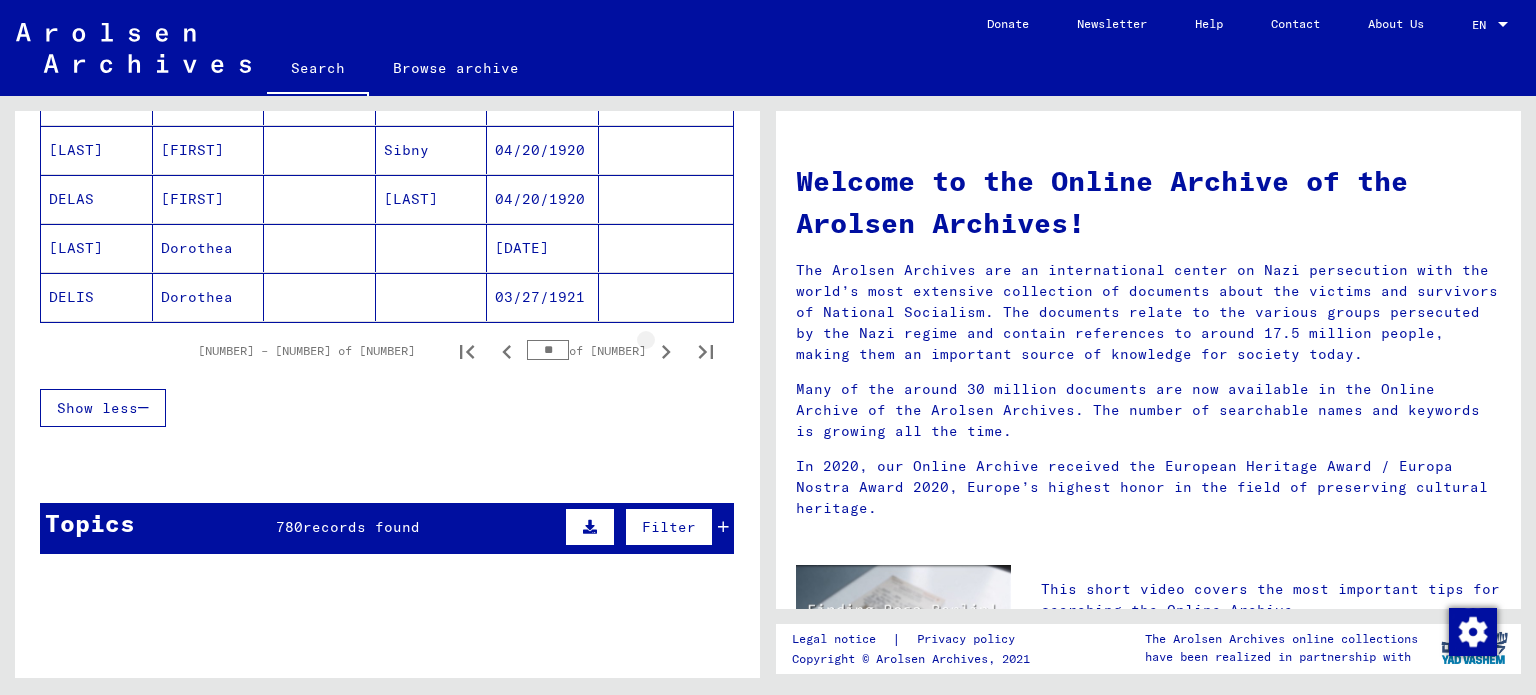 click 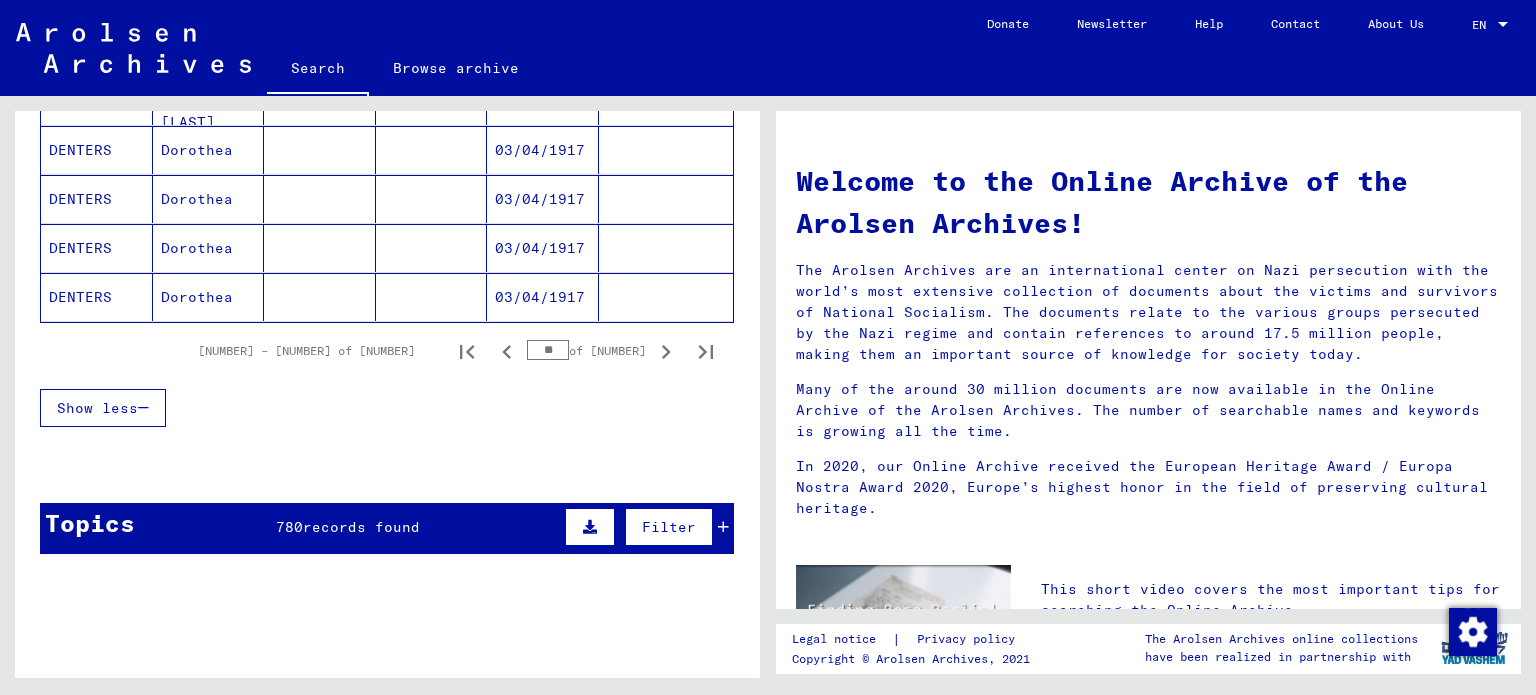 click 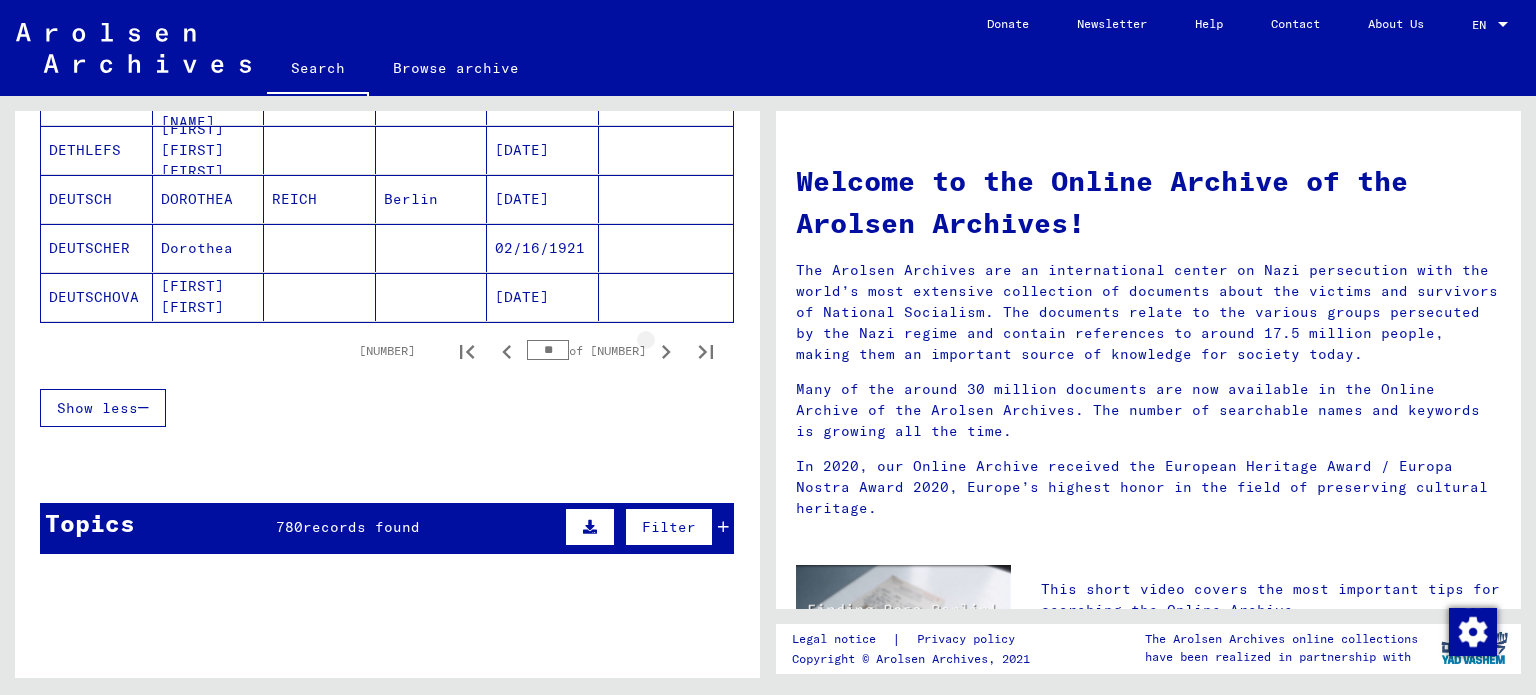 click 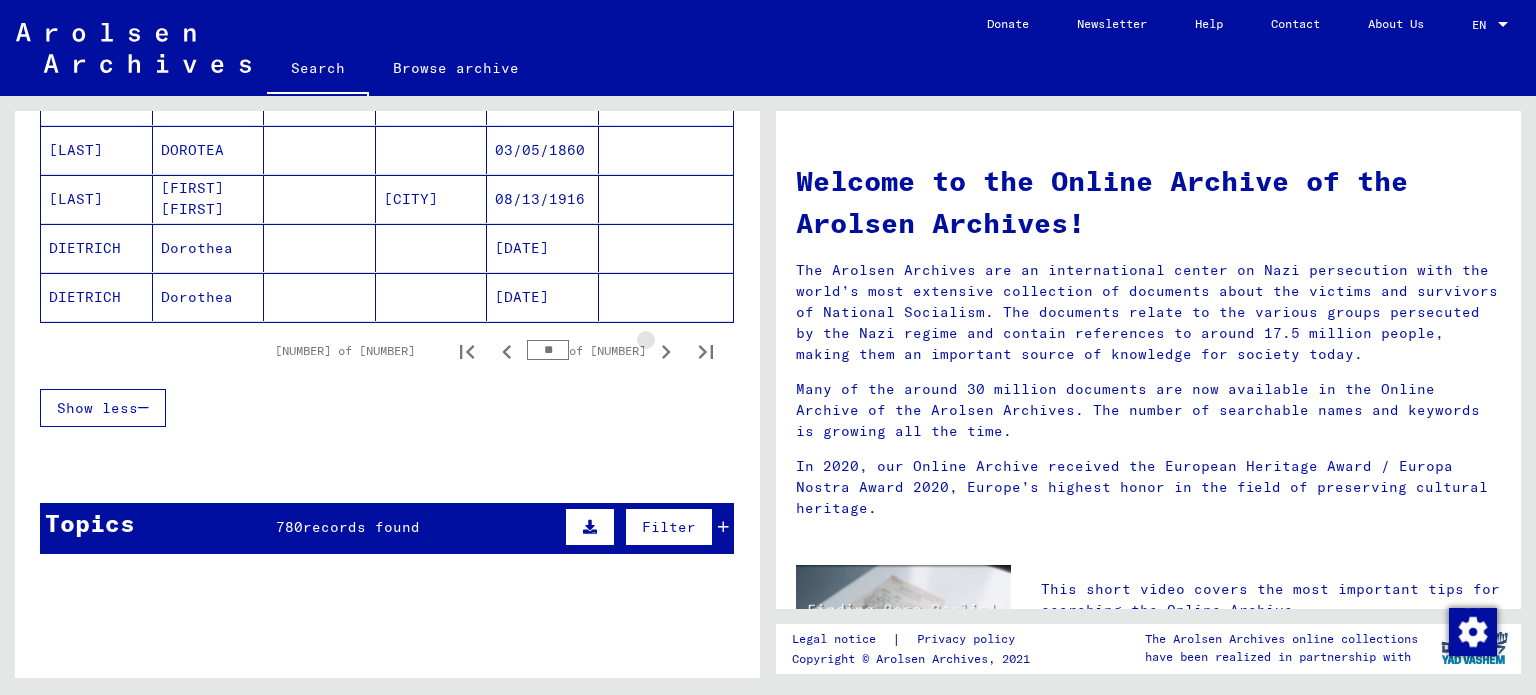 click 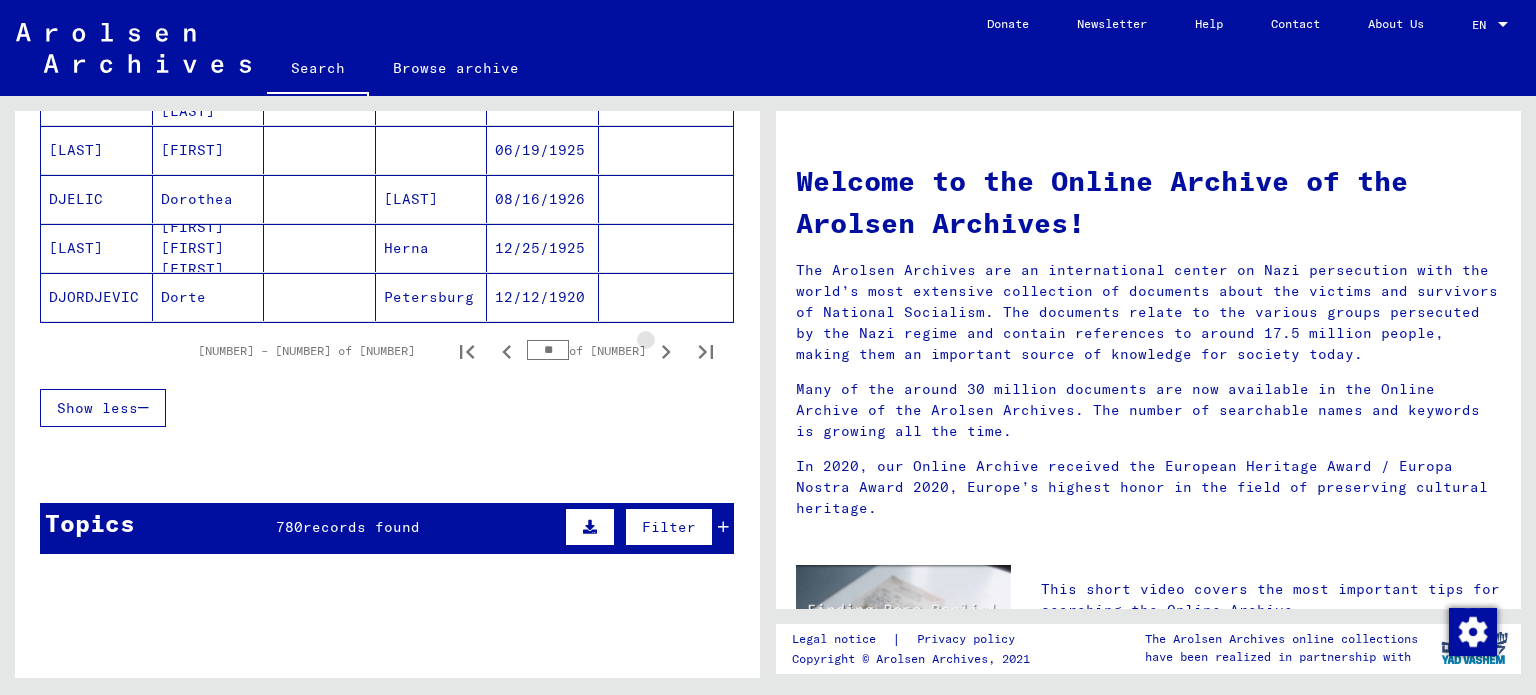 click 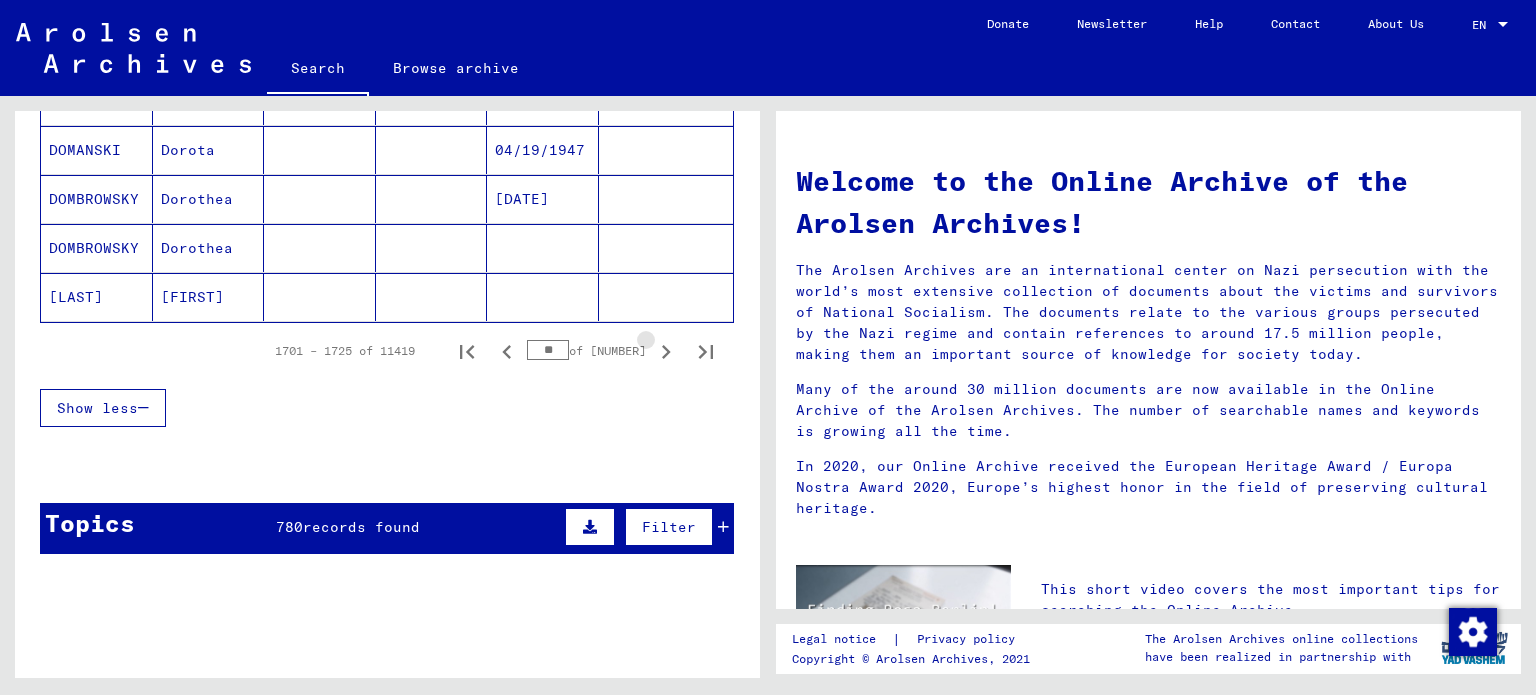 click 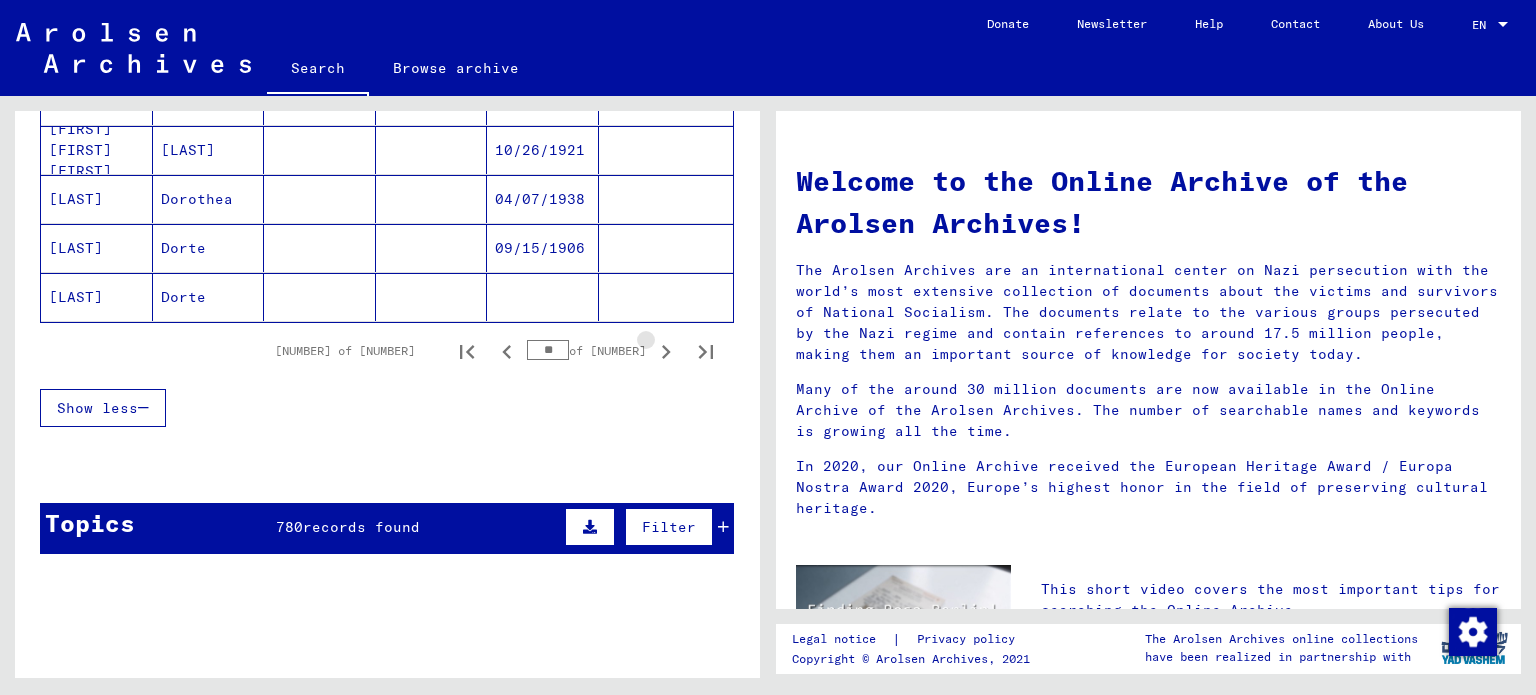 click 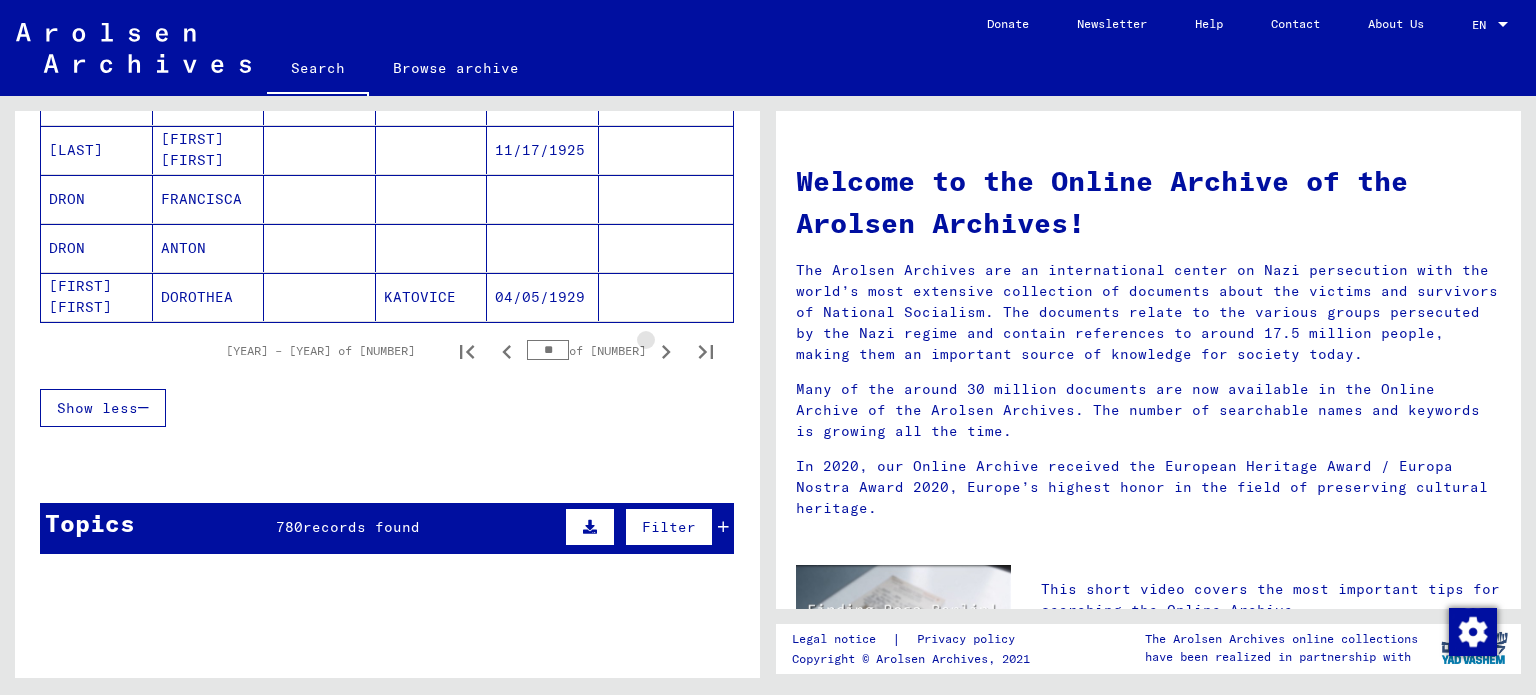 click 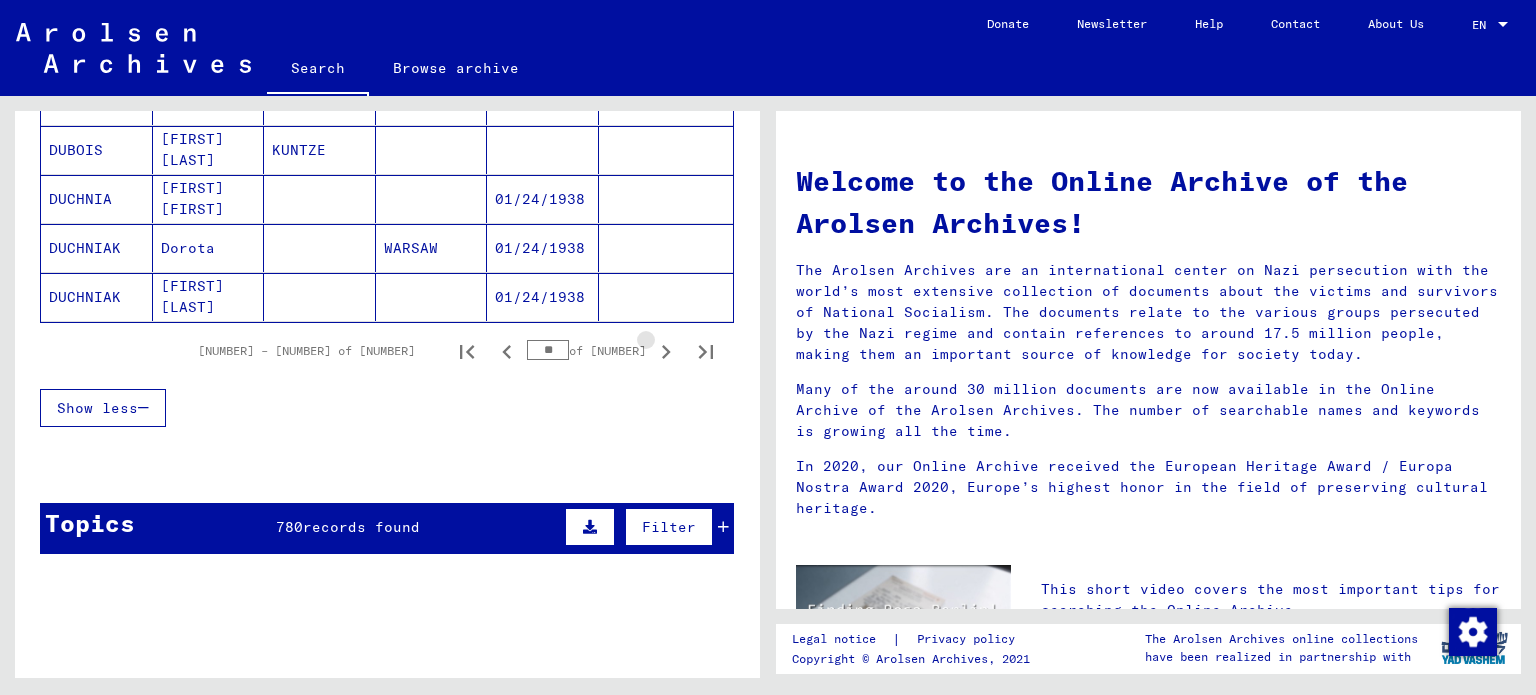 click 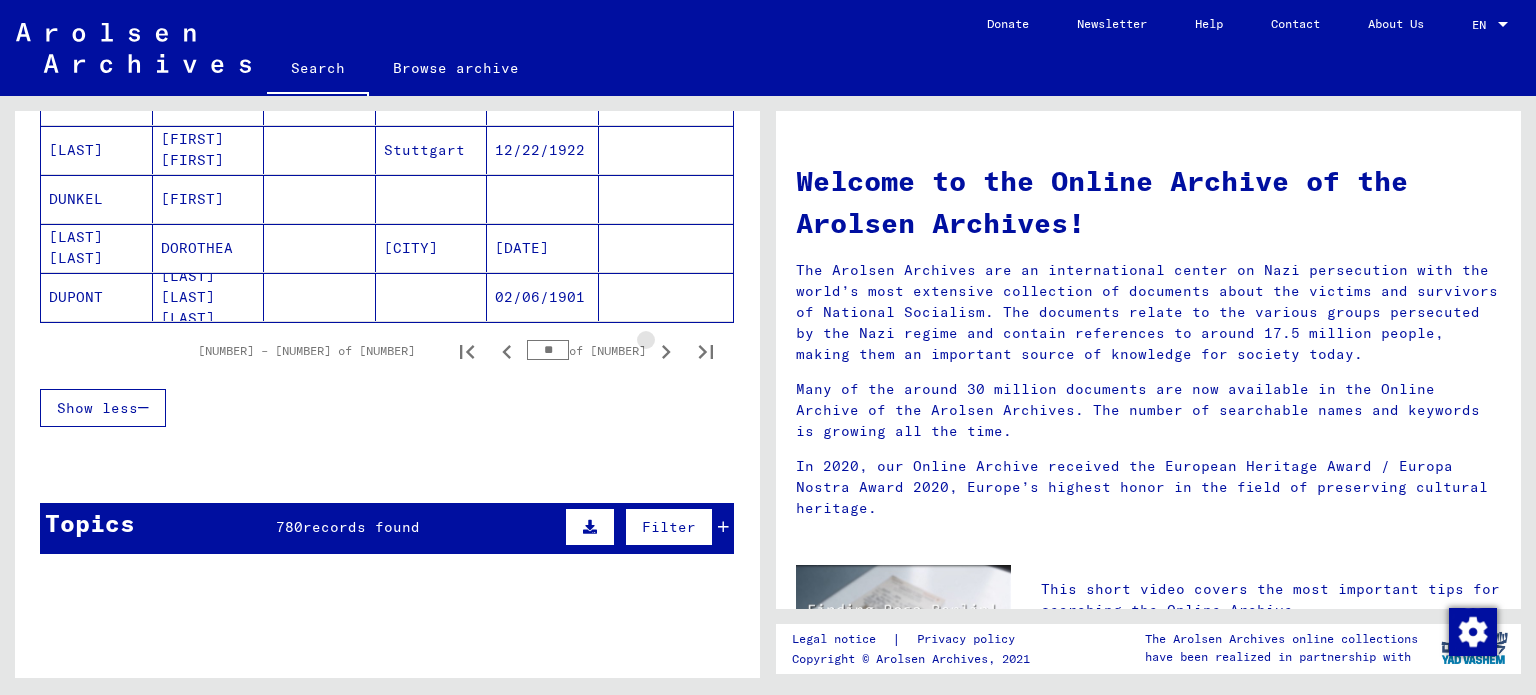 click 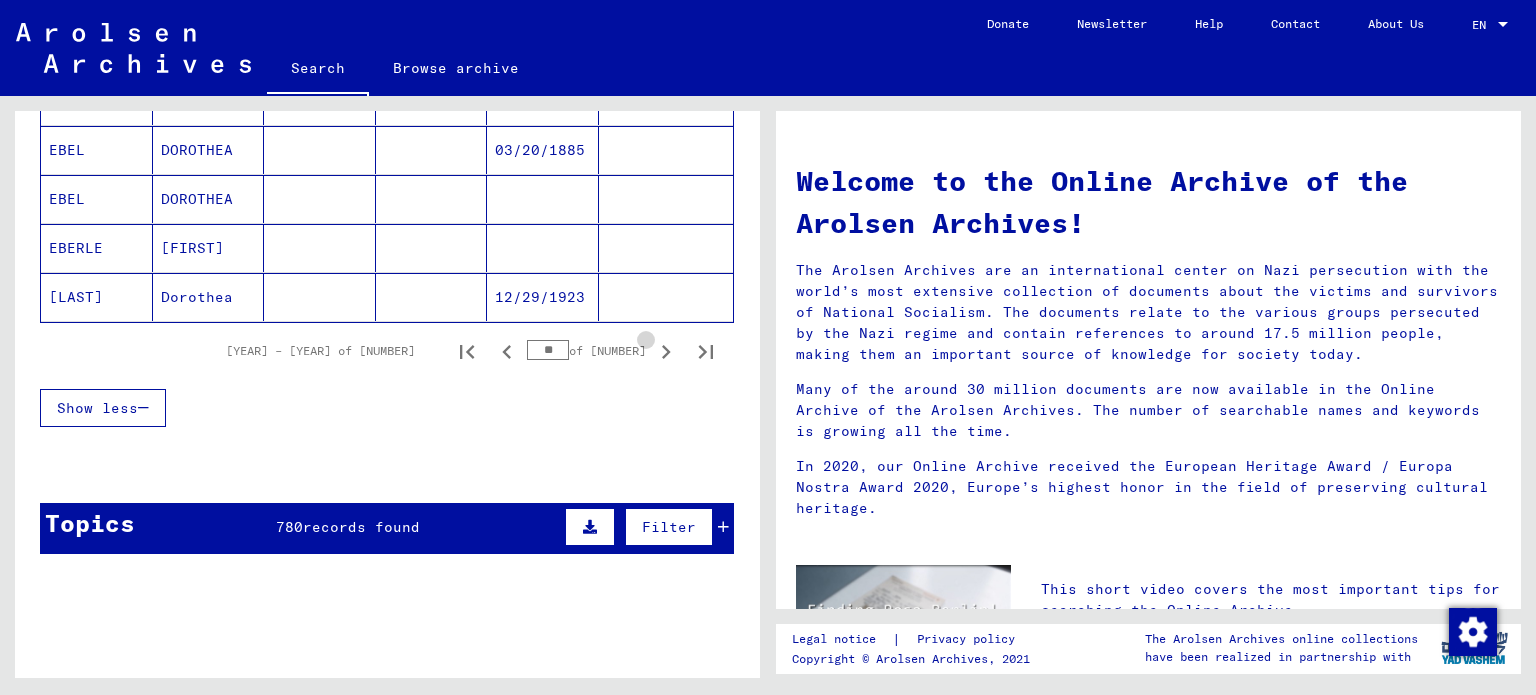 click 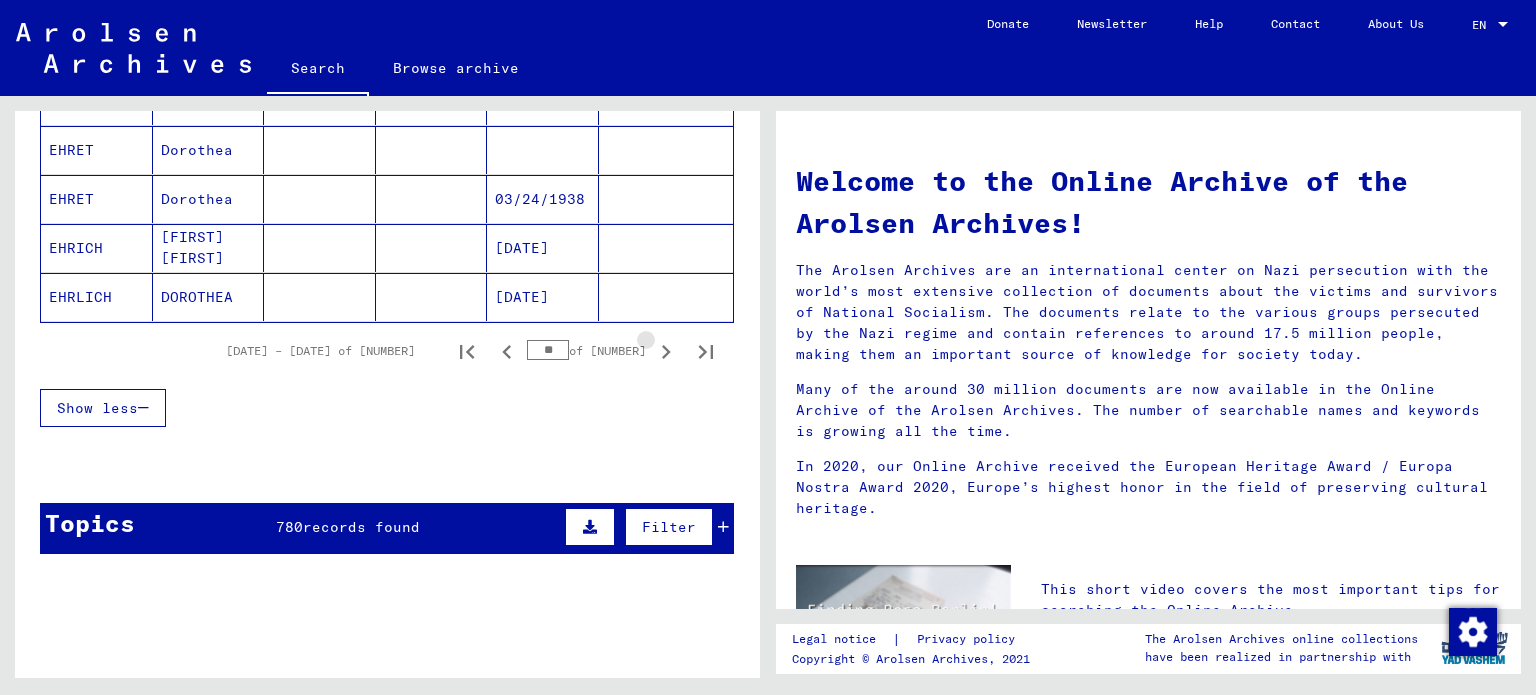 click 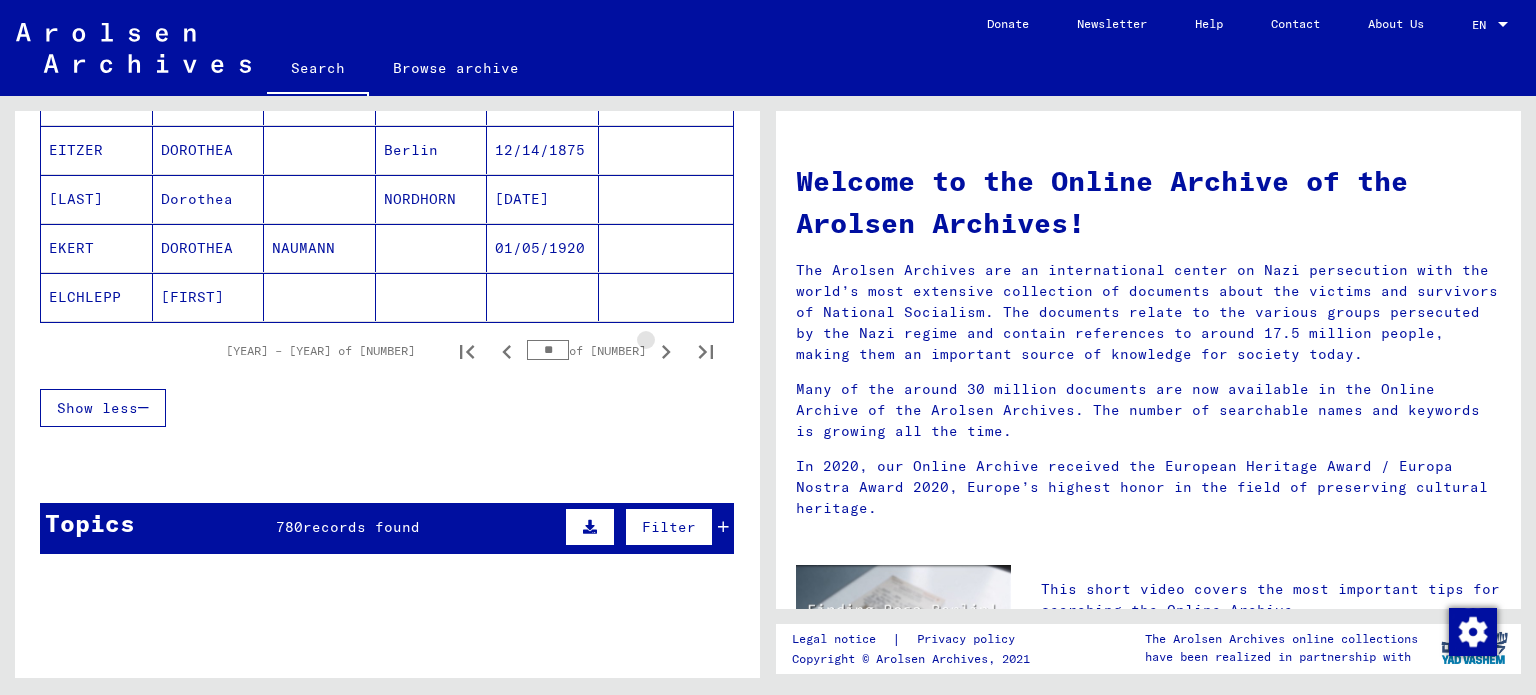 click 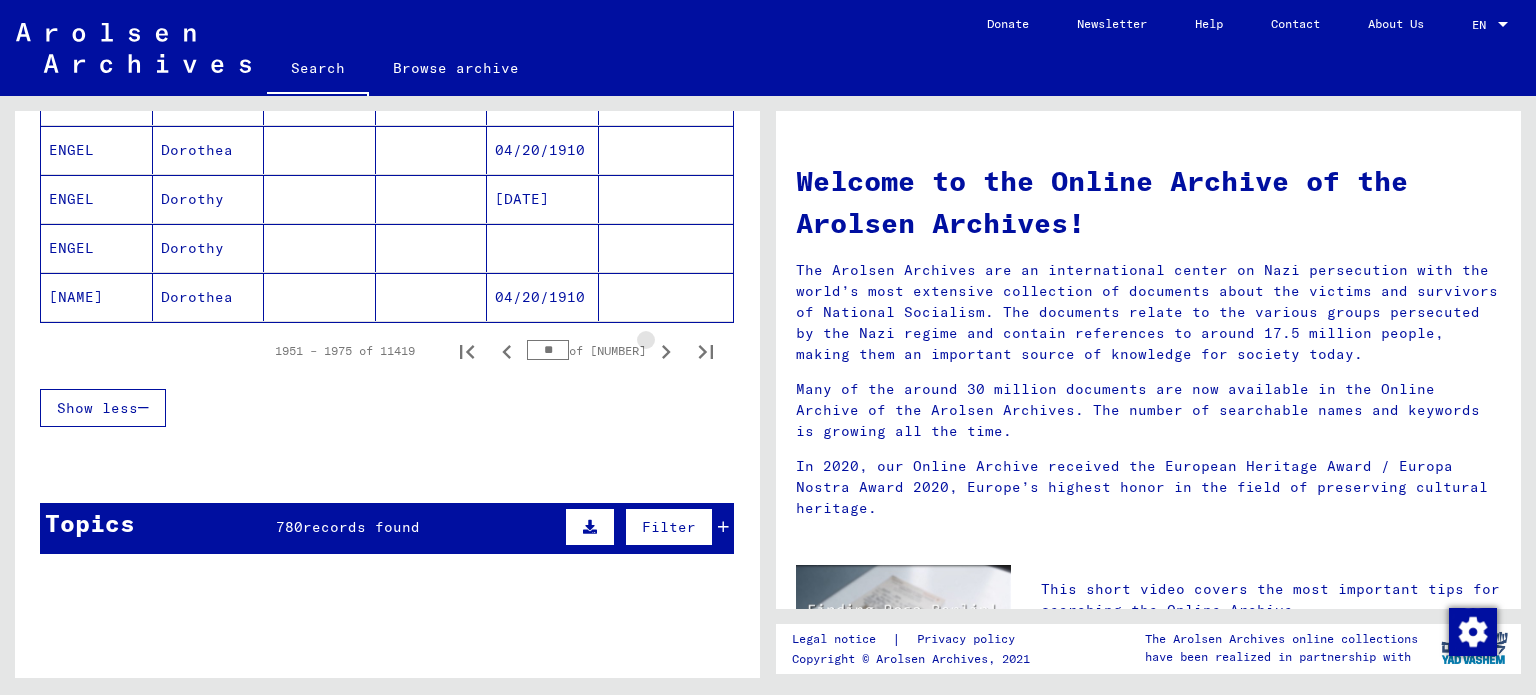 click 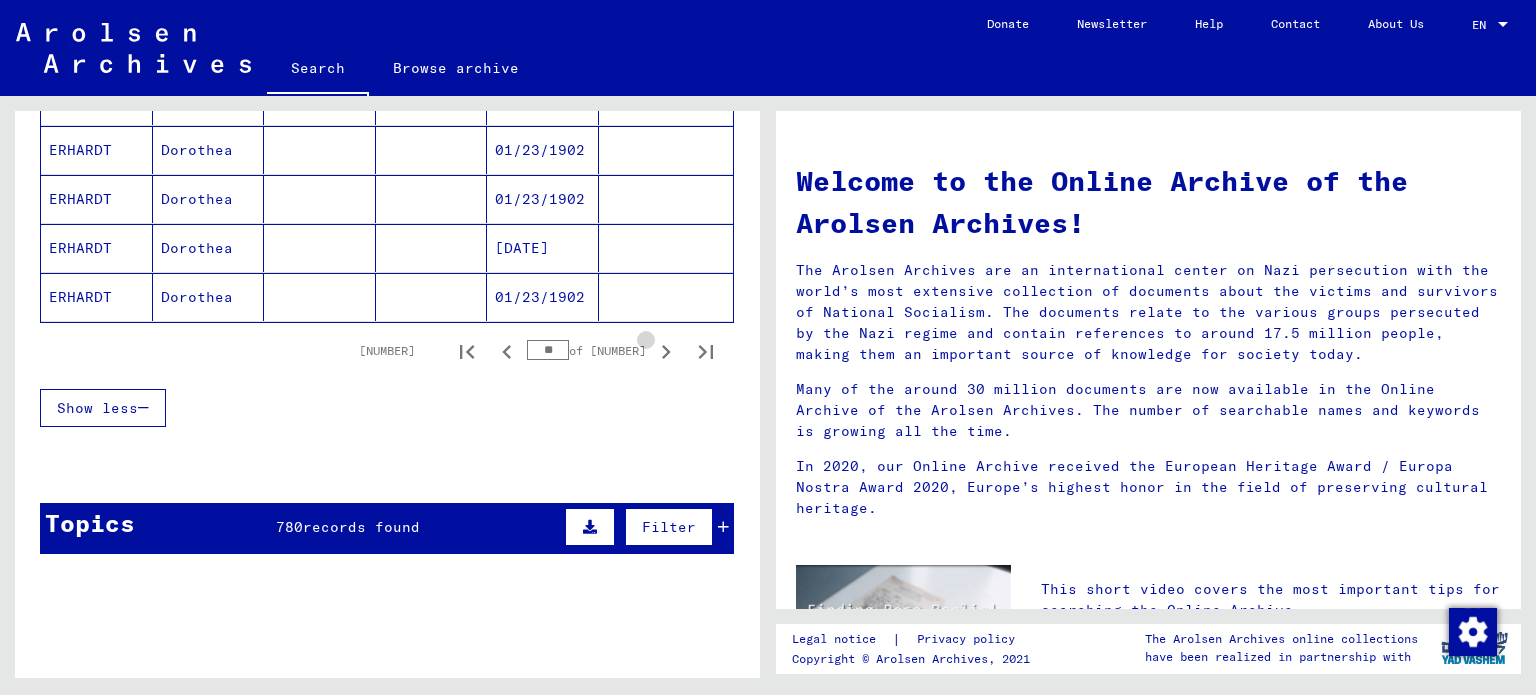 click 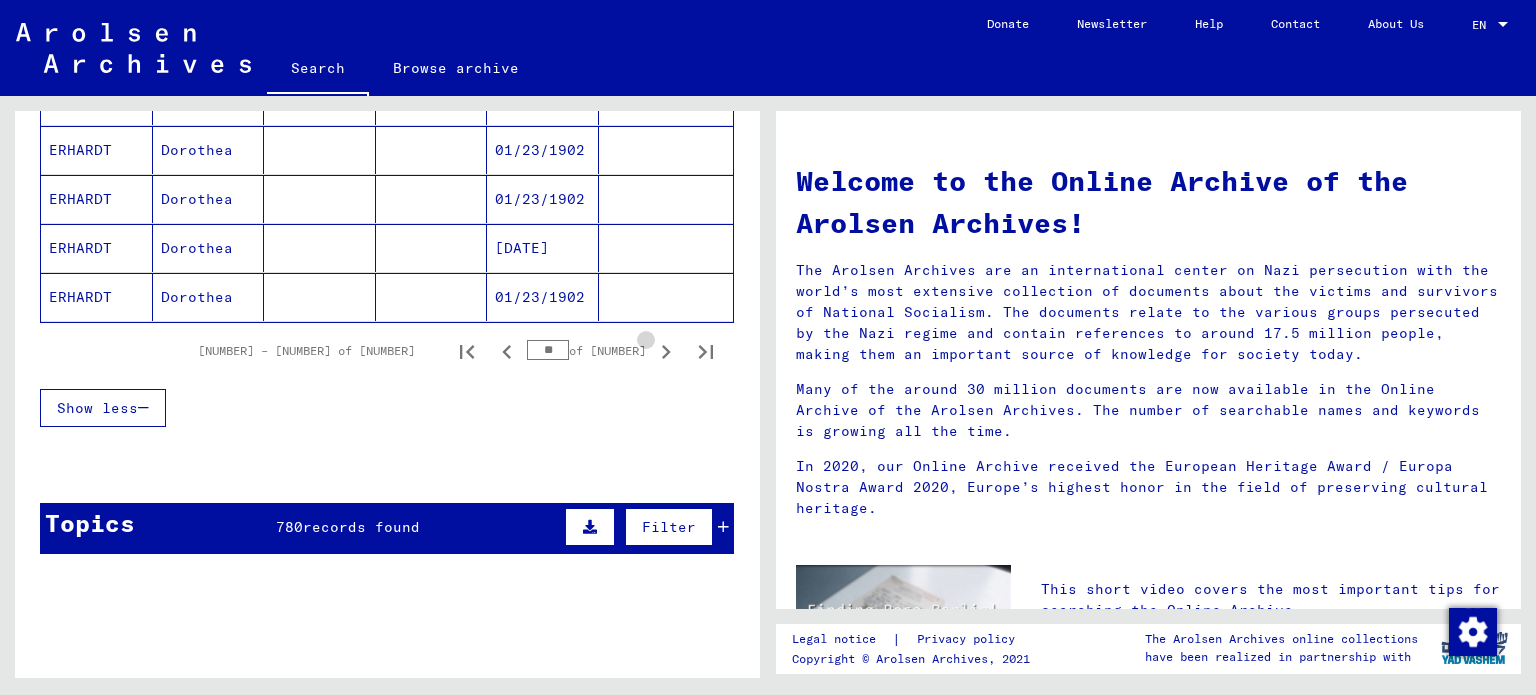 click 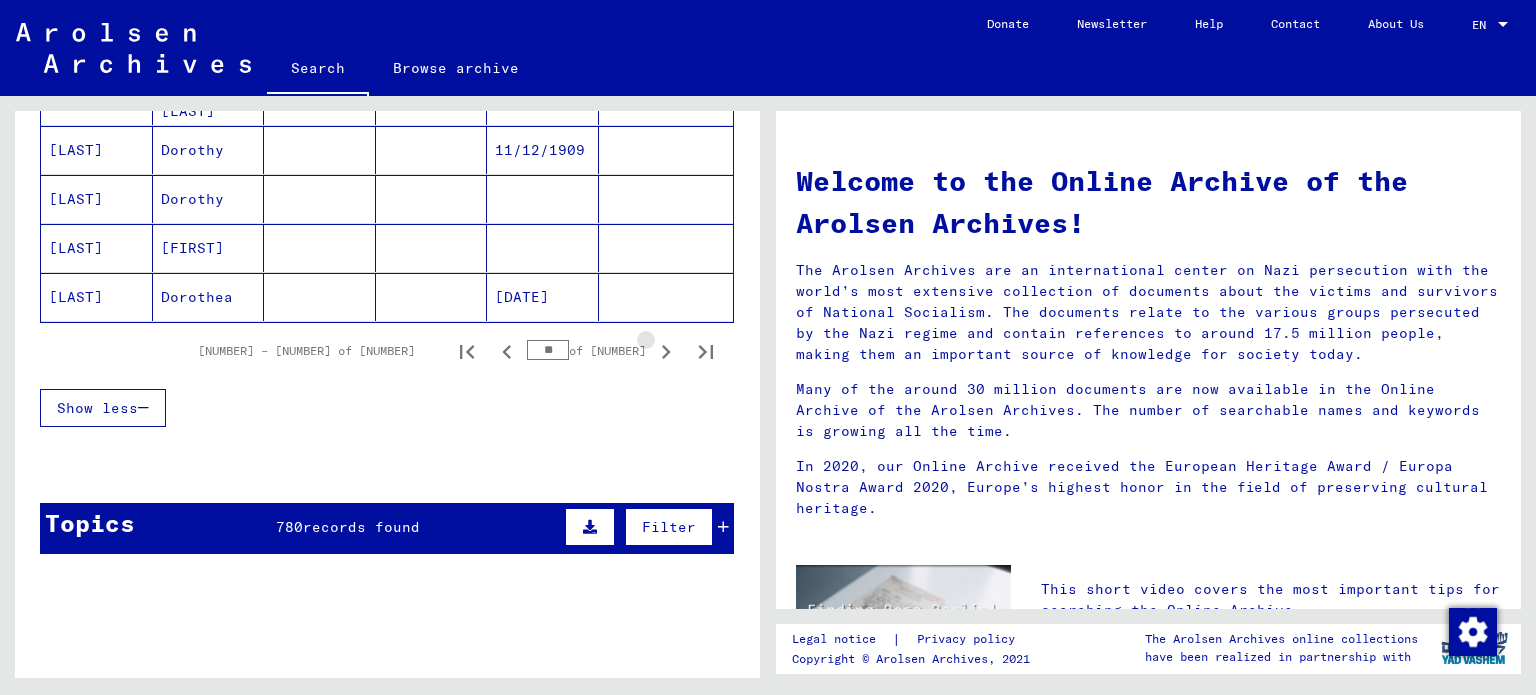 click 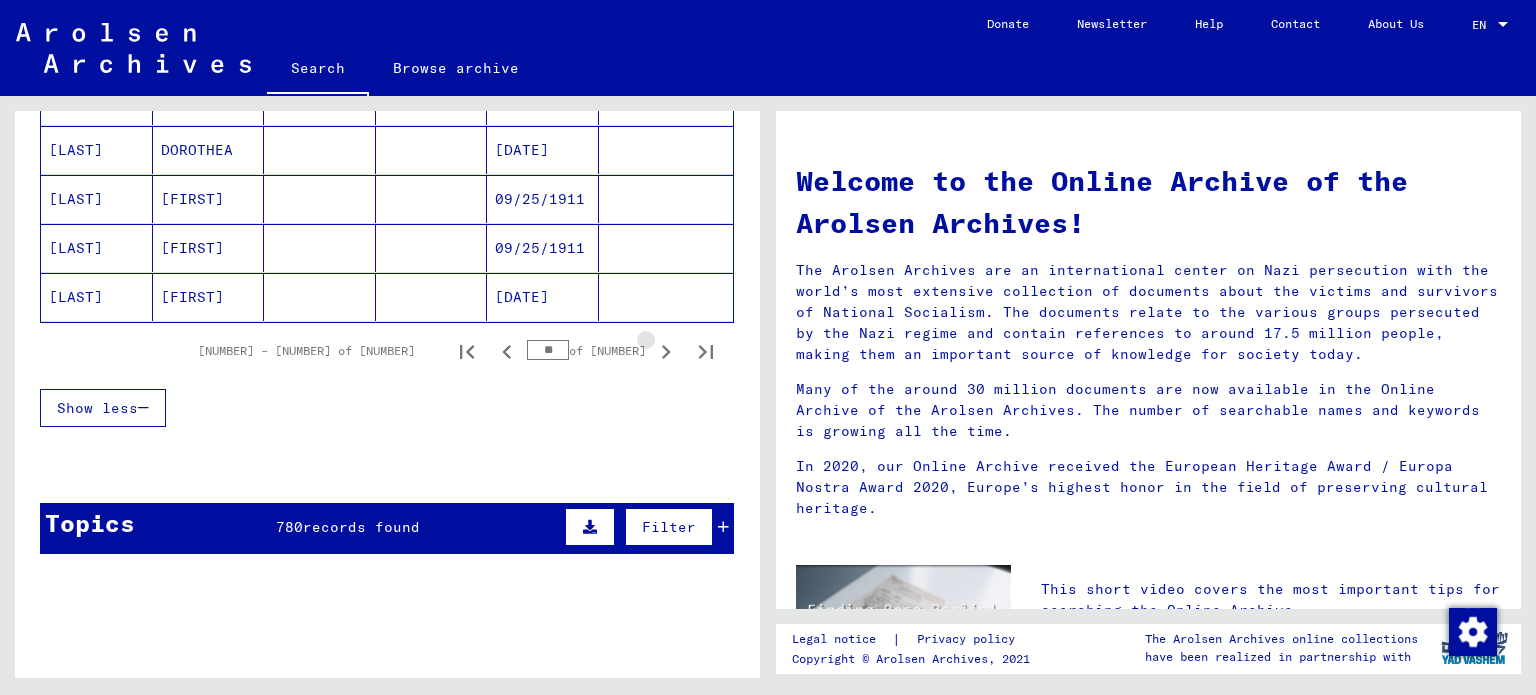 click 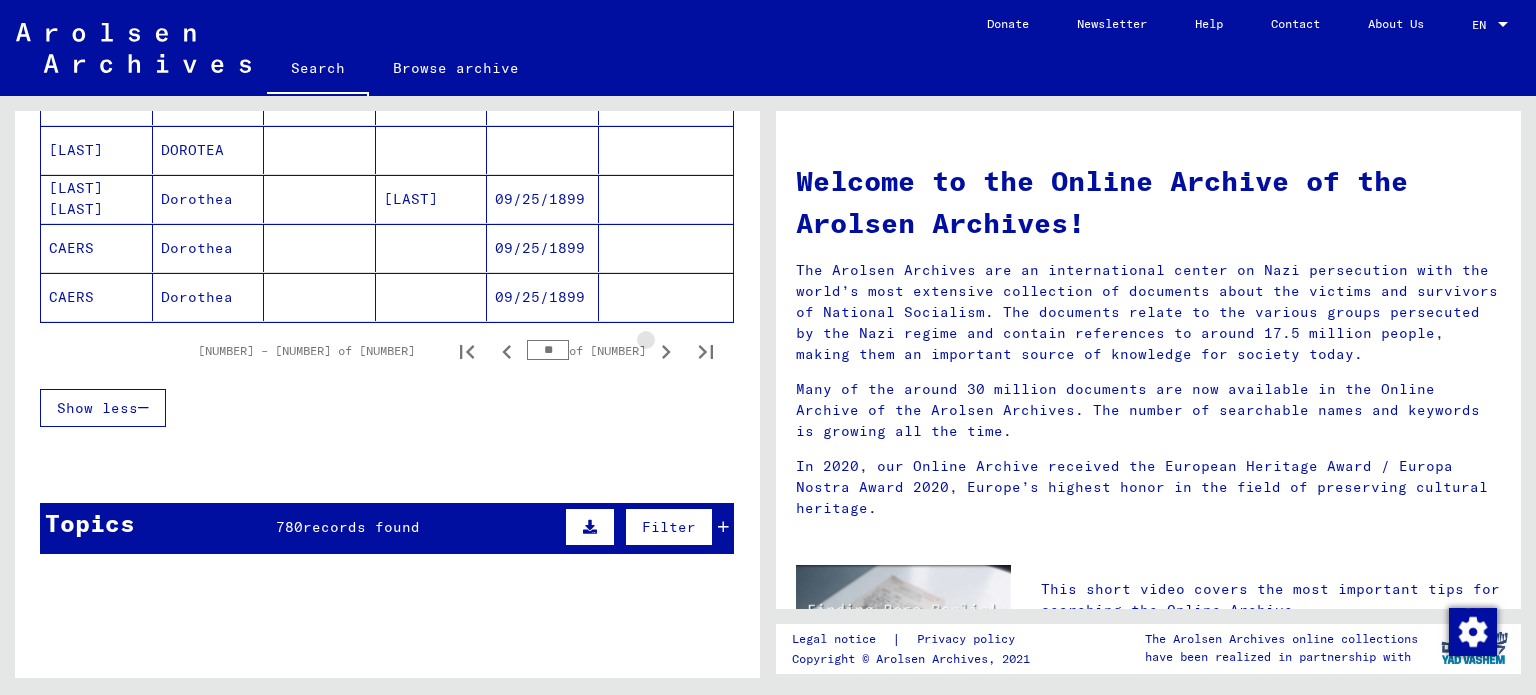 click 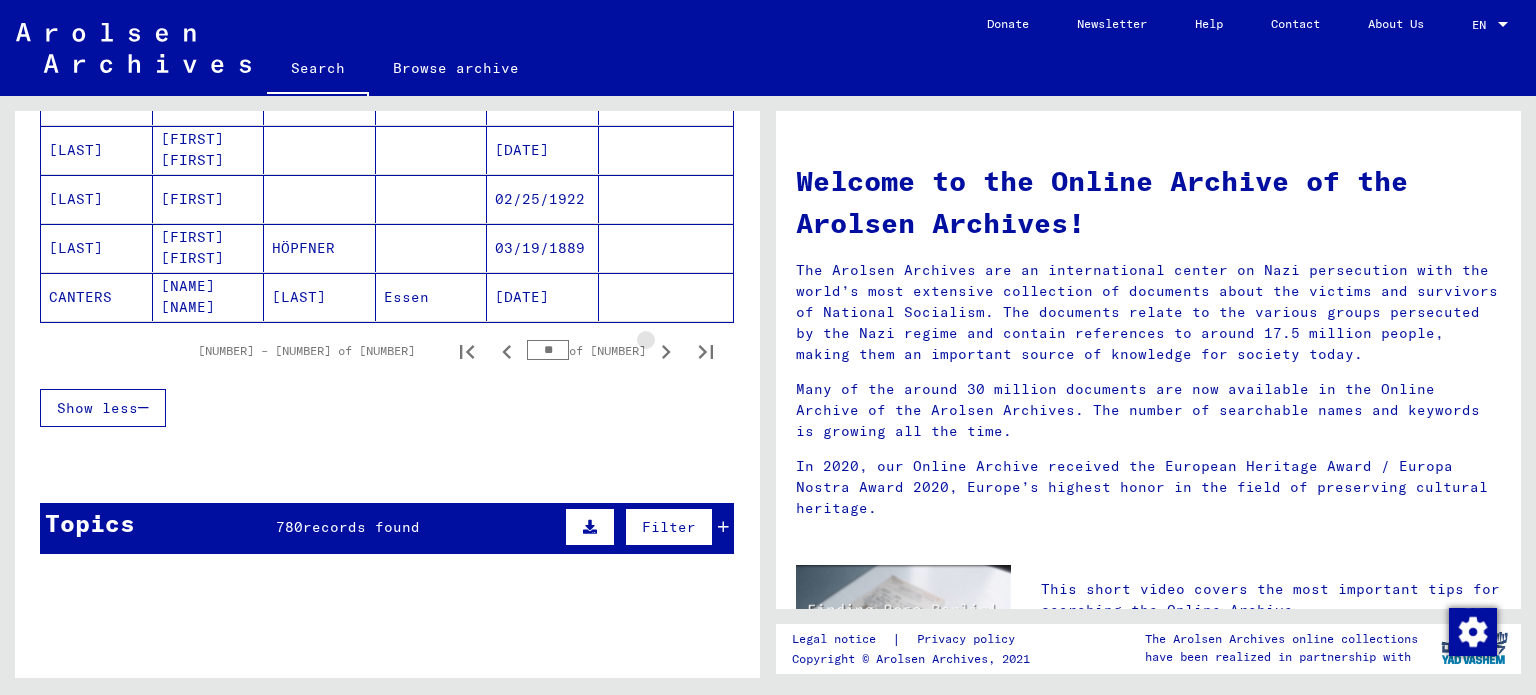 click 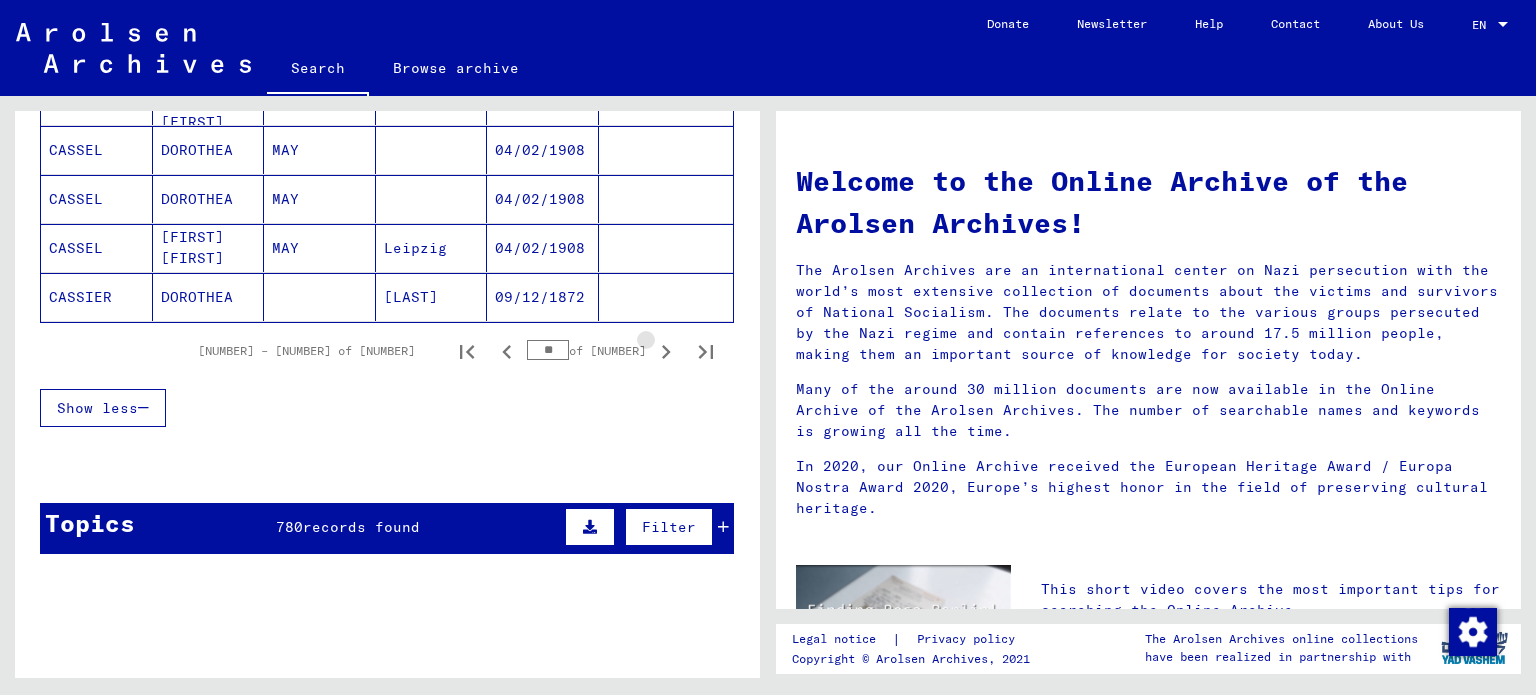 click 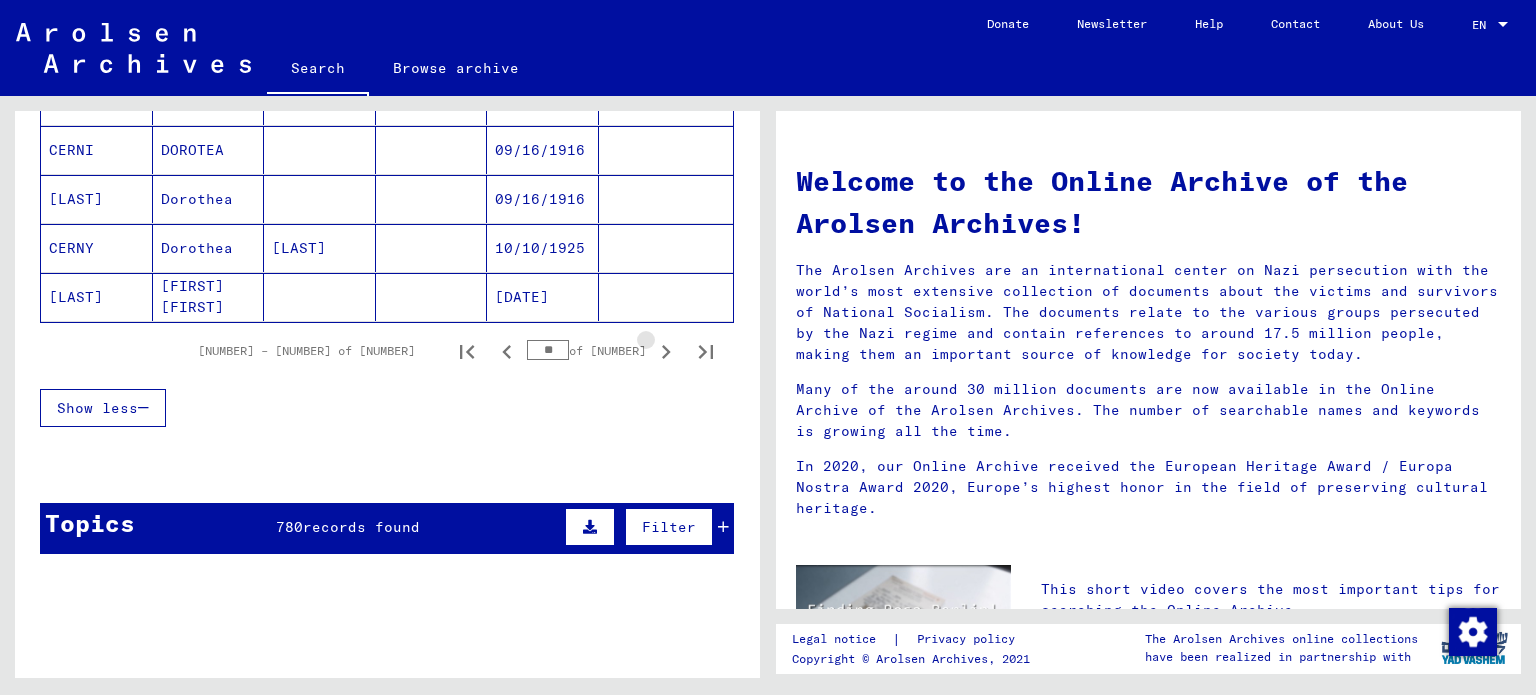 click 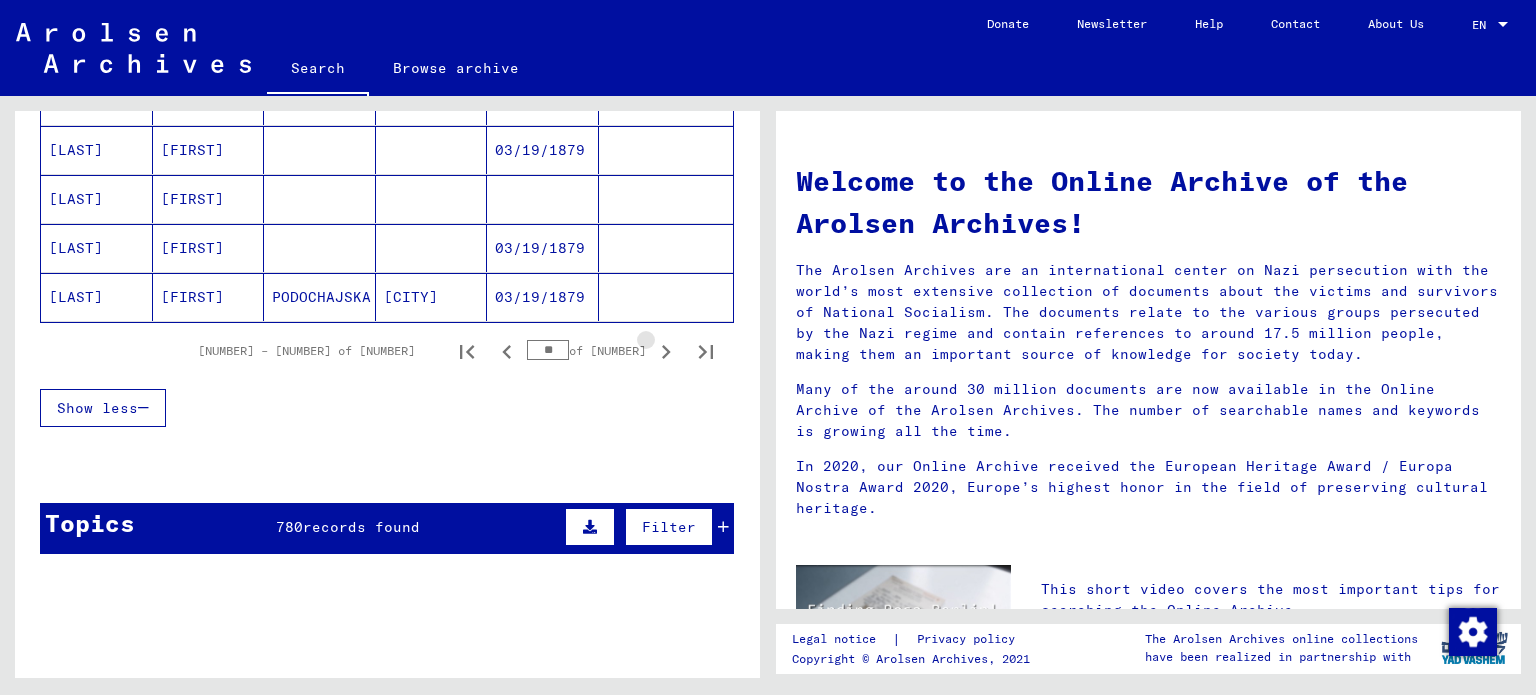 click 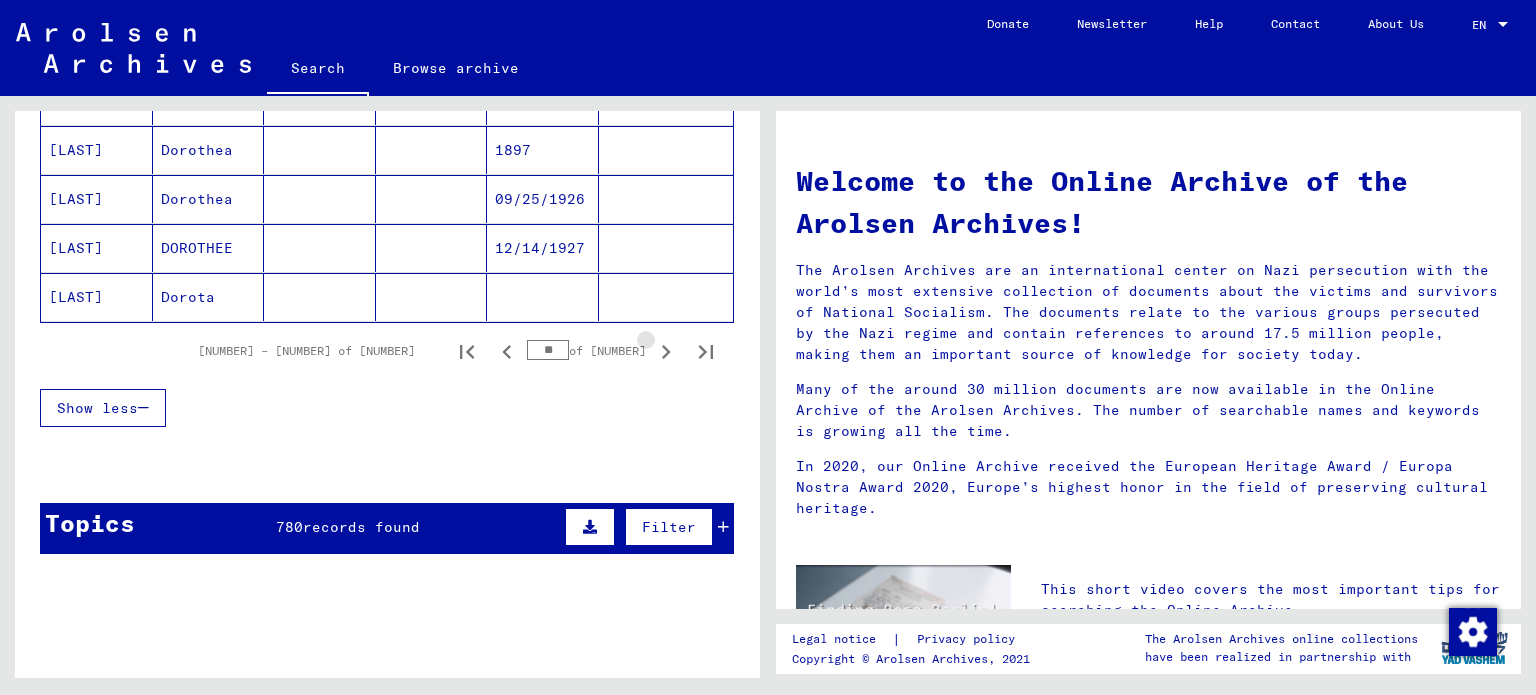 click 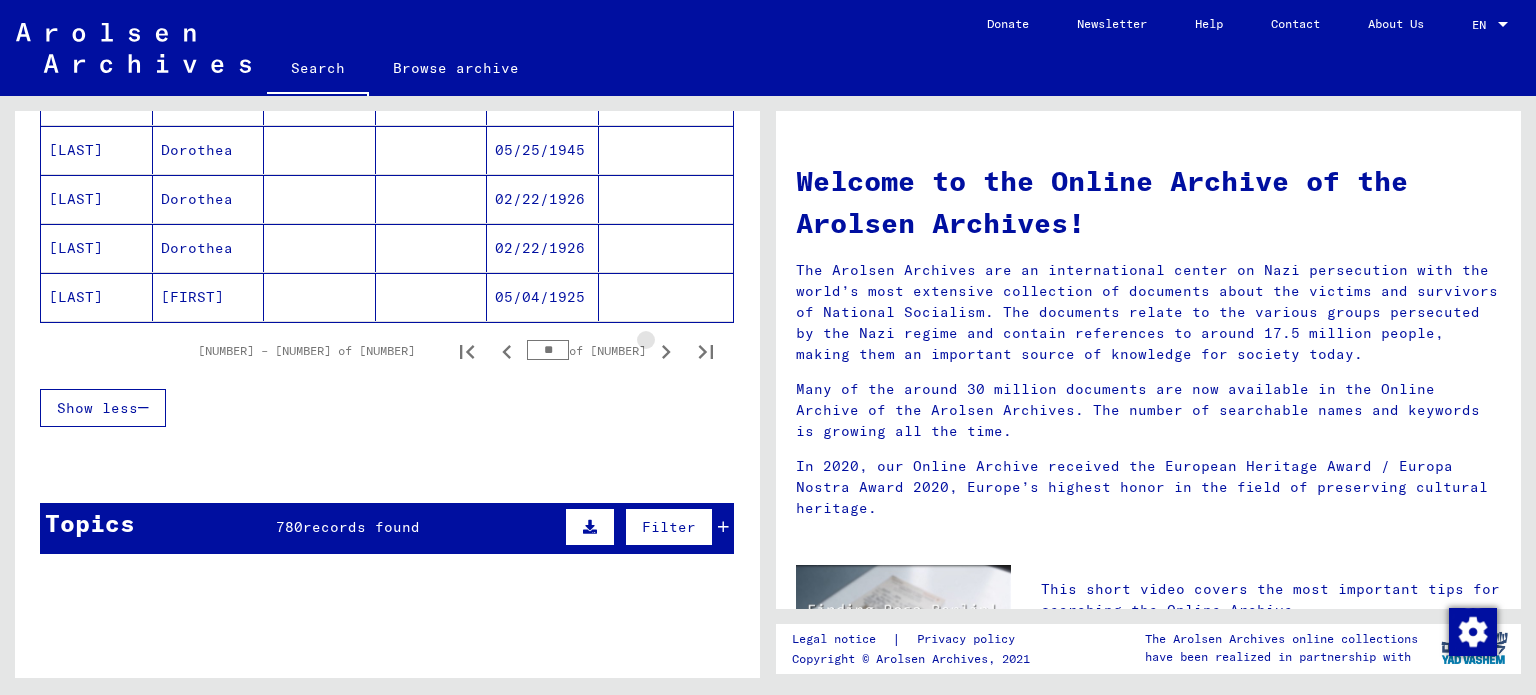 click 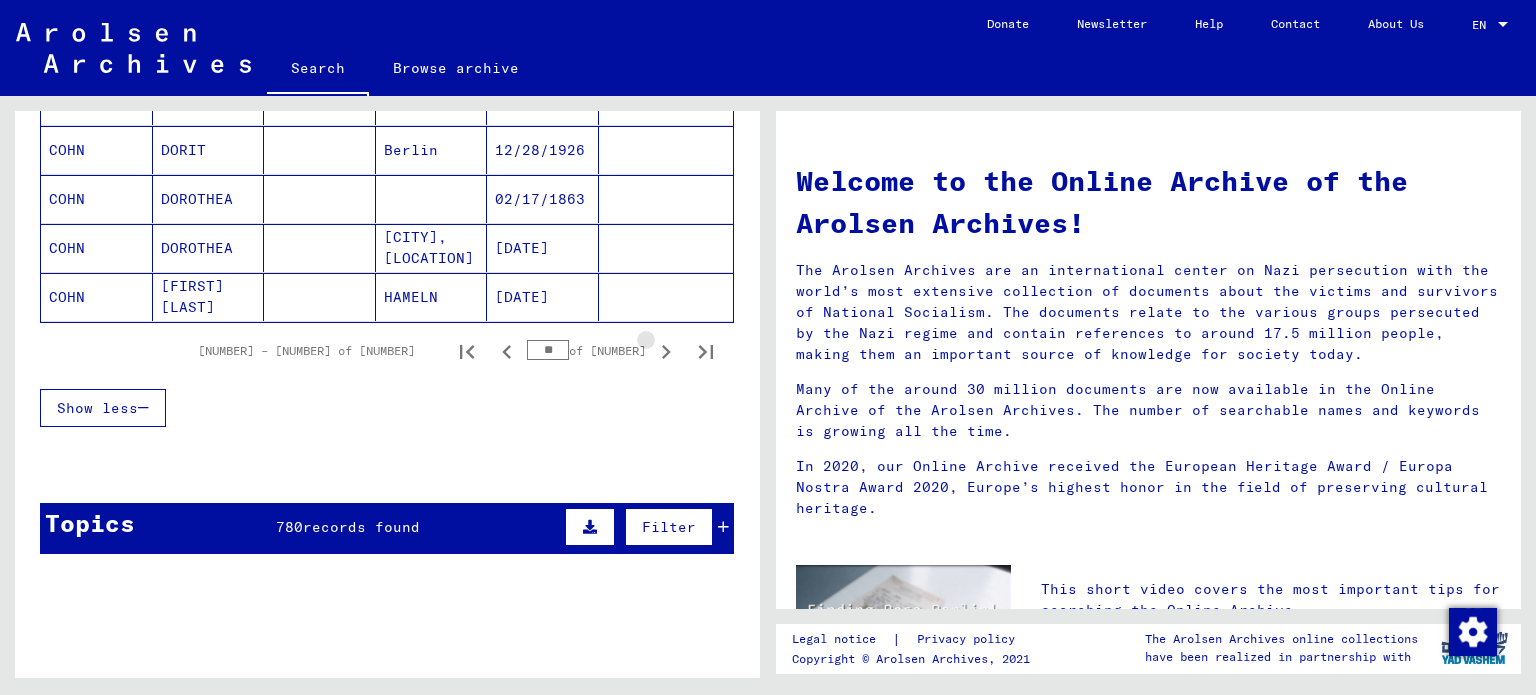 click 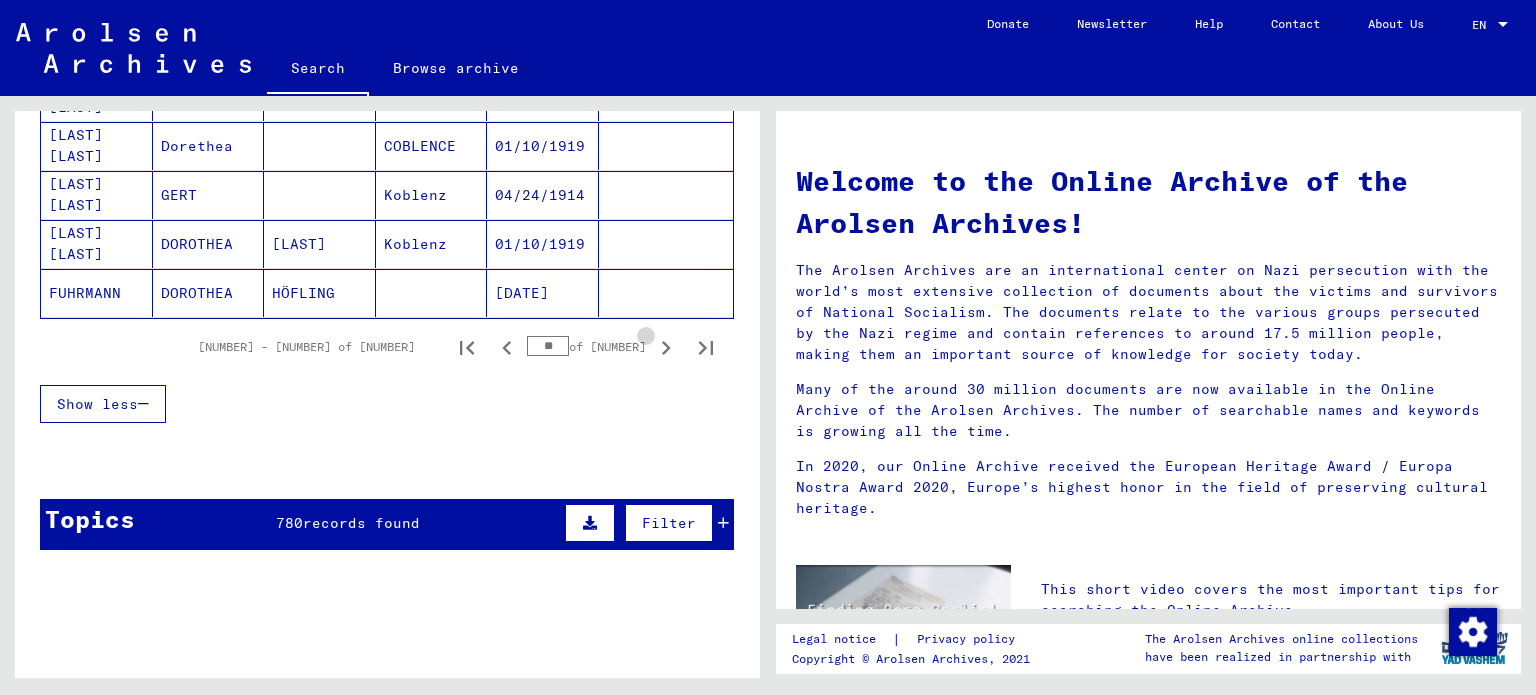 click 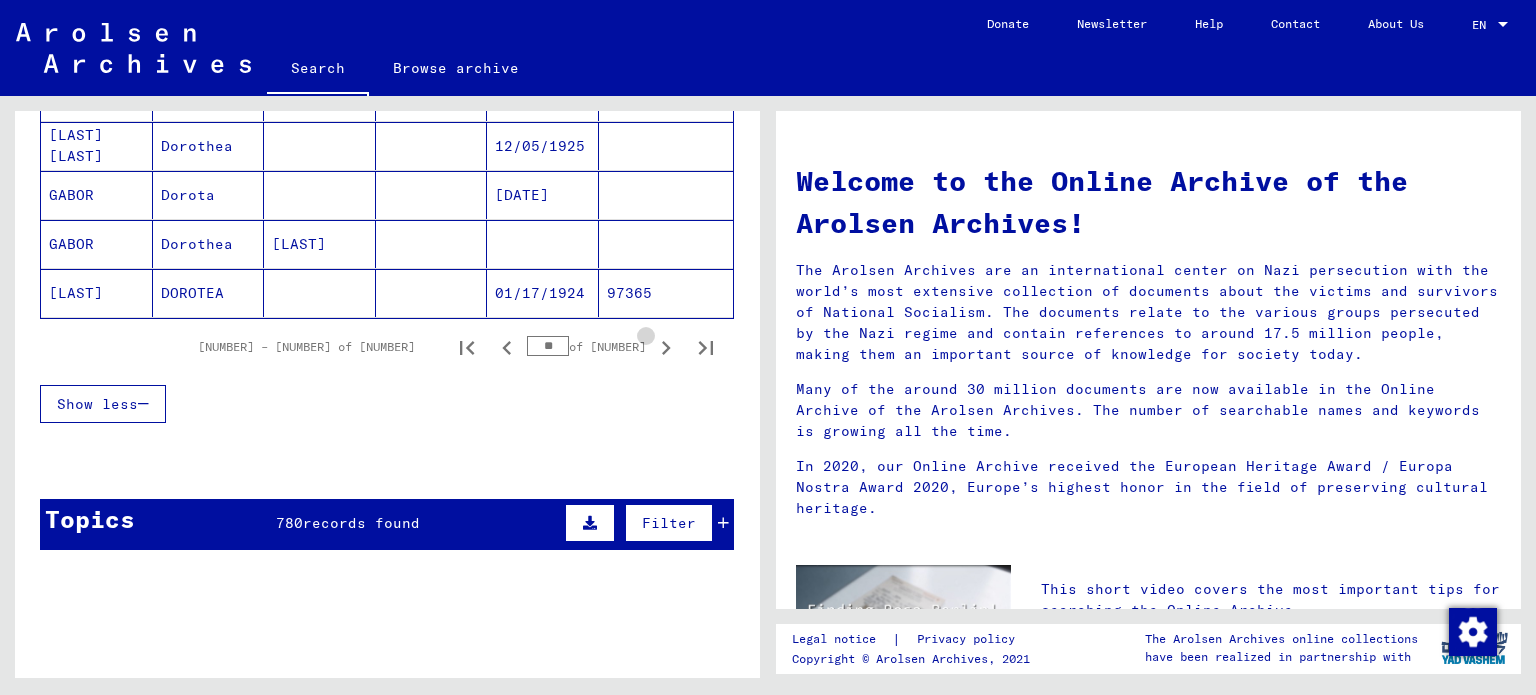 scroll, scrollTop: 1400, scrollLeft: 0, axis: vertical 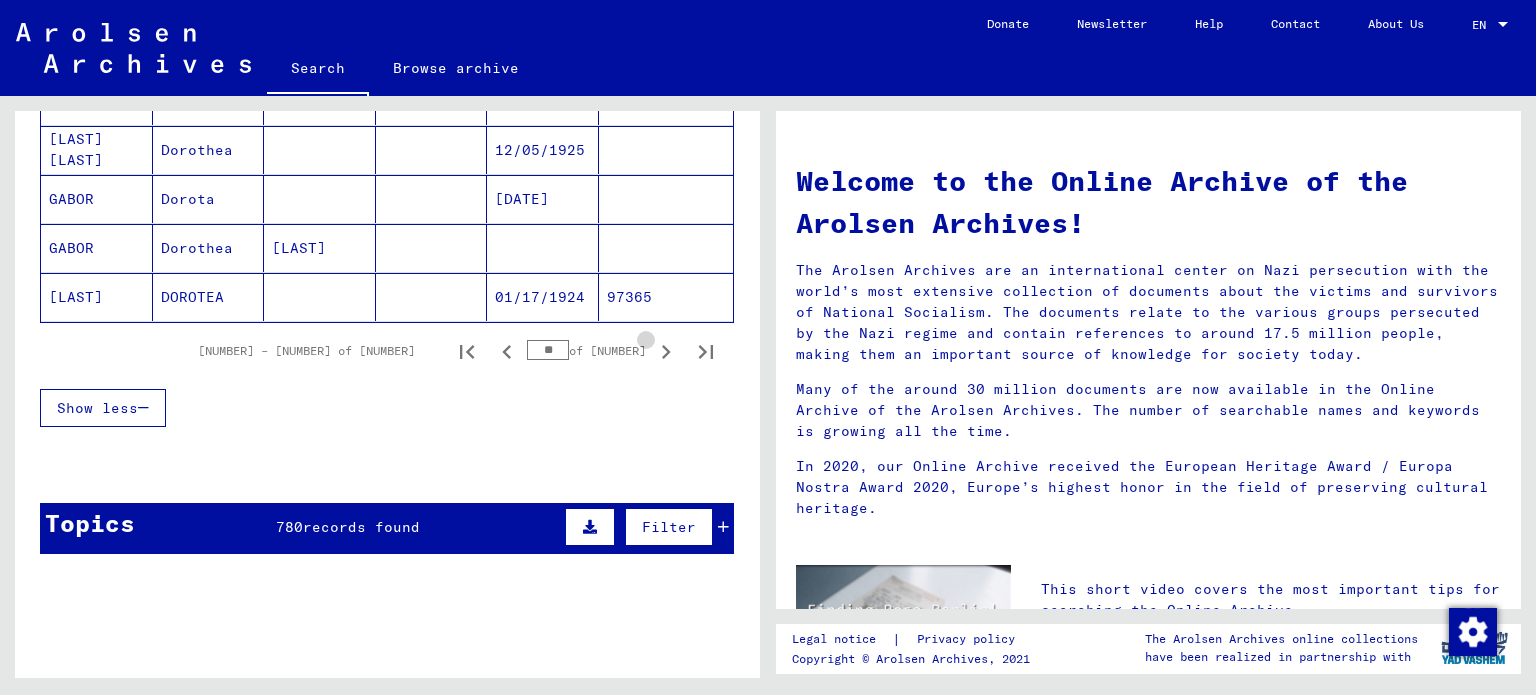 click 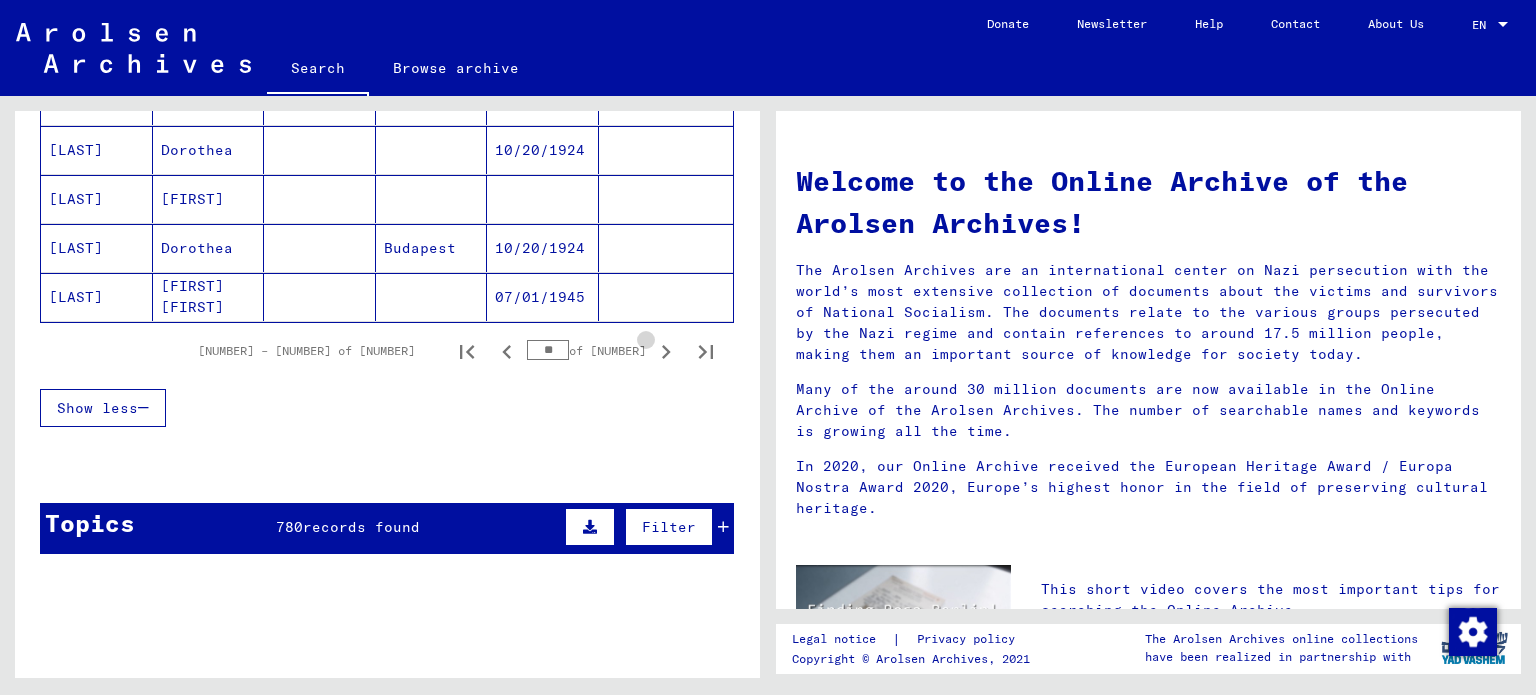 click 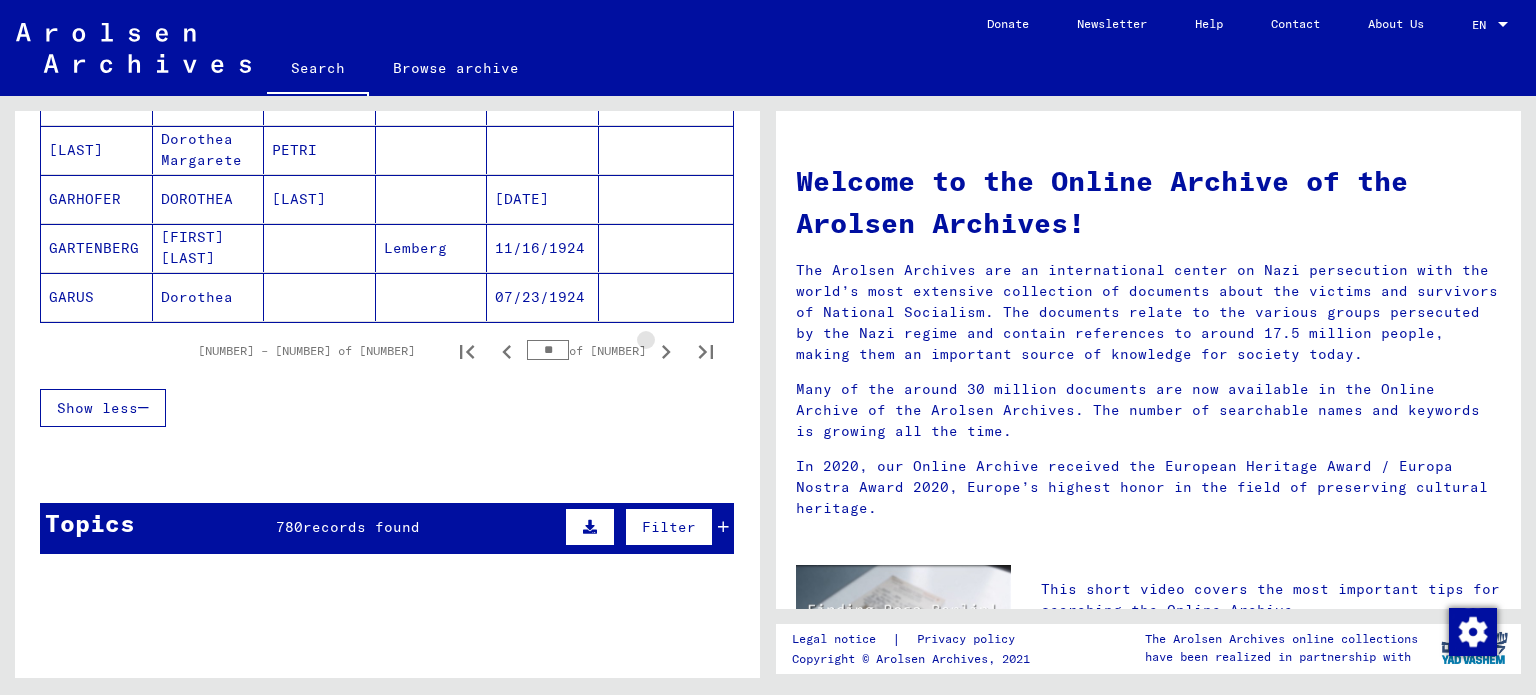 click 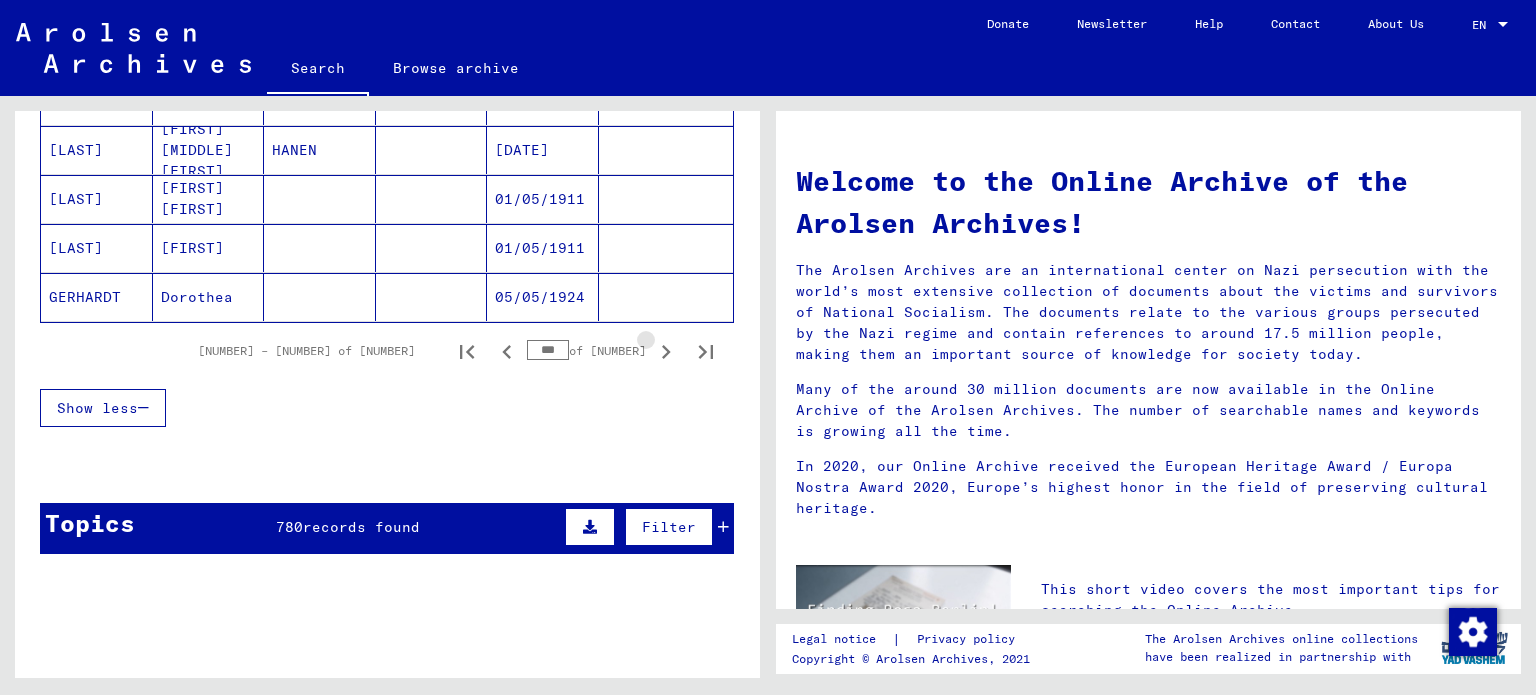 click 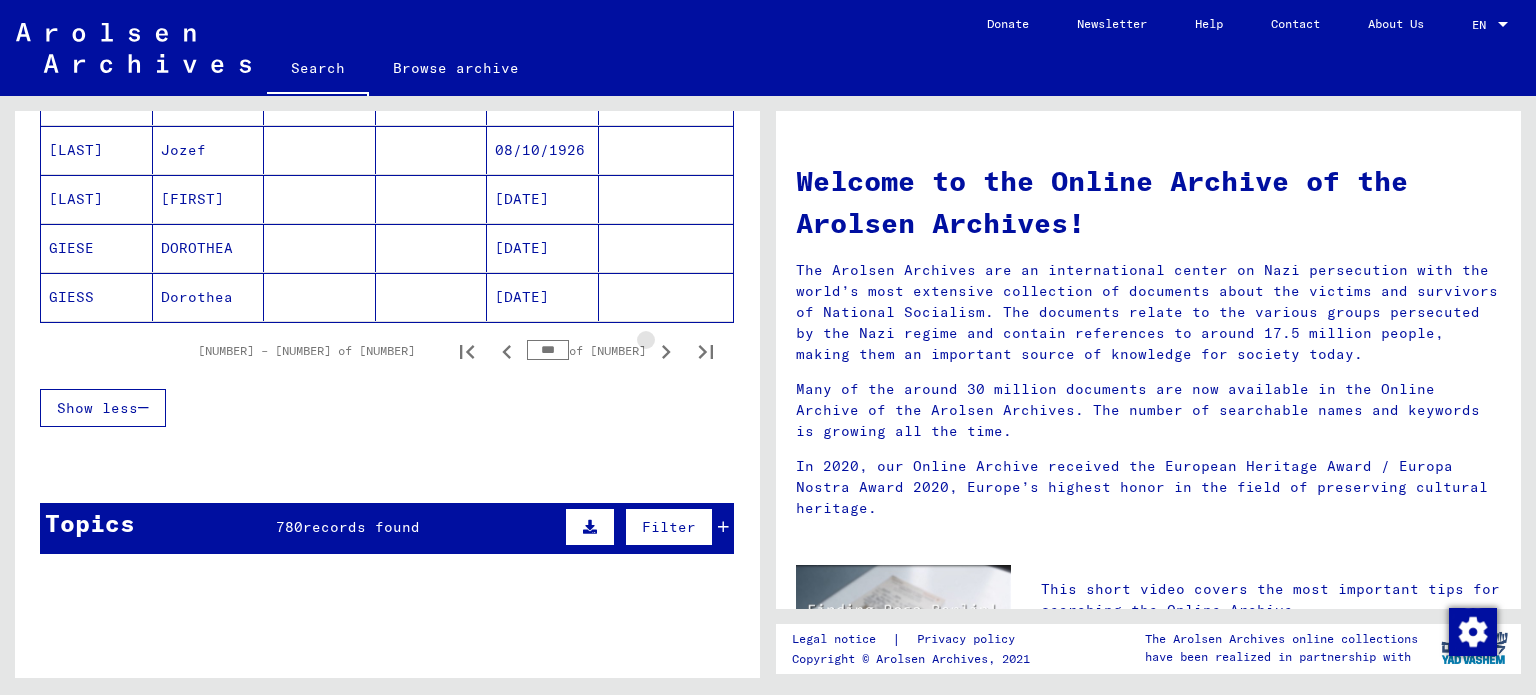 click 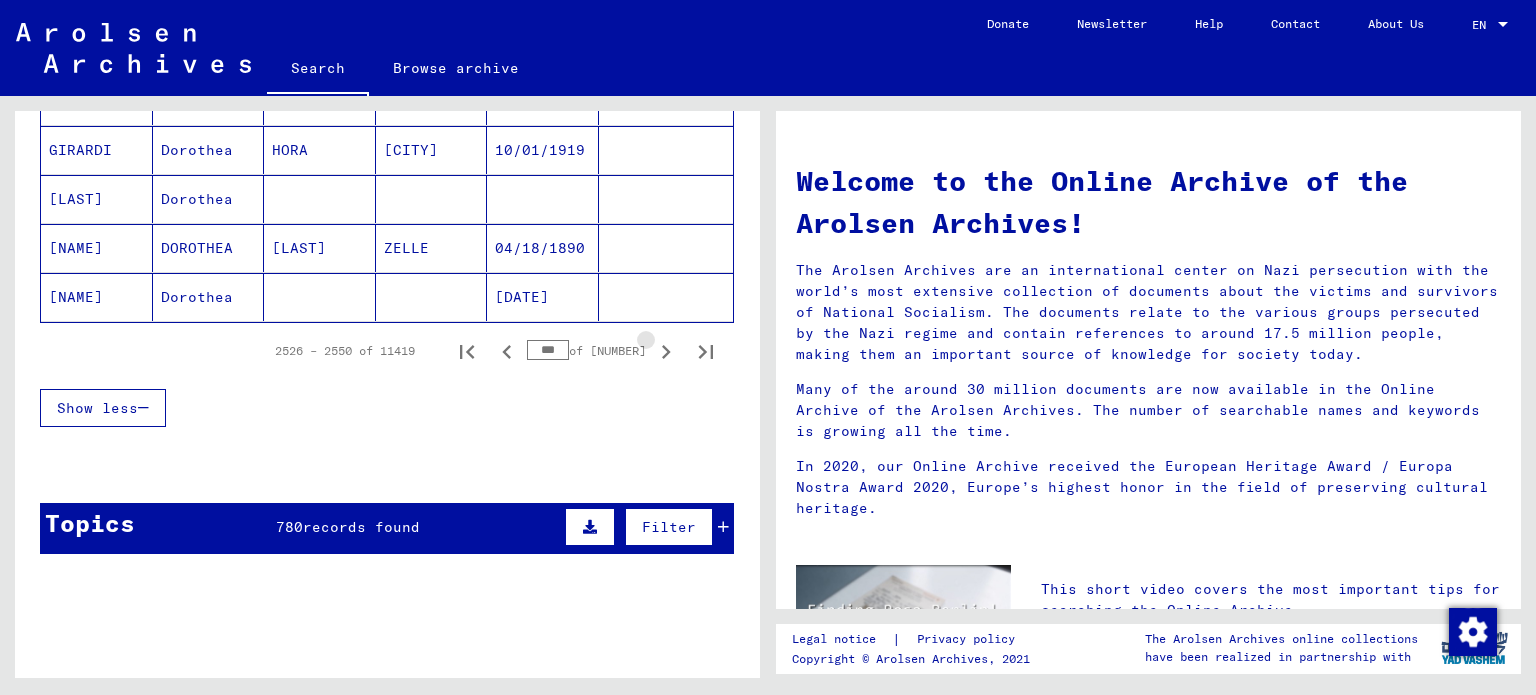 click 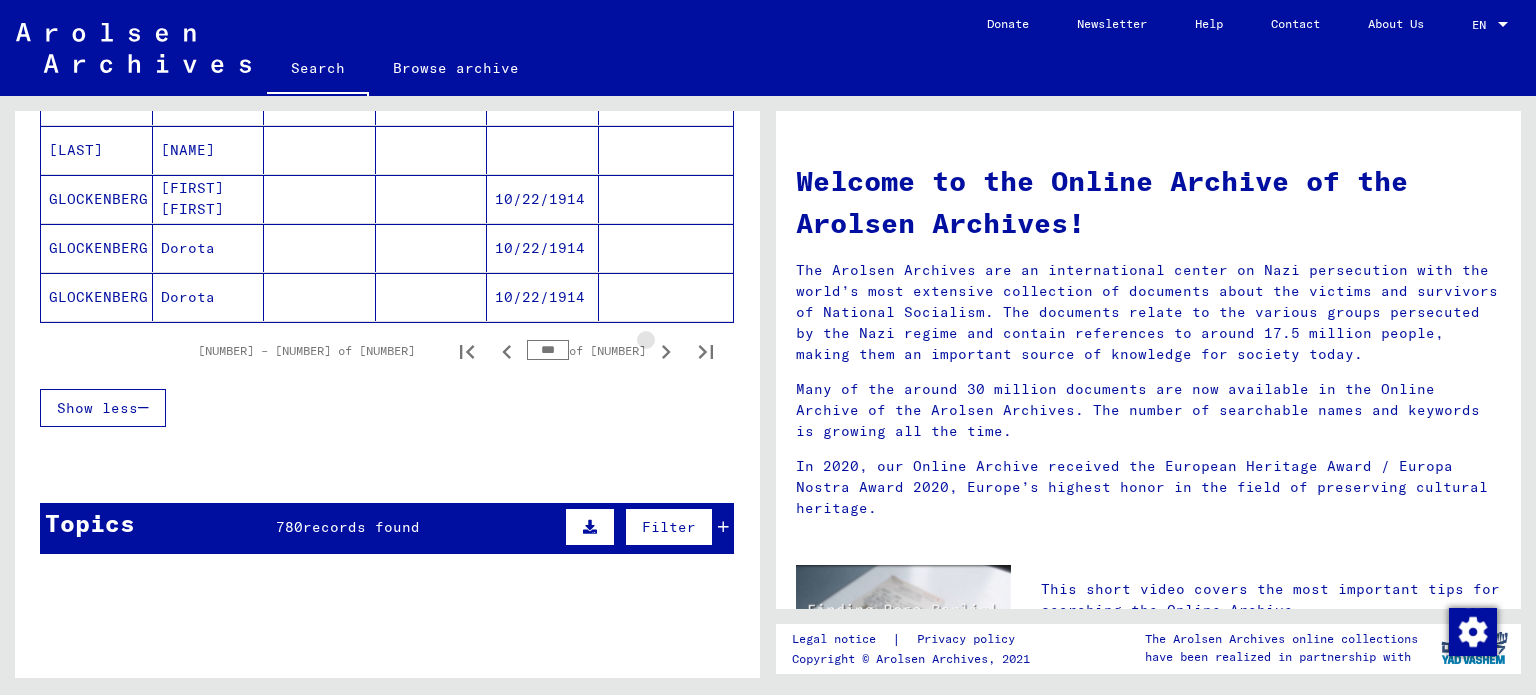 click 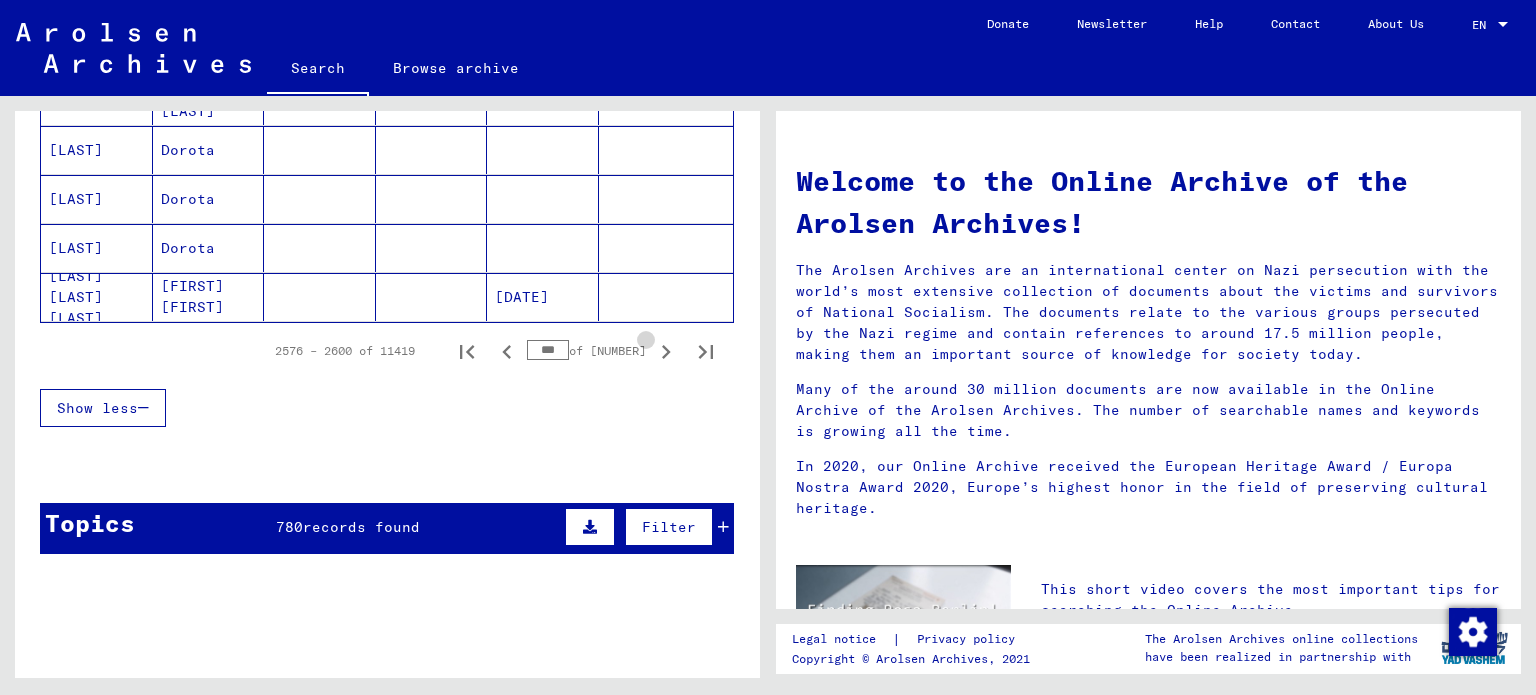 click 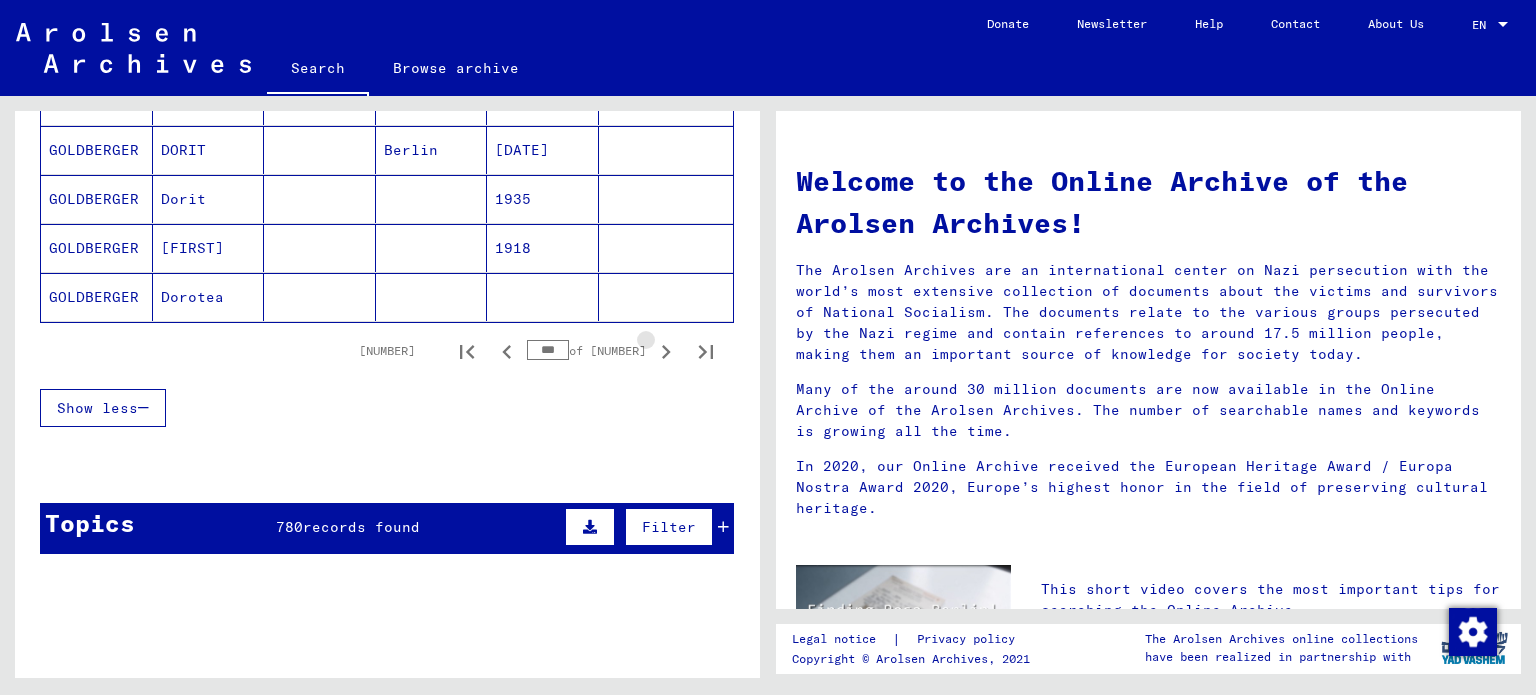 click 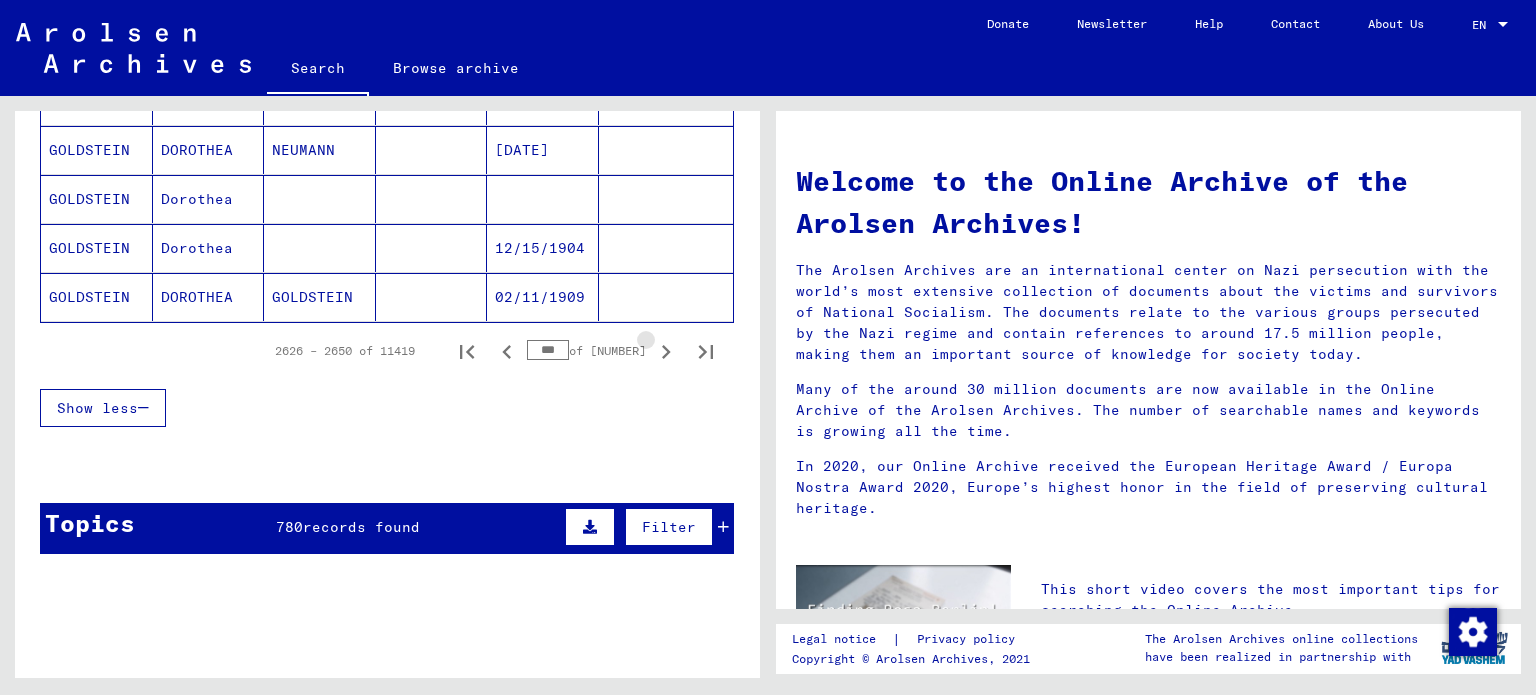 click 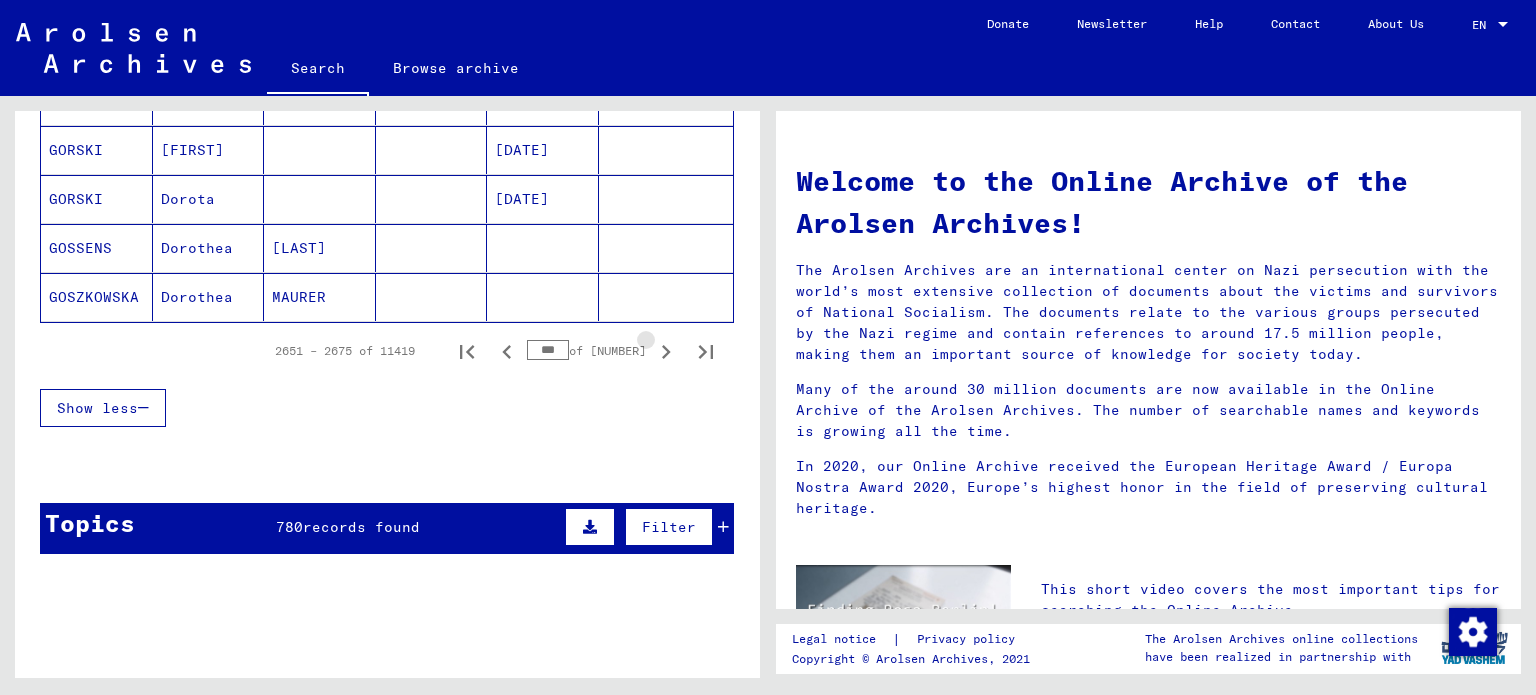 click 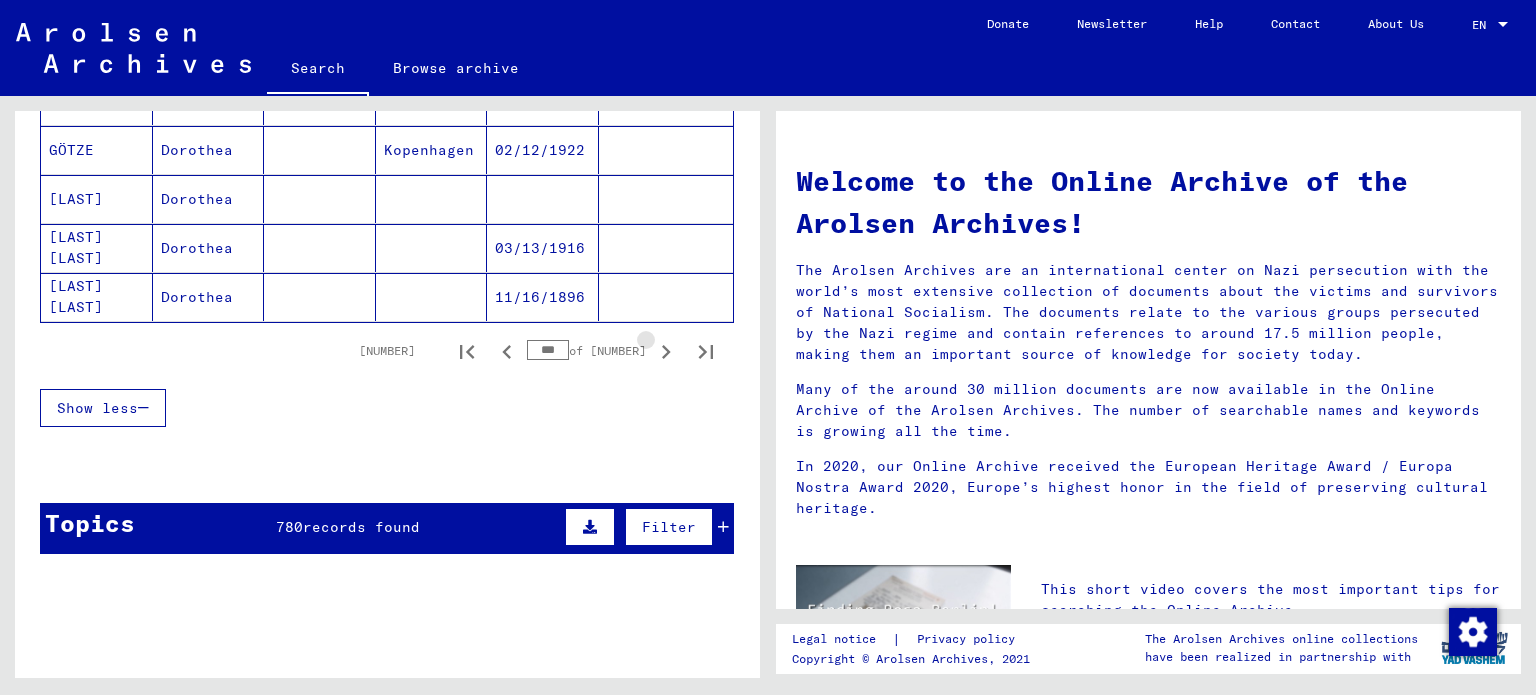 click 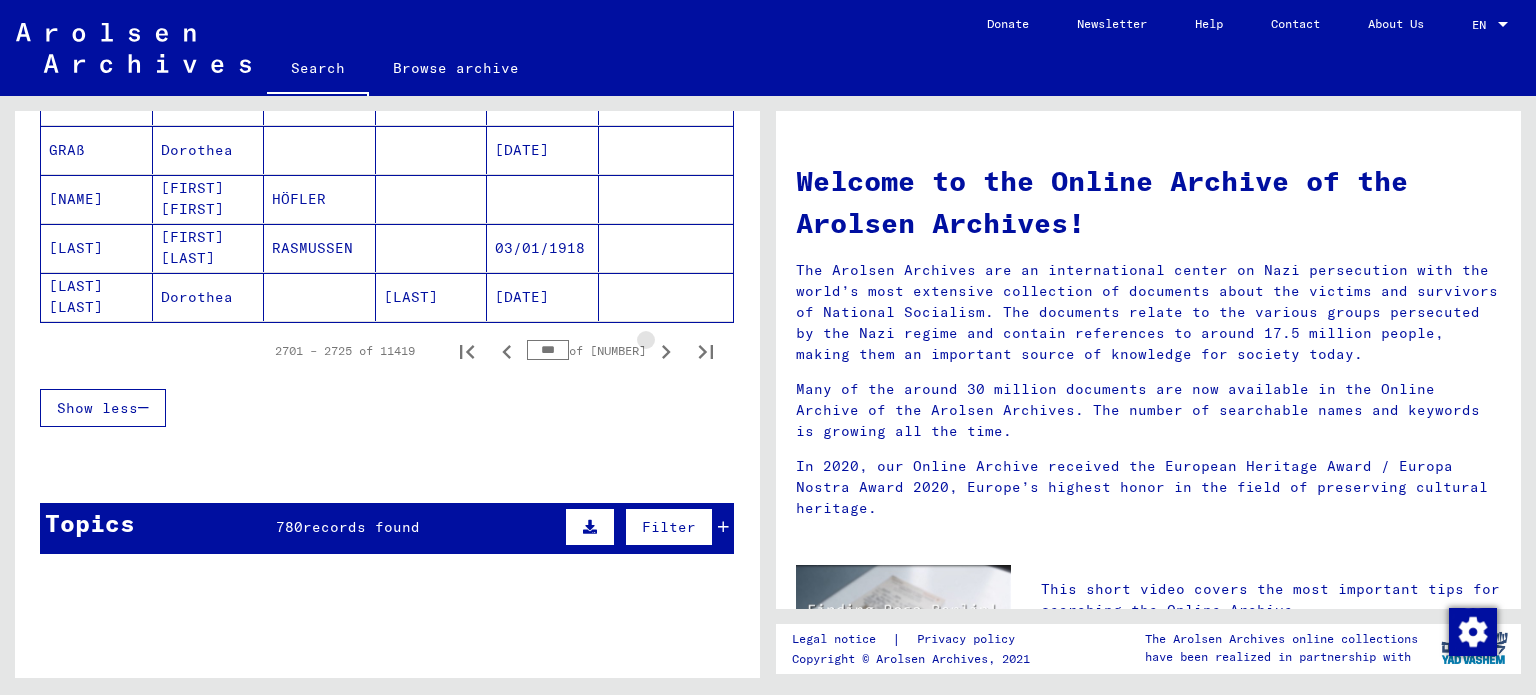 click 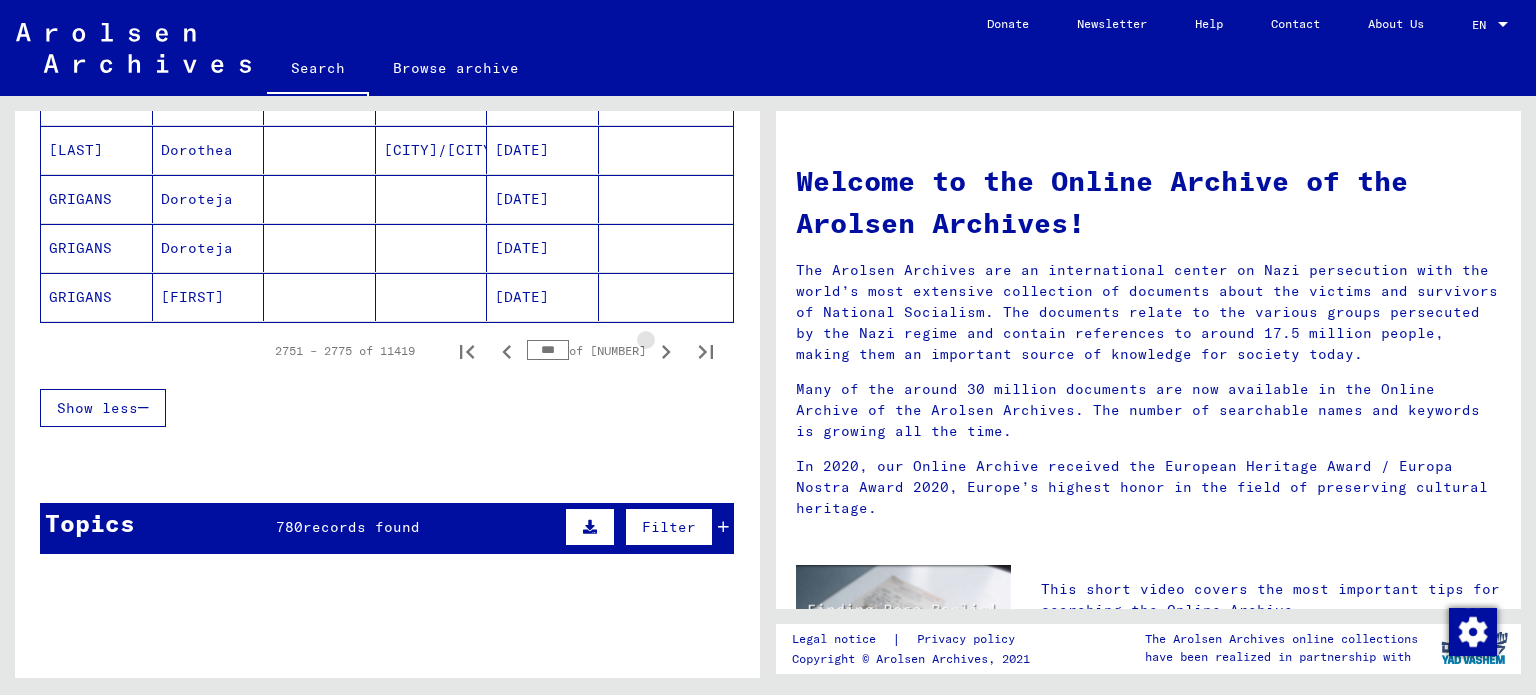 click 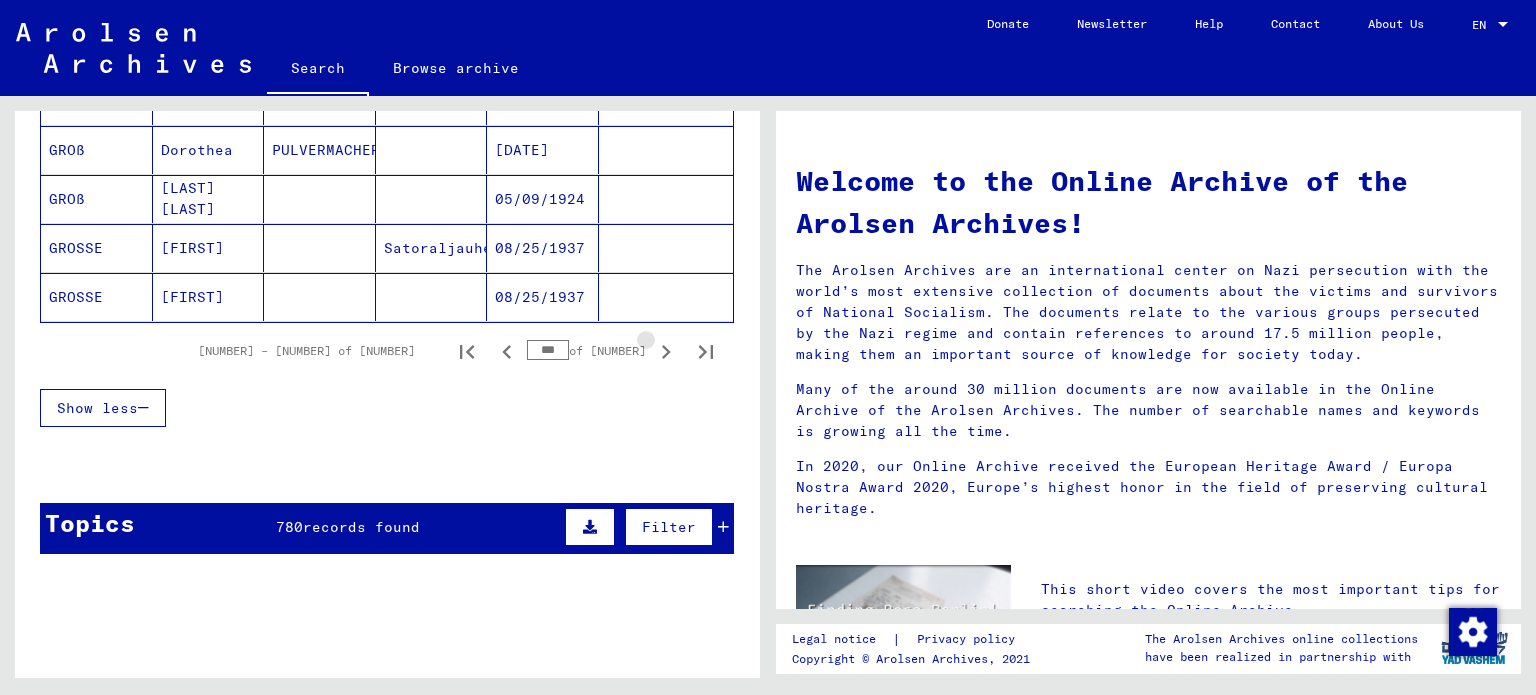 click 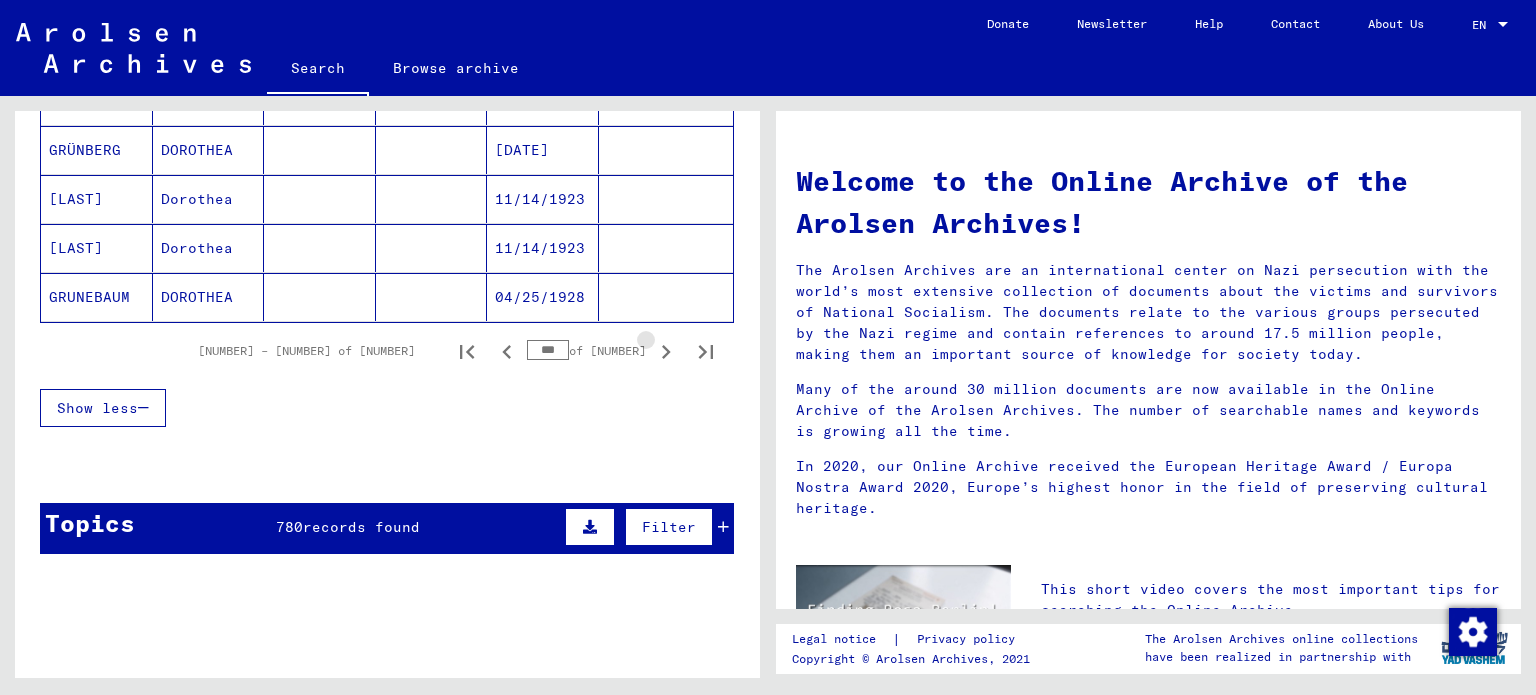click 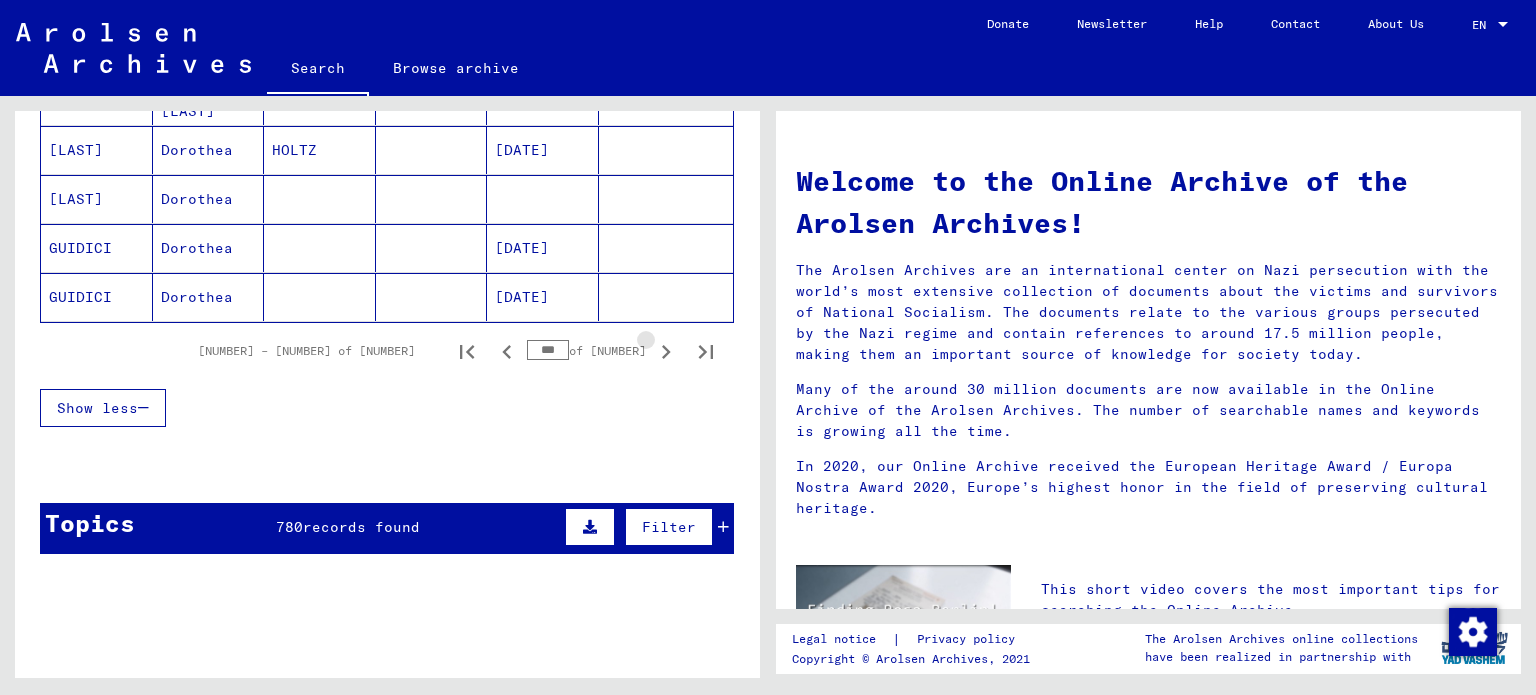 click 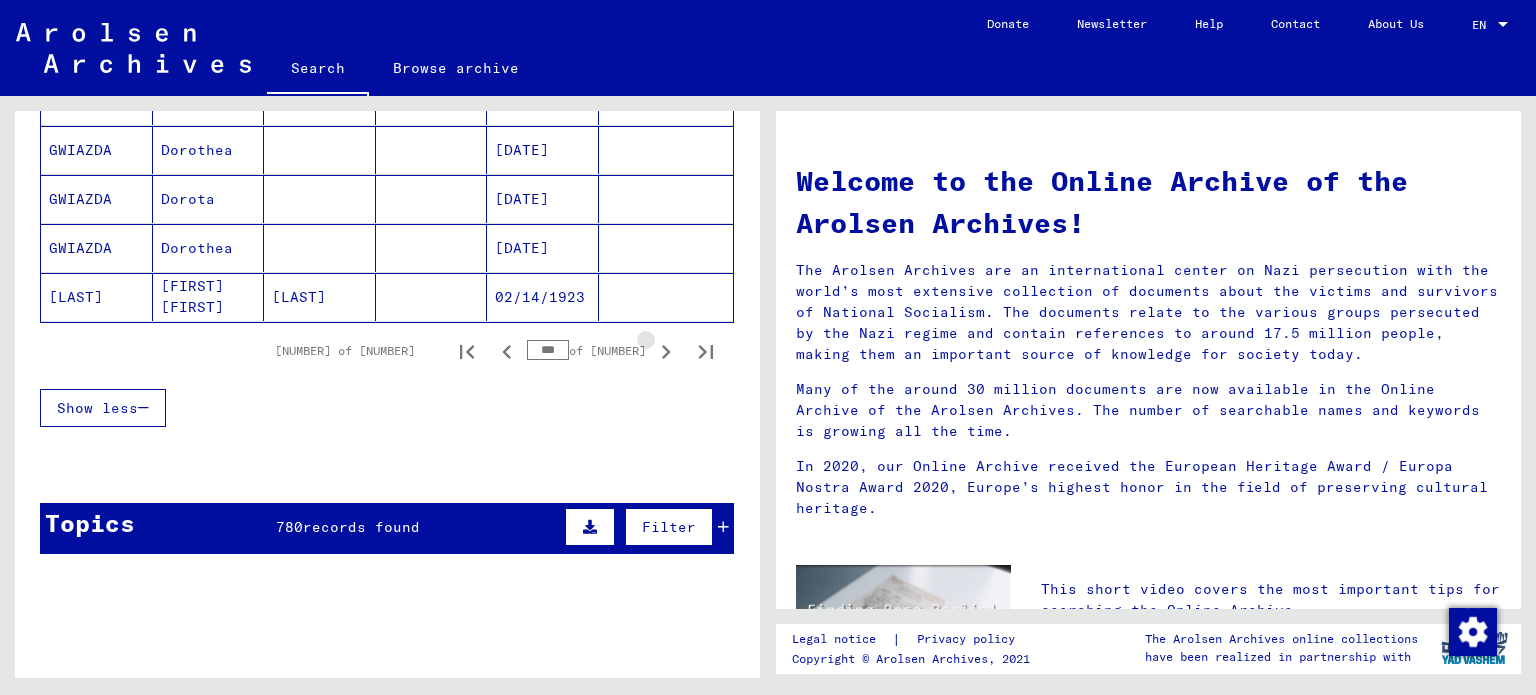 click 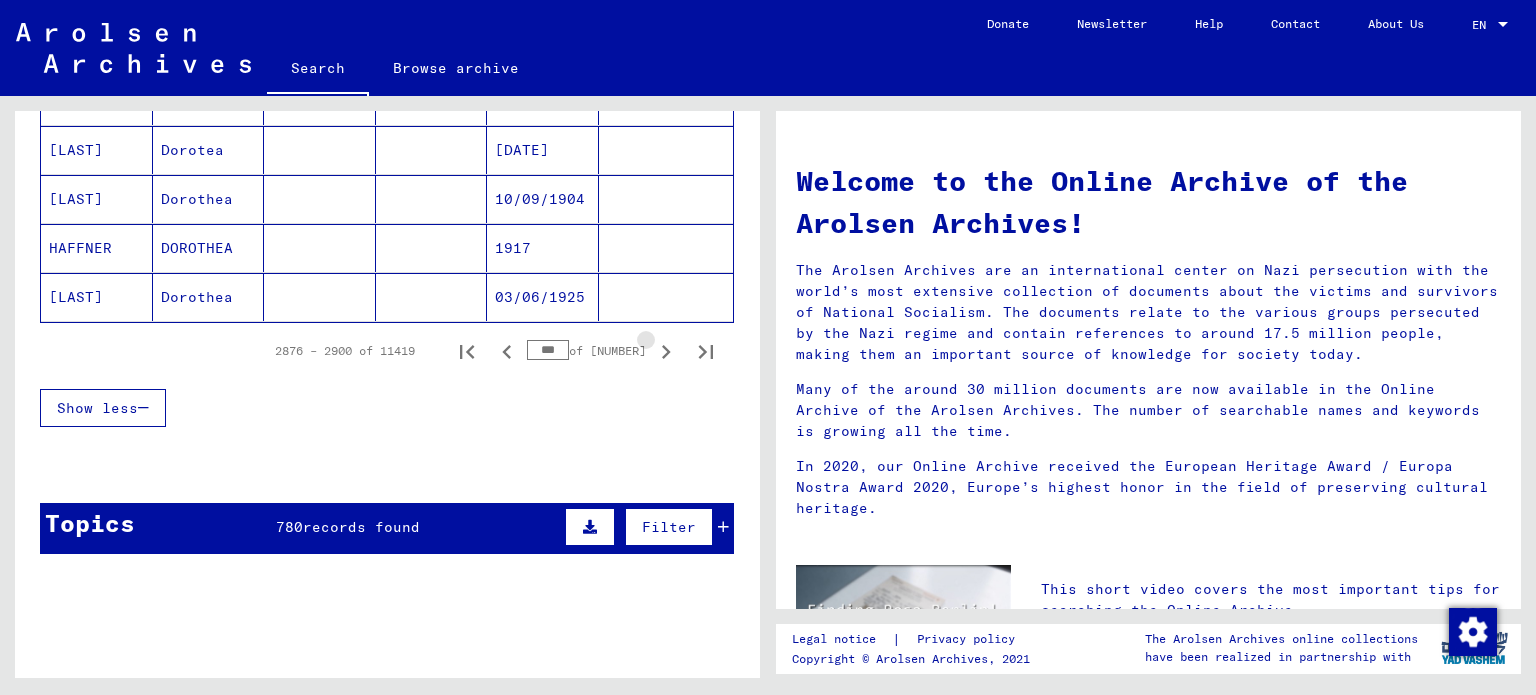 click 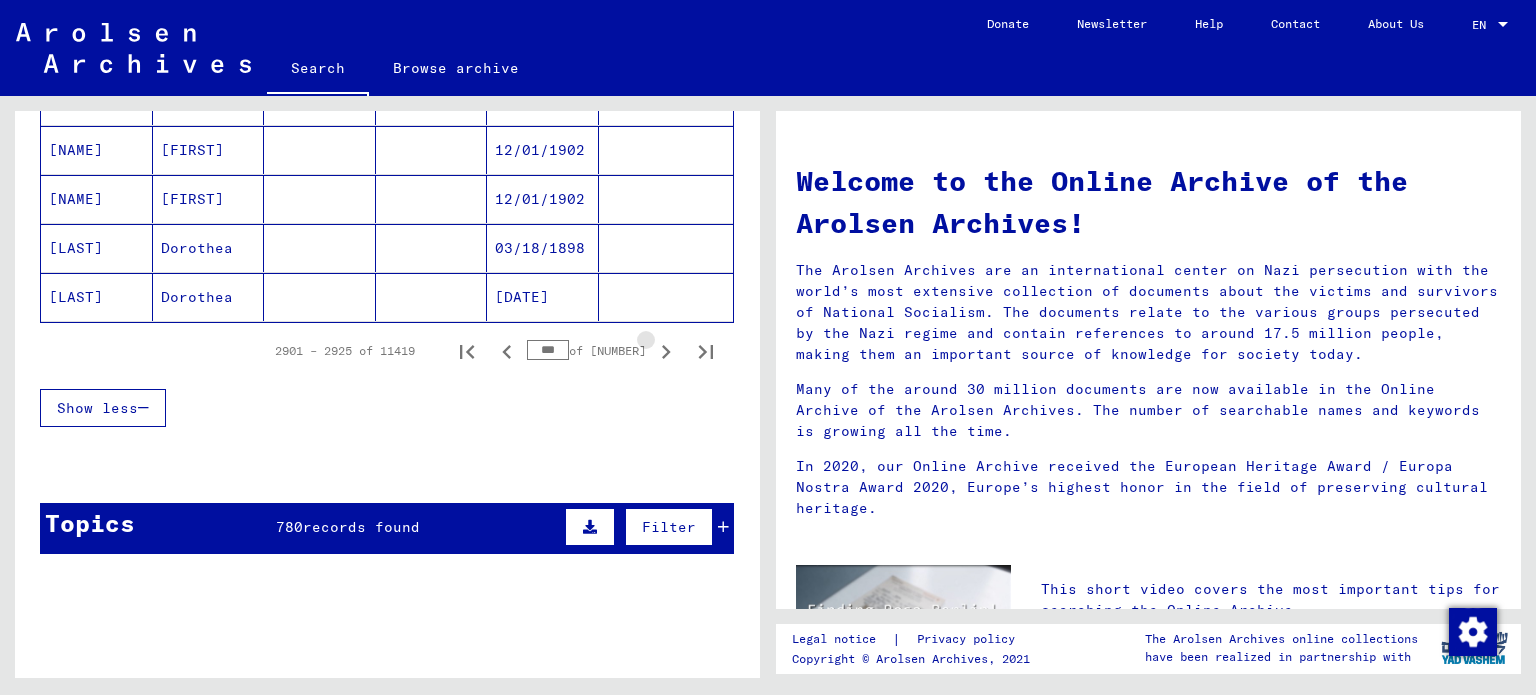 click 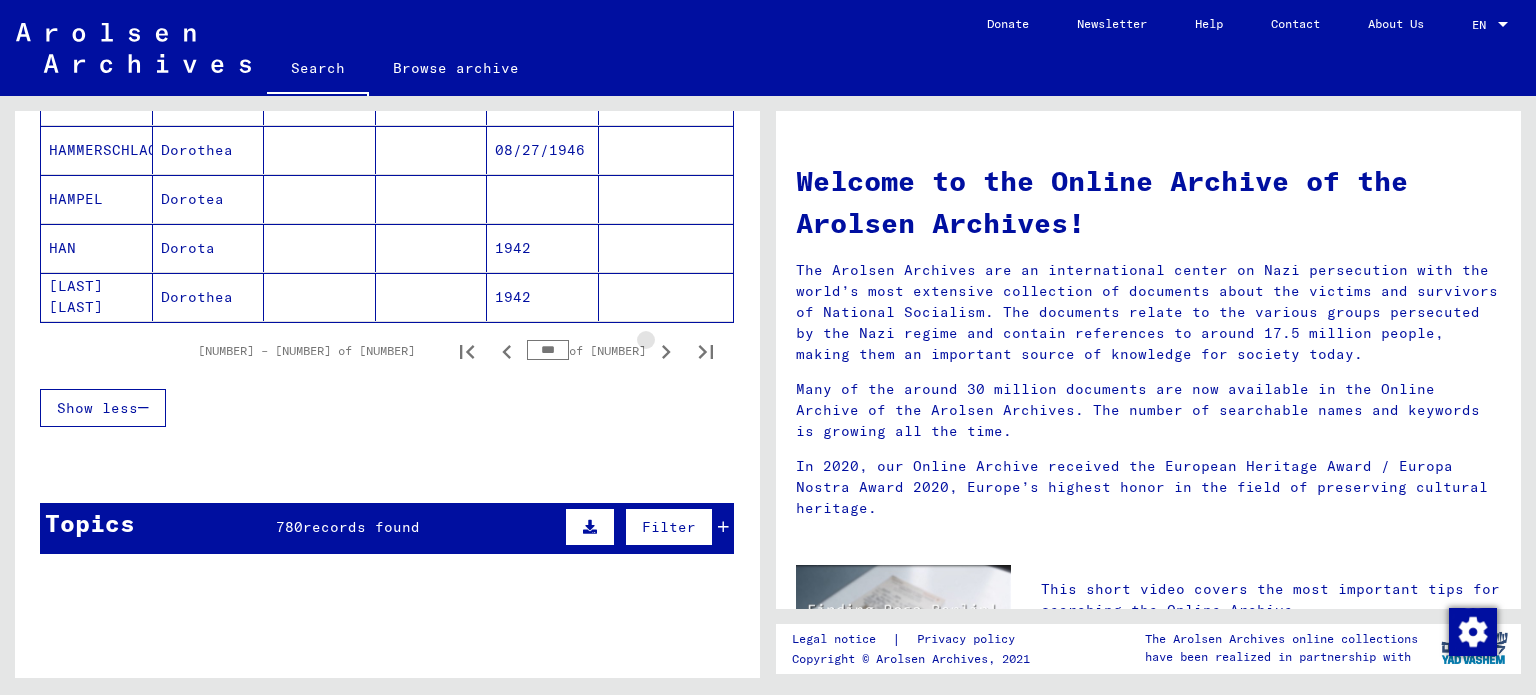 click 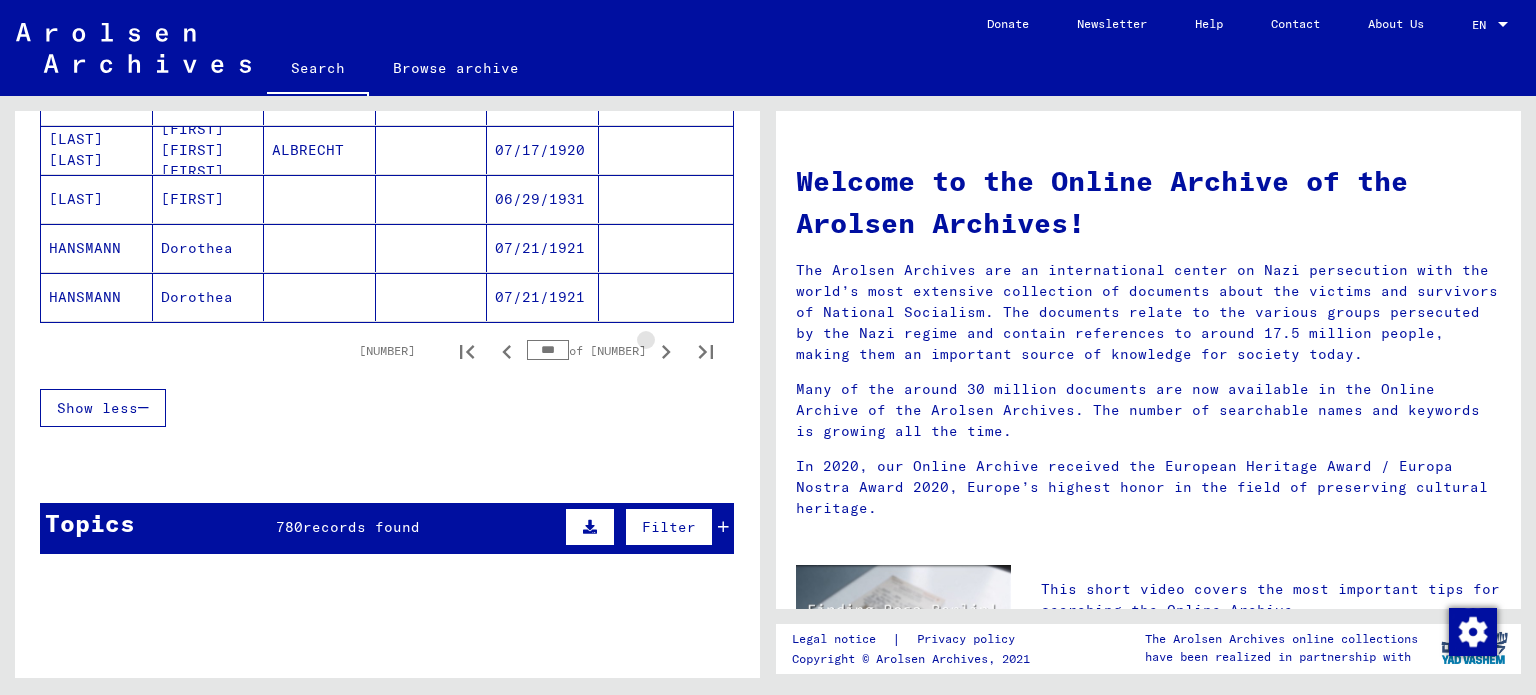 click 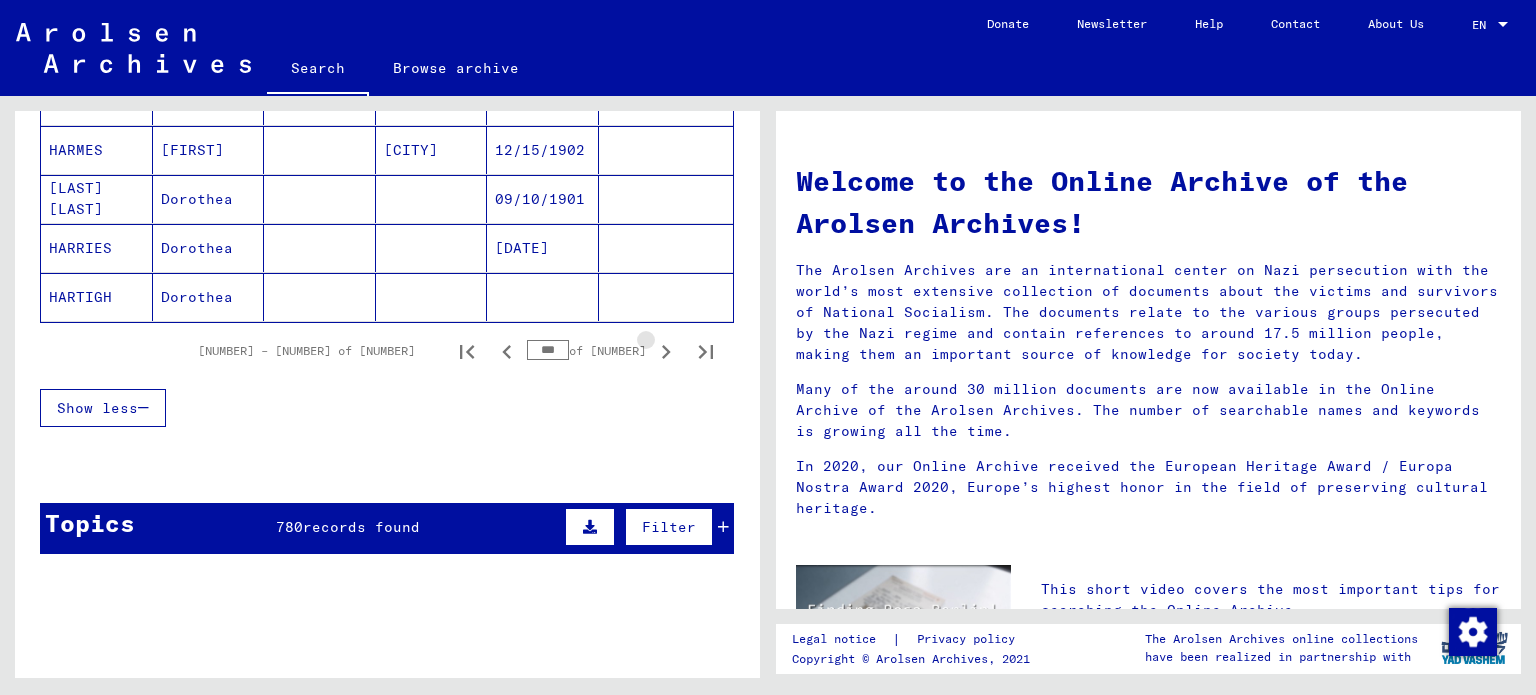 click 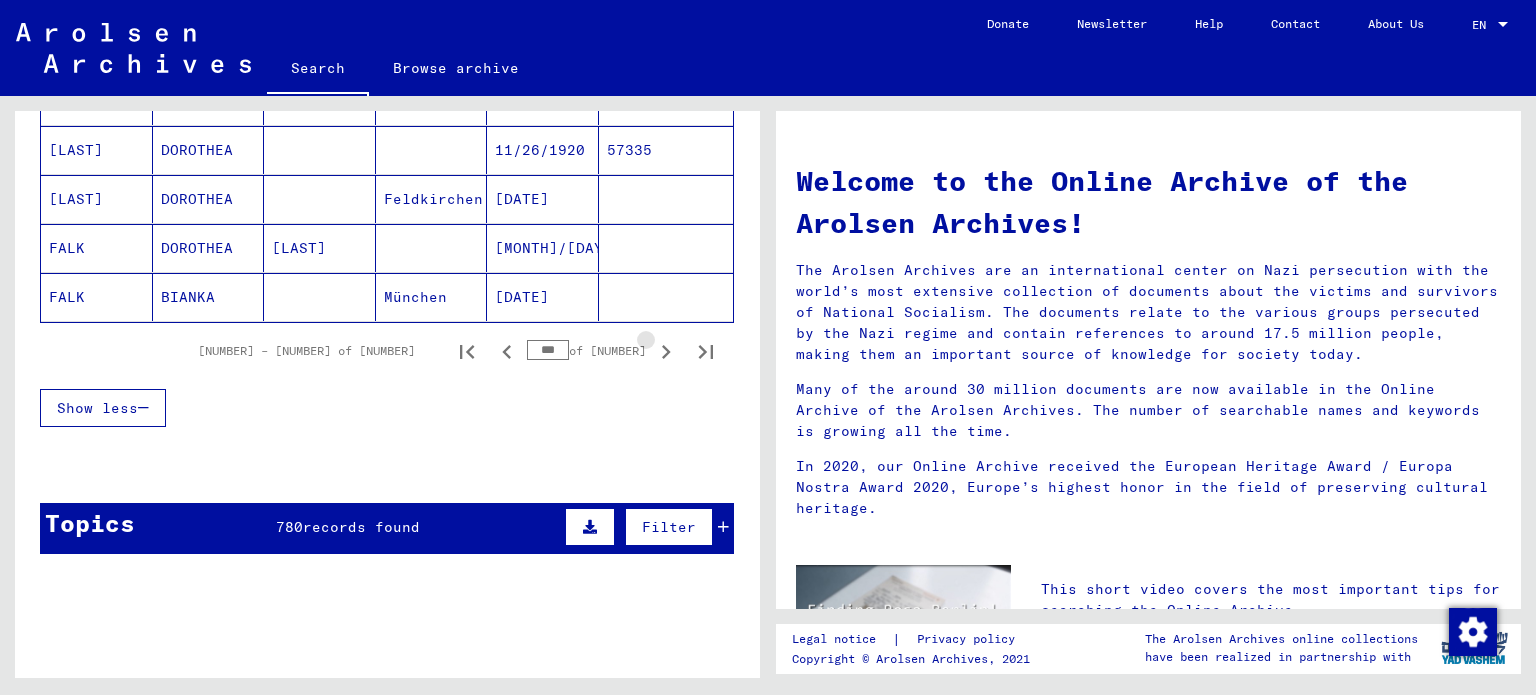 click 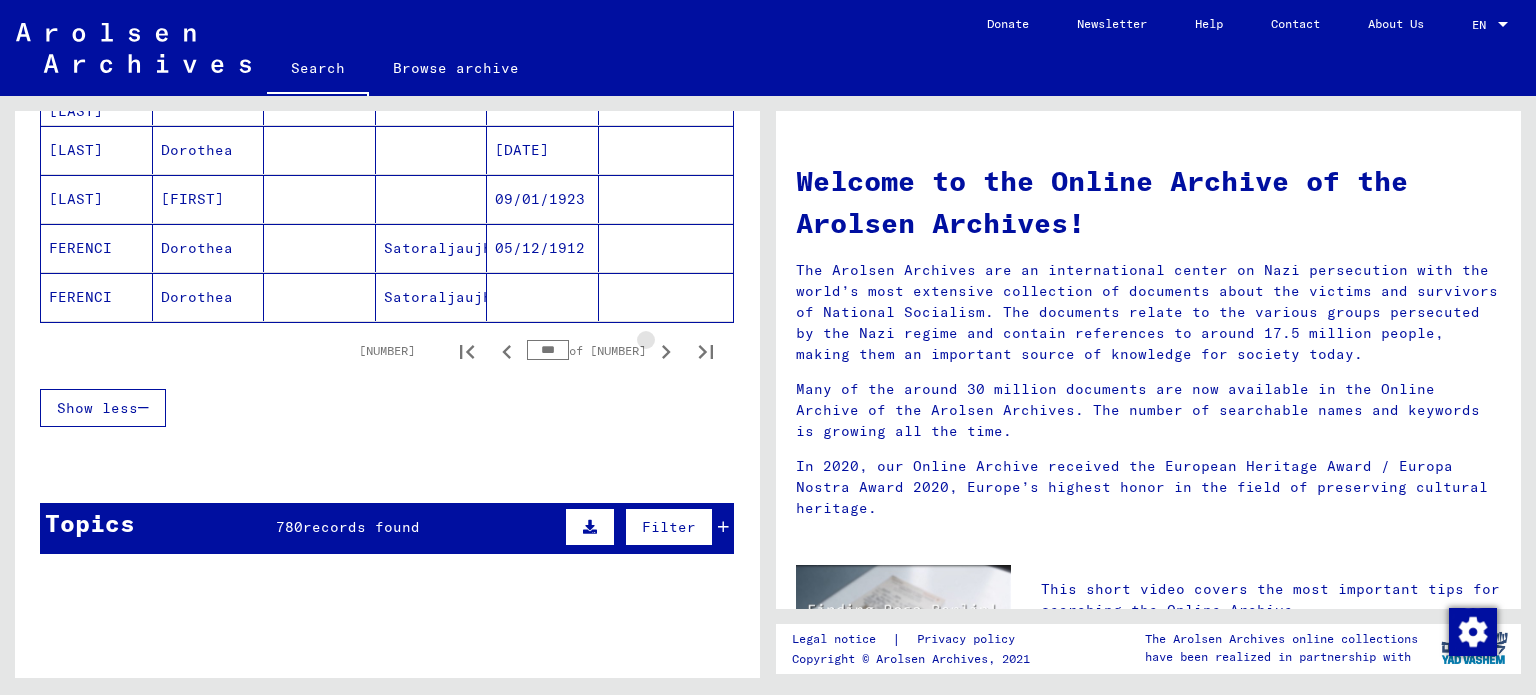 click 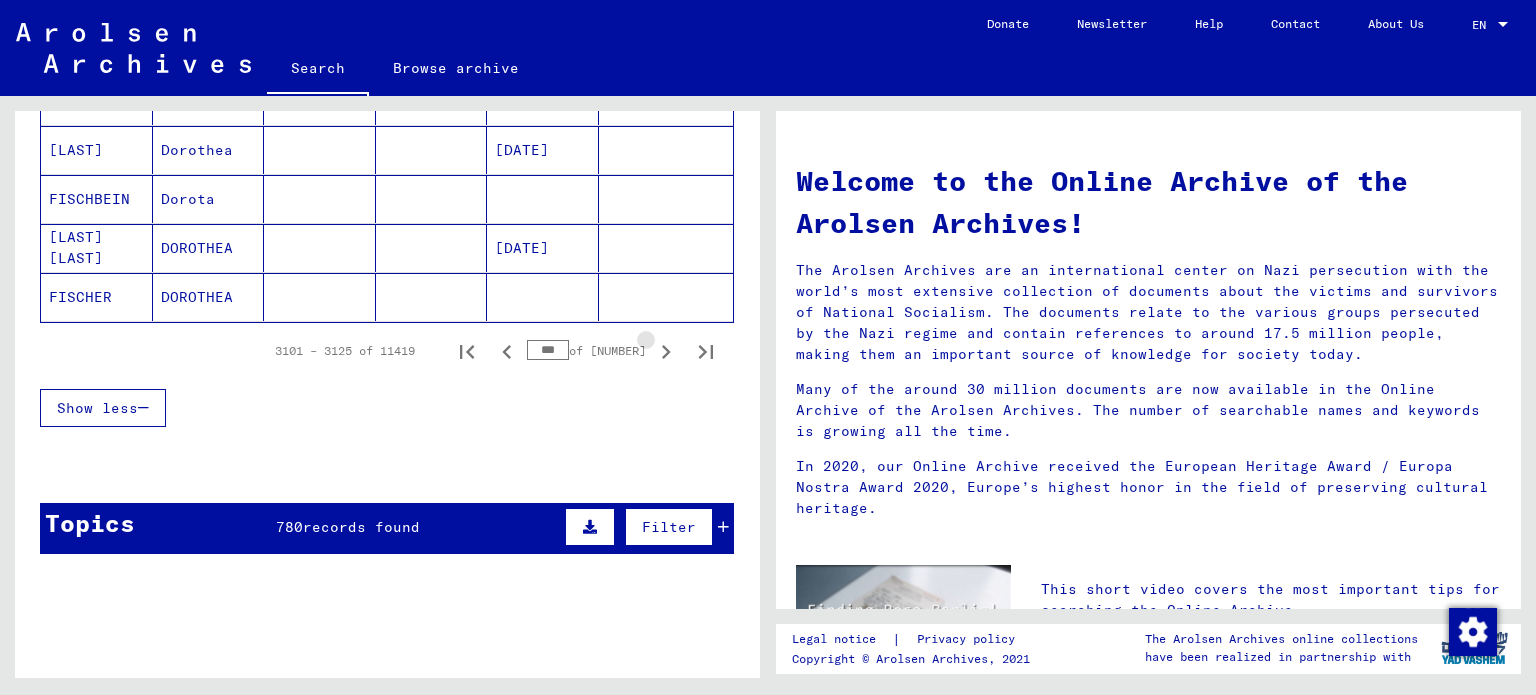 click 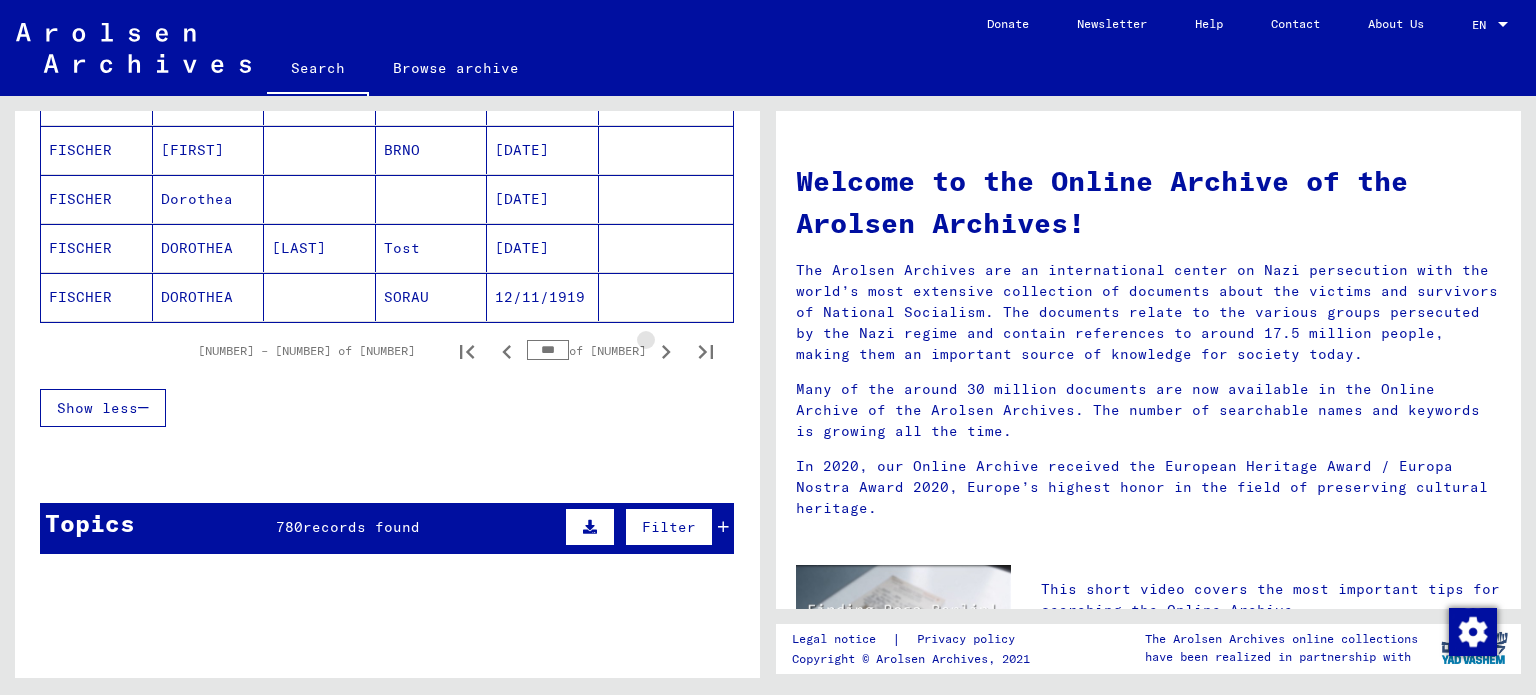 click 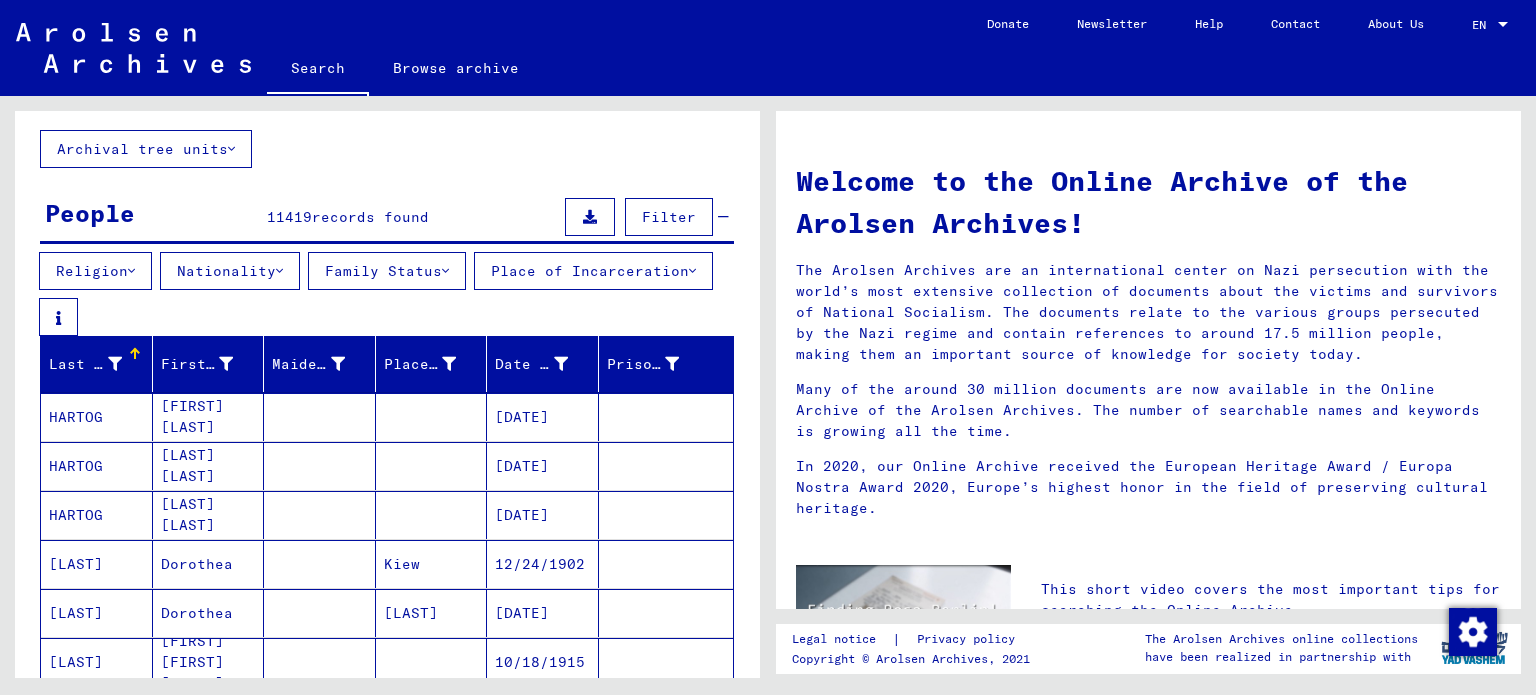 scroll, scrollTop: 0, scrollLeft: 0, axis: both 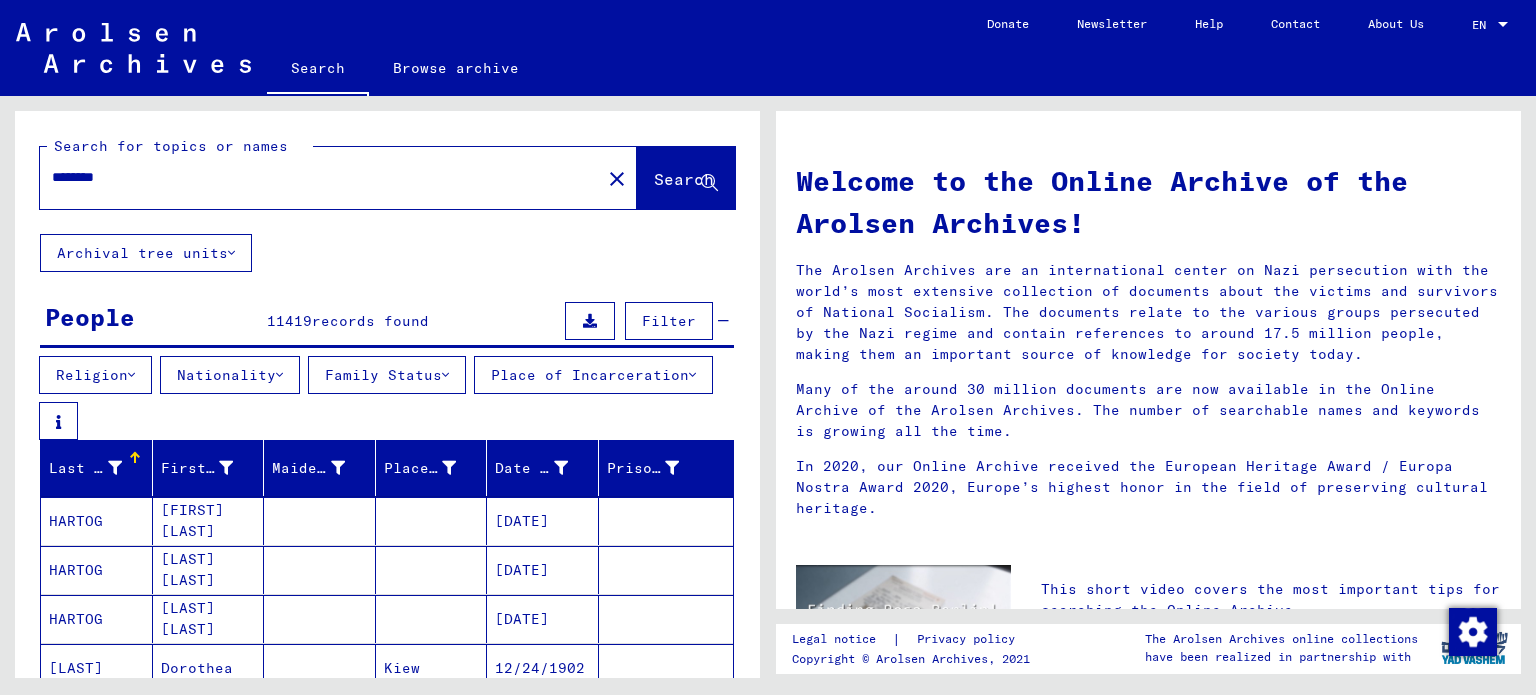 click on "********" at bounding box center [314, 177] 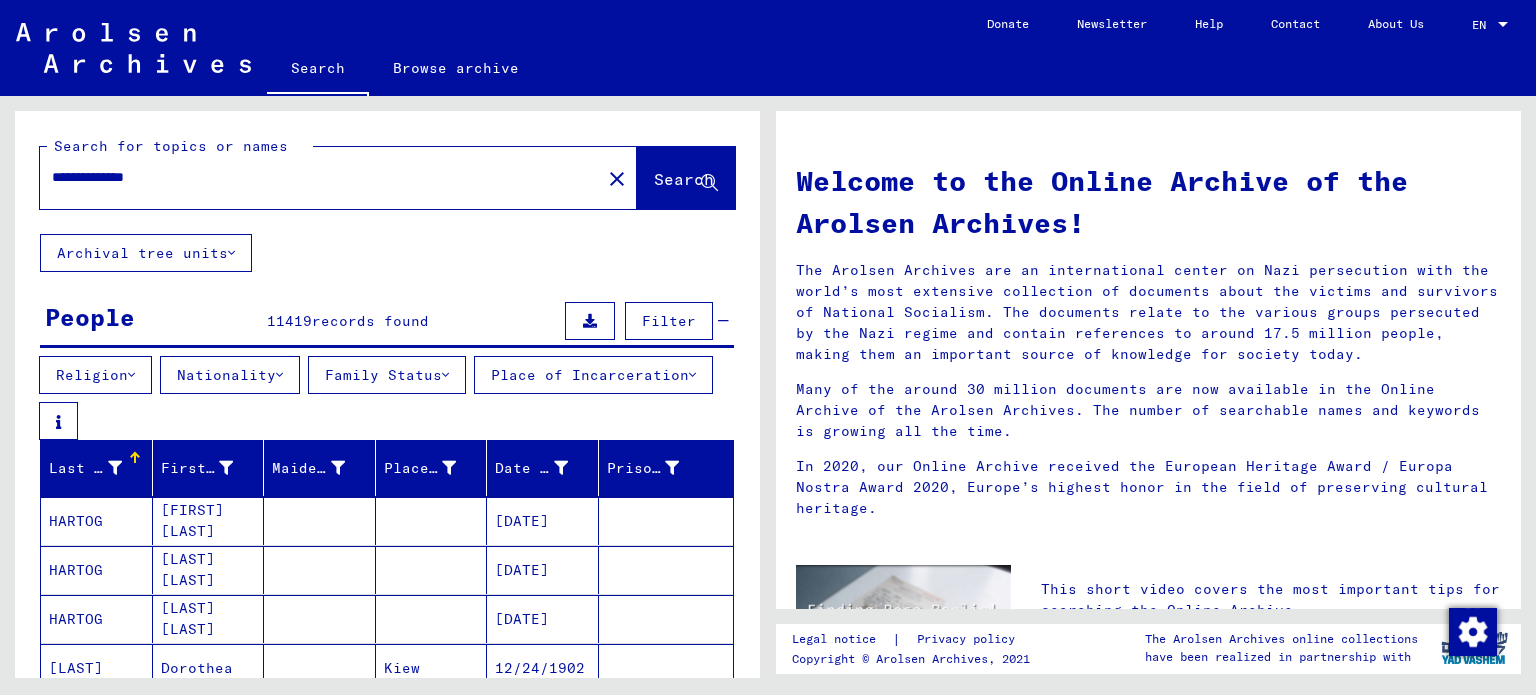 type on "**********" 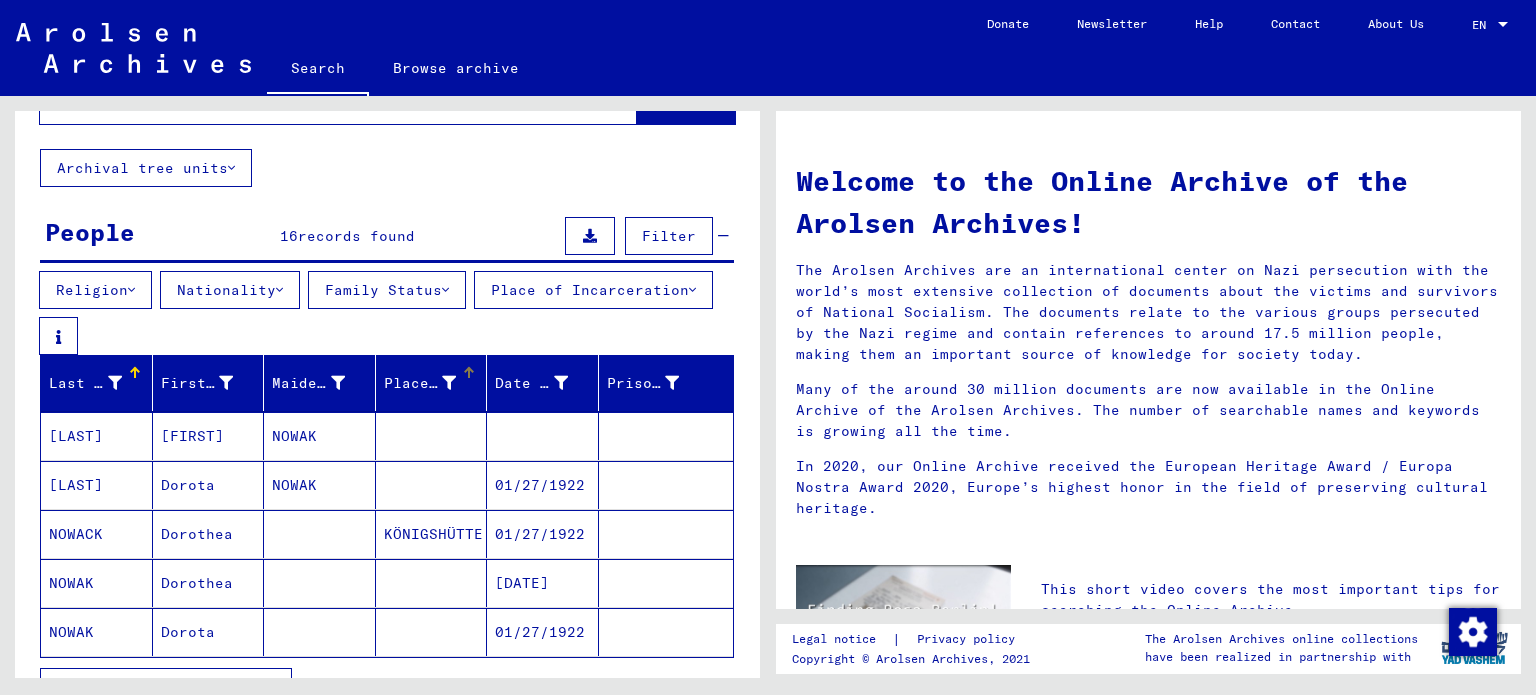 scroll, scrollTop: 263, scrollLeft: 0, axis: vertical 